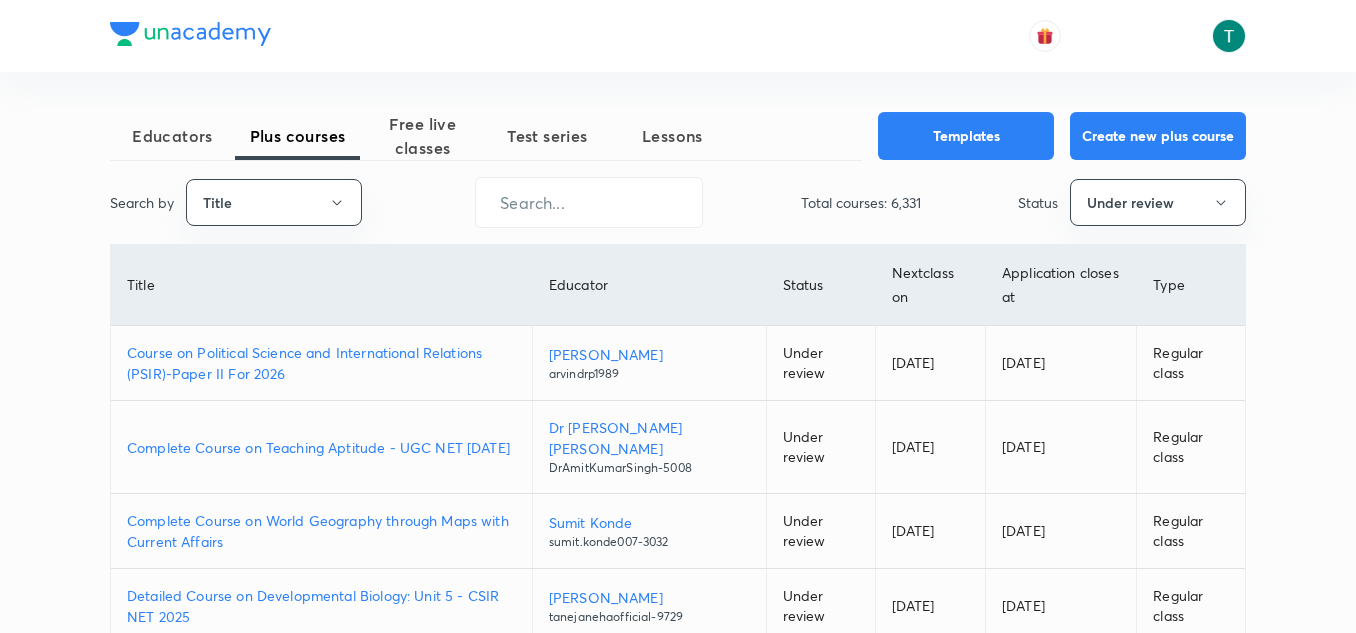 scroll, scrollTop: 103, scrollLeft: 0, axis: vertical 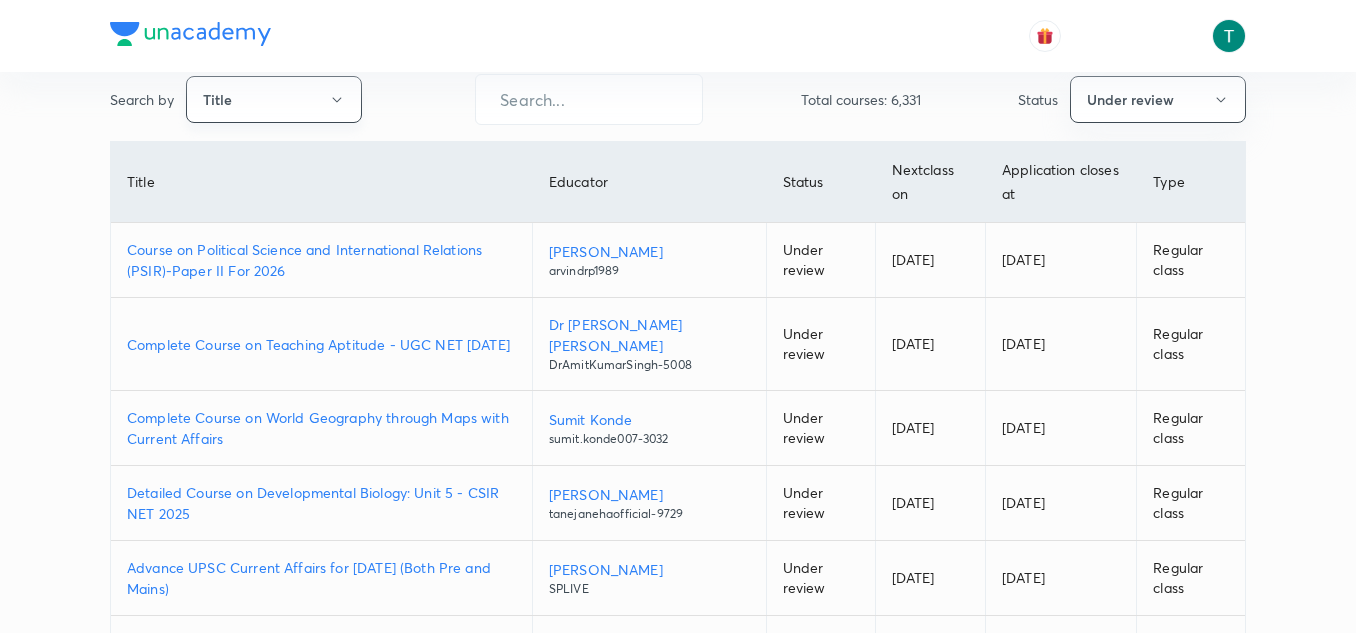 click on "Title" at bounding box center (274, 99) 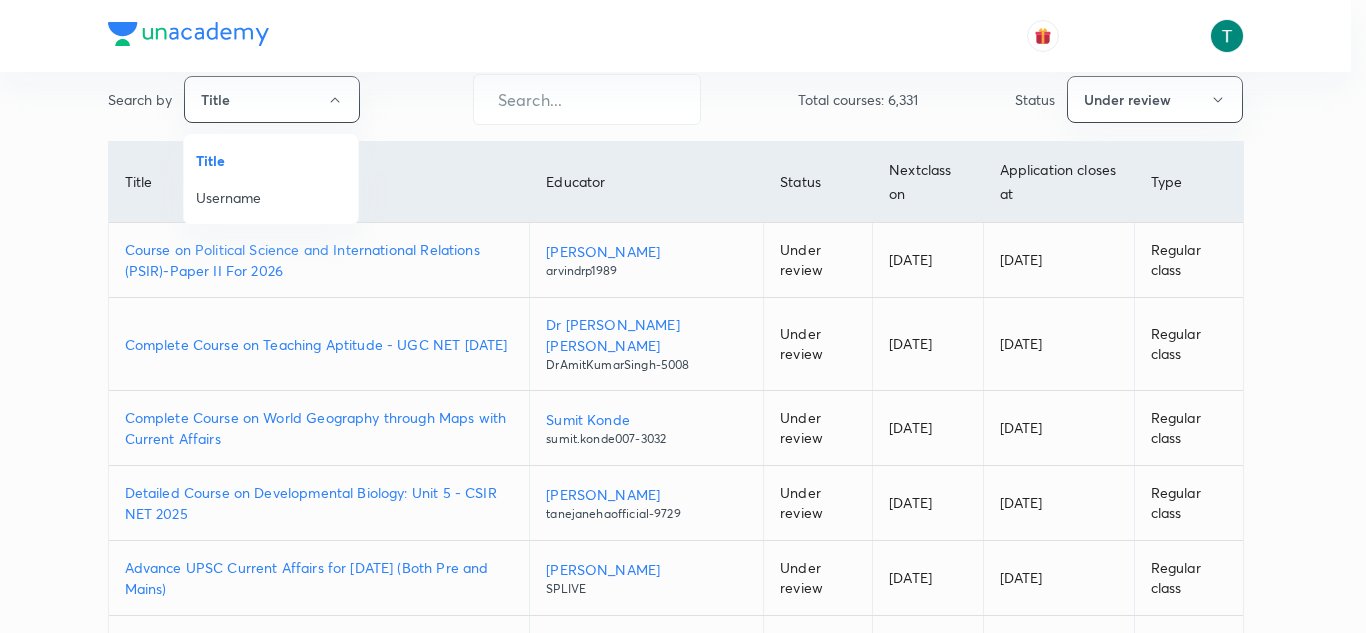 click on "Username" at bounding box center (271, 197) 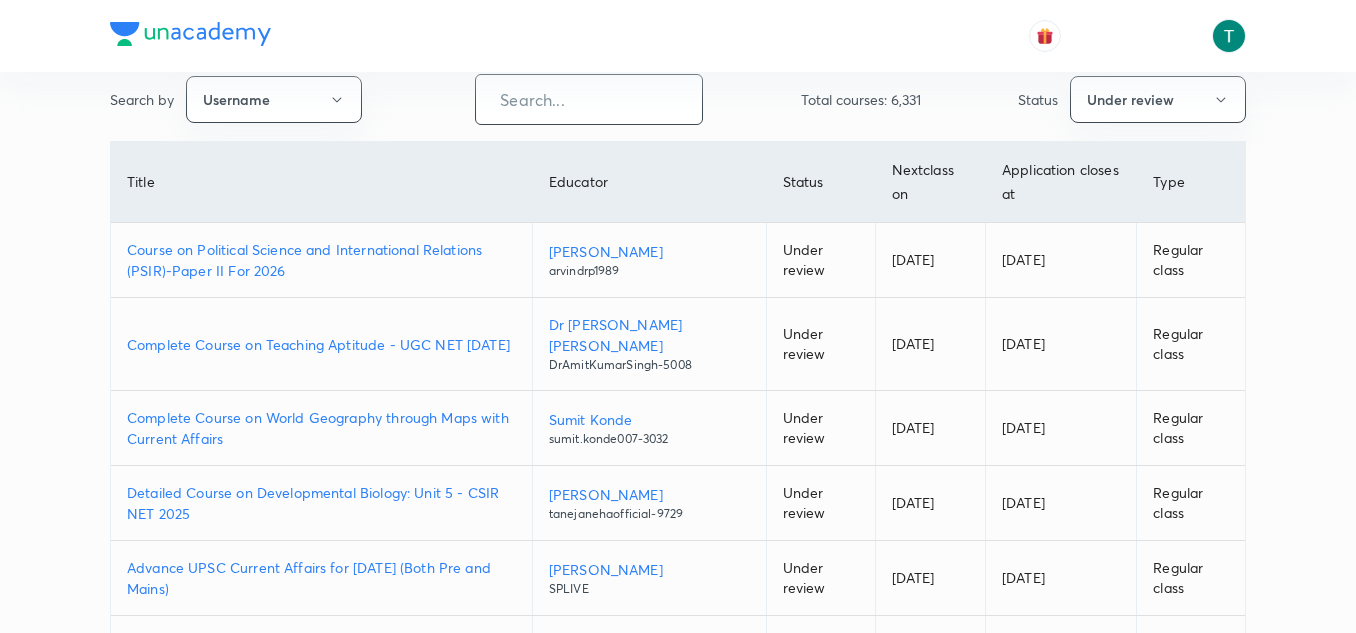 click at bounding box center (589, 99) 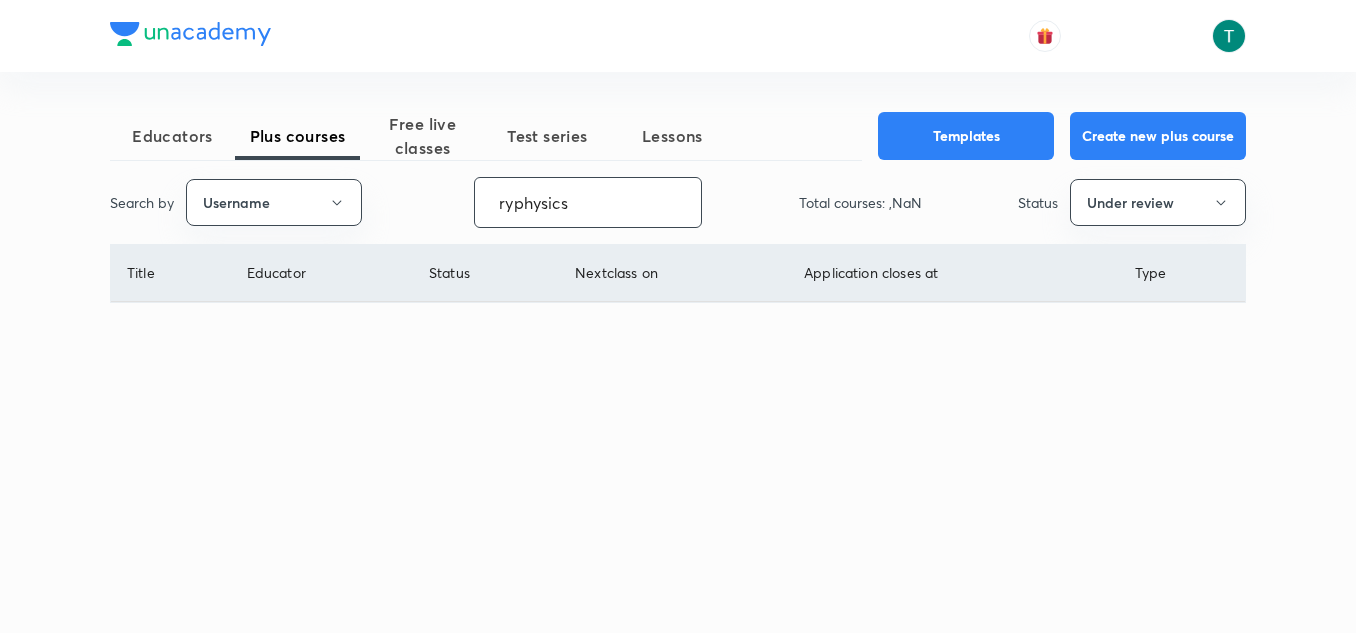 scroll, scrollTop: 0, scrollLeft: 0, axis: both 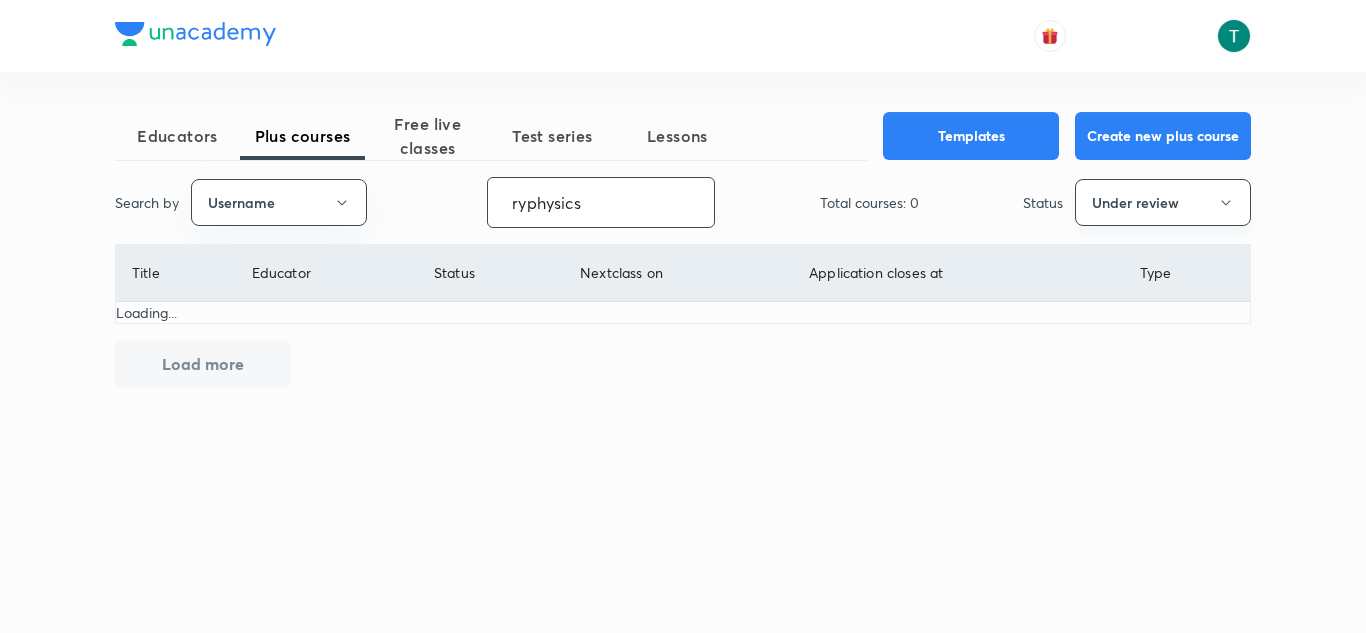 type on "ryphysics" 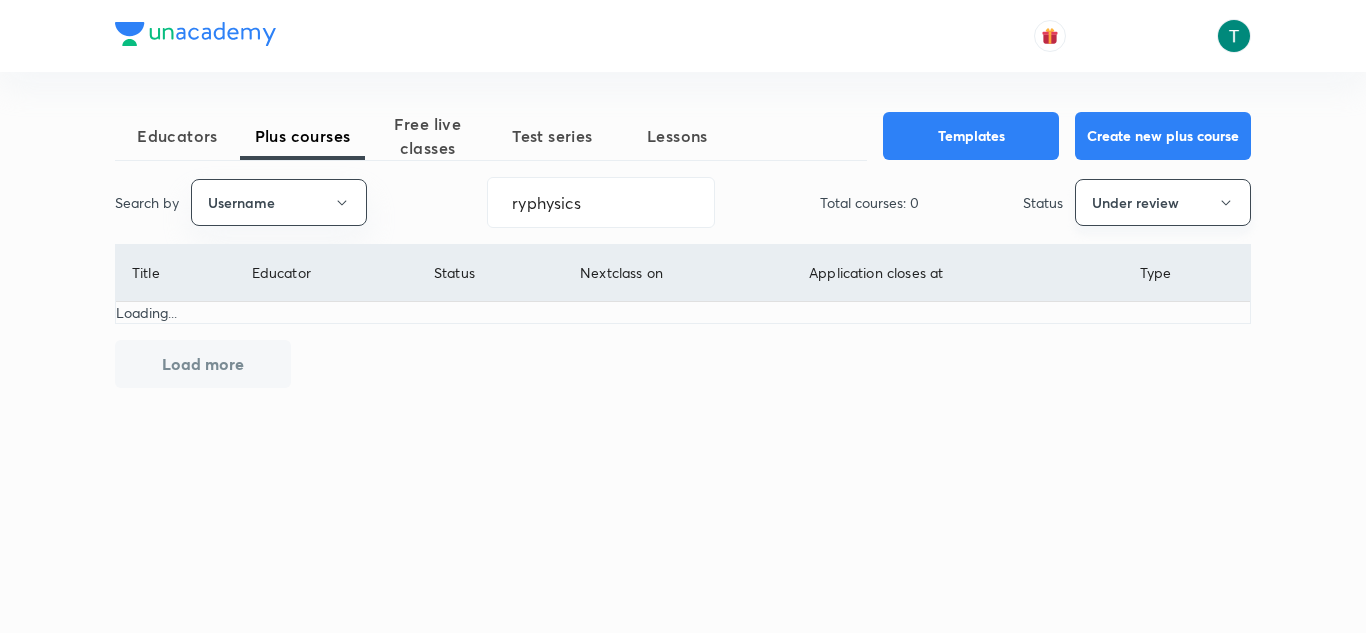 click on "Under review" at bounding box center [1163, 202] 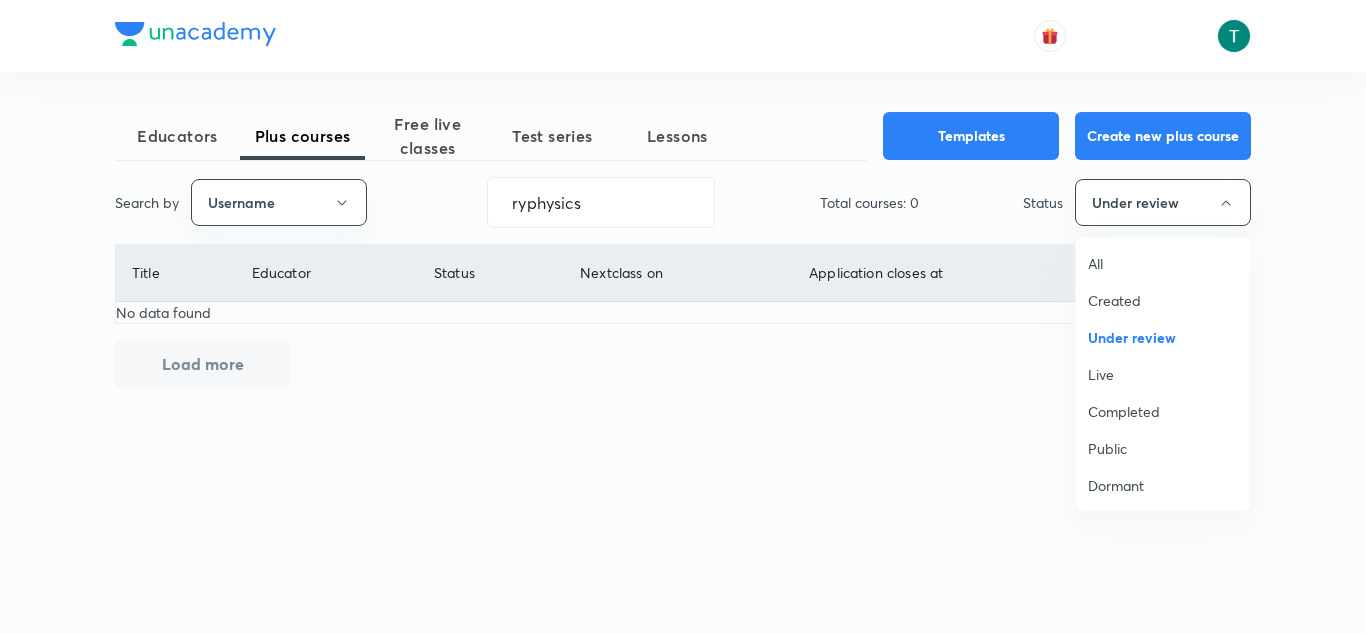 click on "All" at bounding box center (1163, 263) 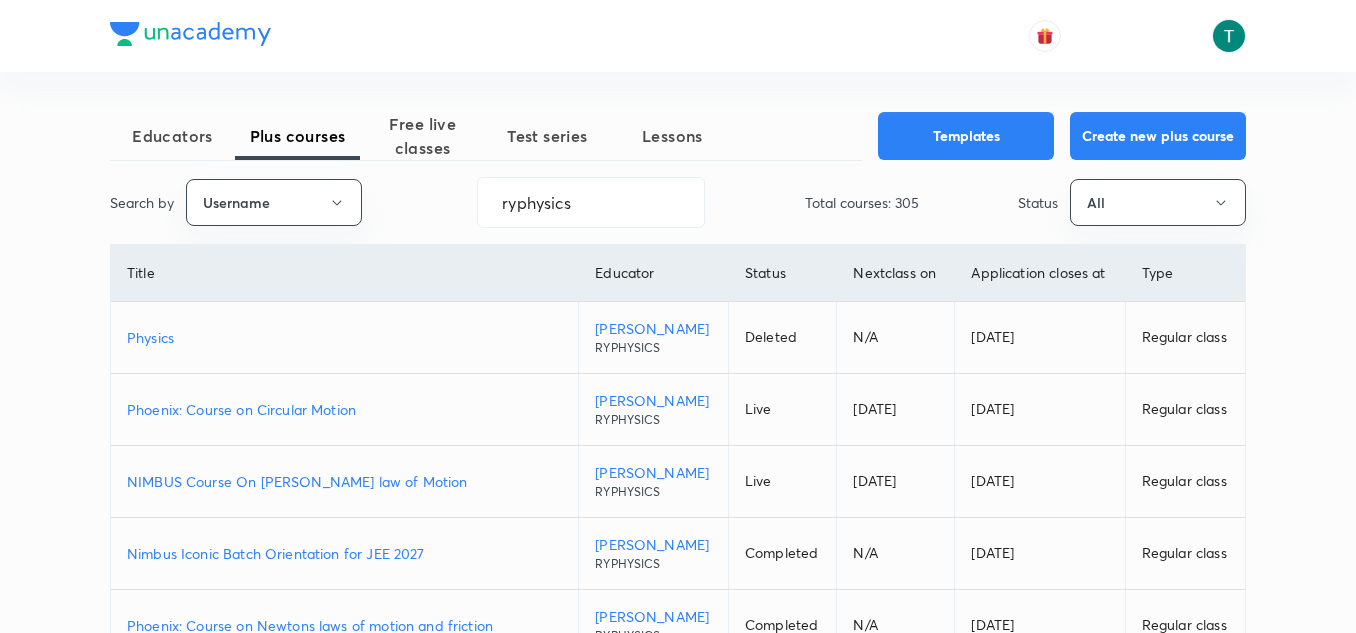 scroll, scrollTop: 119, scrollLeft: 0, axis: vertical 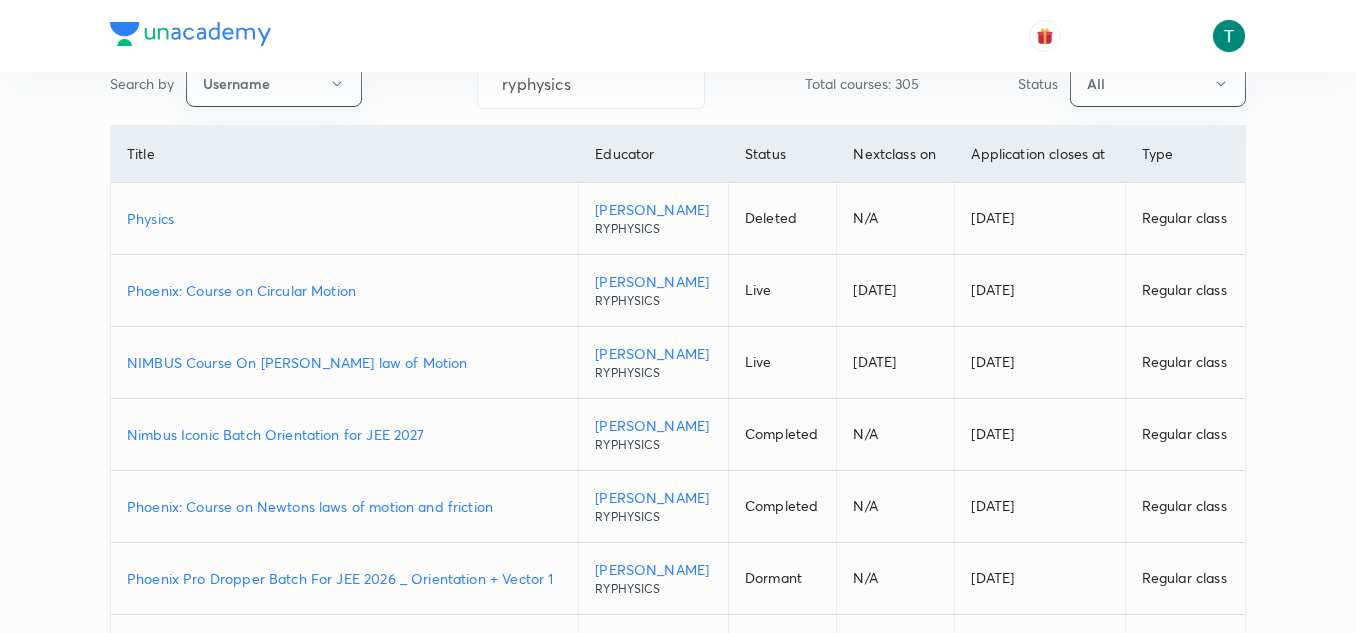 click on "NIMBUS Course On [PERSON_NAME] law of Motion" at bounding box center (344, 362) 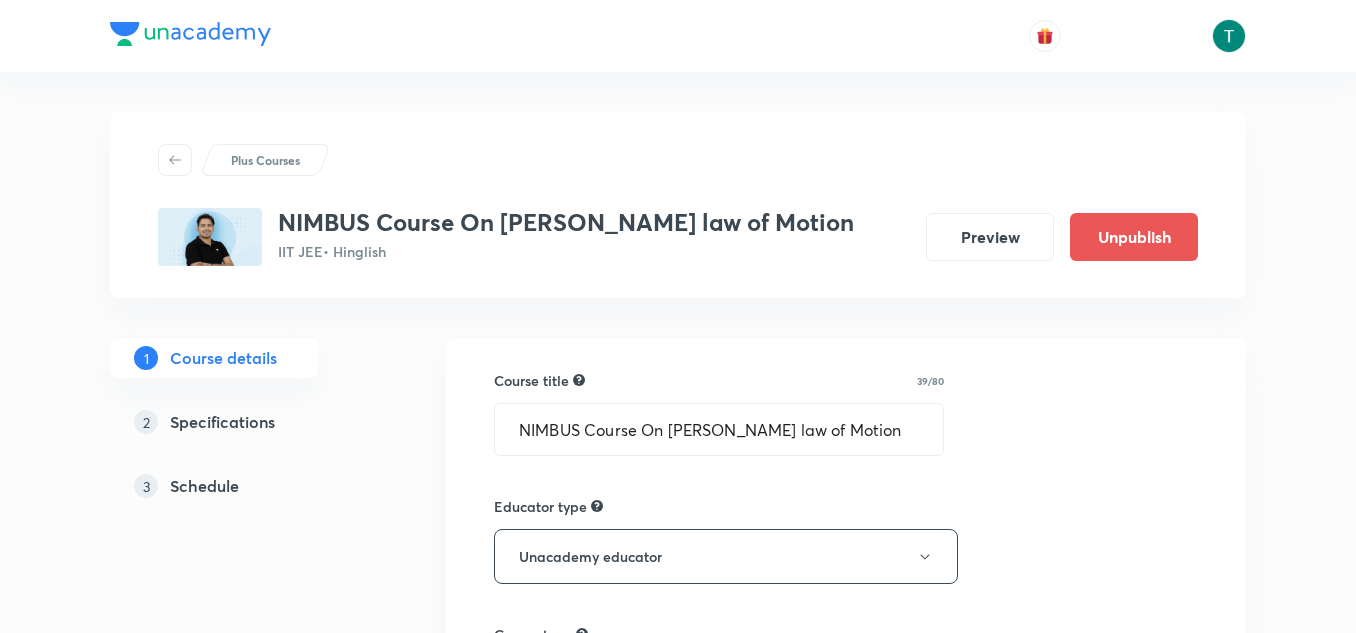 scroll, scrollTop: 0, scrollLeft: 0, axis: both 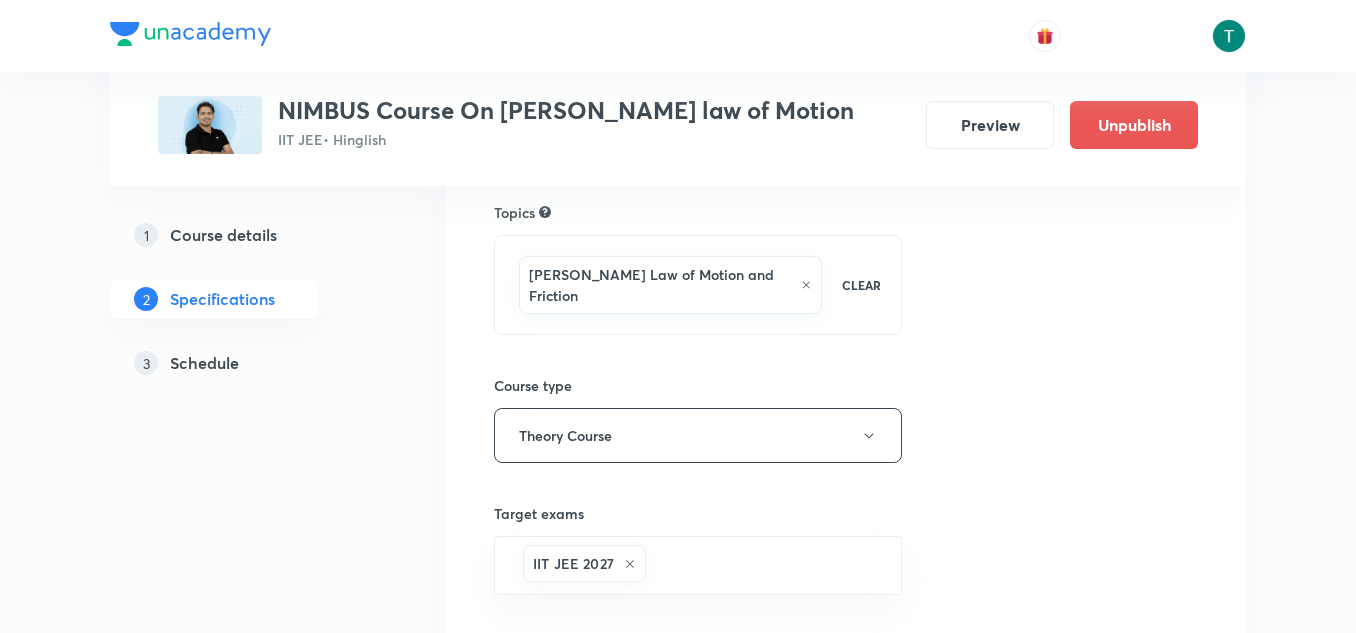 click on "Newton's Law of Motion and Friction" at bounding box center [670, 285] 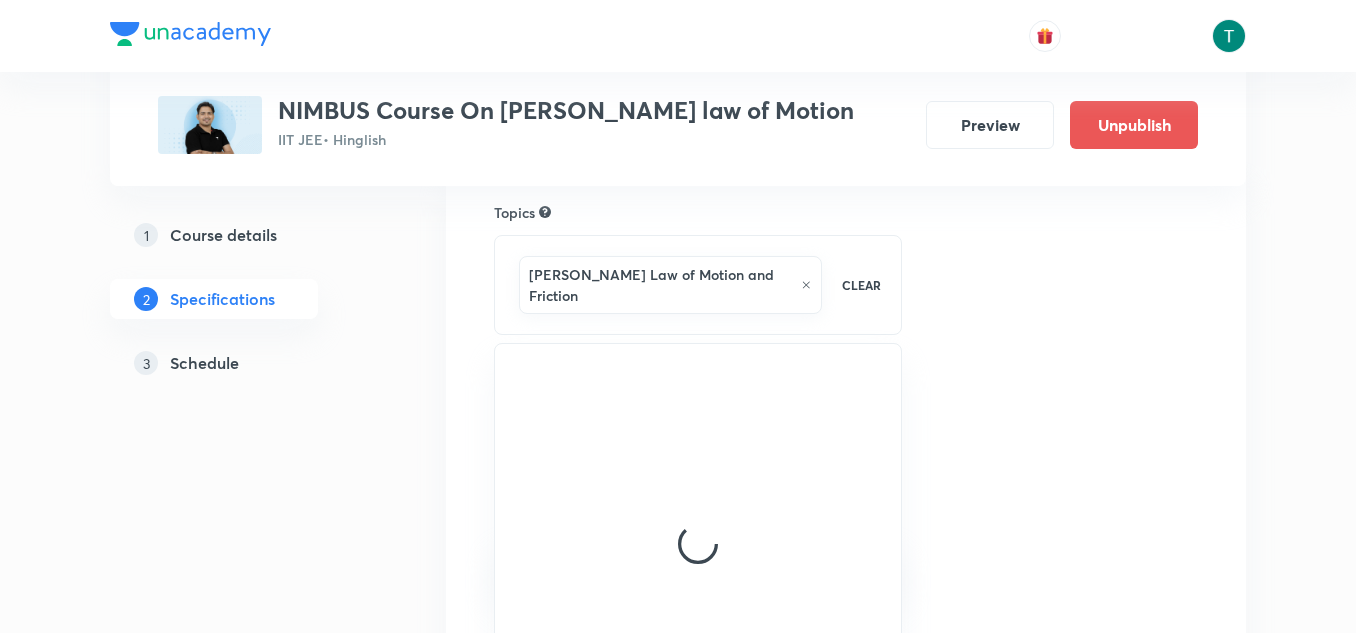 scroll, scrollTop: 222, scrollLeft: 0, axis: vertical 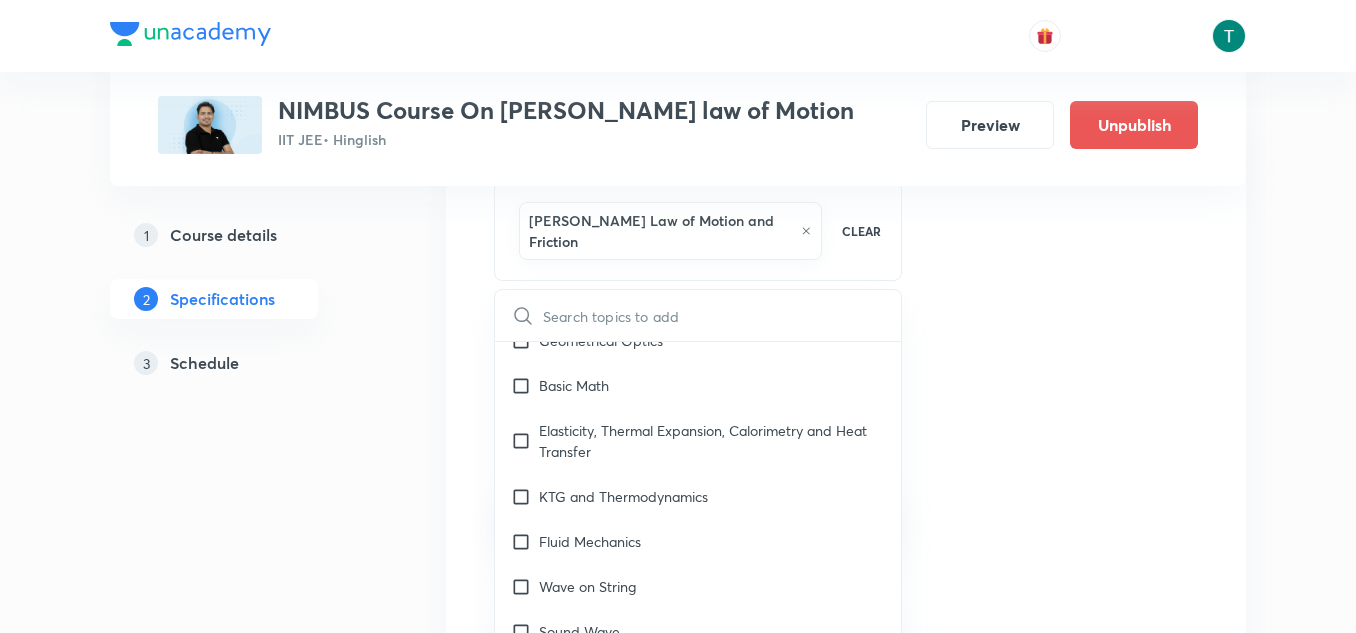 click on "Schedule" at bounding box center [204, 363] 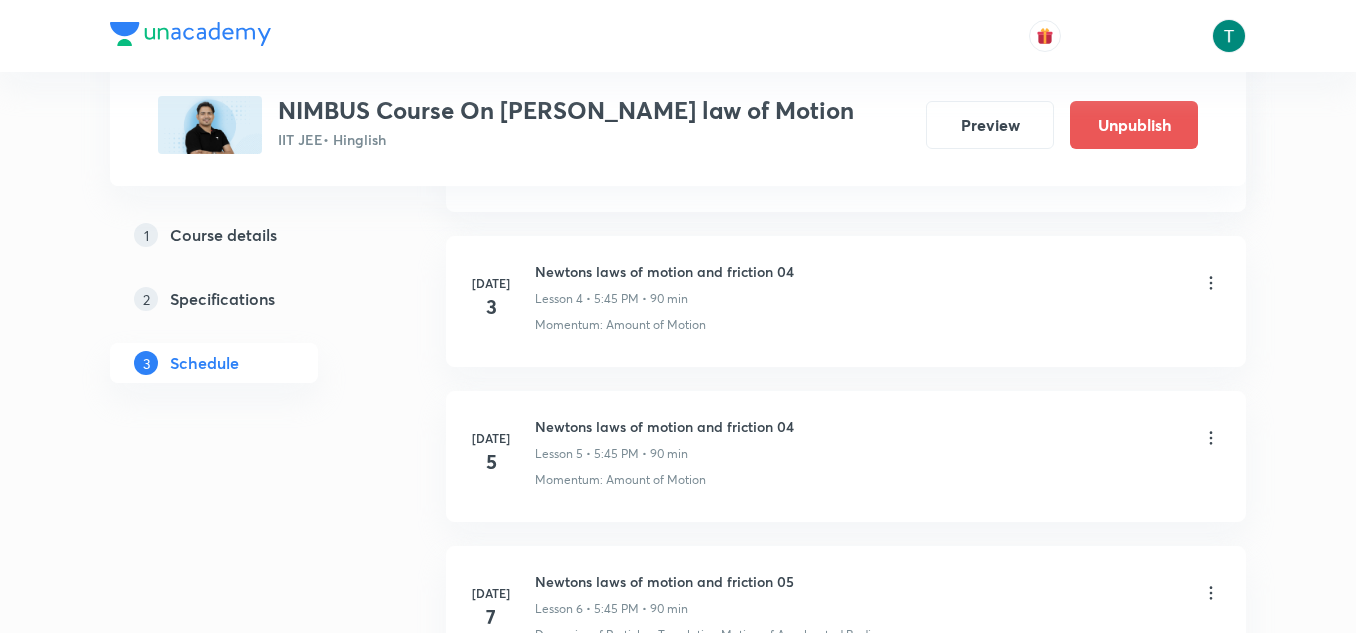 scroll, scrollTop: 1566, scrollLeft: 0, axis: vertical 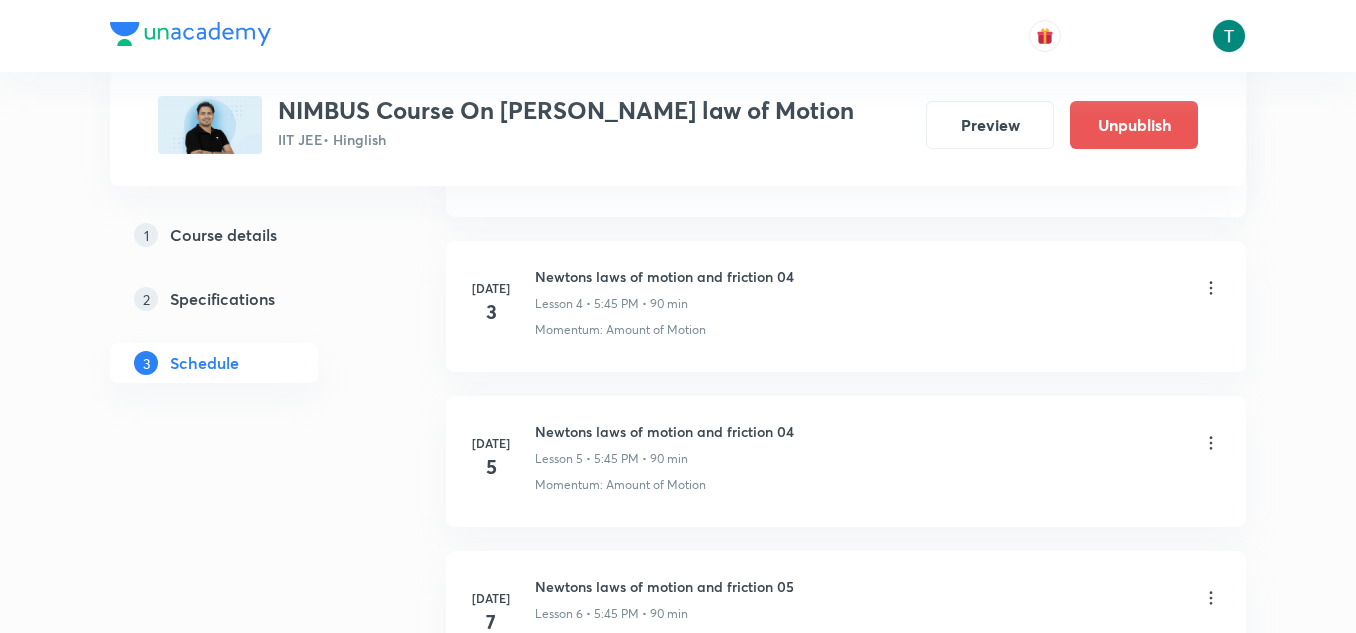 click on "Course details" at bounding box center [223, 235] 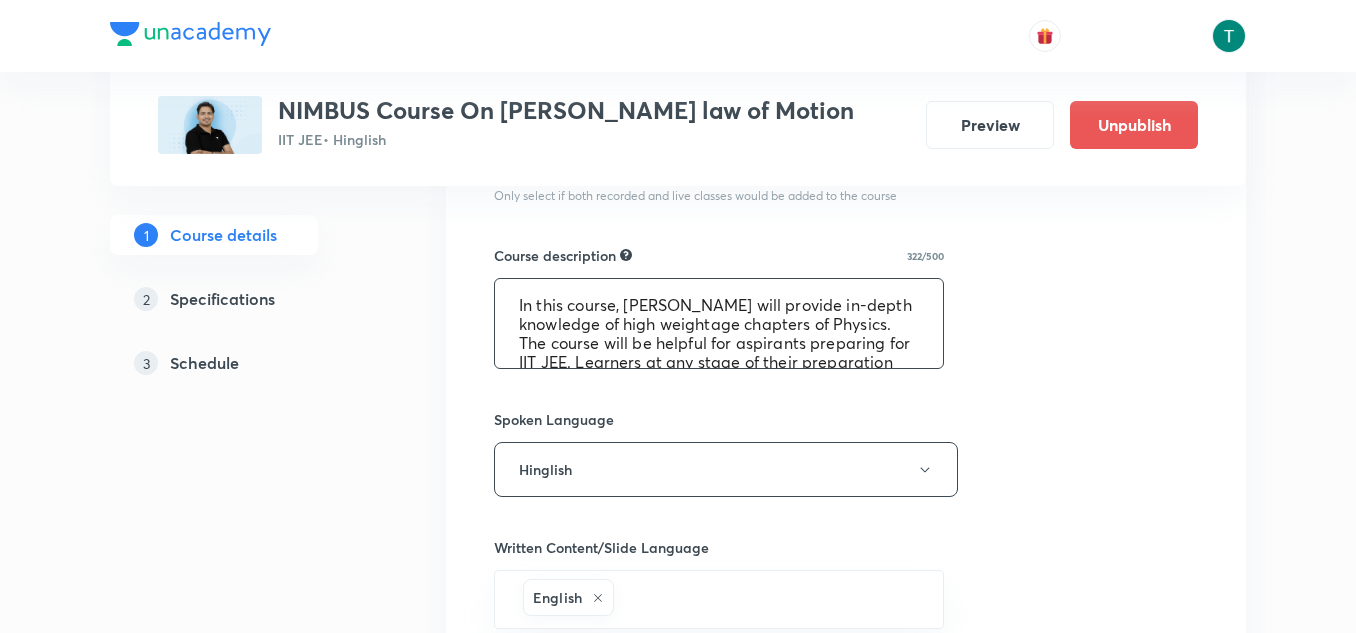 scroll, scrollTop: 683, scrollLeft: 0, axis: vertical 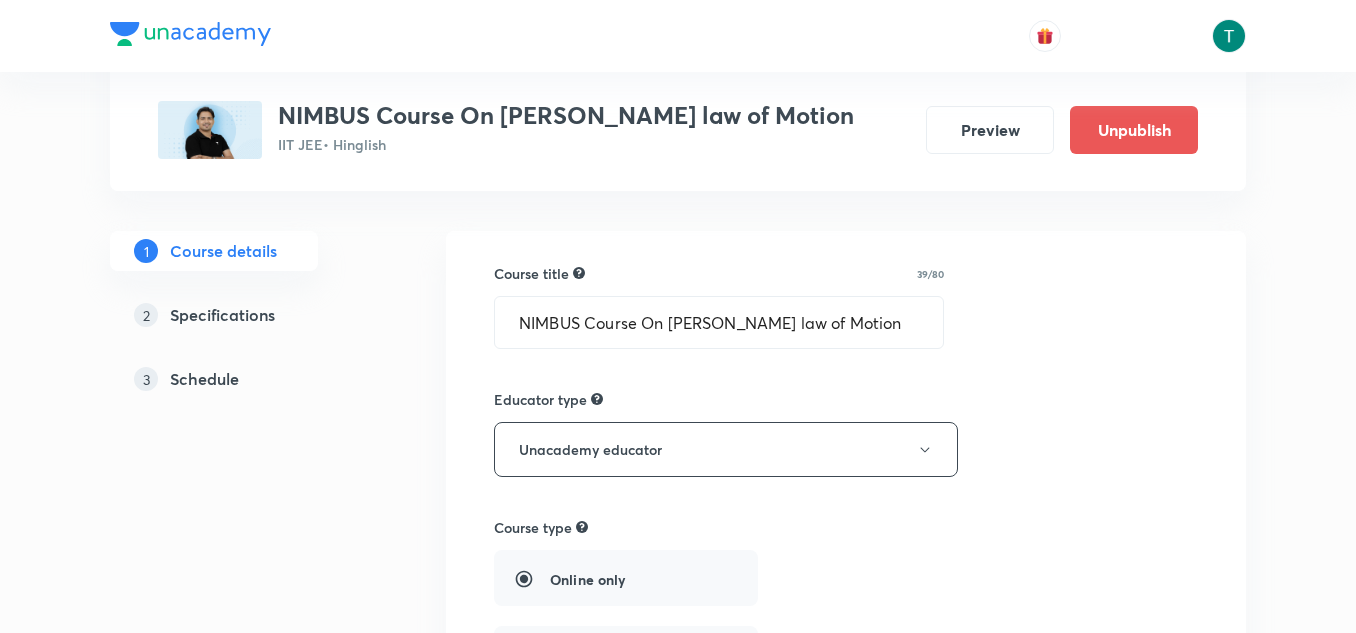 click on "Specifications" at bounding box center [222, 315] 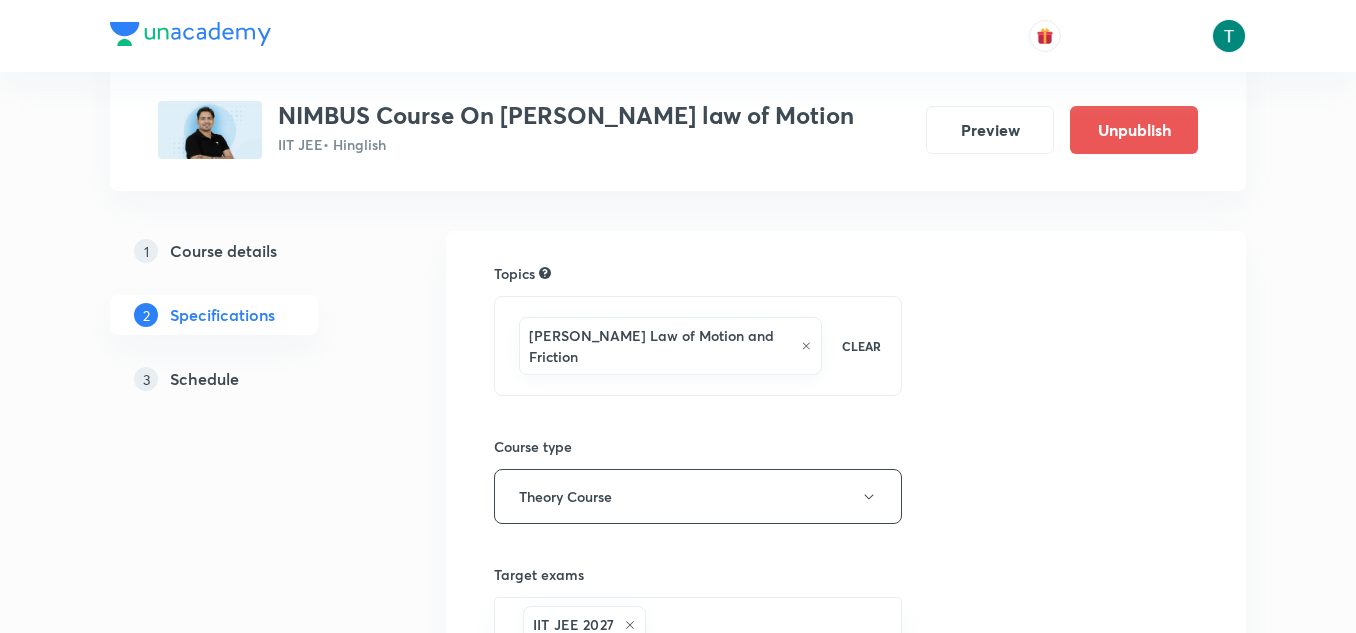 scroll, scrollTop: 0, scrollLeft: 0, axis: both 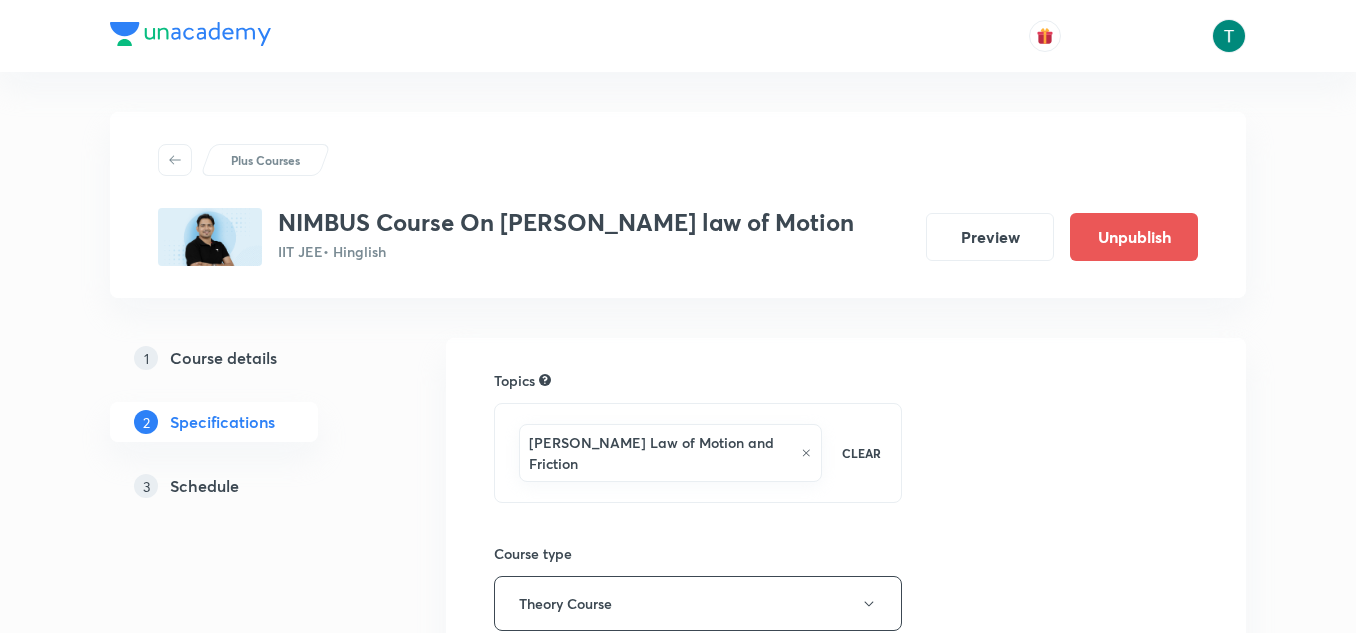 click on "Course details" at bounding box center (223, 358) 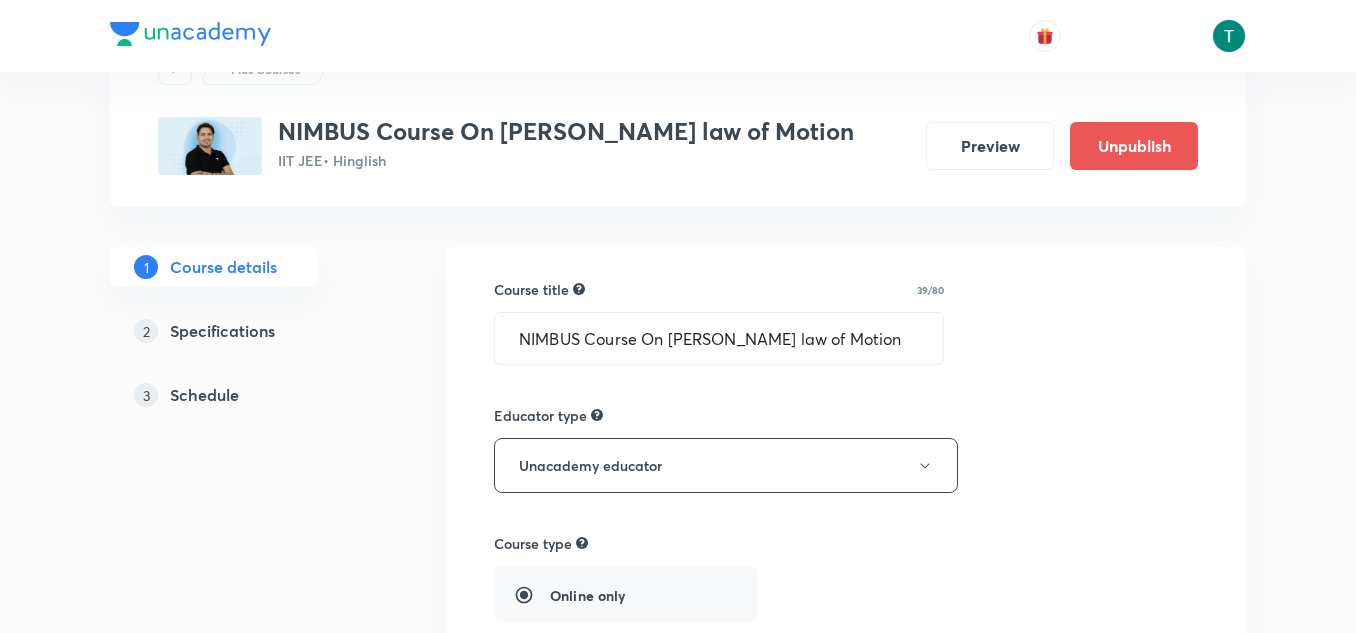 scroll, scrollTop: 94, scrollLeft: 0, axis: vertical 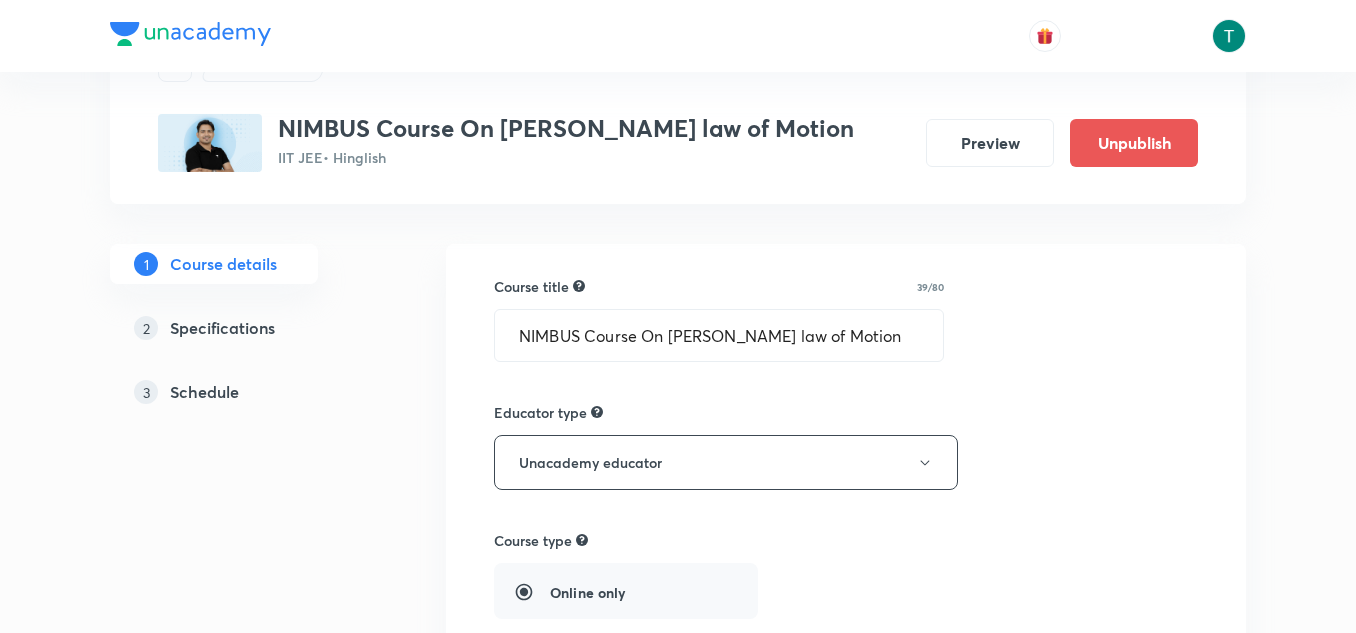 click on "Specifications" at bounding box center (222, 328) 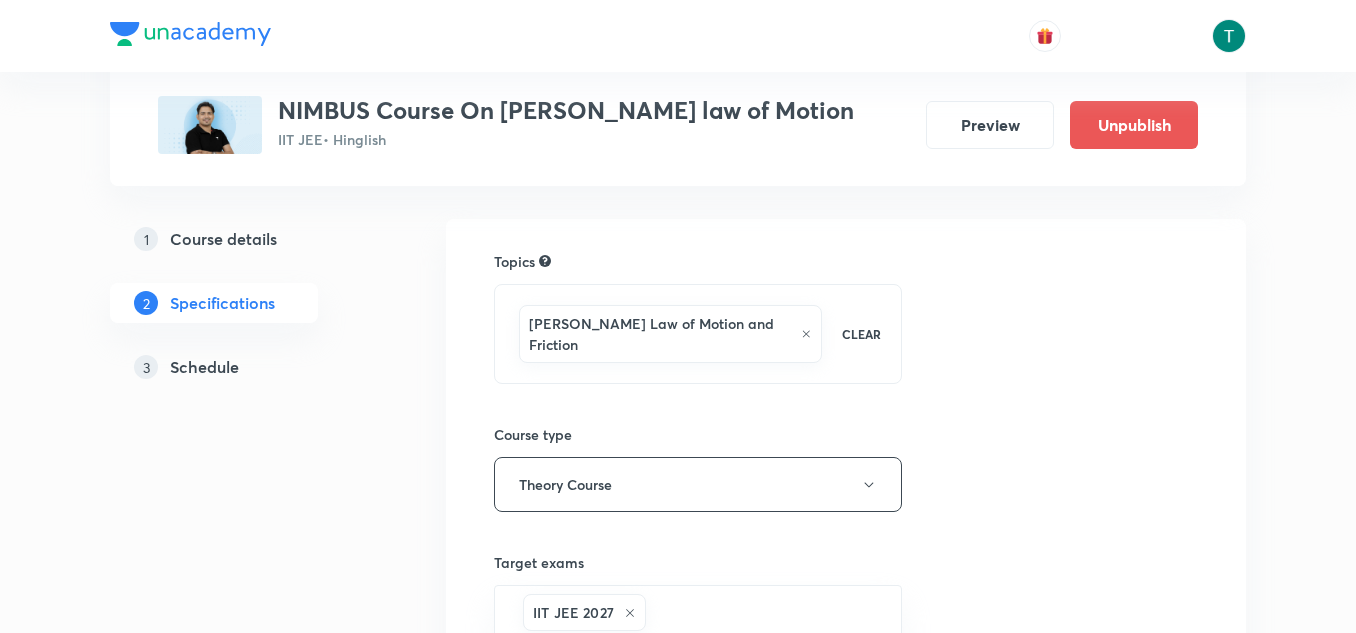 scroll, scrollTop: 122, scrollLeft: 0, axis: vertical 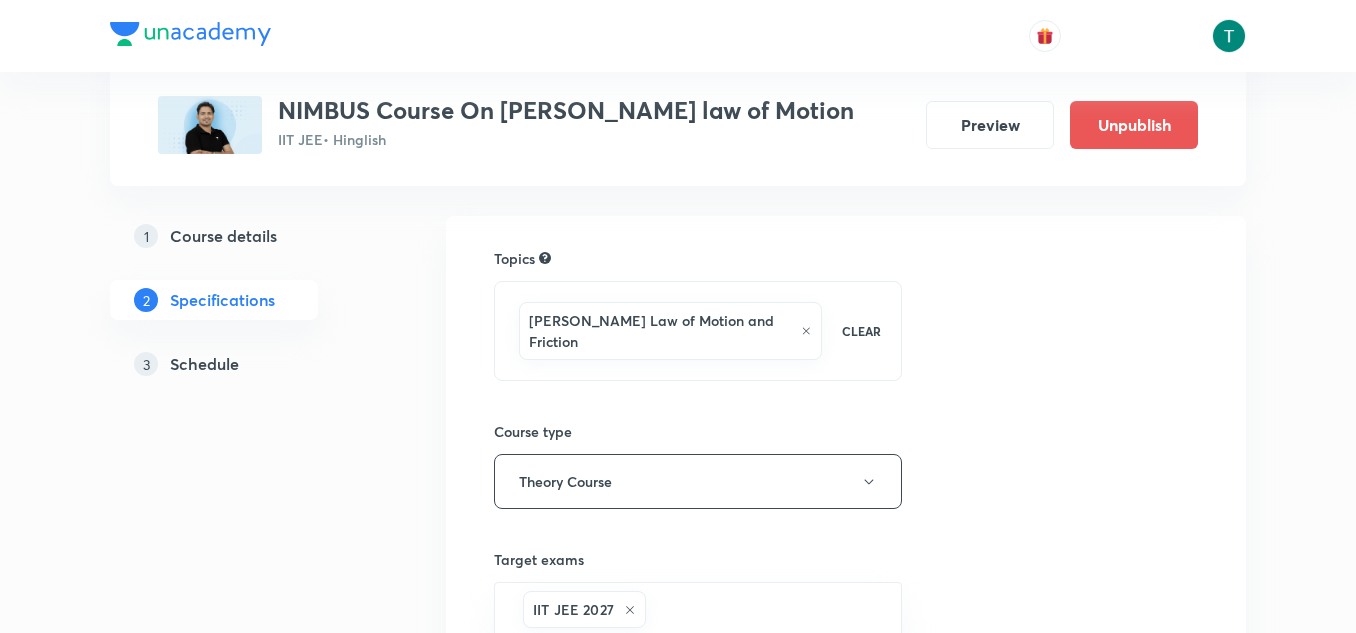 click on "Newton's Law of Motion and Friction" at bounding box center (670, 331) 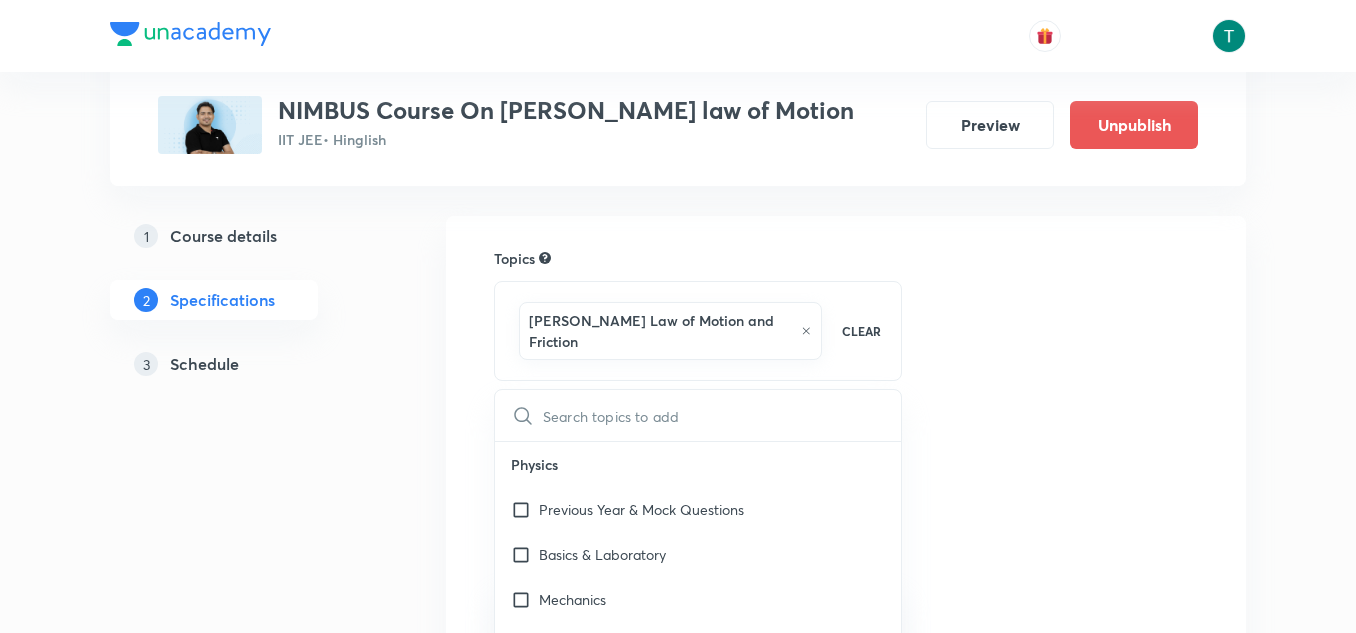 checkbox on "true" 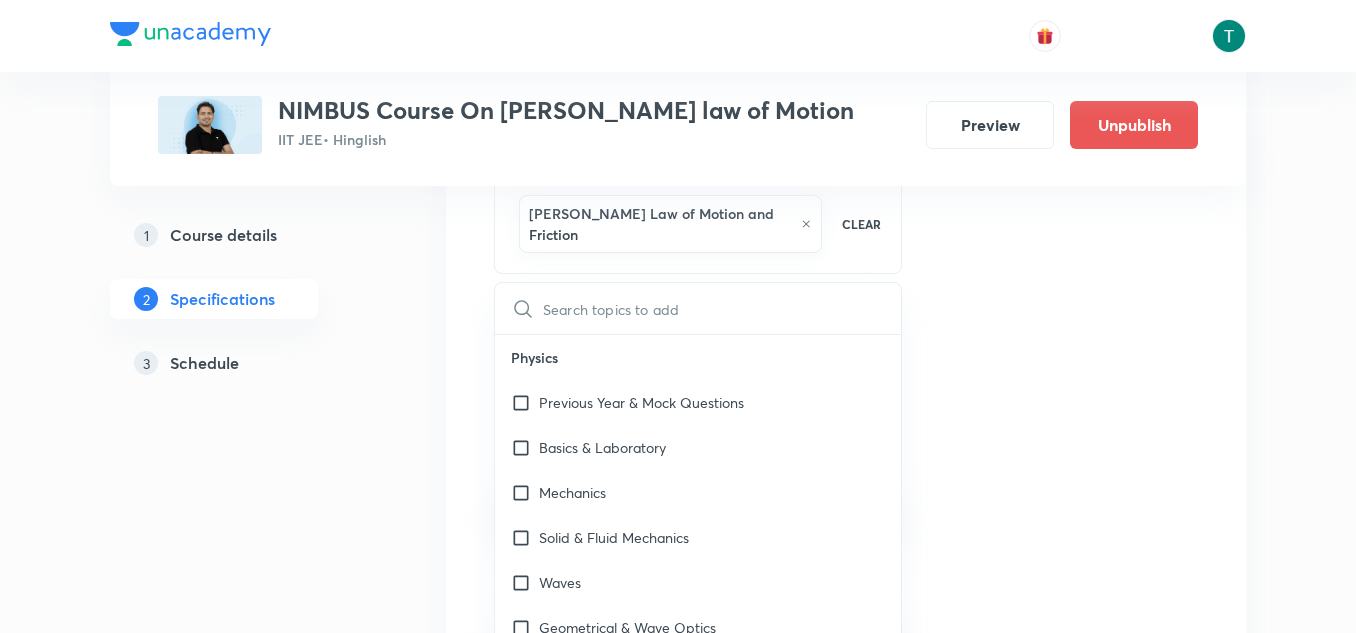 scroll, scrollTop: 240, scrollLeft: 0, axis: vertical 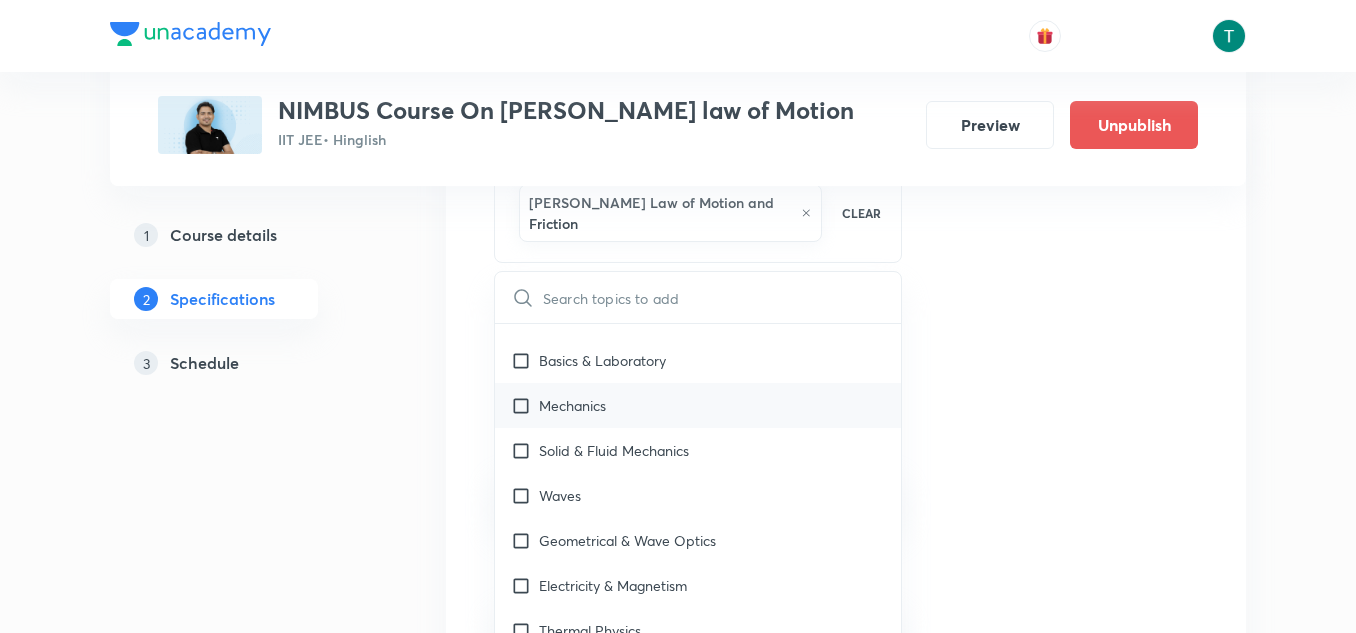 click on "Mechanics" at bounding box center [572, 405] 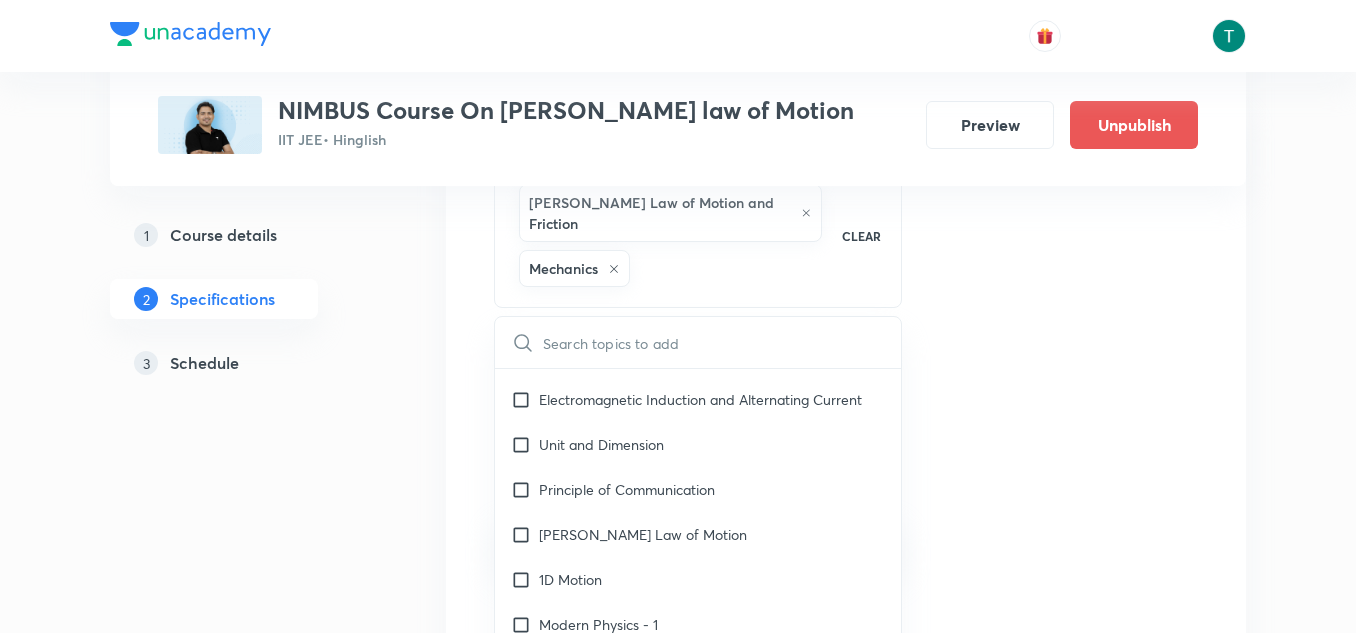 scroll, scrollTop: 1101, scrollLeft: 0, axis: vertical 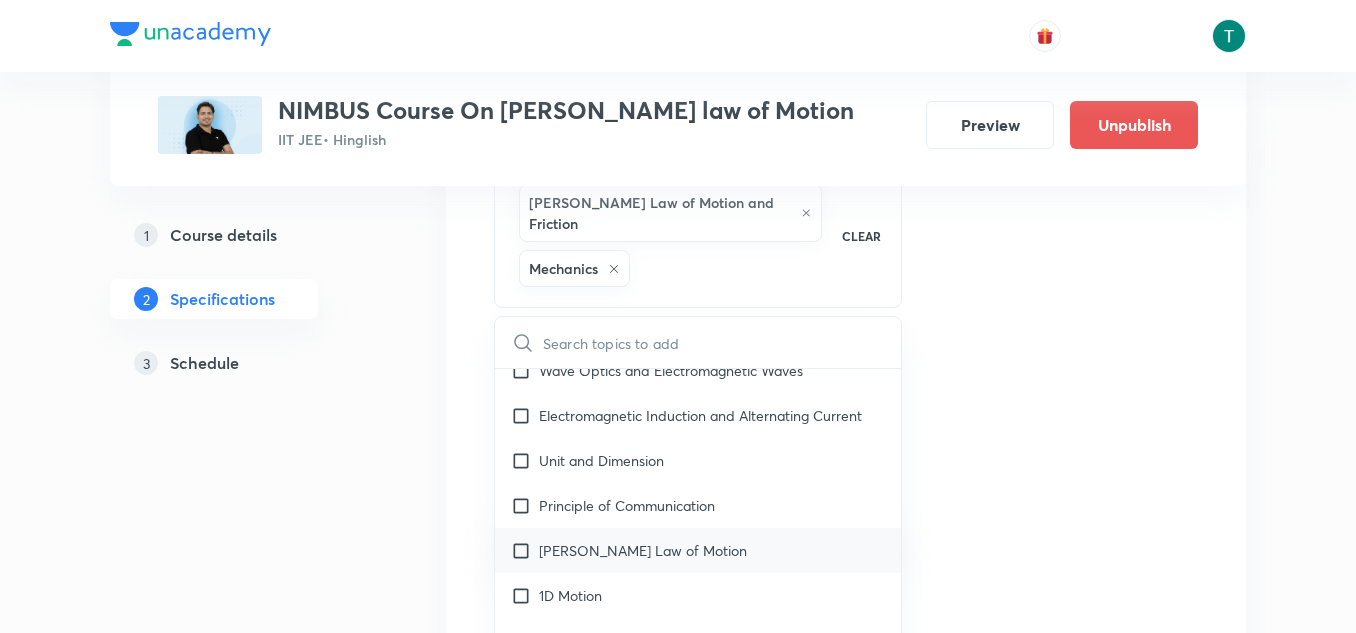 click on "Newton's Law of Motion" at bounding box center (643, 550) 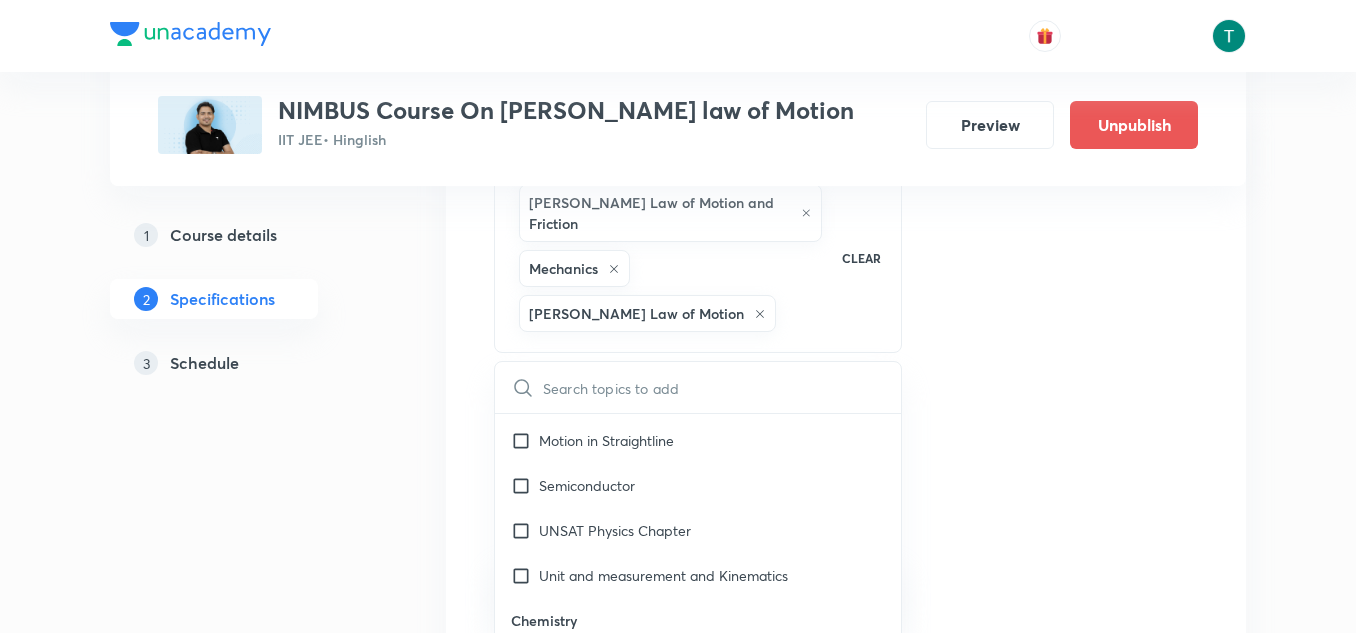 scroll, scrollTop: 1911, scrollLeft: 0, axis: vertical 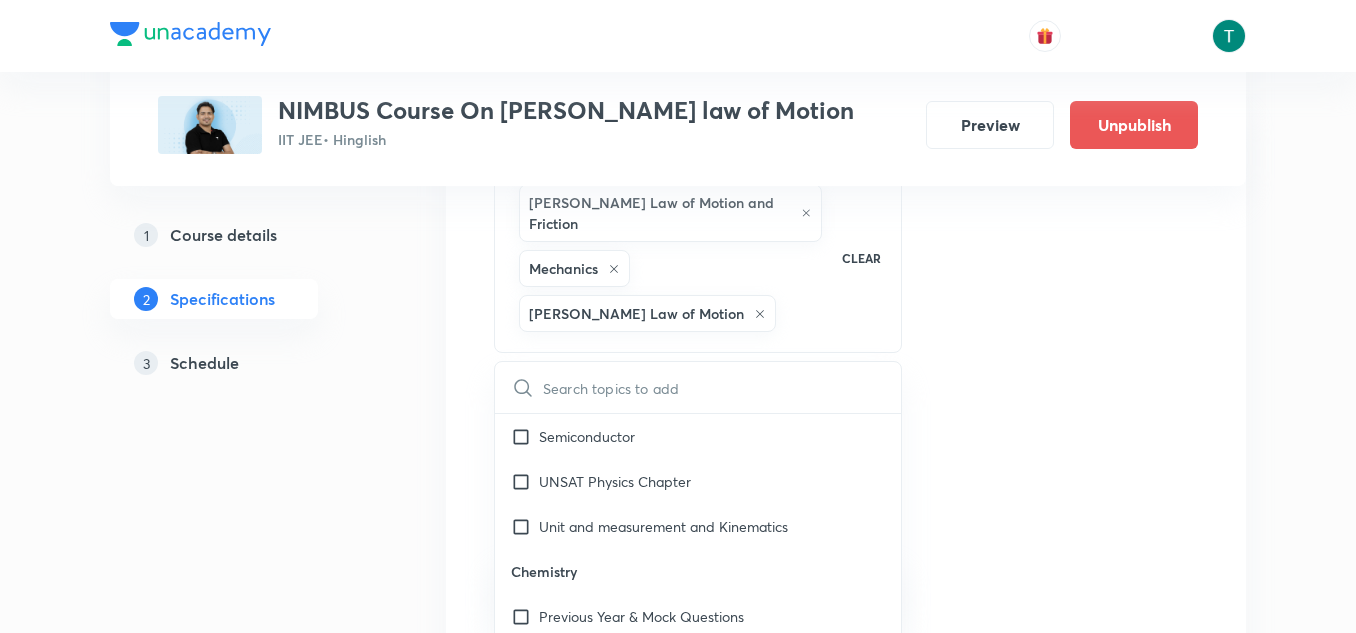 click on "Plus Courses NIMBUS Course On Newton's law of Motion IIT JEE  • Hinglish Preview Unpublish 1 Course details 2 Specifications 3 Schedule Topics Newton's Law of Motion and Friction Mechanics Newton's Law of Motion CLEAR ​ Physics Previous Year & Mock Questions Basics & Laboratory Mechanics Solid & Fluid Mechanics Waves Geometrical & Wave Optics Electricity & Magnetism Thermal Physics Modern Physics Physics Crash Course Basic Mathematics and Vector Newton's Law of Motion and Friction Kinematics-2D Kinematics-1D and Calculus Current Electricity Capacitance Electrostatics Magnetic Effect of Current and Magnetism Center of Mass and Collision Error Rotational Motion Circular Motion Work, Power & Energy Wave Optics and Electromagnetic Waves Electromagnetic Induction and Alternating Current Unit and Dimension Principle of Communication Newton's Law of Motion 1D Motion Modern Physics - 1 Modern Physics - 2 Geometrical Optics Basic Math Elasticity, Thermal Expansion, Calorimetry and Heat Transfer Fluid Mechanics ​" at bounding box center (678, 497) 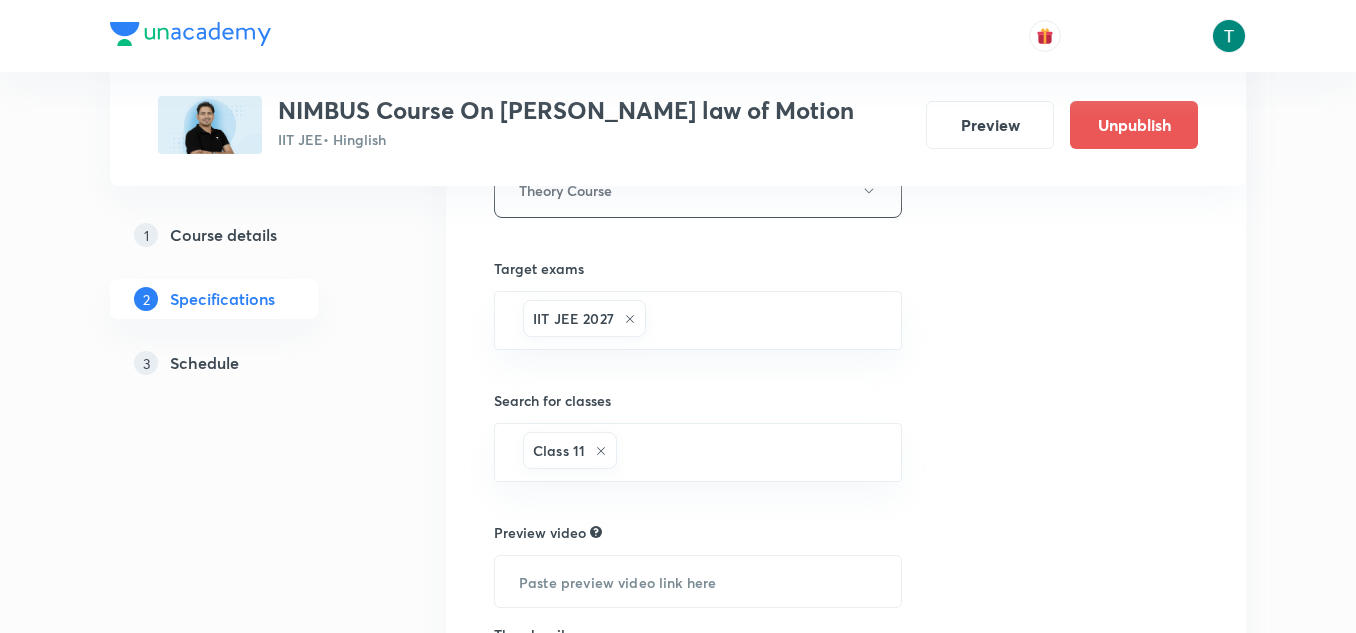 scroll, scrollTop: 744, scrollLeft: 0, axis: vertical 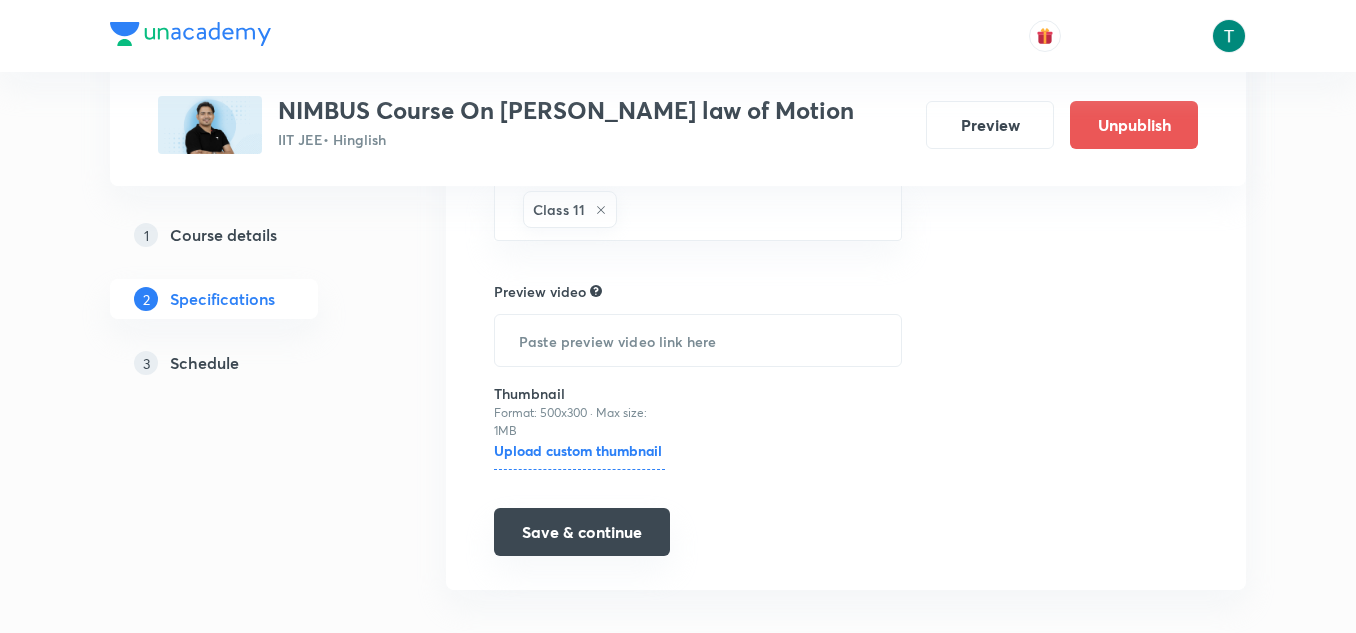 click on "Save & continue" at bounding box center [582, 532] 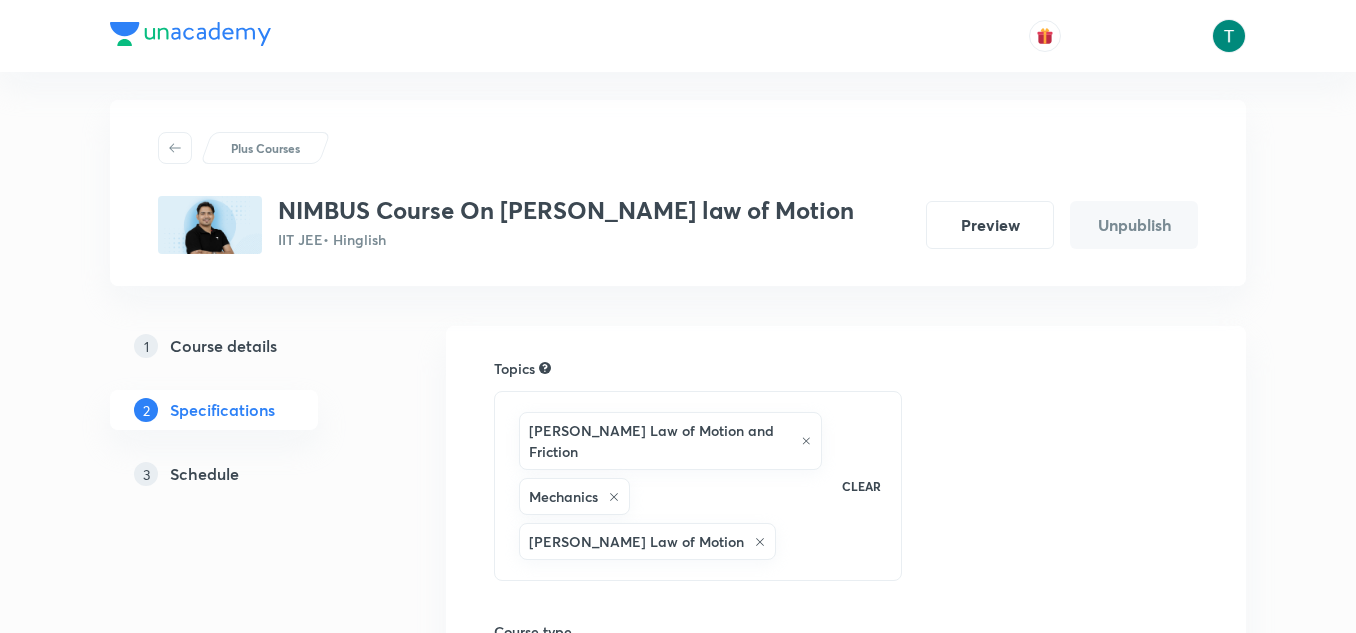 scroll, scrollTop: 11, scrollLeft: 0, axis: vertical 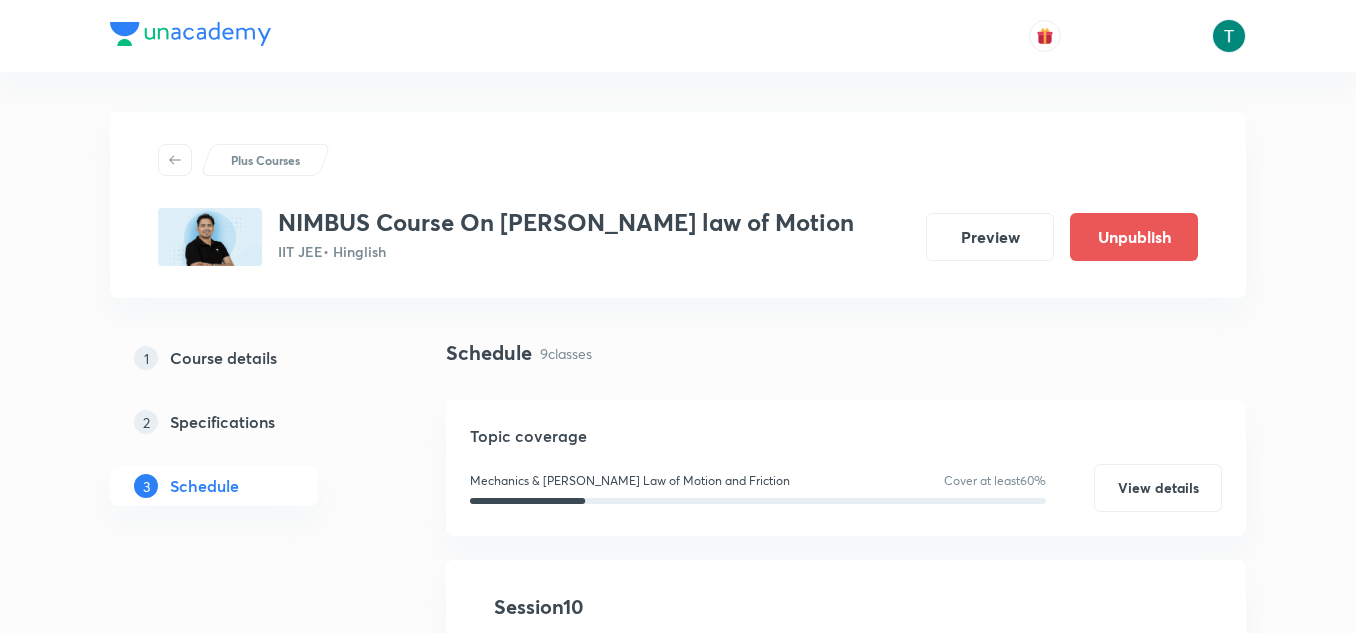 click on "Specifications" at bounding box center (222, 422) 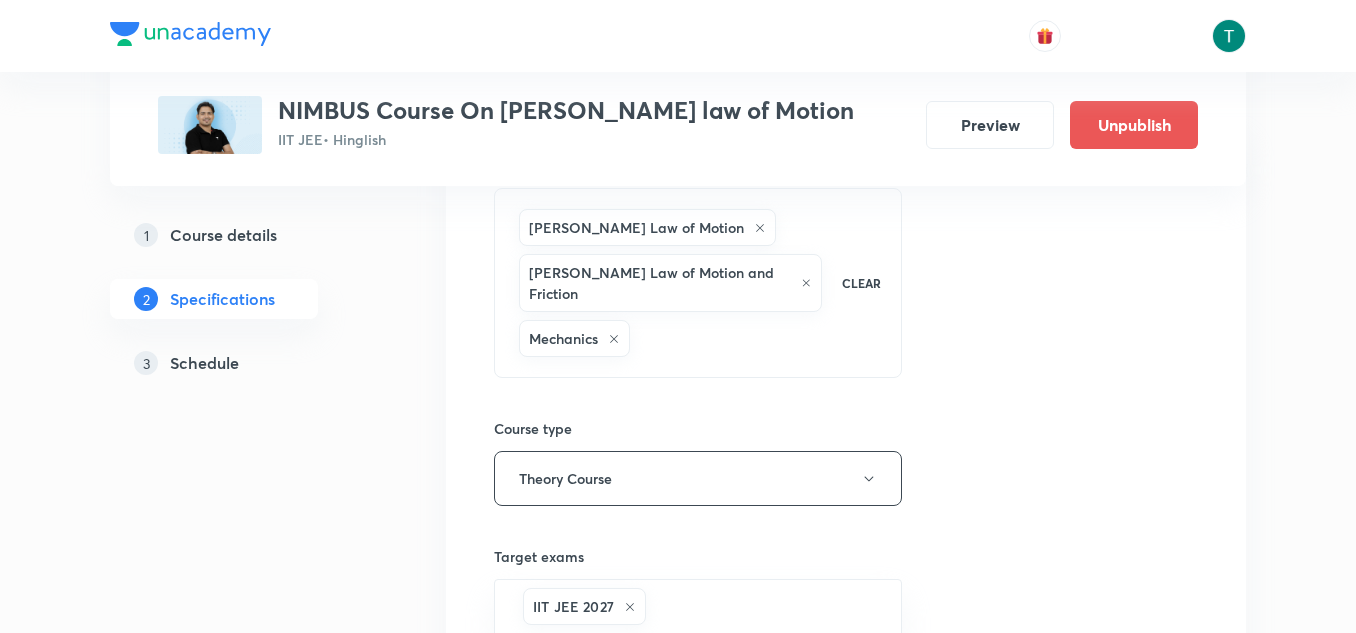 scroll, scrollTop: 287, scrollLeft: 0, axis: vertical 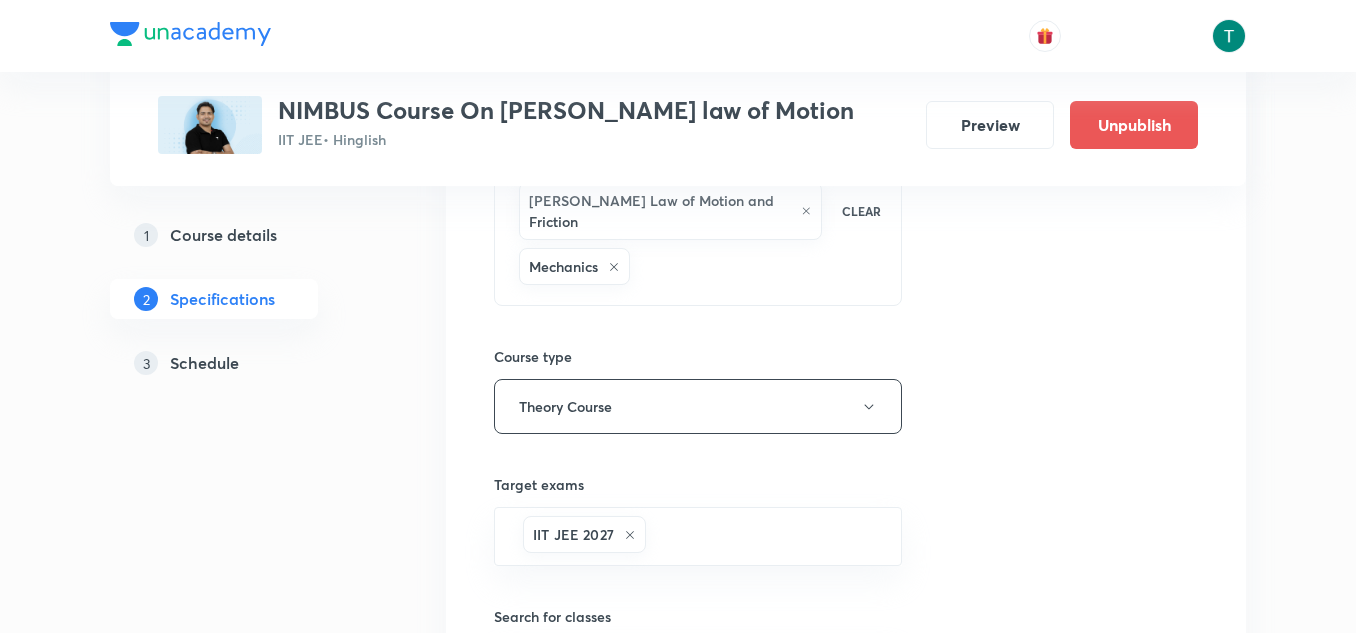 click on "Schedule" at bounding box center [204, 363] 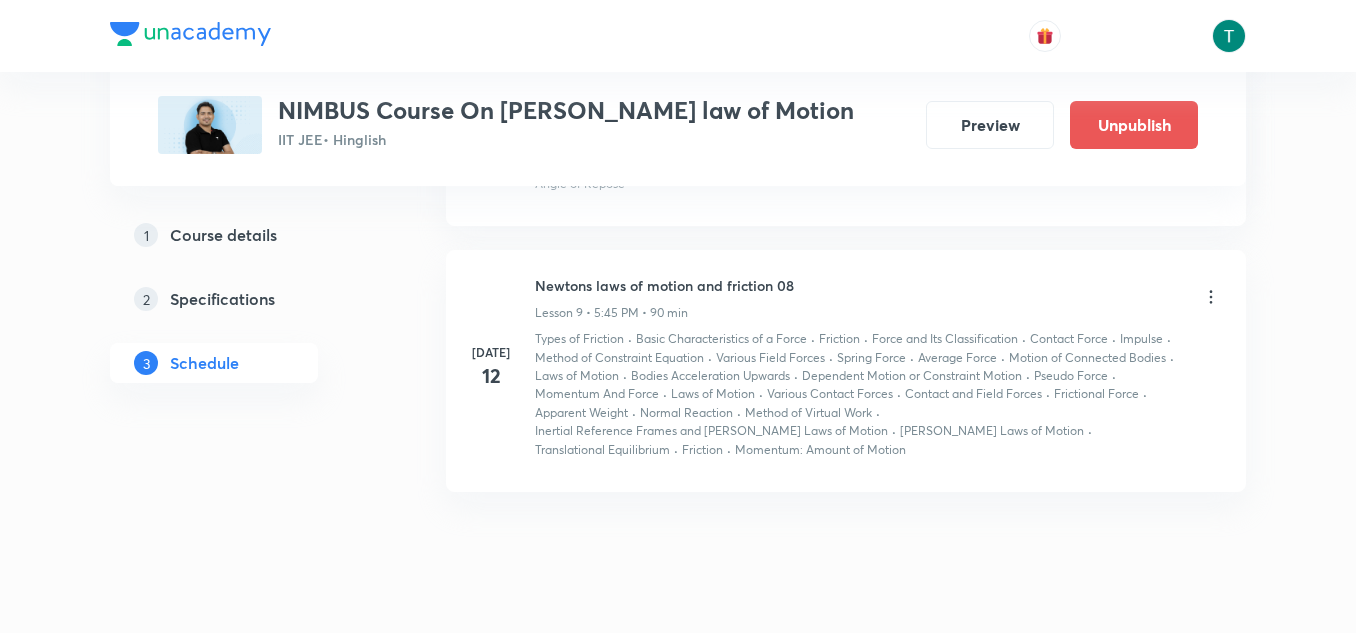 scroll, scrollTop: 2397, scrollLeft: 0, axis: vertical 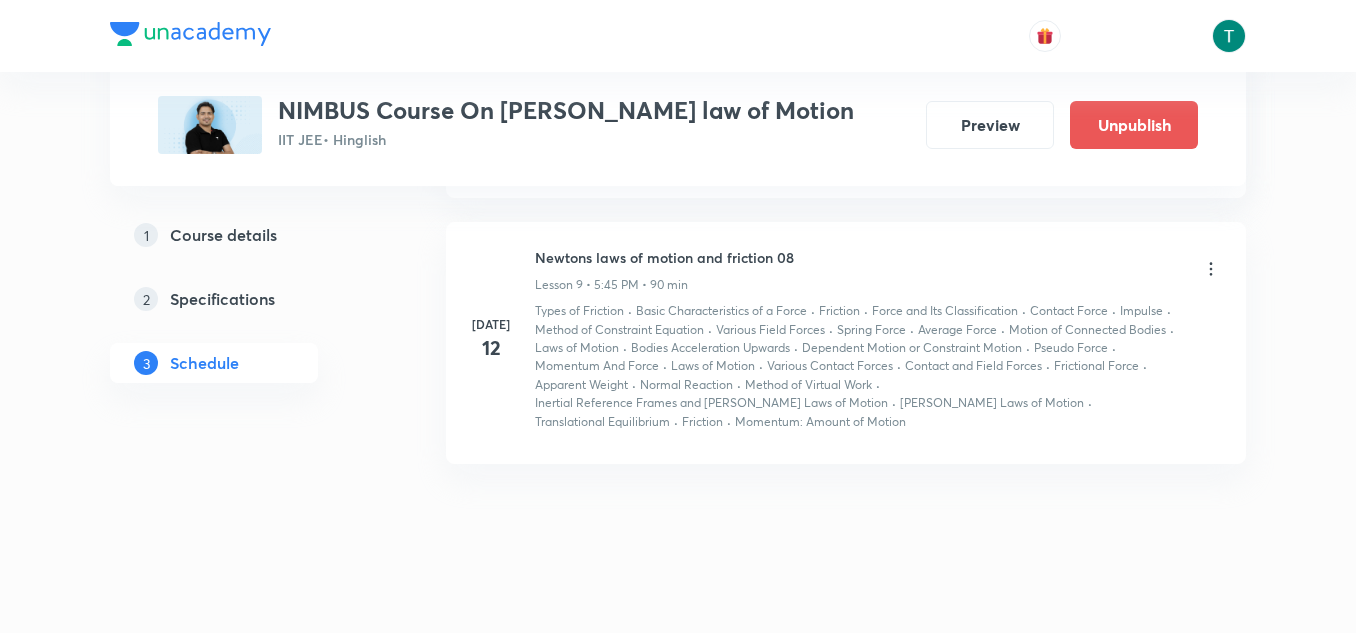 click on "Schedule 9  classes Topic coverage Mechanics & Newton's Law of Motion and Friction Cover at least  60 % View details Session  10 Live class Quiz Recorded classes Session title 0/99 ​ Schedule for Jul 12, 2025, 10:31 AM ​ Duration (in minutes) ​ Sub-concepts Select concepts that wil be covered in this session Add Cancel Jun 26 Newtons laws of motion and friction 01 Lesson 1 • 5:45 PM • 90 min Momentum: Amount of Motion Jun 28 Newtons laws of motion and friction 02 Lesson 2 • 5:45 PM • 90 min Momentum: Amount of Motion Jul 1 Newtons laws of motion and friction 03 Lesson 3 • 5:45 PM • 90 min Momentum: Amount of Motion Jul 3 Newtons laws of motion and friction 04 Lesson 4 • 5:45 PM • 90 min Momentum: Amount of Motion Jul 5 Newtons laws of motion and friction 04 Lesson 5 • 5:45 PM • 90 min Momentum: Amount of Motion Jul 7 Newtons laws of motion and friction 05 Lesson 6 • 5:45 PM • 90 min Dynamics of Particles: Translation Motion of Accelerated Bodies Jul 8 Free Body Diagram · · ·" at bounding box center [846, -722] 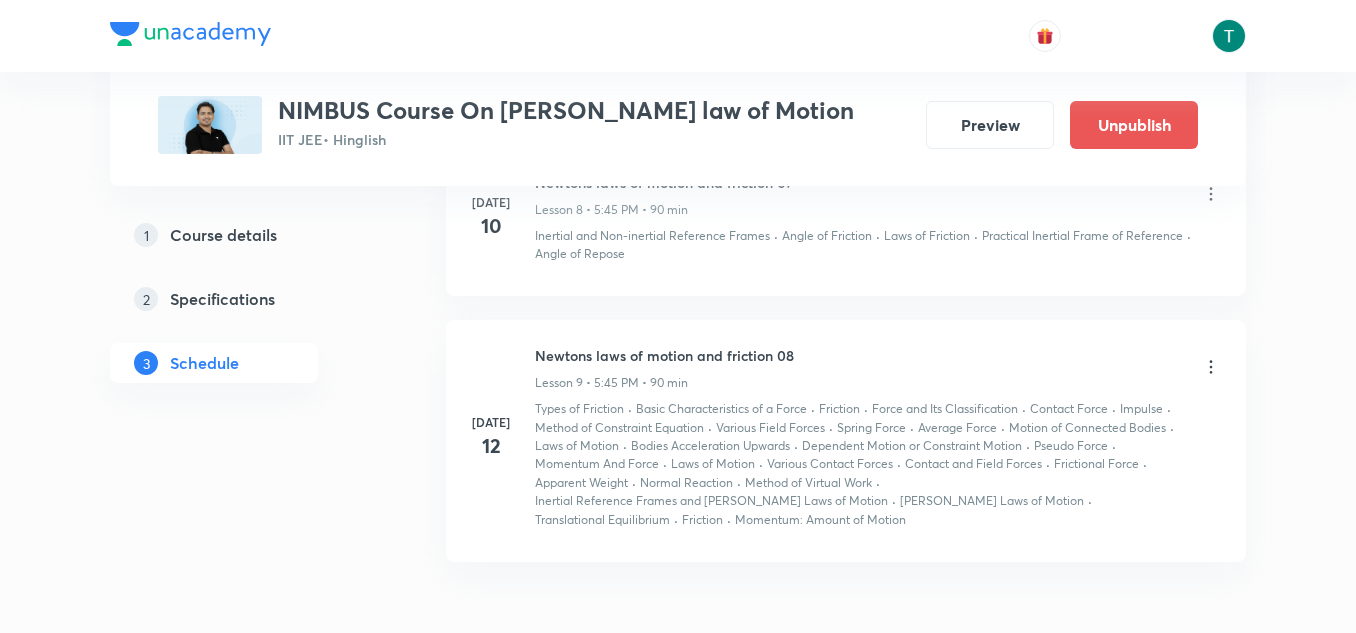 scroll, scrollTop: 2301, scrollLeft: 0, axis: vertical 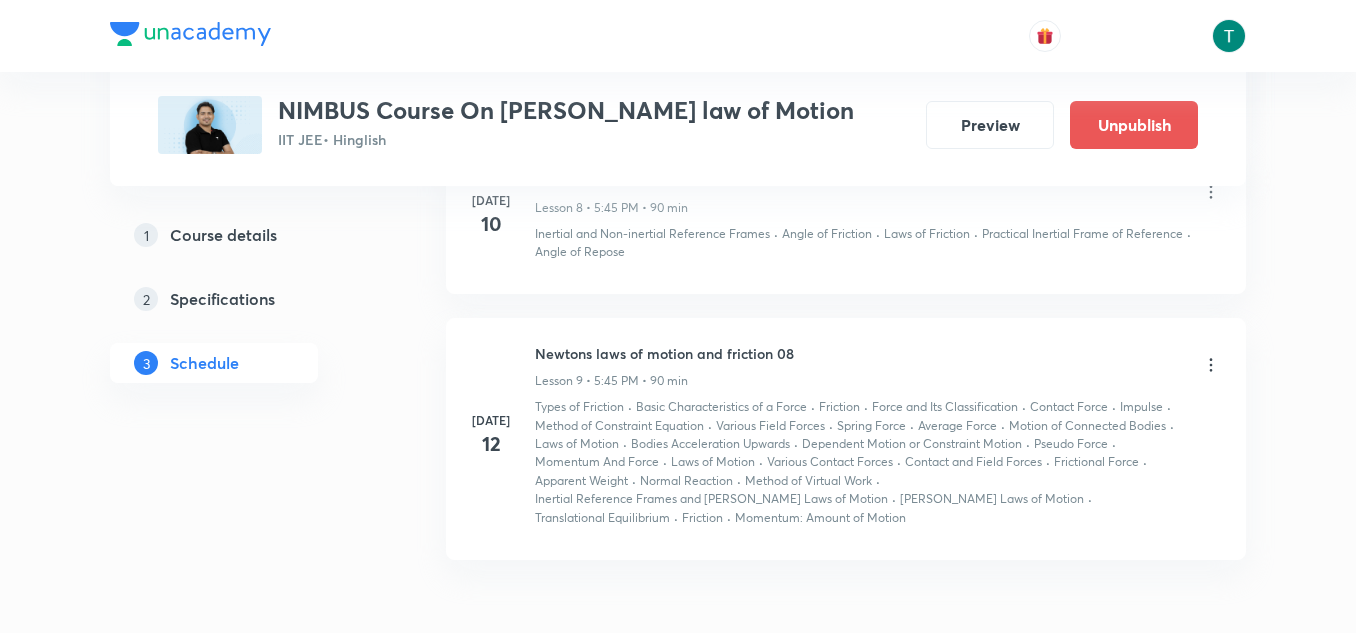 click on "Newtons laws of motion and friction 08 Lesson 9 • 5:45 PM • 90 min" at bounding box center (878, 366) 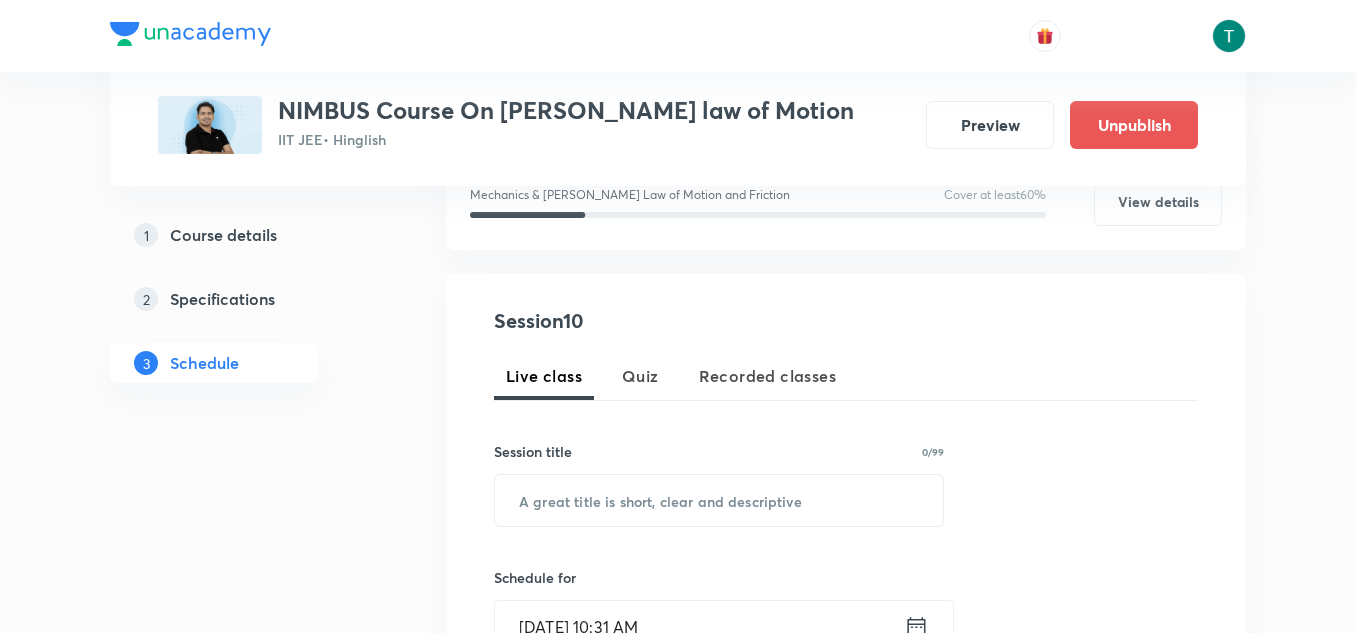 scroll, scrollTop: 427, scrollLeft: 0, axis: vertical 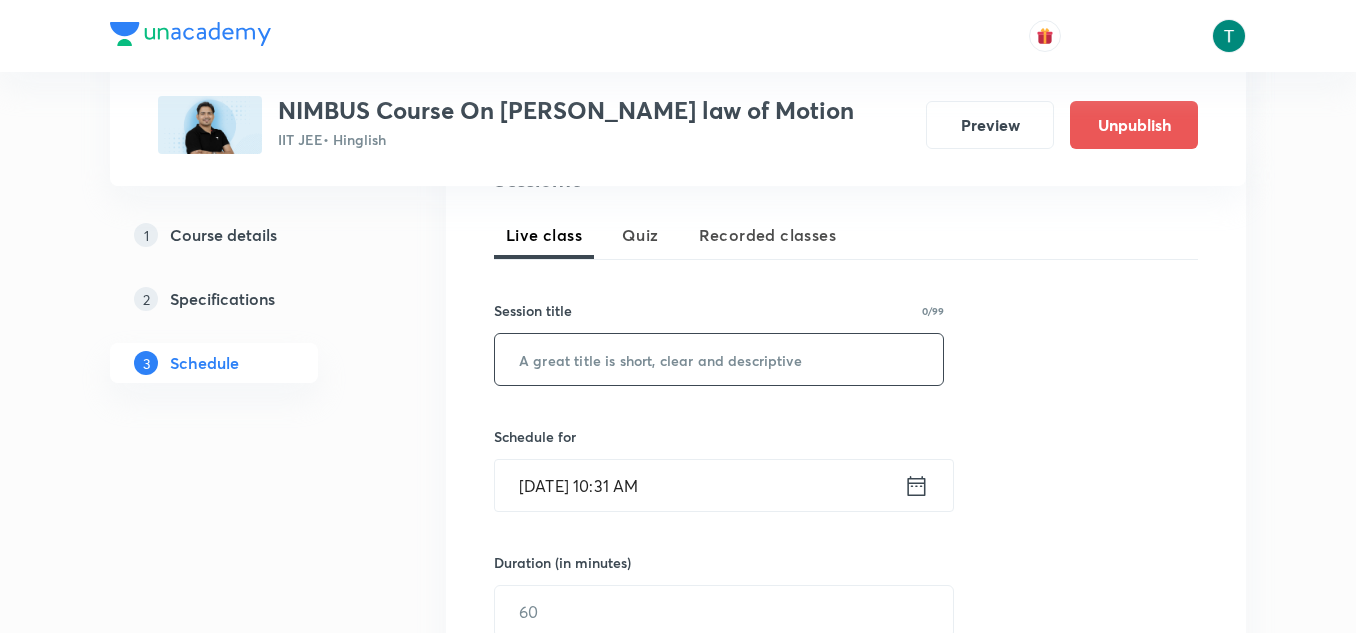 click at bounding box center [719, 359] 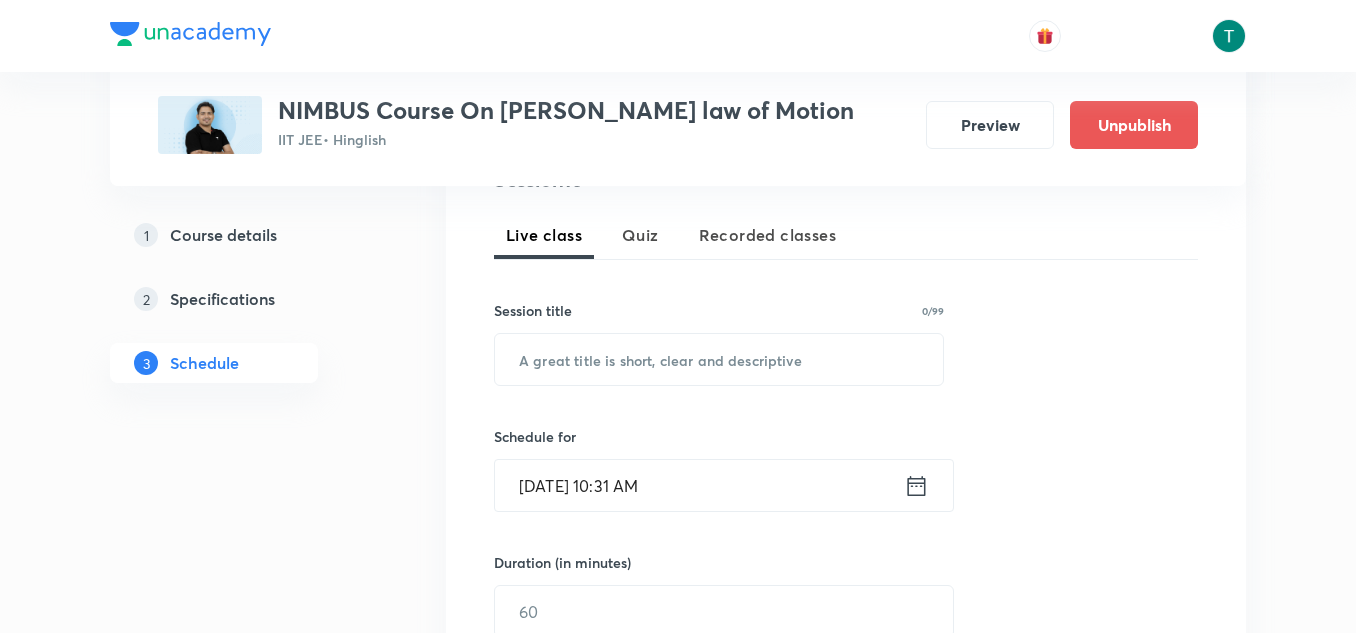 click on "Plus Courses NIMBUS Course On Newton's law of Motion IIT JEE  • Hinglish Preview Unpublish" at bounding box center (678, 93) 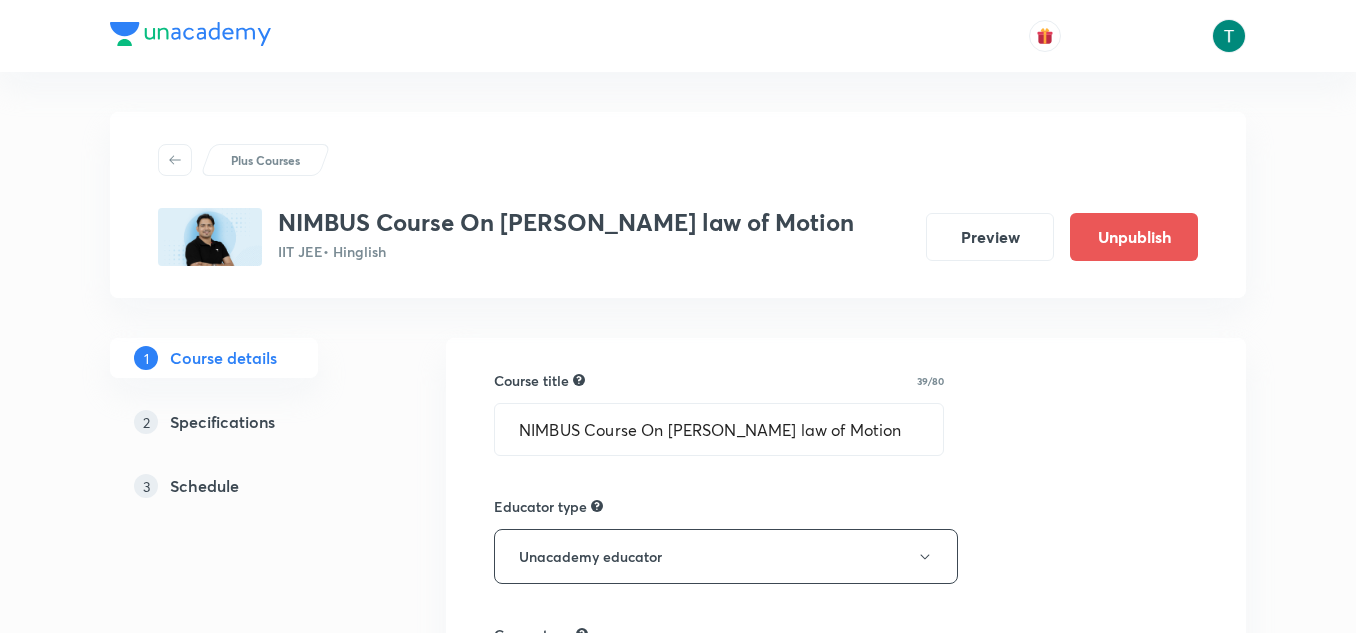 scroll, scrollTop: 0, scrollLeft: 0, axis: both 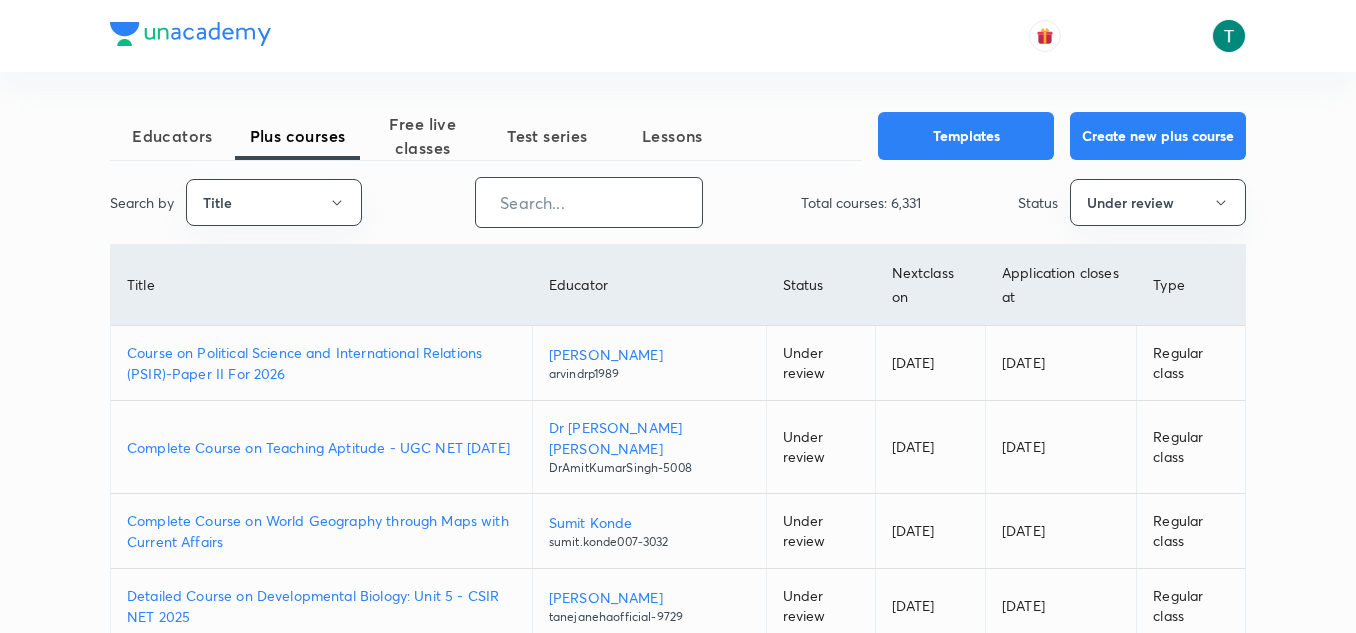 click at bounding box center (589, 202) 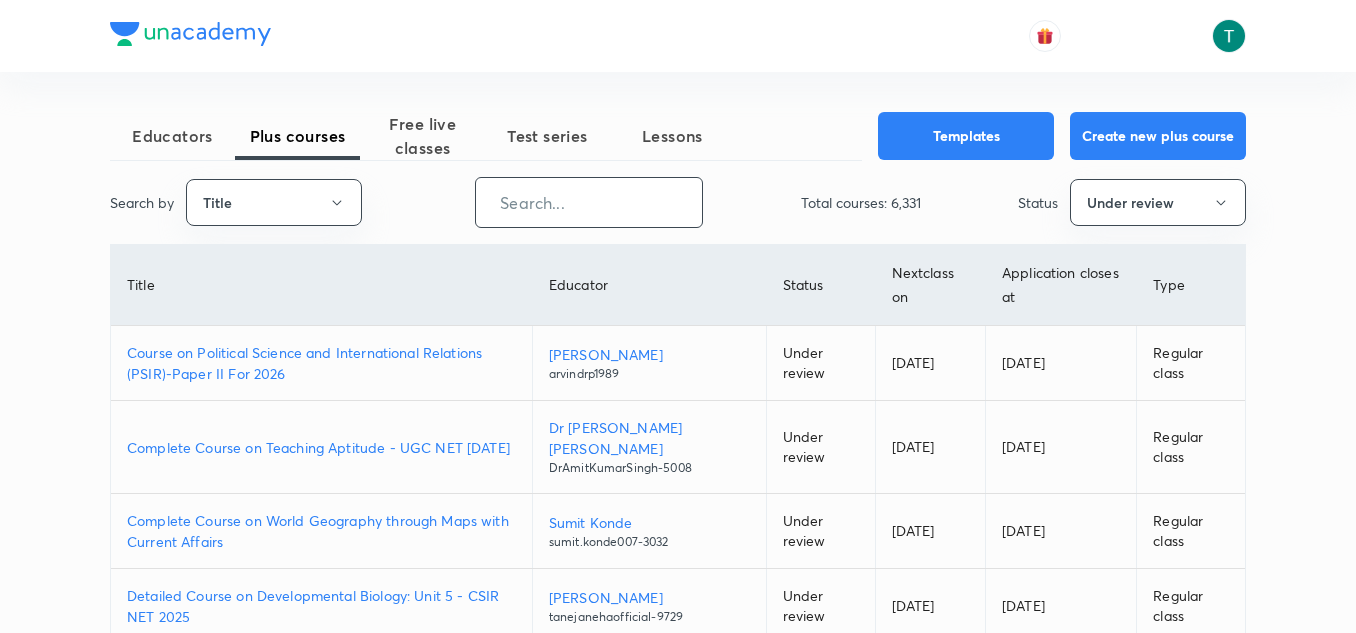 type on "v" 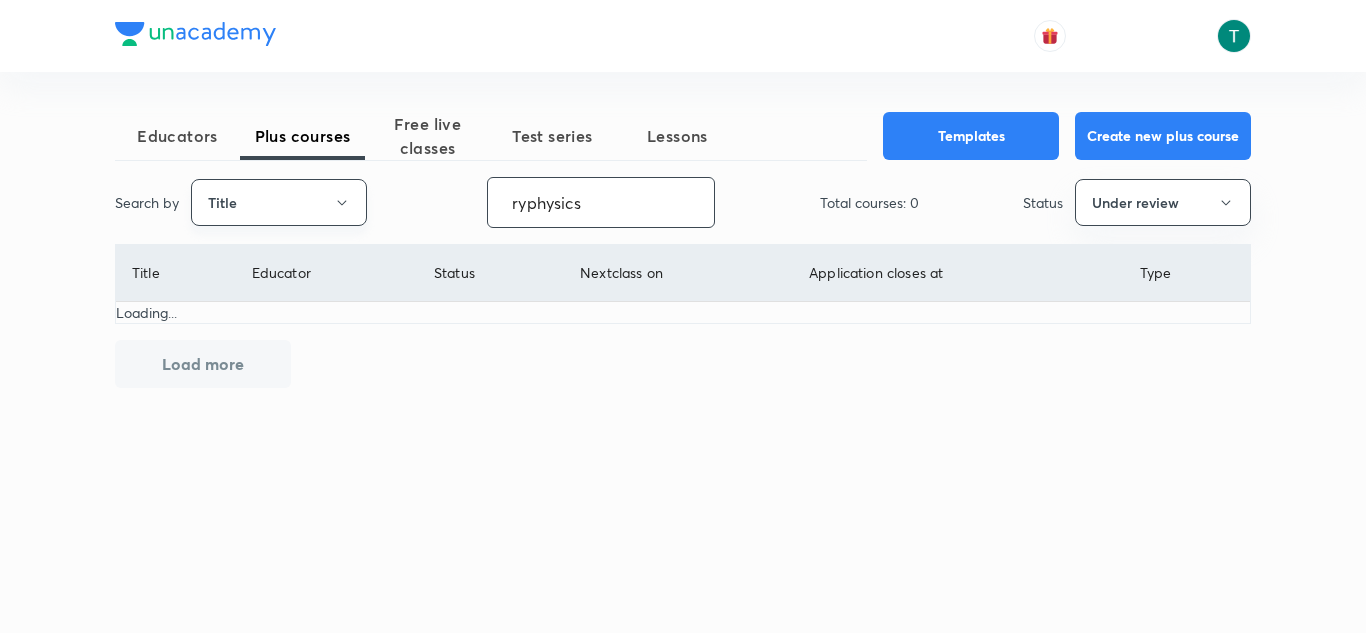 type on "ryphysics" 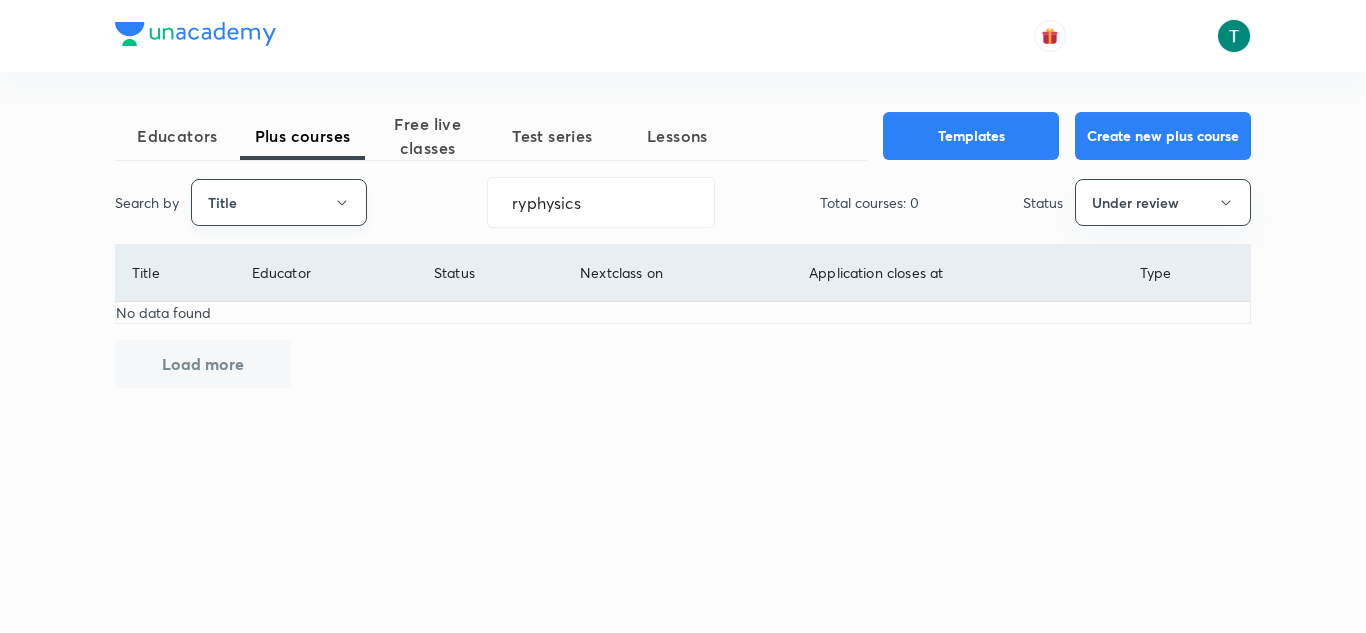 click 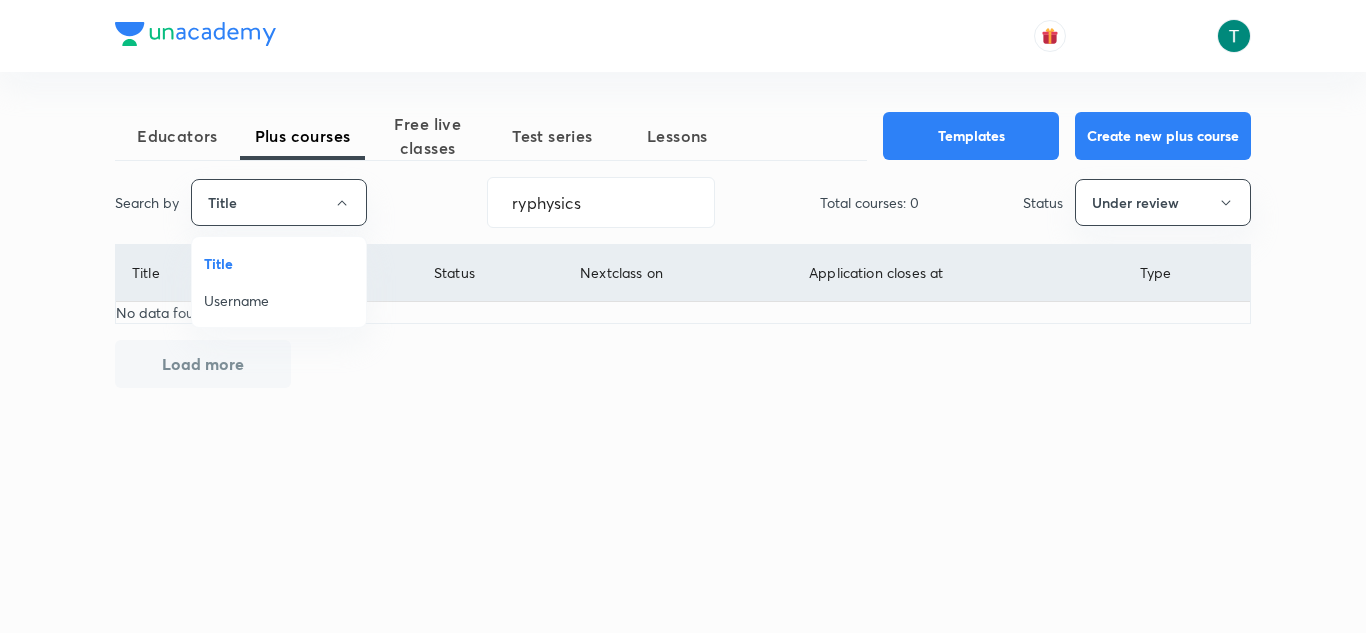 click on "Username" at bounding box center [279, 300] 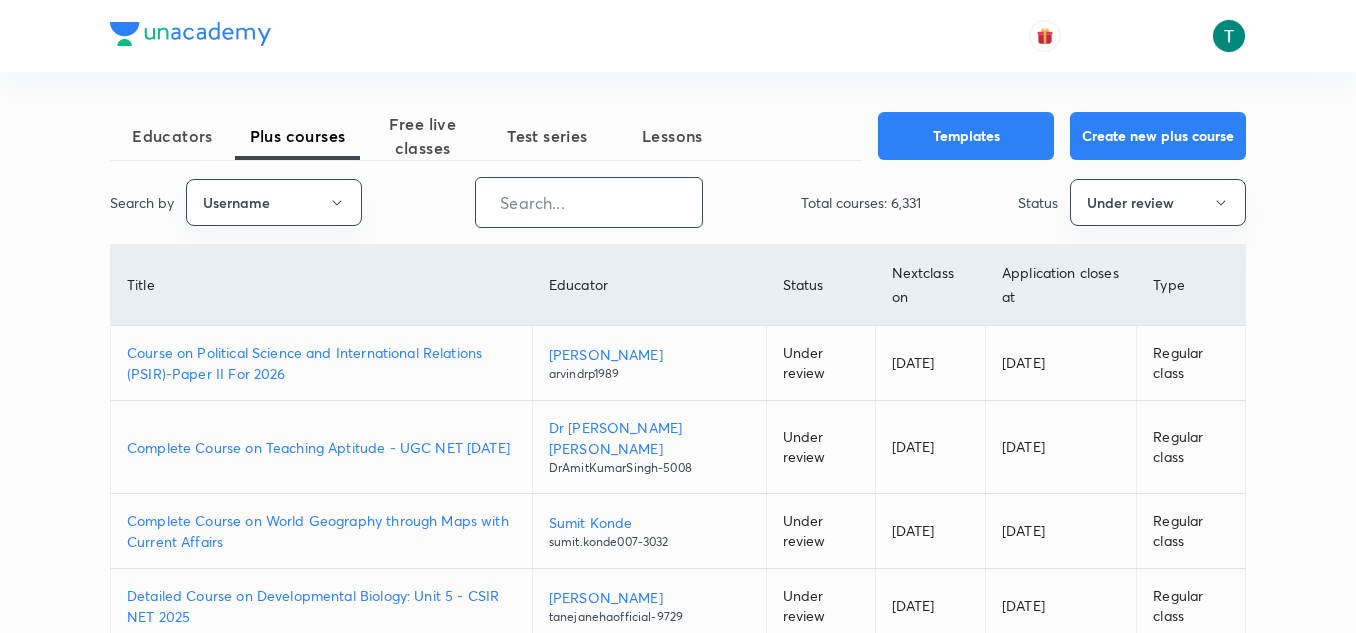 paste on "ryphysics" 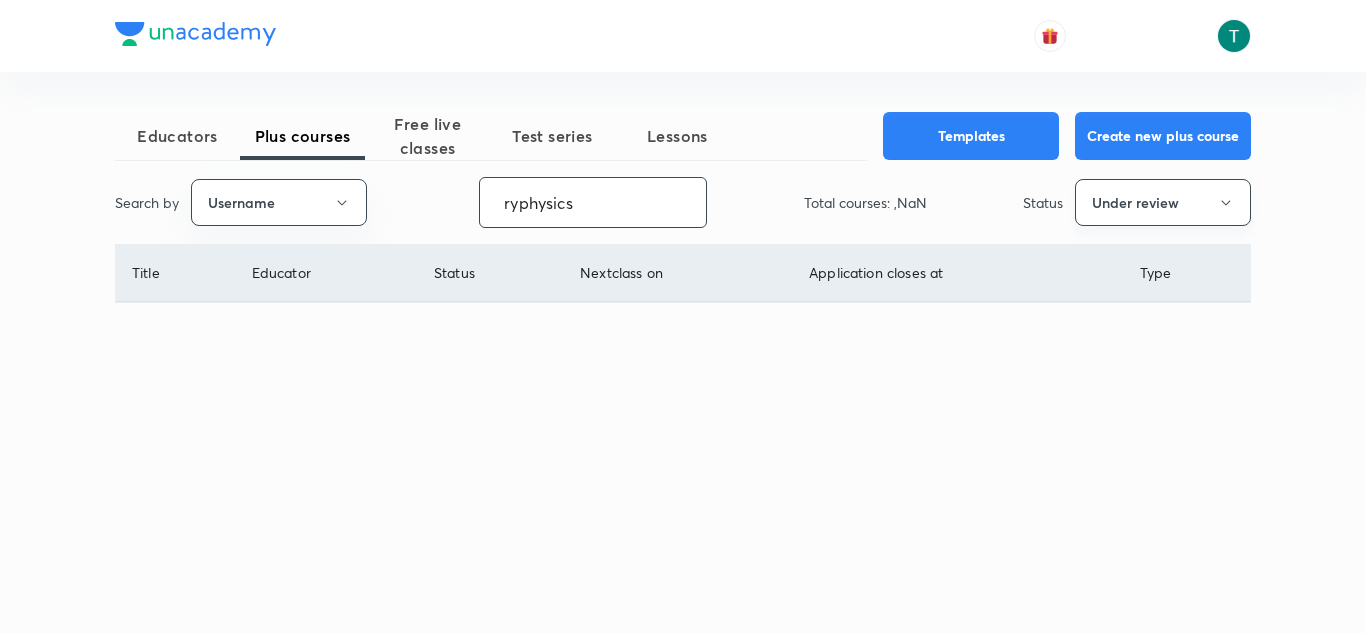 type on "ryphysics" 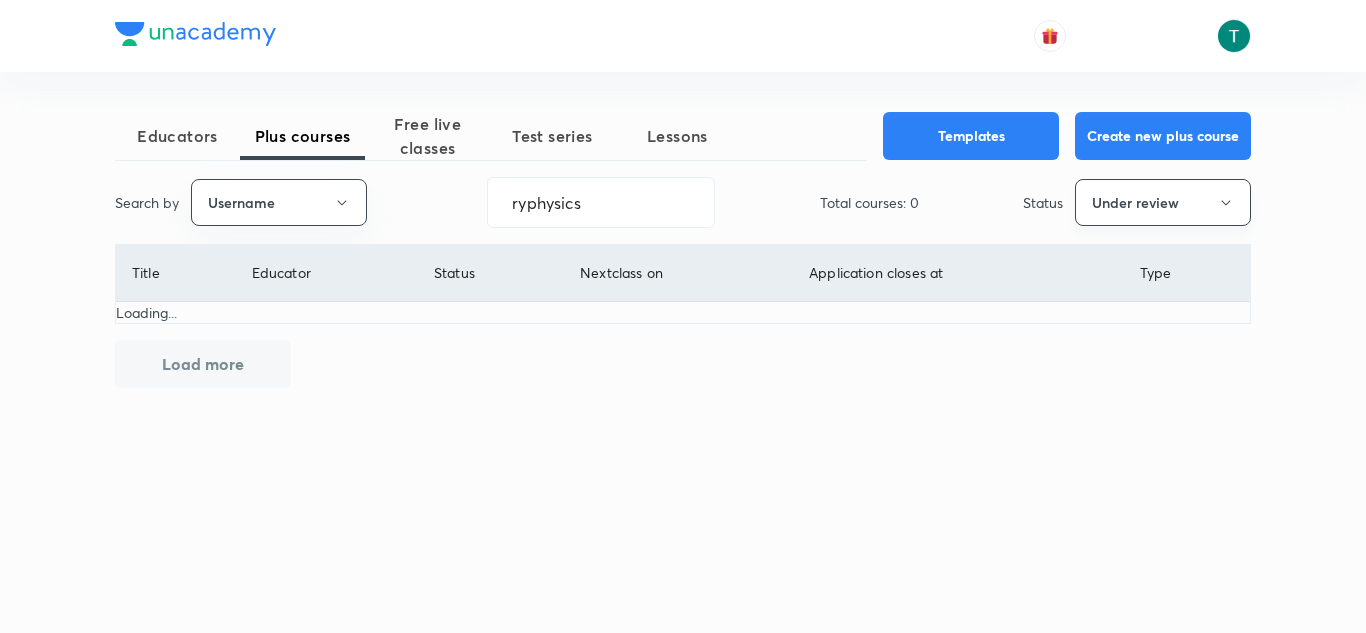 click on "Under review" at bounding box center (1163, 202) 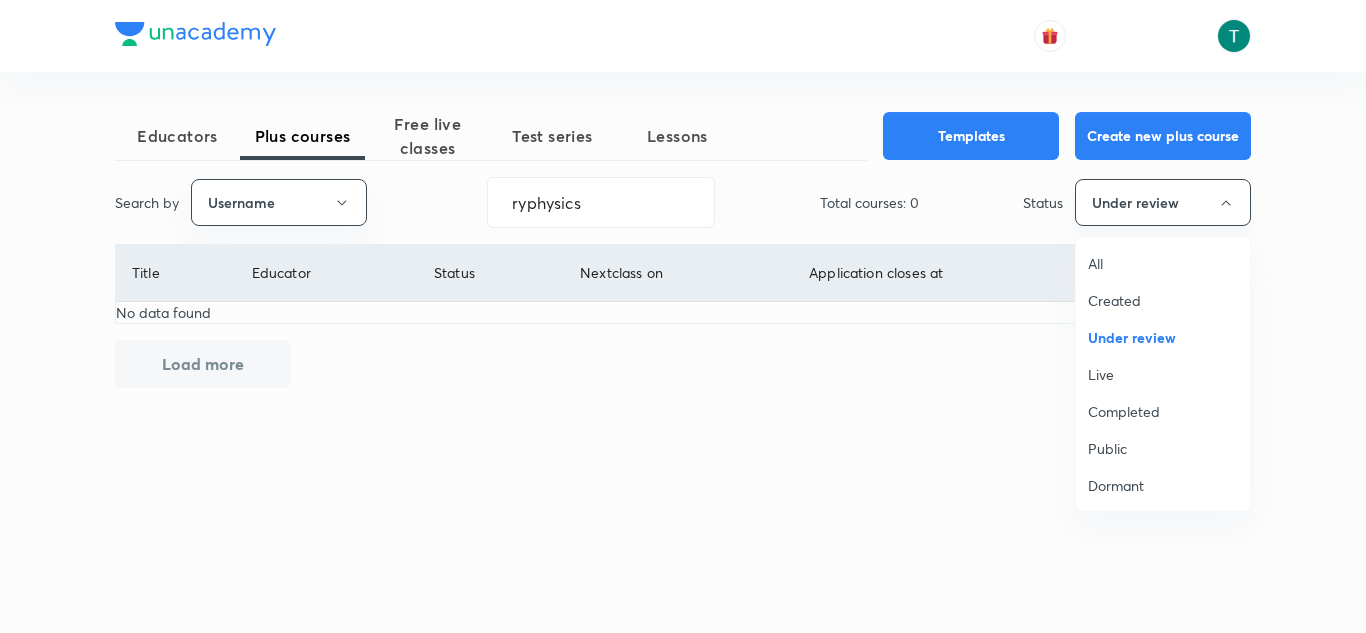 click on "All" at bounding box center (1163, 263) 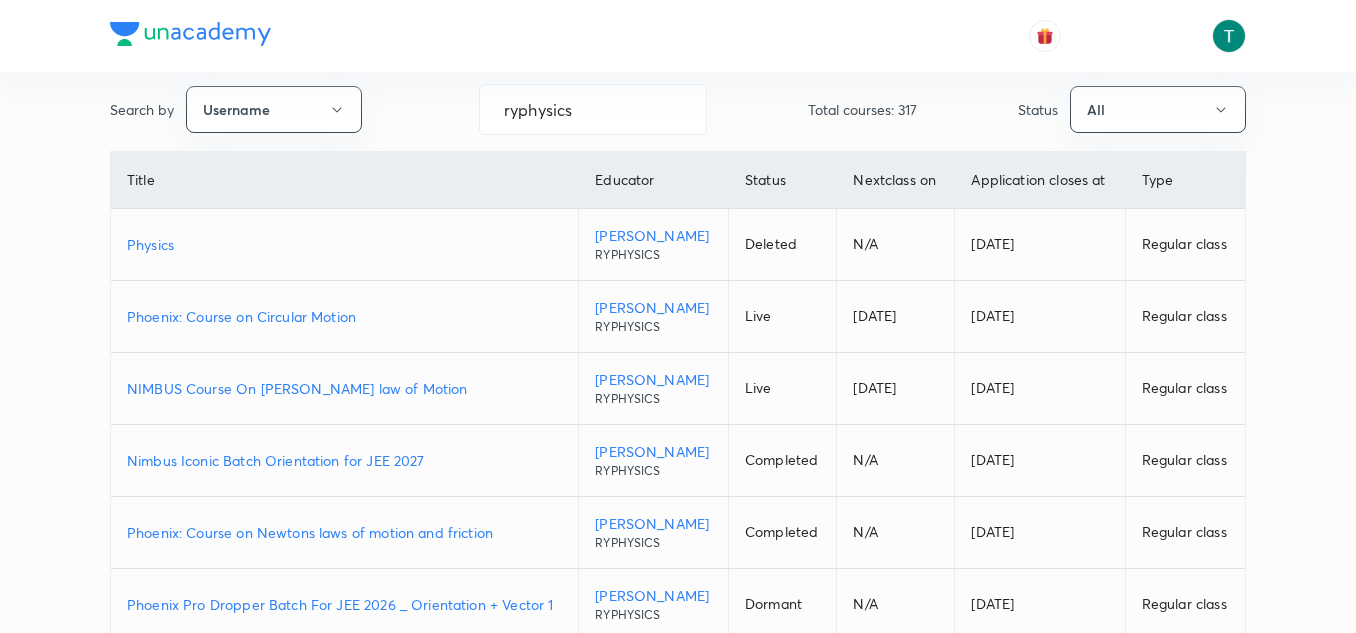 scroll, scrollTop: 94, scrollLeft: 0, axis: vertical 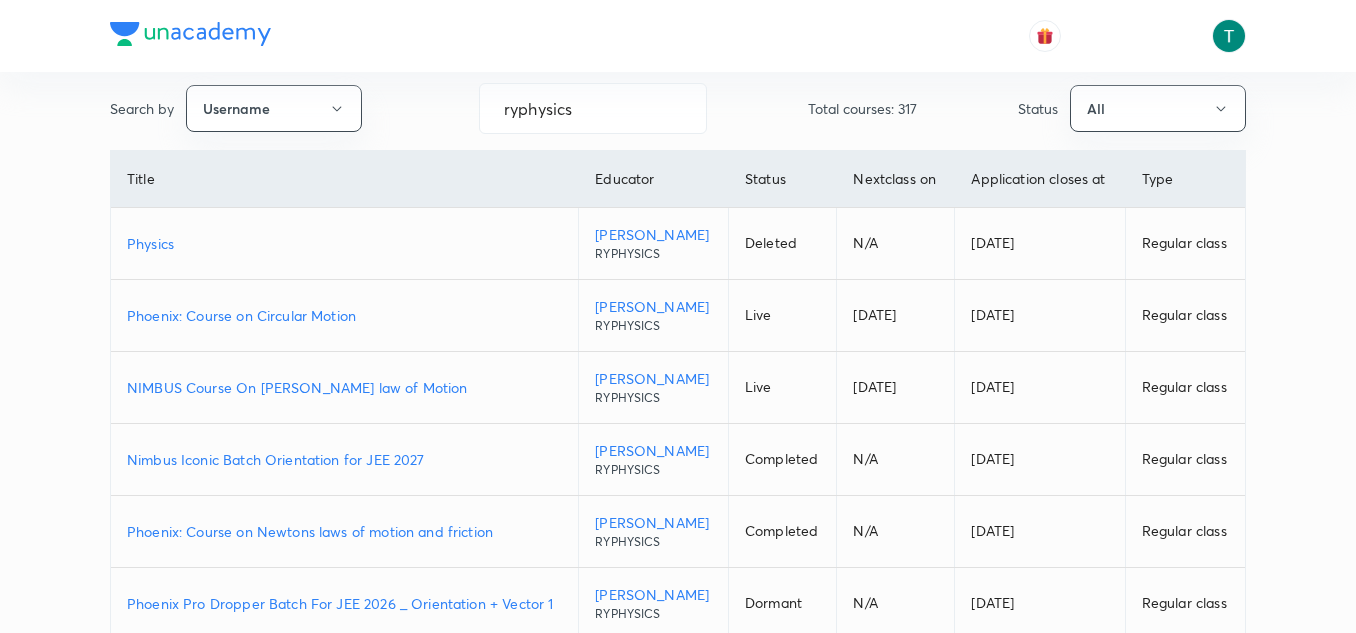 click on "Phoenix: Course on Circular Motion" at bounding box center (344, 315) 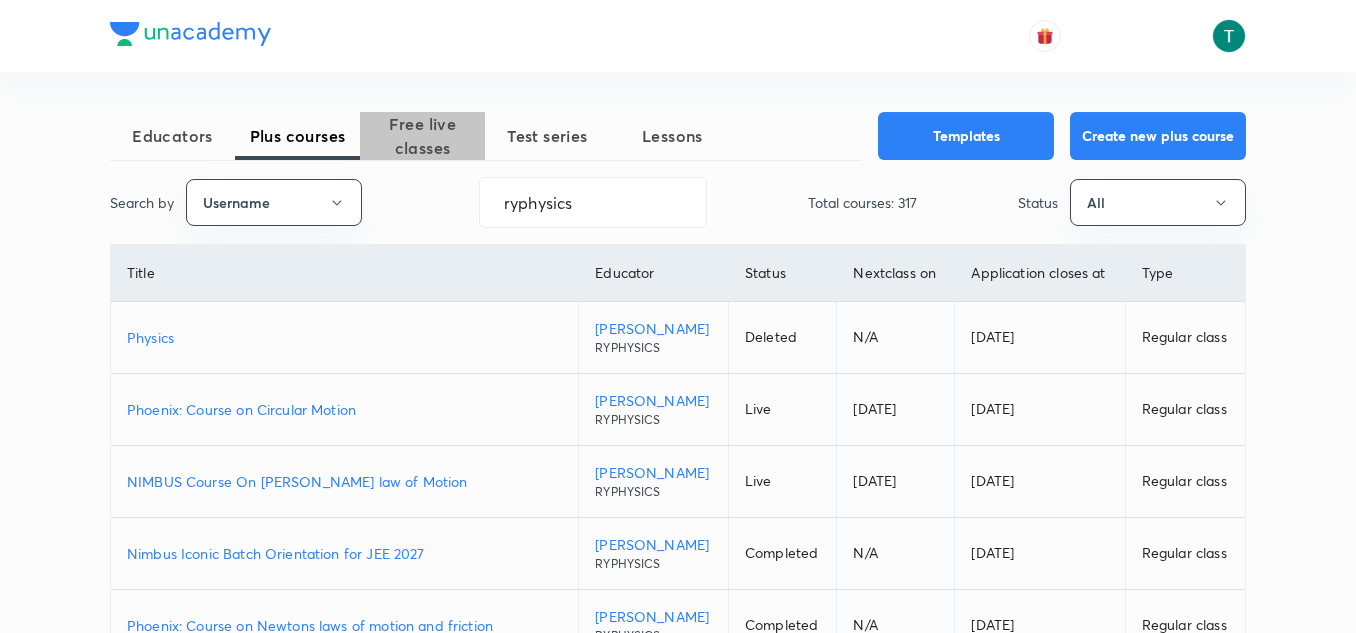 click on "Free live classes" at bounding box center [422, 136] 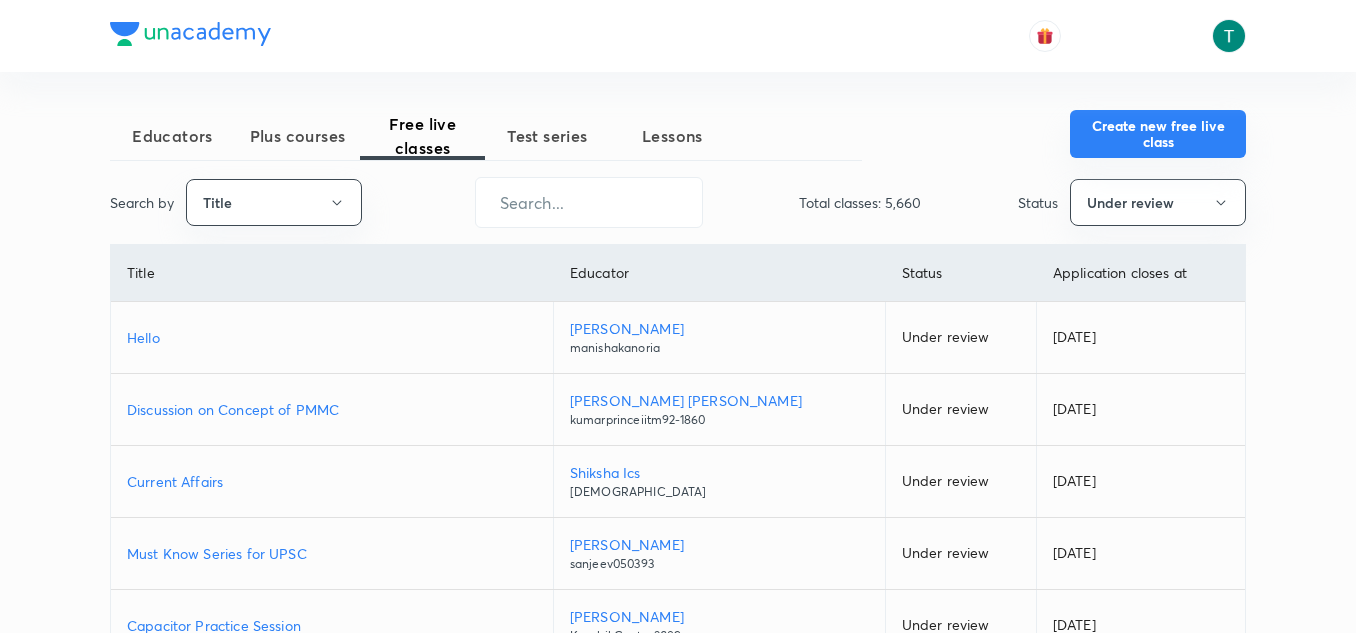 click on "Create new free live class" at bounding box center (1158, 134) 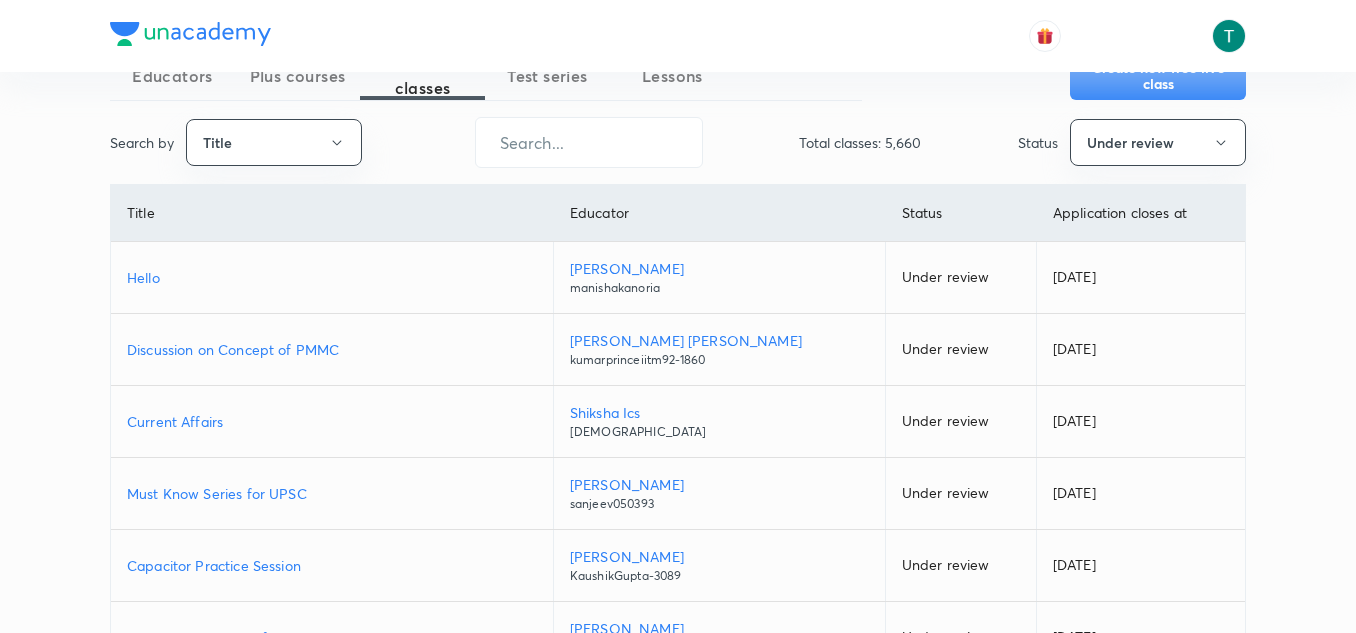 scroll, scrollTop: 0, scrollLeft: 0, axis: both 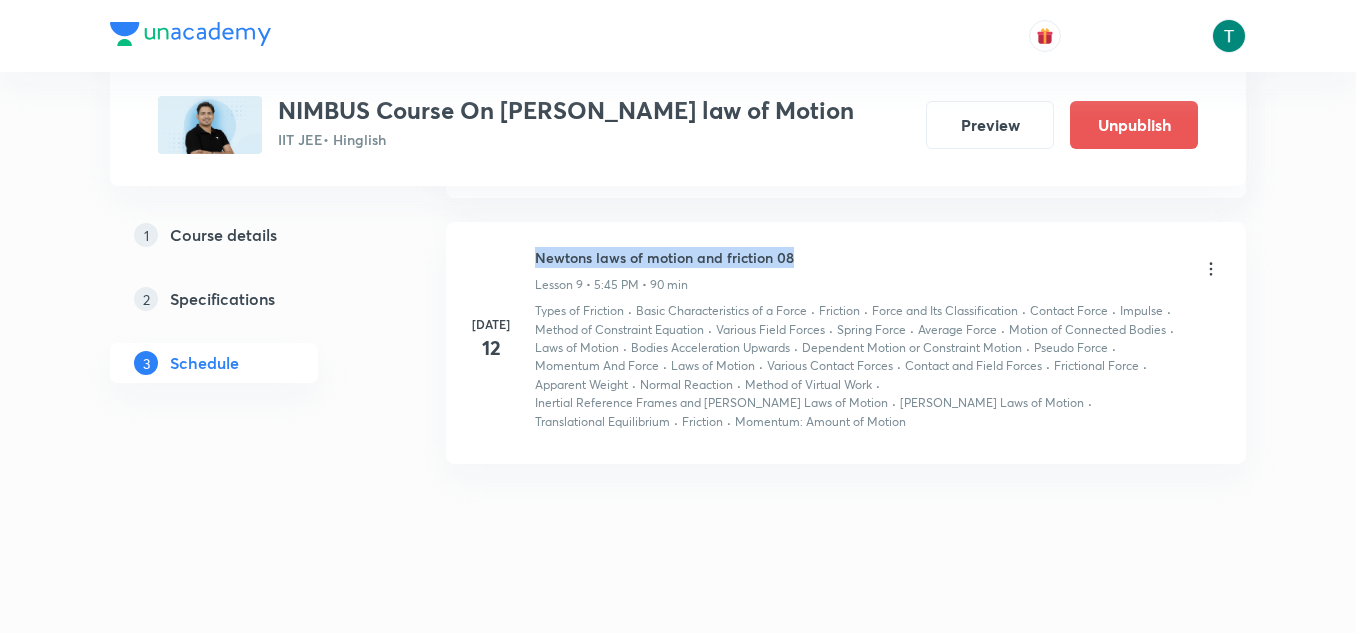drag, startPoint x: 531, startPoint y: 252, endPoint x: 892, endPoint y: 257, distance: 361.03464 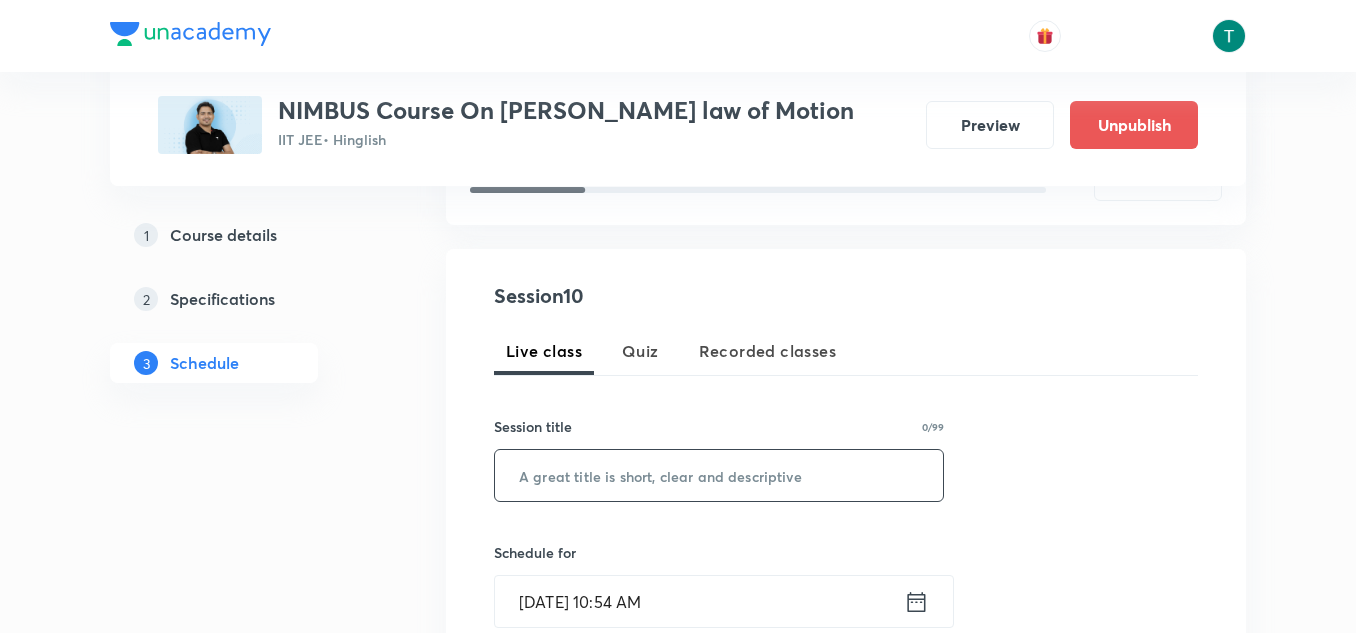 click at bounding box center (719, 475) 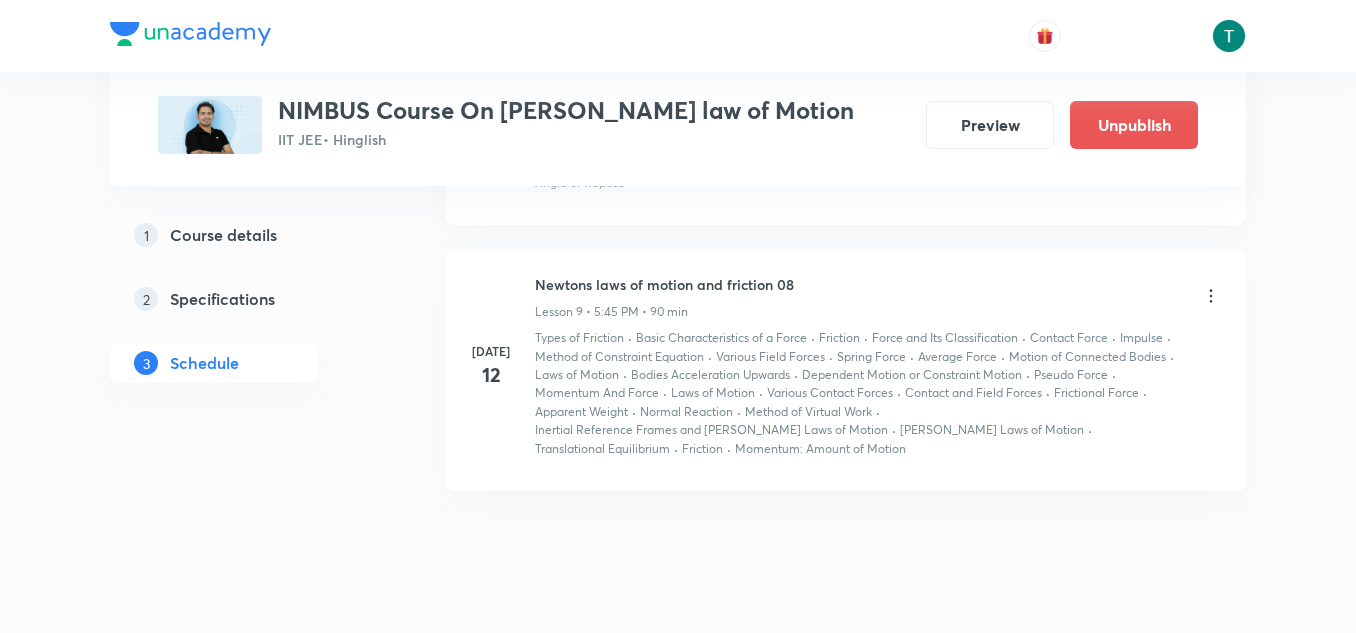 scroll, scrollTop: 2397, scrollLeft: 0, axis: vertical 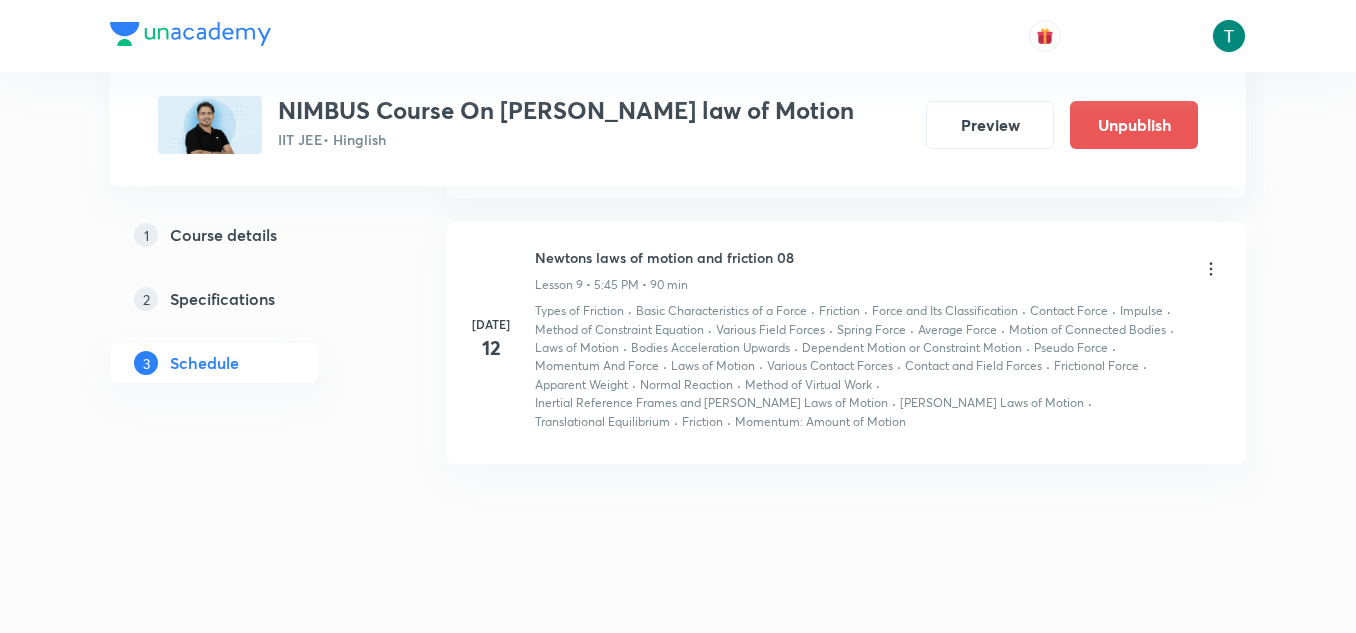 type on "Newtons laws of motion and friction 08" 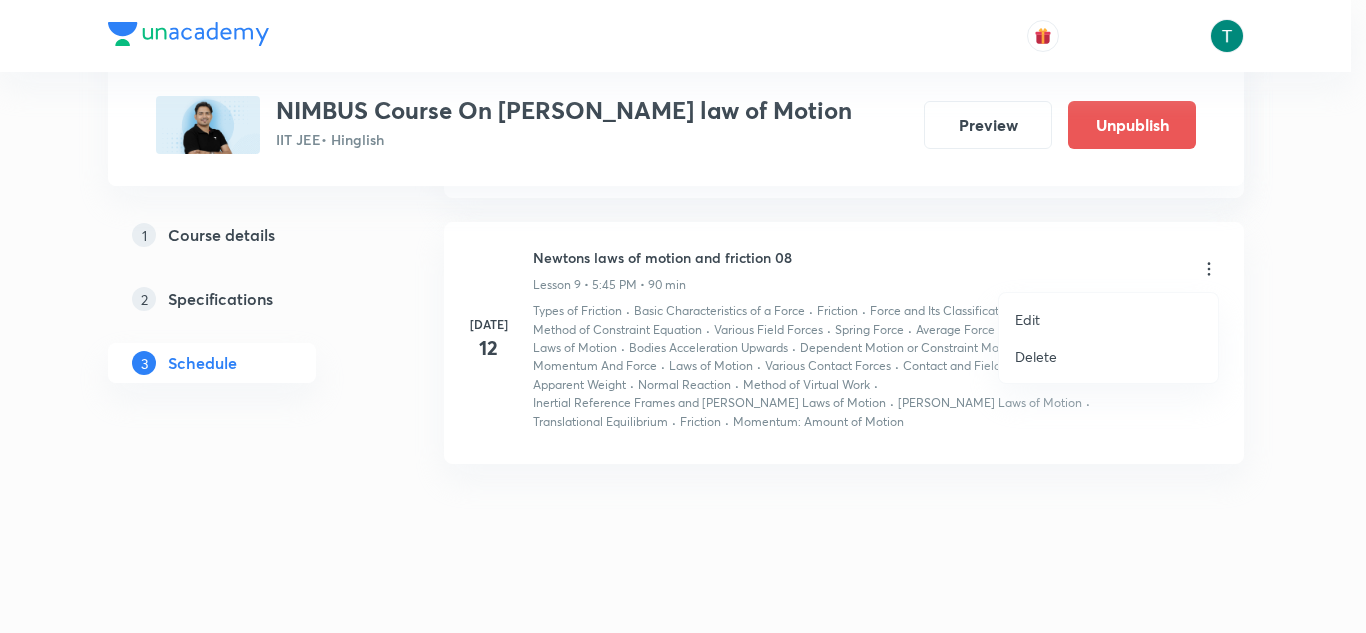 click on "Edit" at bounding box center [1108, 319] 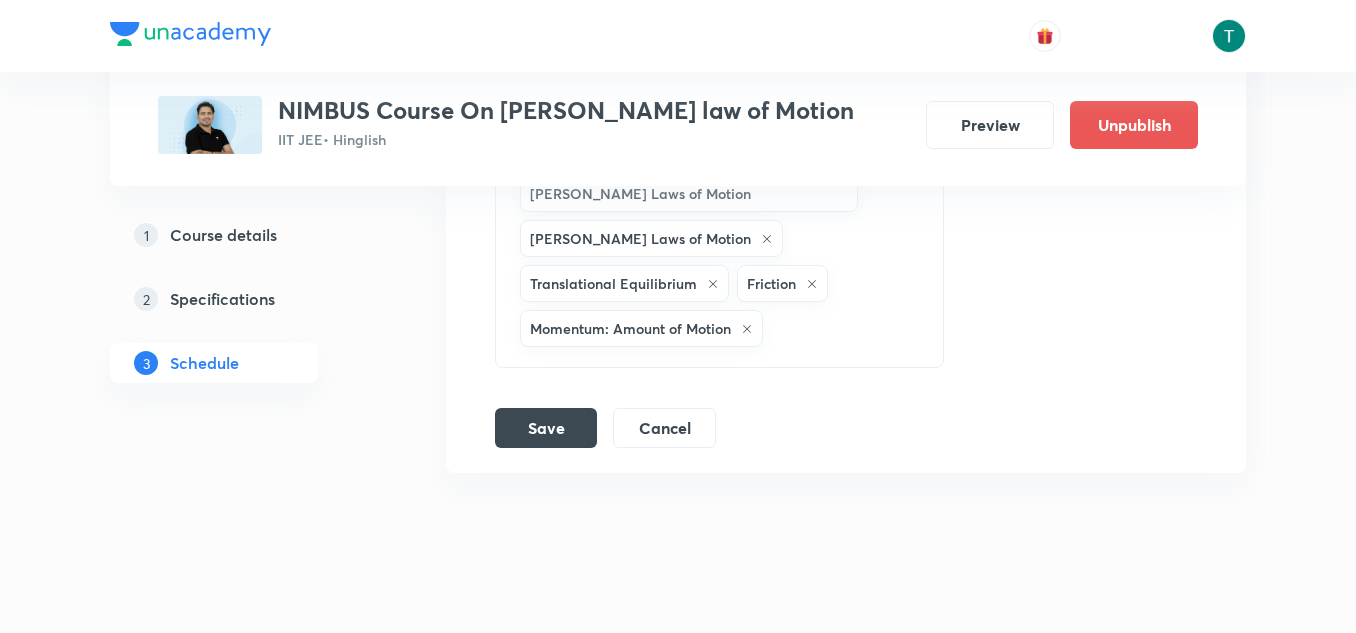 scroll, scrollTop: 3117, scrollLeft: 0, axis: vertical 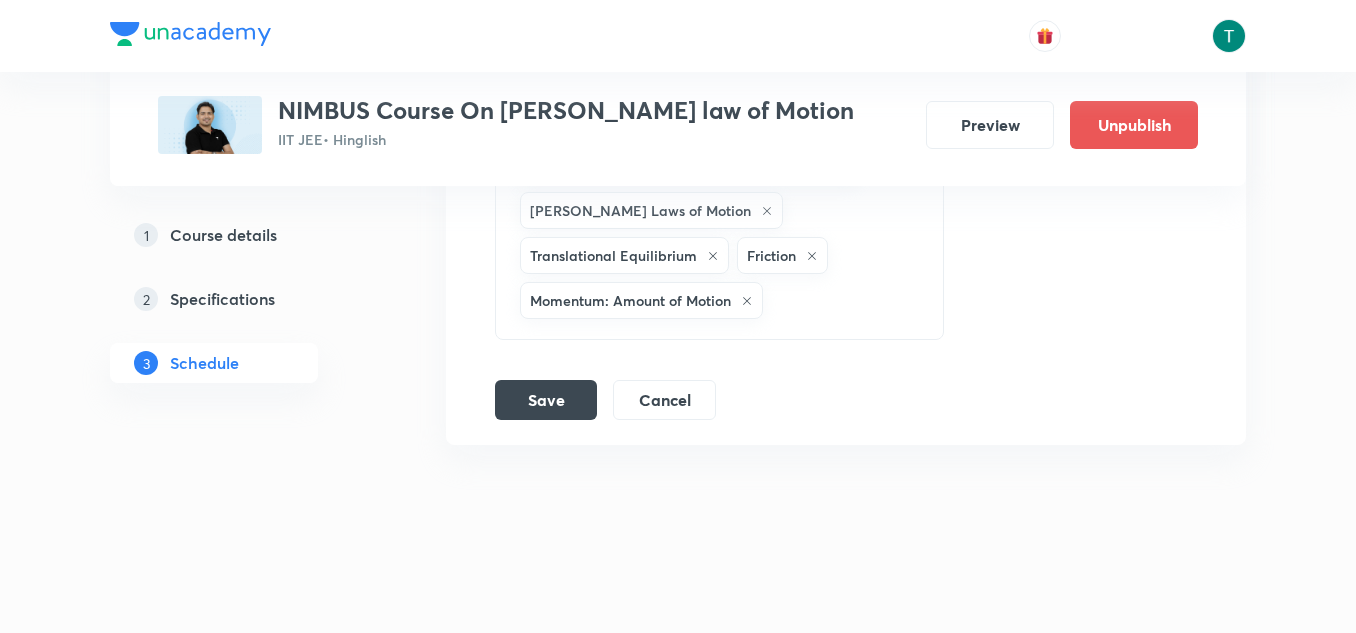 click on "Momentum: Amount of Motion" at bounding box center [641, 300] 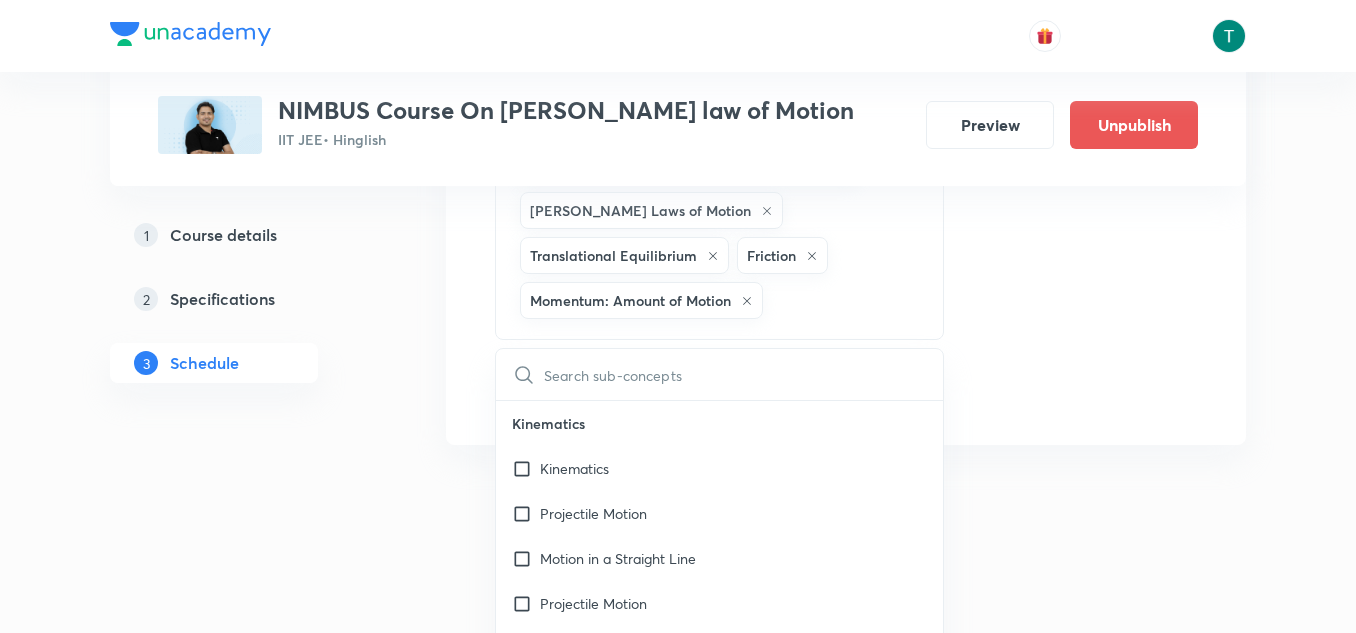 click 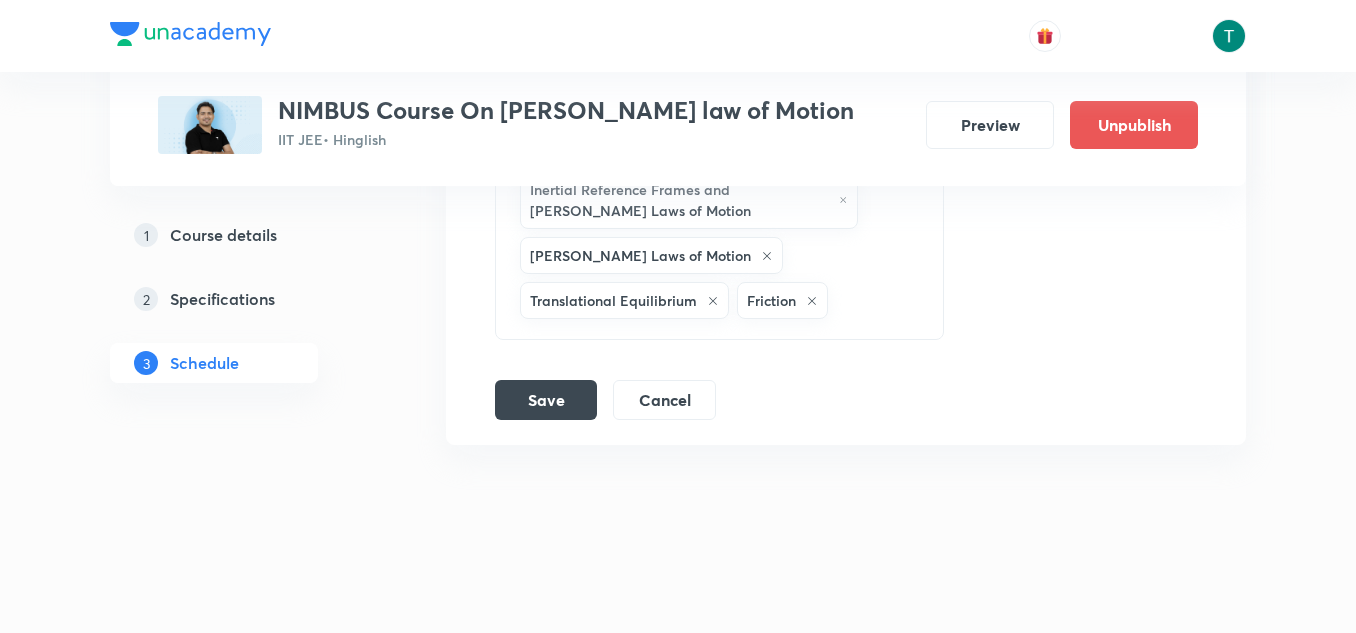 click 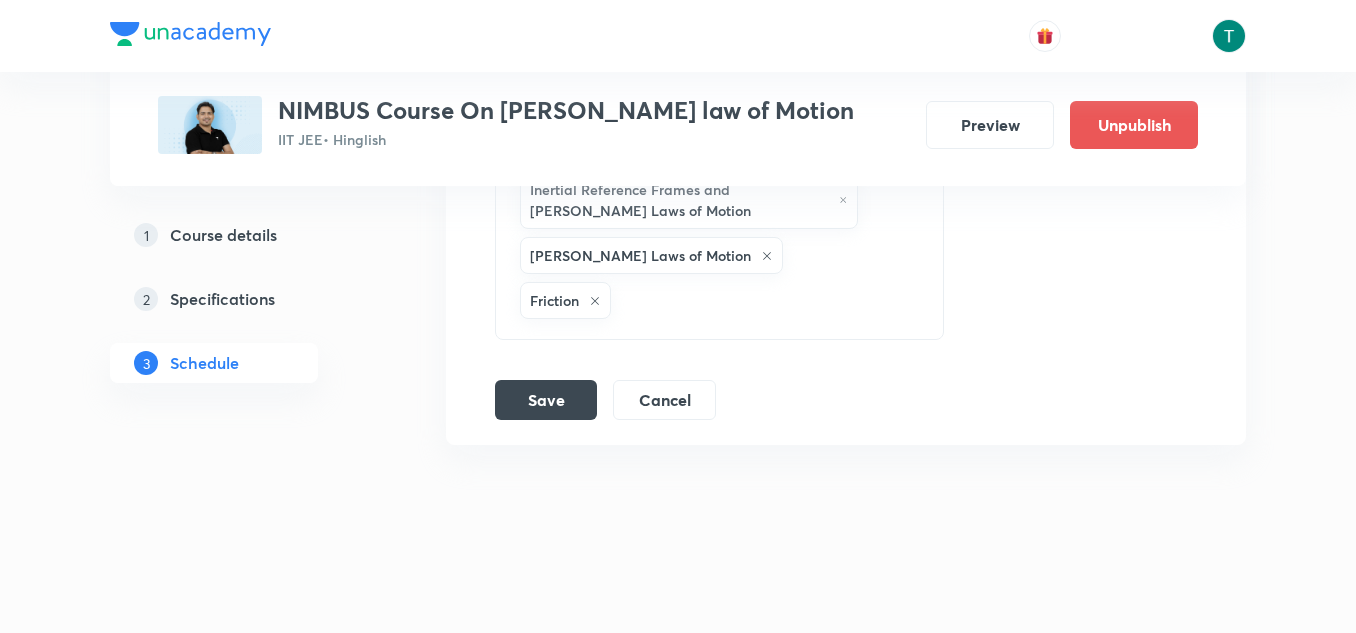 scroll, scrollTop: 3027, scrollLeft: 0, axis: vertical 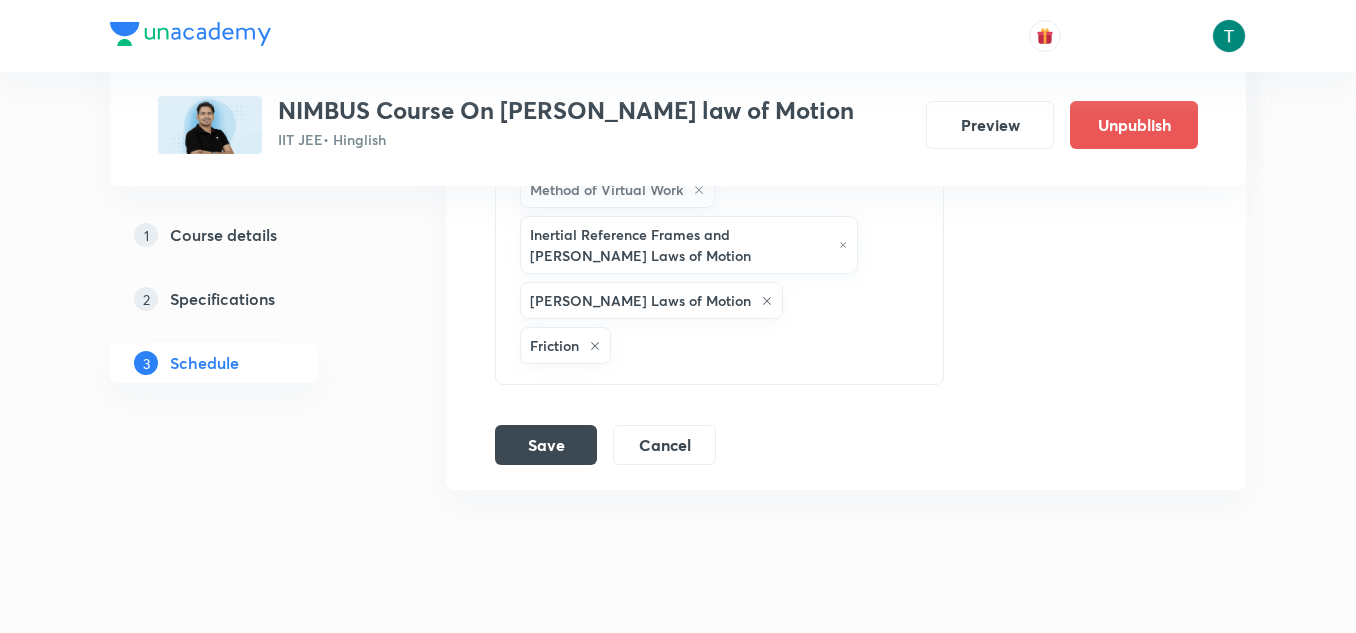 click 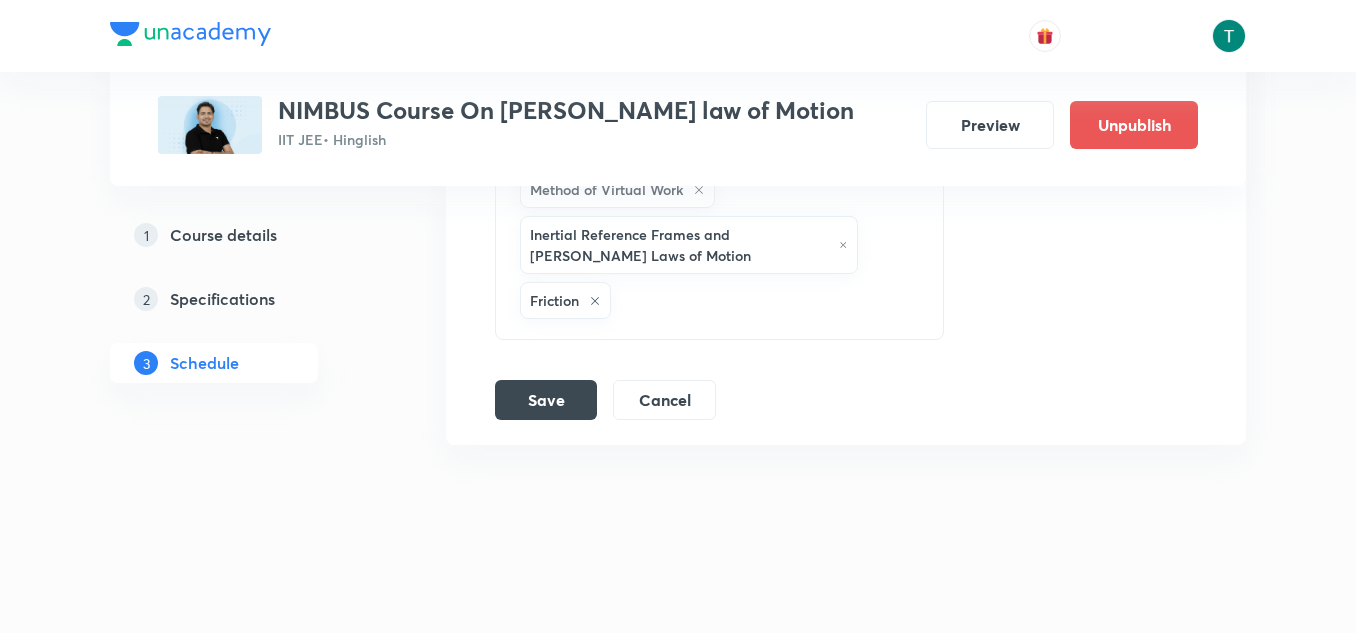 click on "Friction" at bounding box center [565, 300] 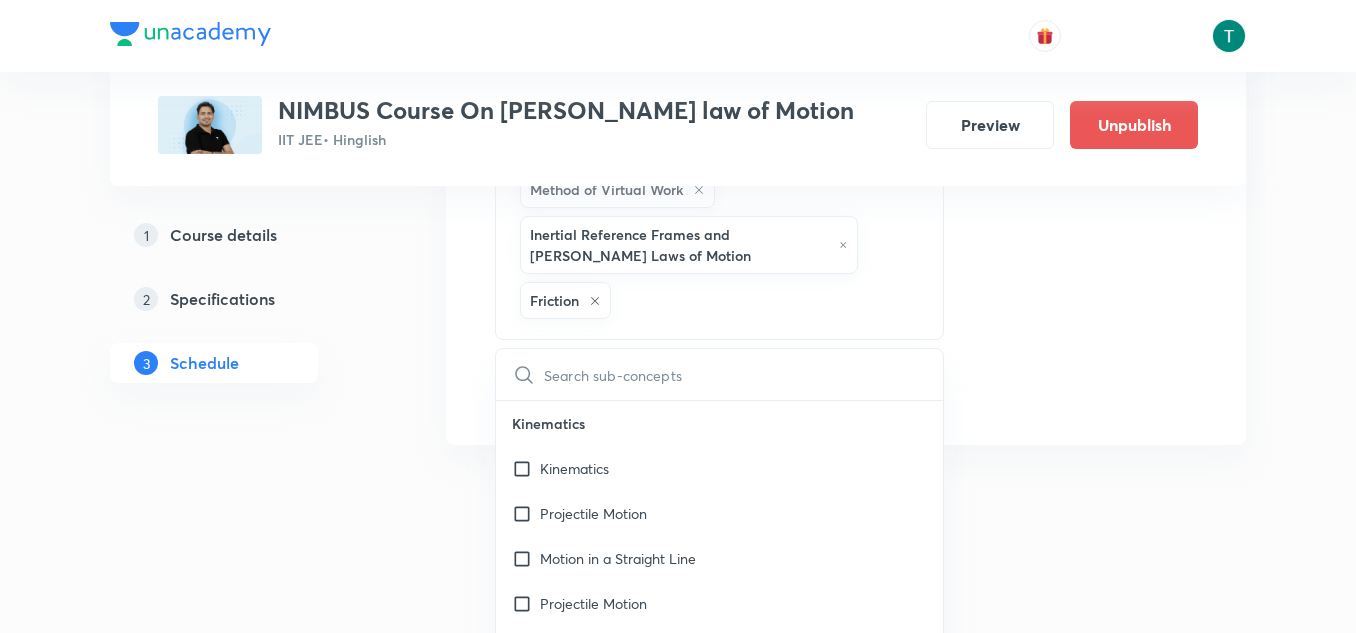 scroll, scrollTop: 3117, scrollLeft: 0, axis: vertical 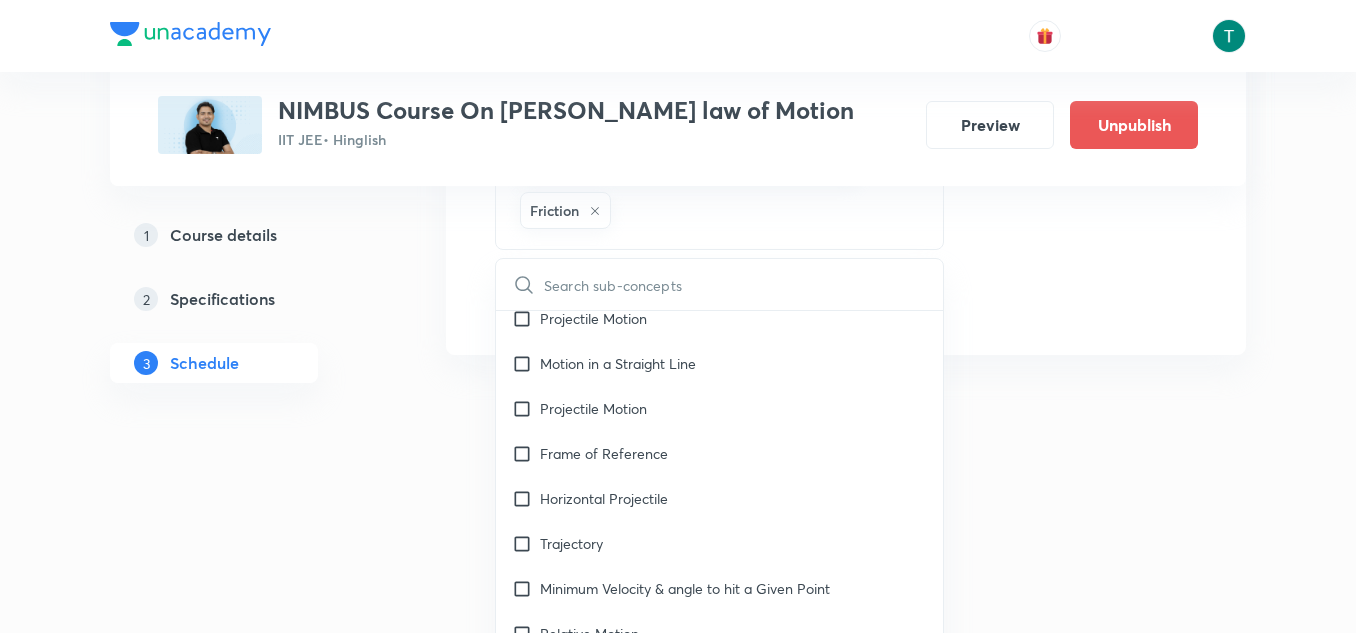 click 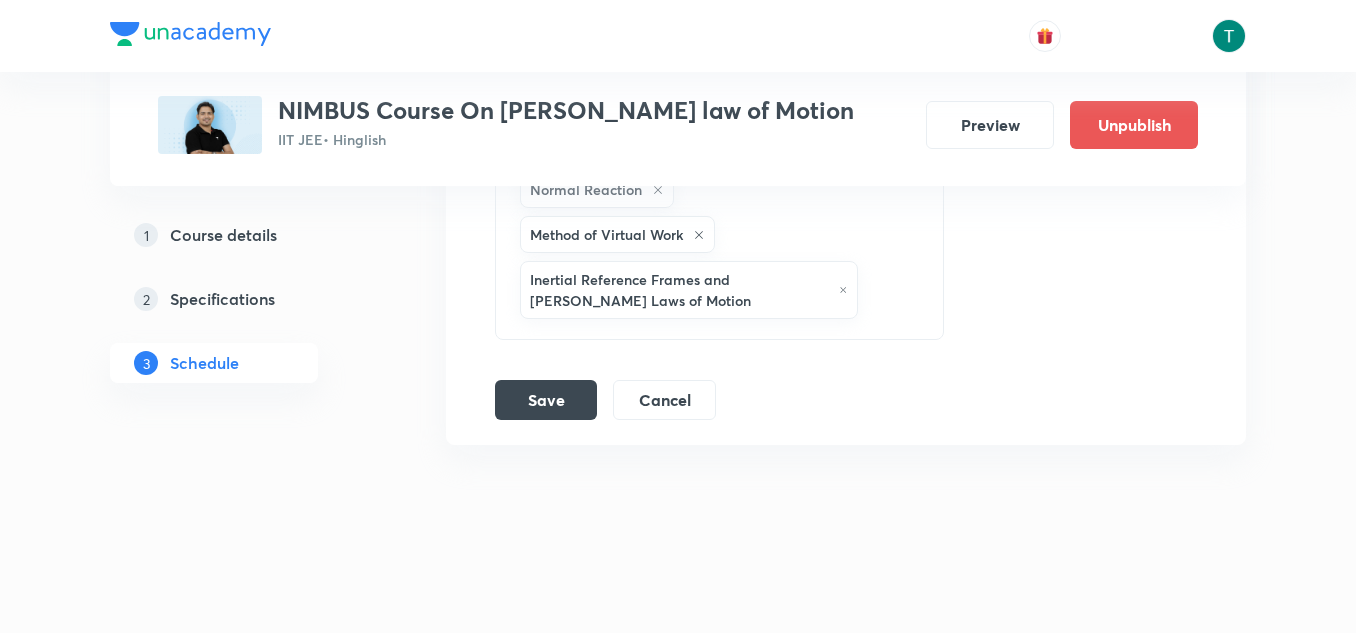 scroll, scrollTop: 2982, scrollLeft: 0, axis: vertical 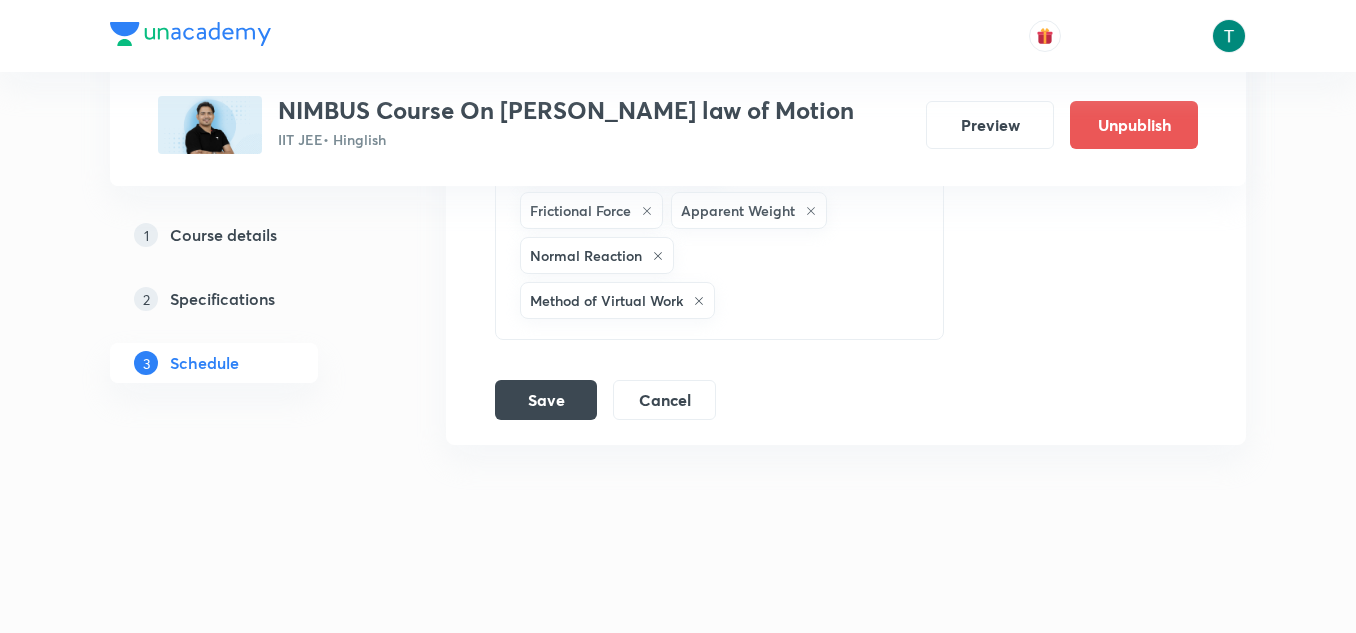 click 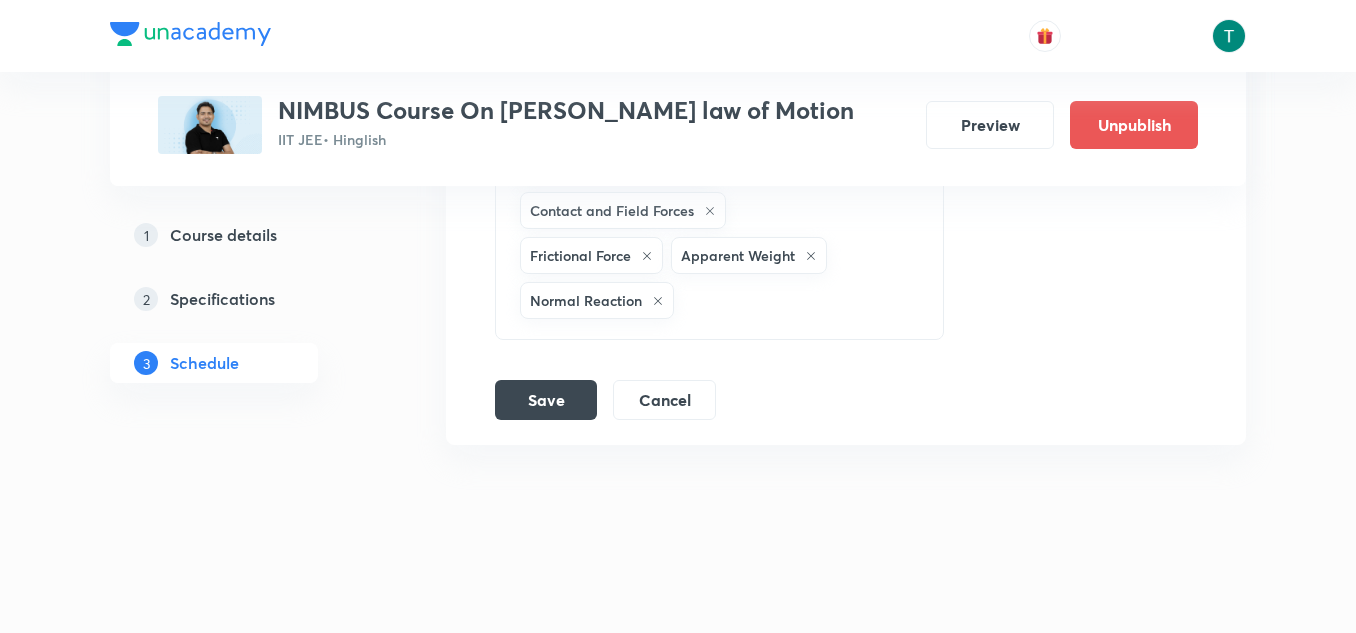 click 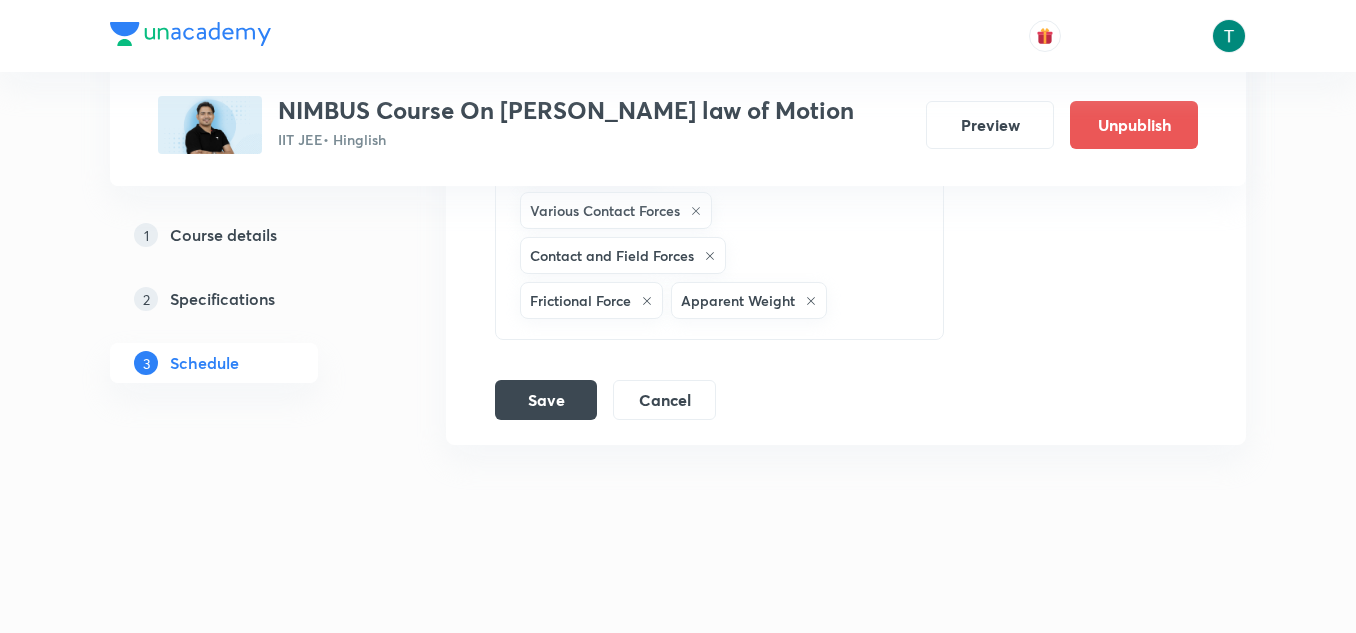 scroll, scrollTop: 2826, scrollLeft: 0, axis: vertical 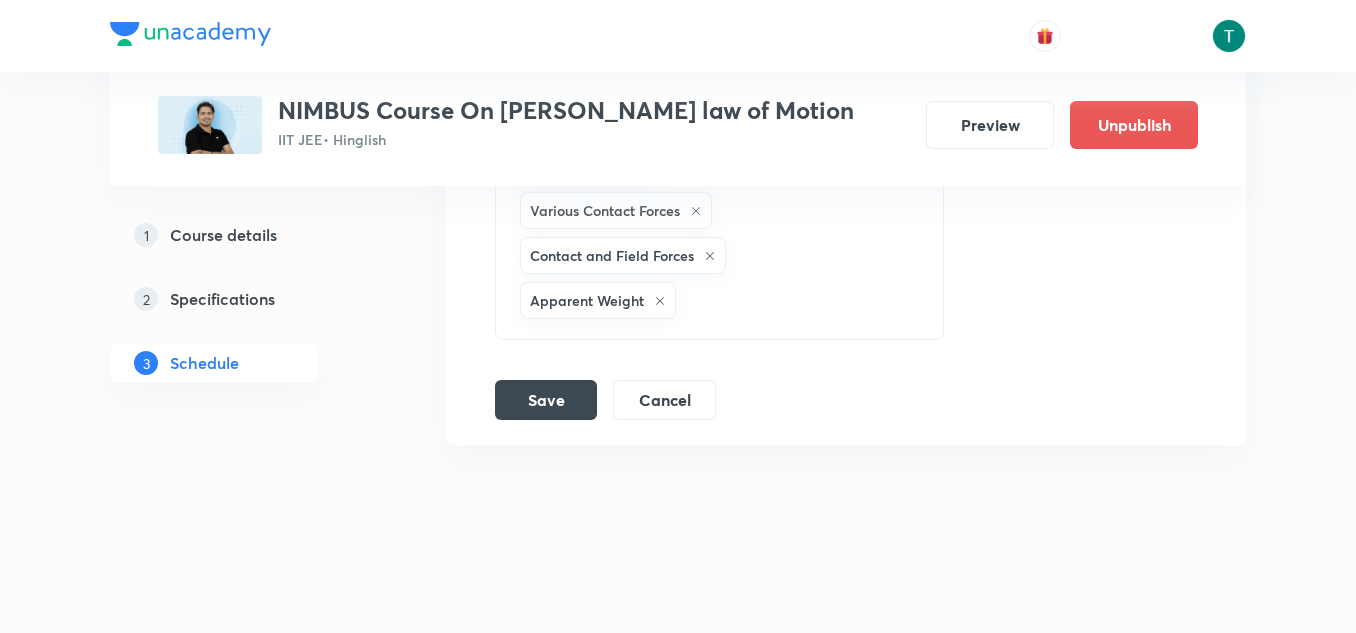 click on "Apparent Weight" at bounding box center [598, 300] 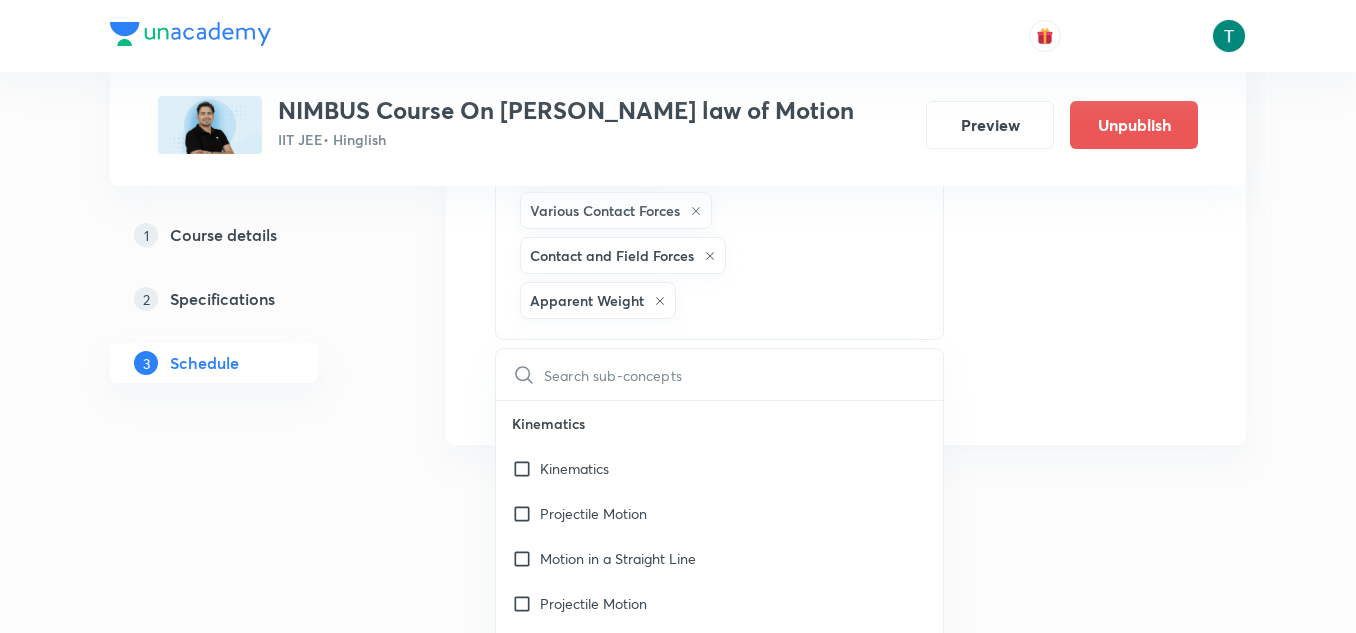 scroll, scrollTop: 2945, scrollLeft: 0, axis: vertical 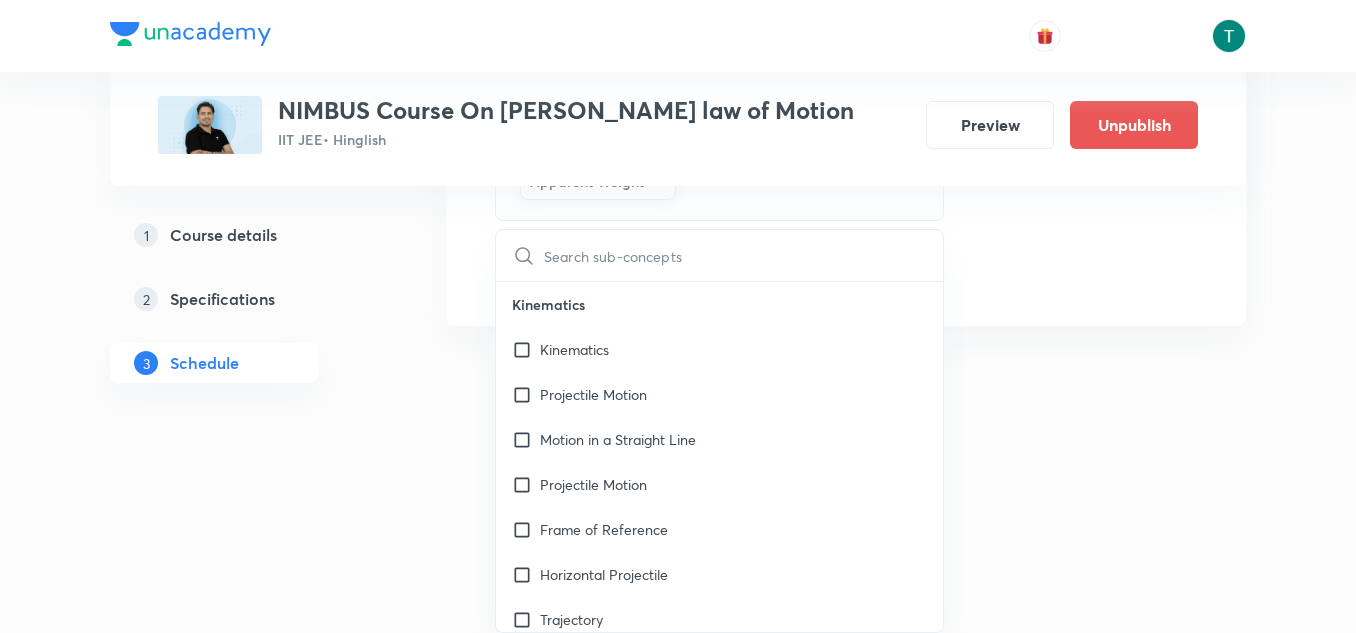 click on "Newtons laws of motion and friction 08 Lesson 9 Types of Friction · Basic Characteristics of a Force · Friction · Force and Its Classification · Contact Force · Impulse · Method of Constraint Equation · Various Field Forces · Spring Force · Average Force · Motion of Connected Bodies · Laws of Motion · Bodies Acceleration Upwards · Dependent Motion or Constraint Motion · Pseudo Force · Momentum And Force · Laws of Motion · Various Contact Forces · Contact and Field Forces · Frictional Force · Apparent Weight  · Normal Reaction · Method of Virtual Work · Inertial Reference Frames and Newton’s Laws of Motion · Newton’s Laws of Motion · Translational Equilibrium · Friction · Momentum: Amount of Motion Session  9 Live class Session title 38/99 Newtons laws of motion and friction 08 ​ Schedule for Jul 12, 2025, 5:45 PM ​ Duration (in minutes) 90 ​ Sub-concepts Types of Friction Basic Characteristics of a Force Friction Force and Its Classification Contact Force Impulse CLEAR ​" at bounding box center [846, -387] 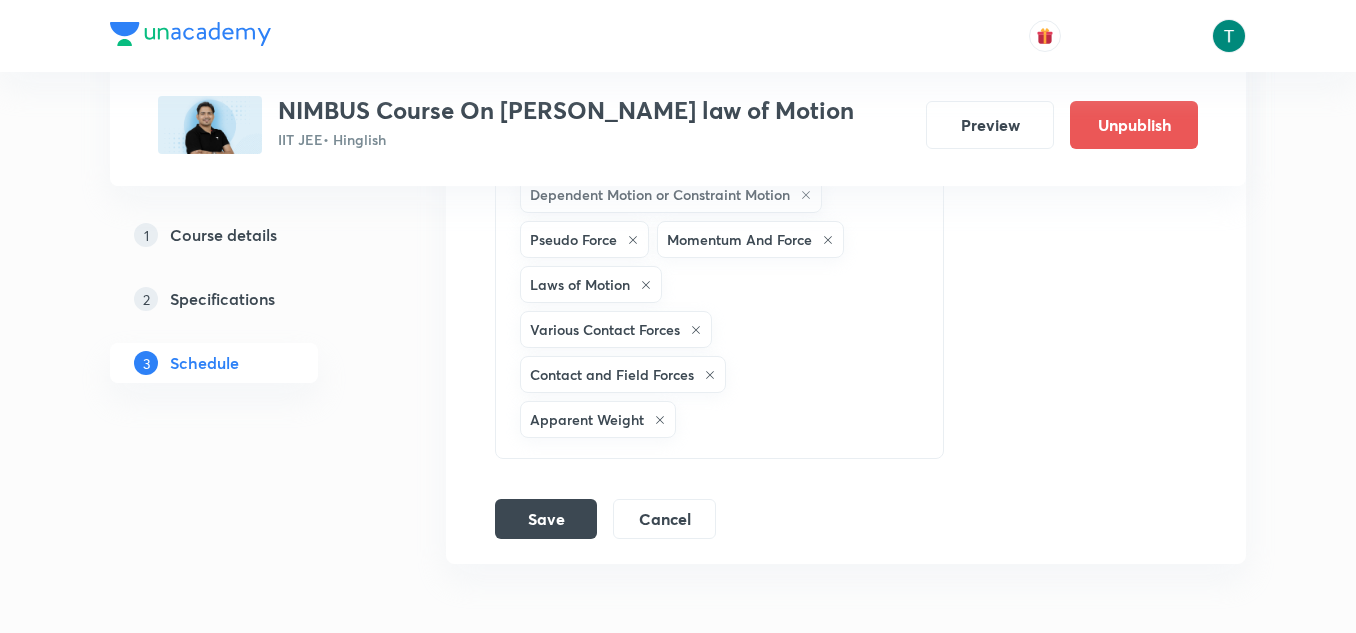 scroll, scrollTop: 2704, scrollLeft: 0, axis: vertical 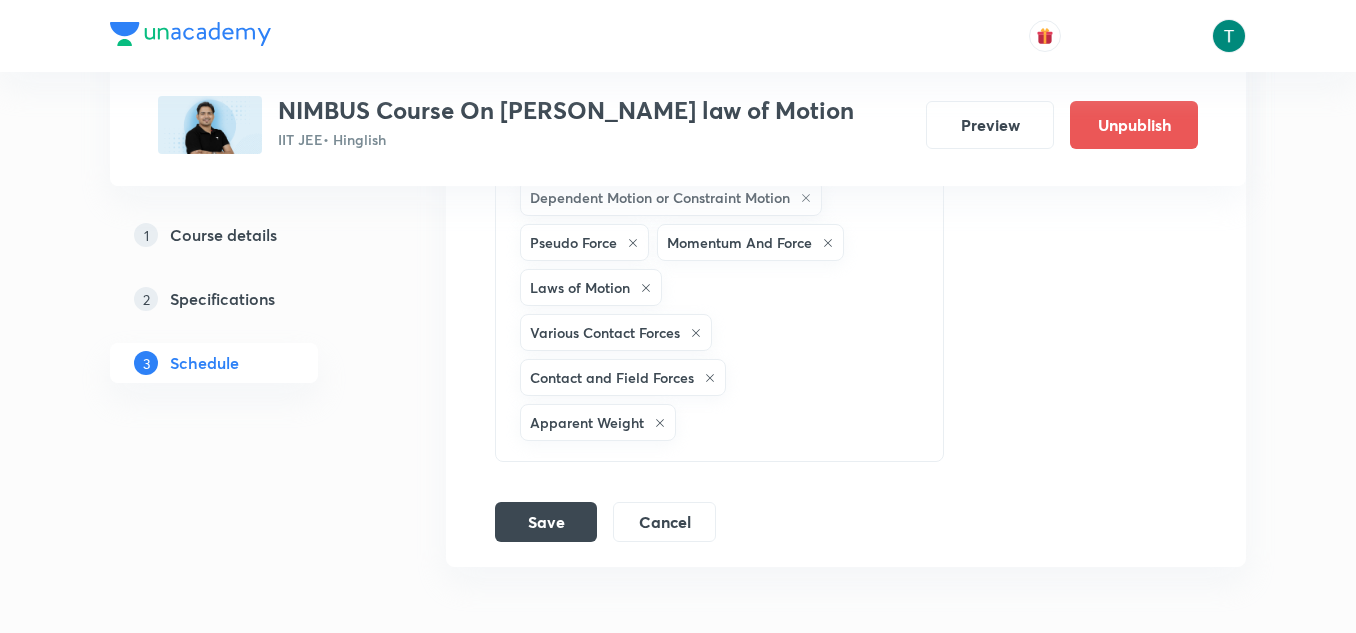 click 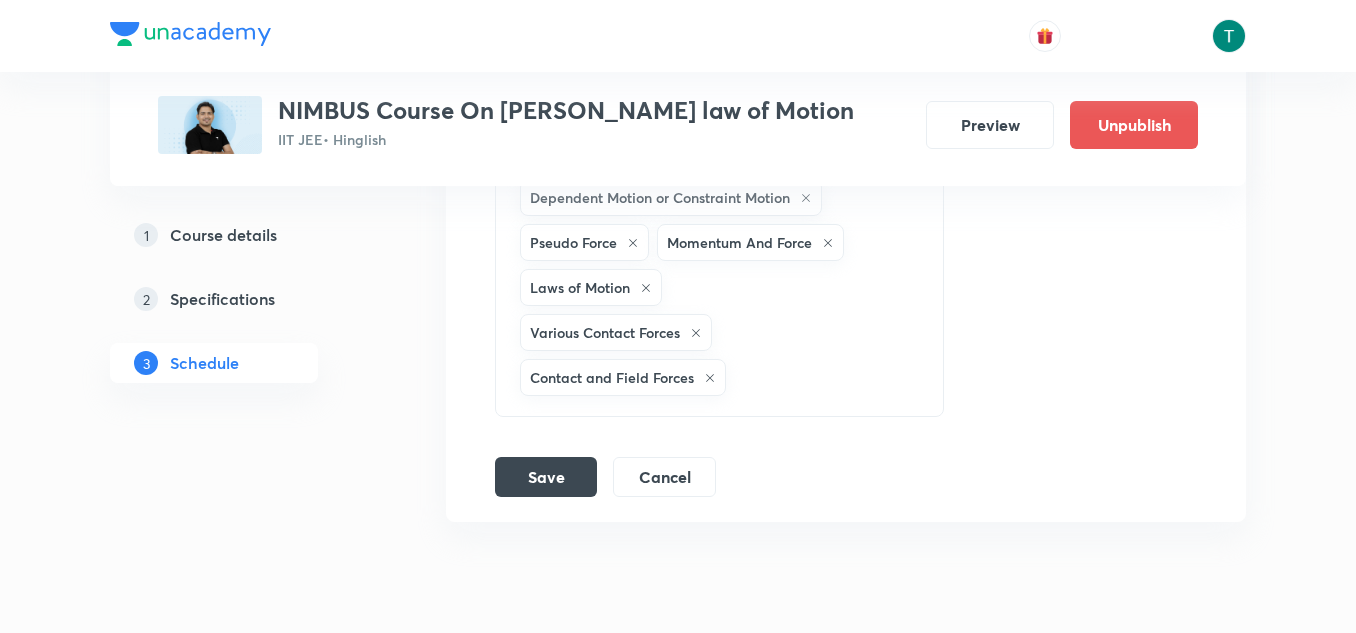 click 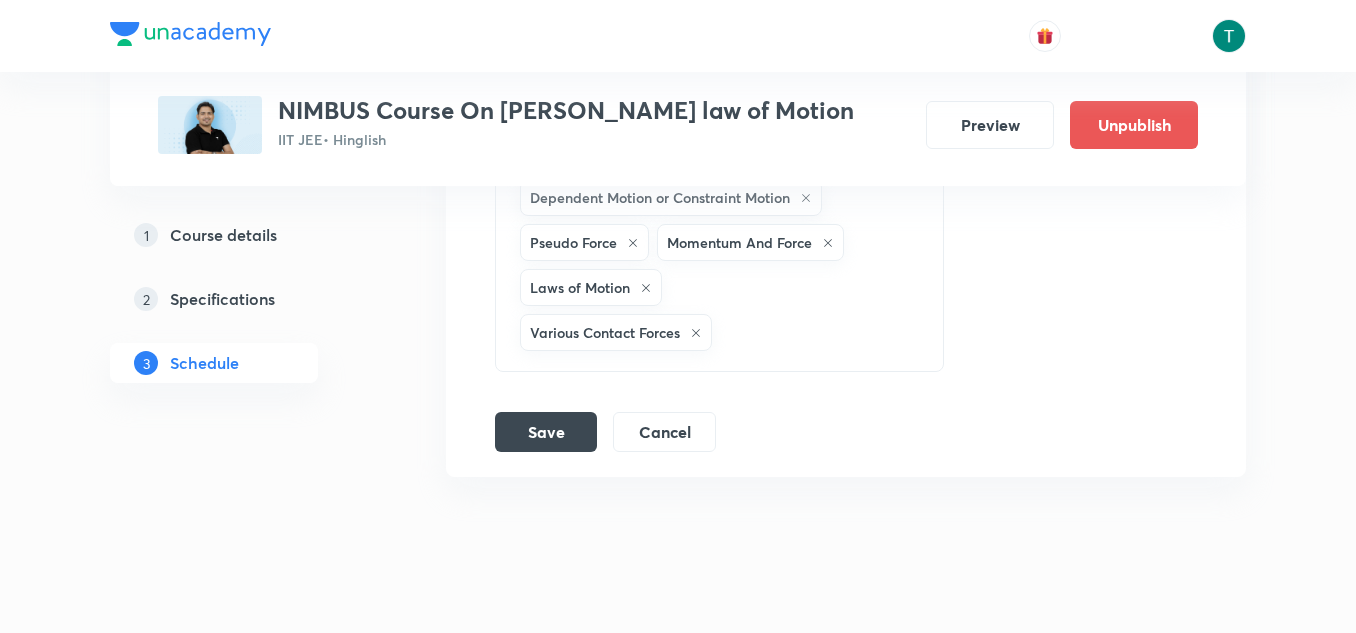 click on "Various Contact Forces" at bounding box center (616, 332) 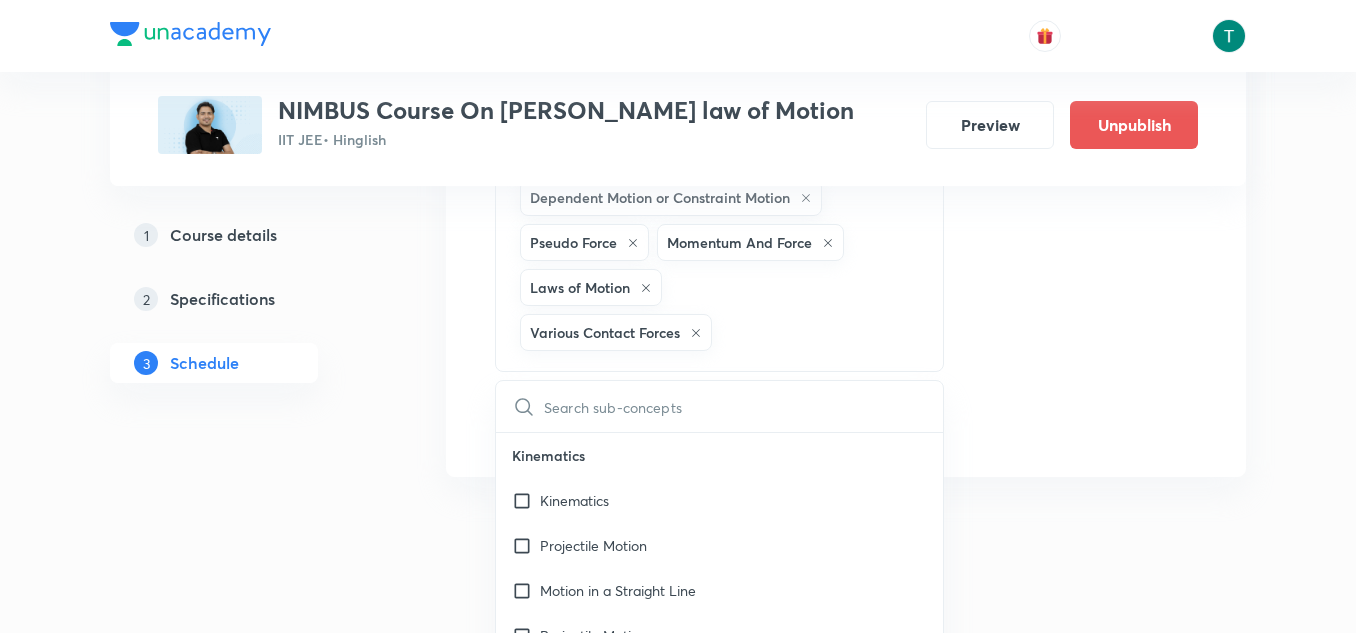 checkbox on "true" 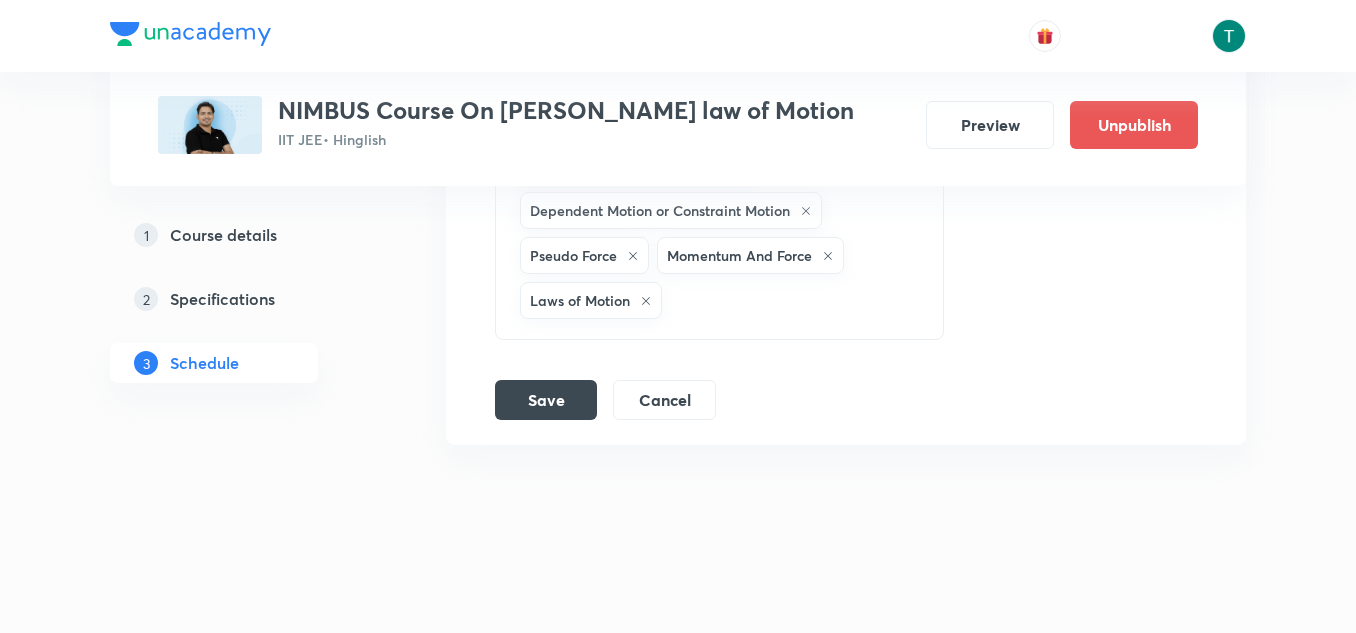 click 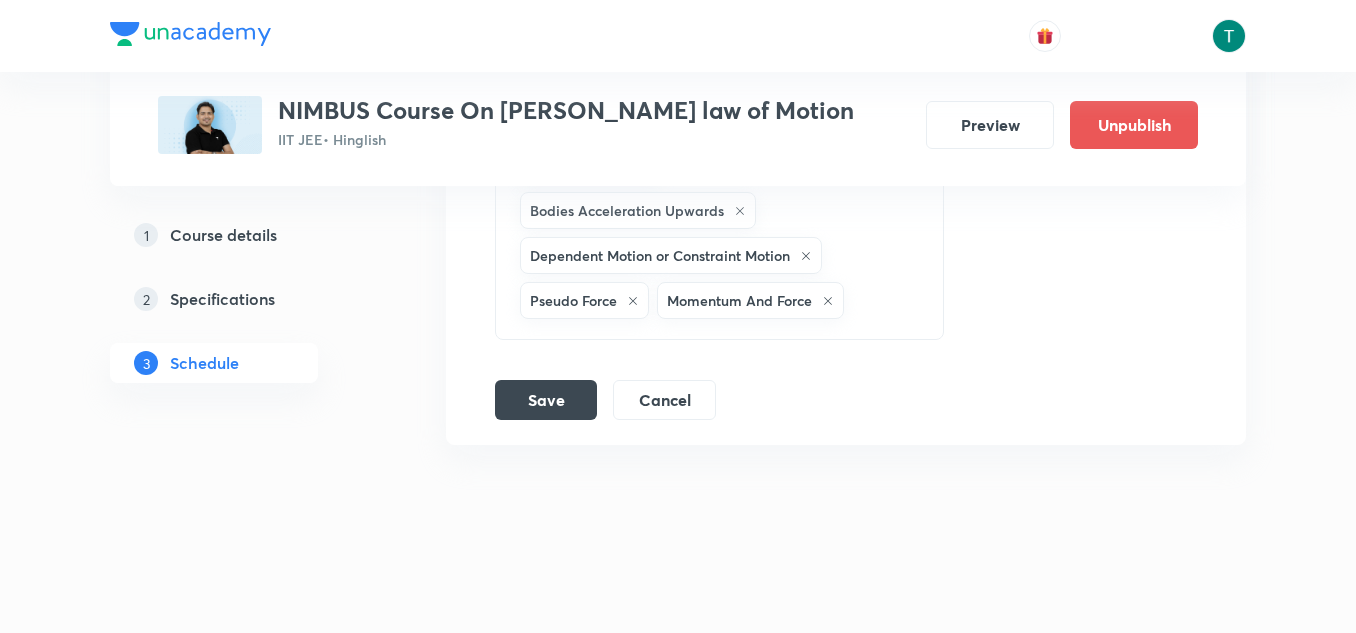 click on "Pseudo Force" at bounding box center [584, 300] 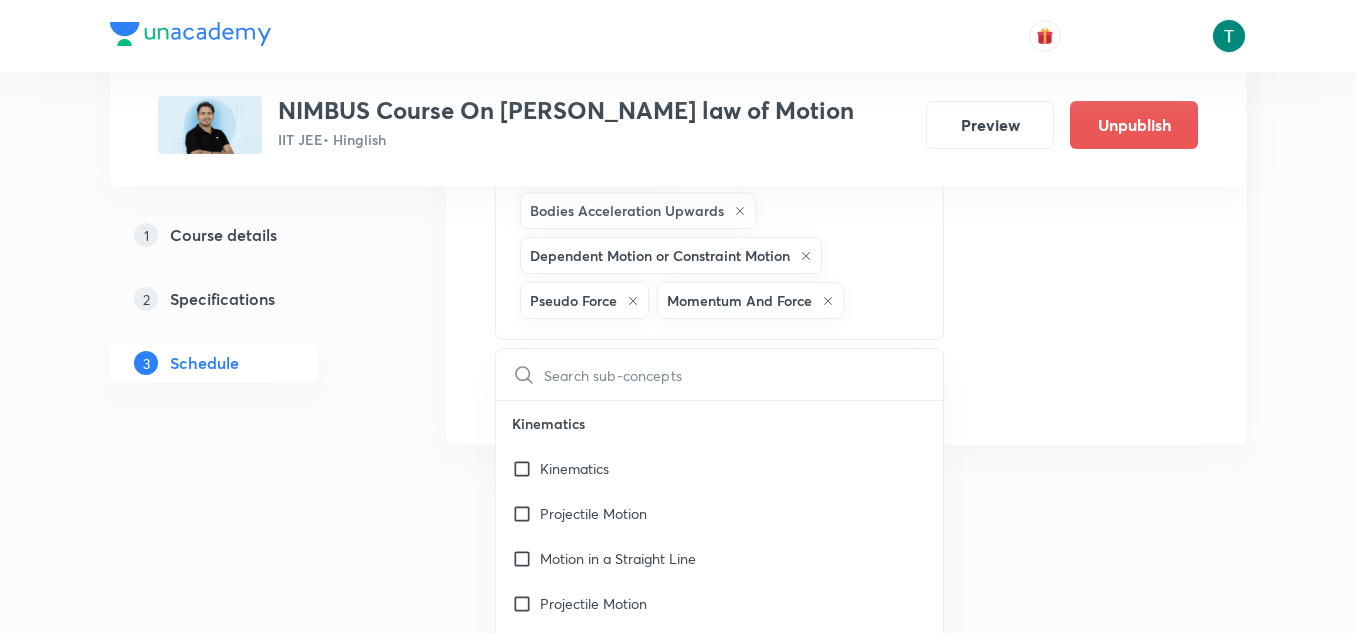 scroll, scrollTop: 2704, scrollLeft: 0, axis: vertical 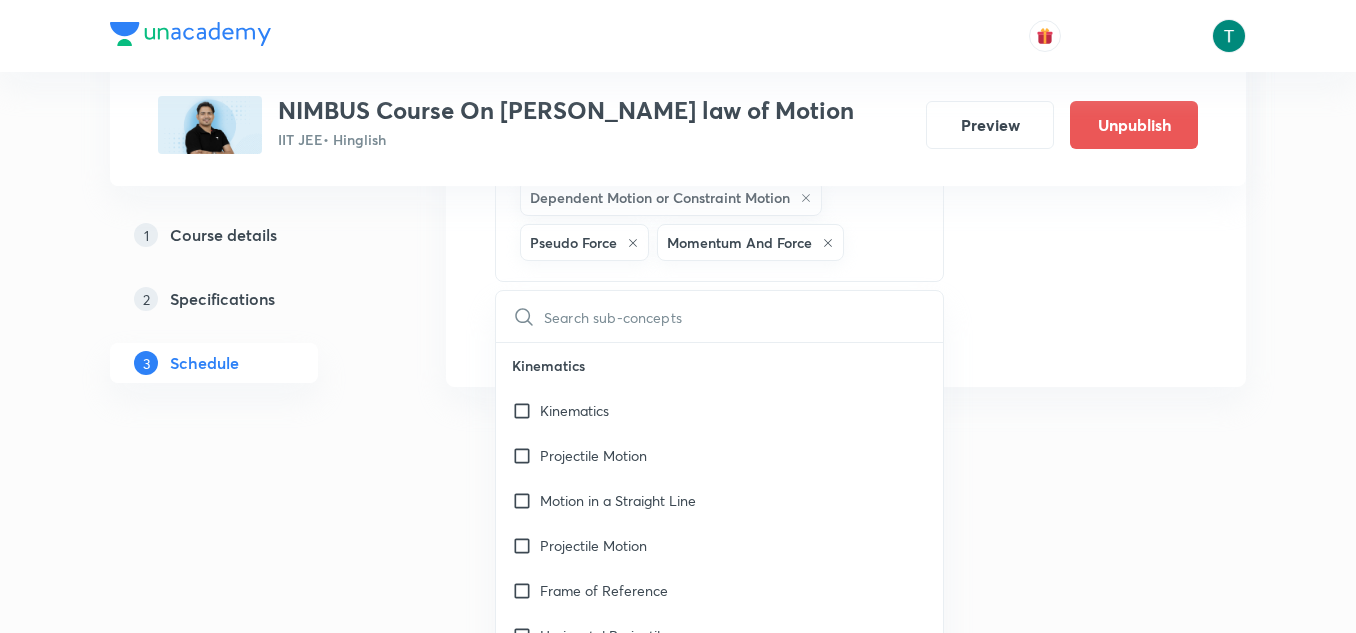click 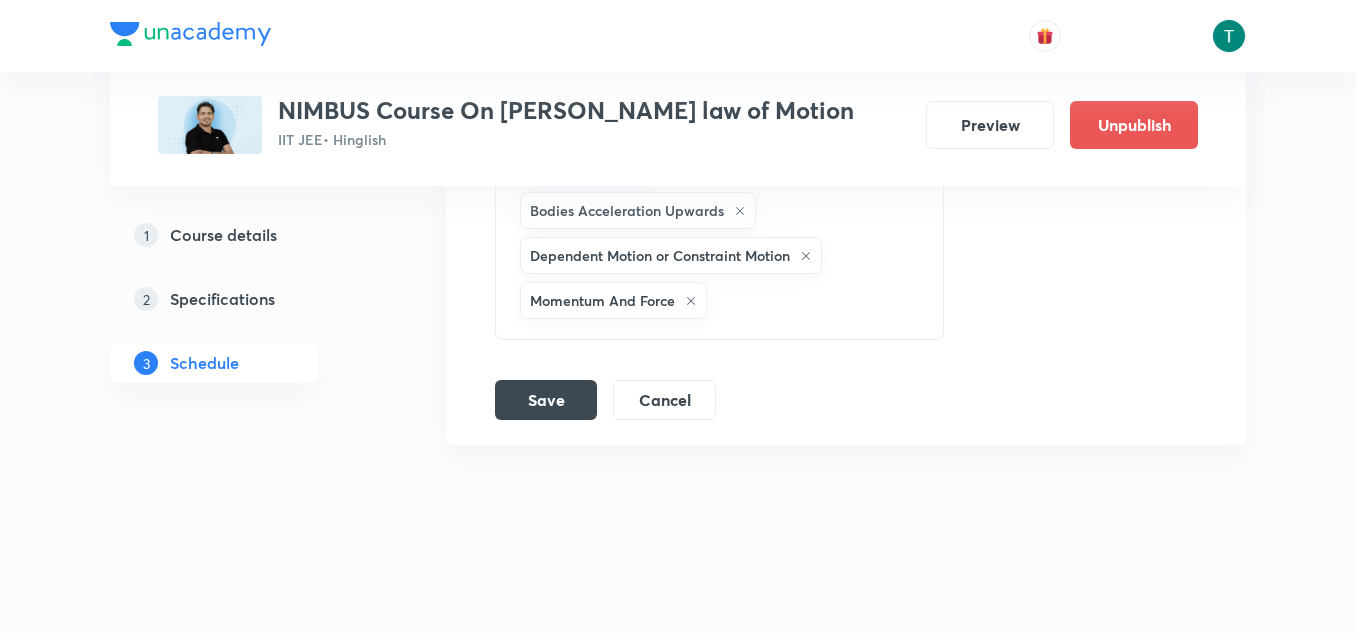 scroll, scrollTop: 2646, scrollLeft: 0, axis: vertical 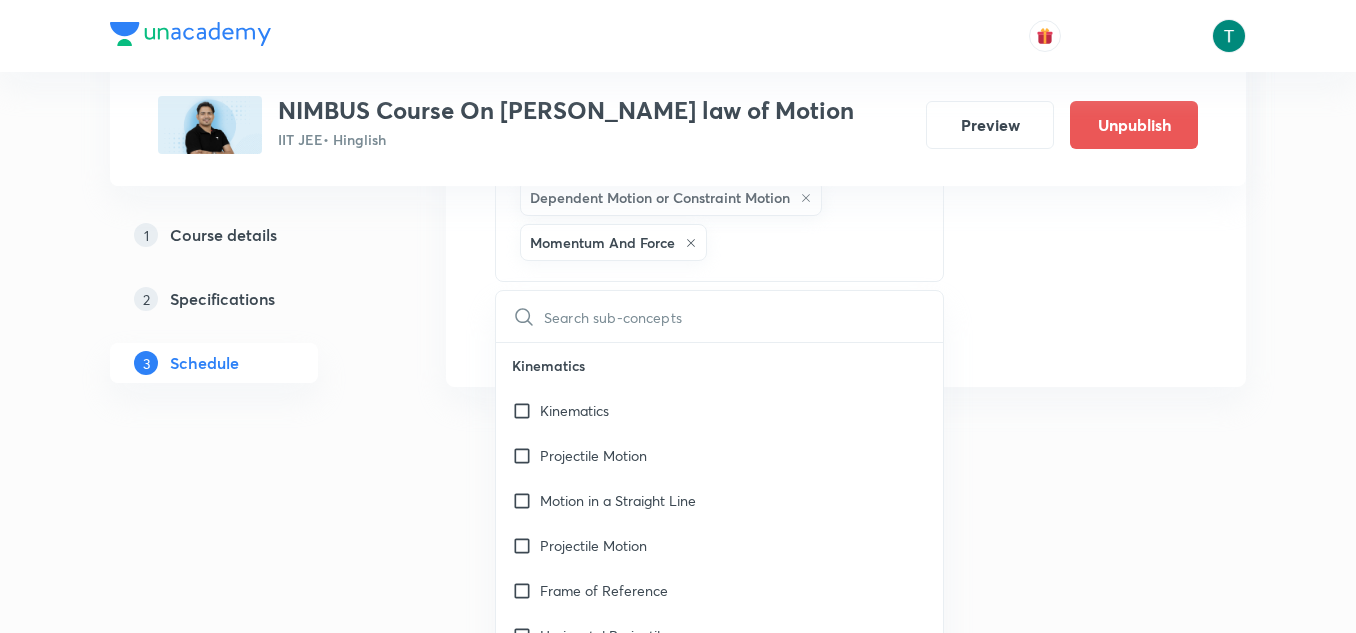 click 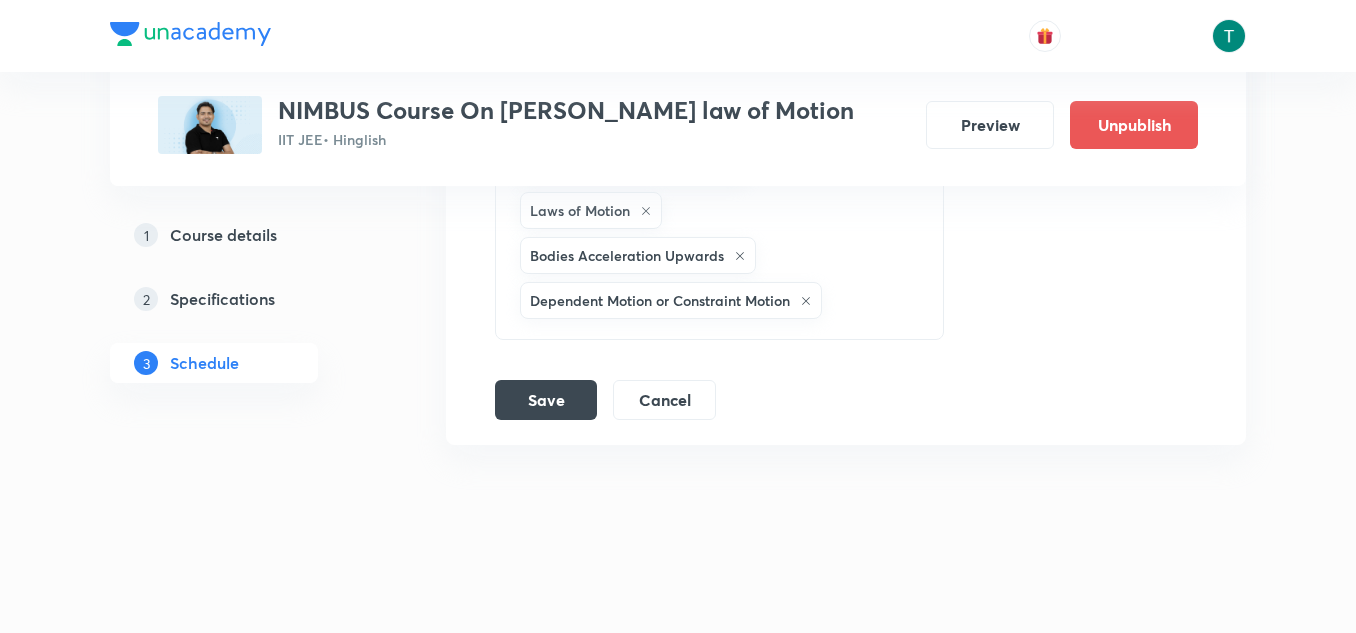 scroll, scrollTop: 2601, scrollLeft: 0, axis: vertical 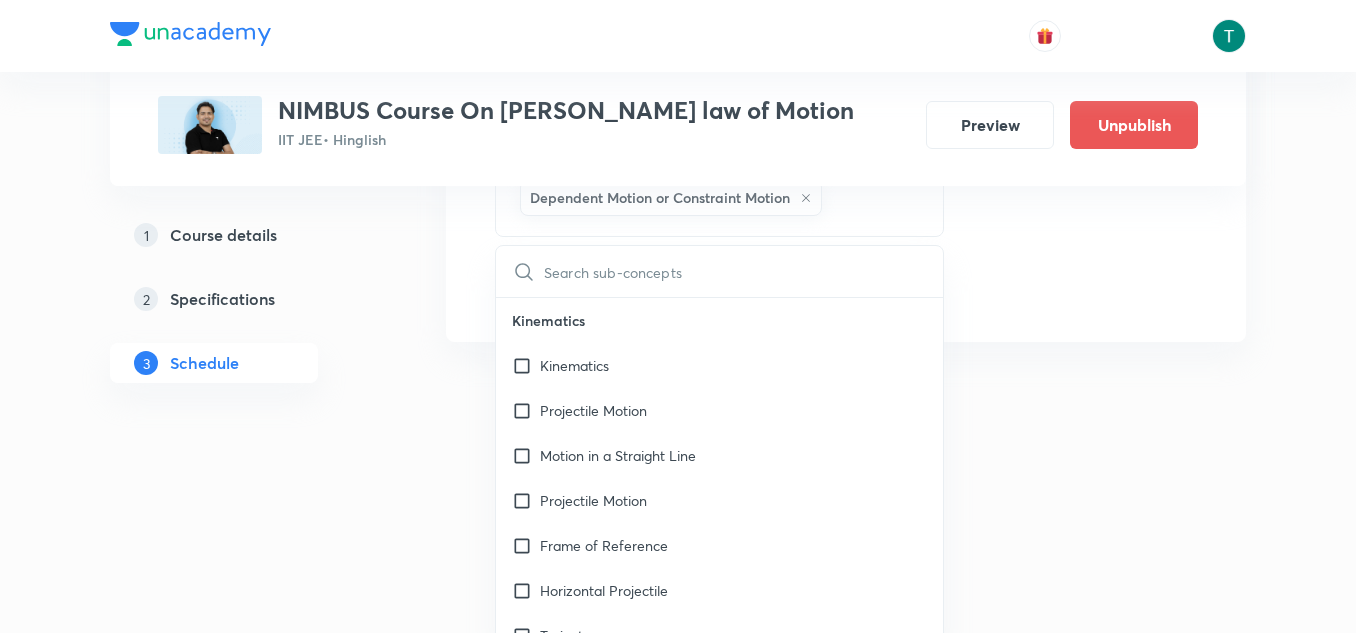 click 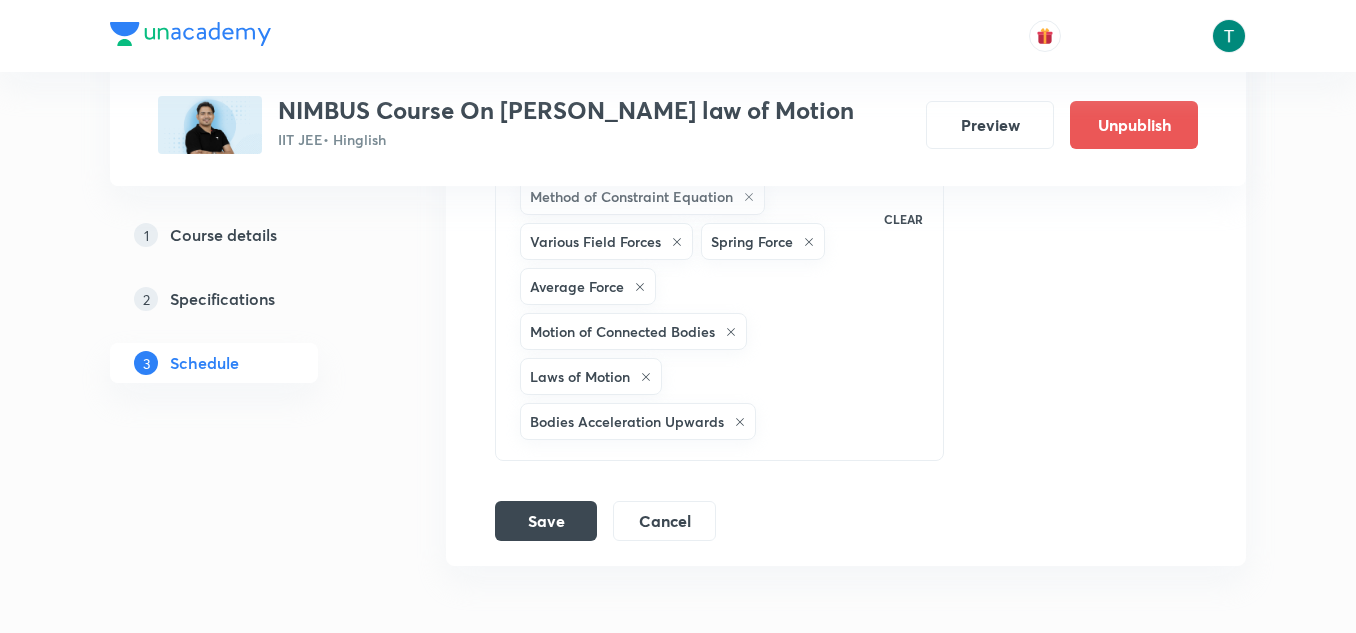 scroll, scrollTop: 2432, scrollLeft: 0, axis: vertical 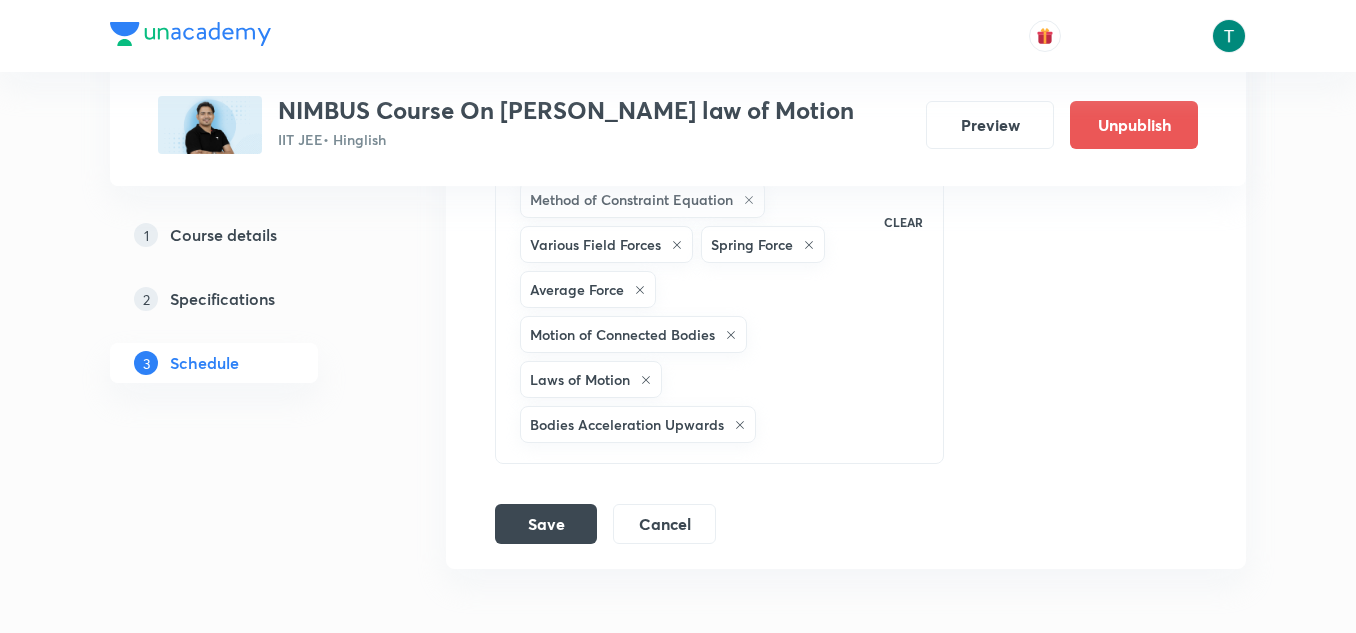 drag, startPoint x: 727, startPoint y: 430, endPoint x: 740, endPoint y: 425, distance: 13.928389 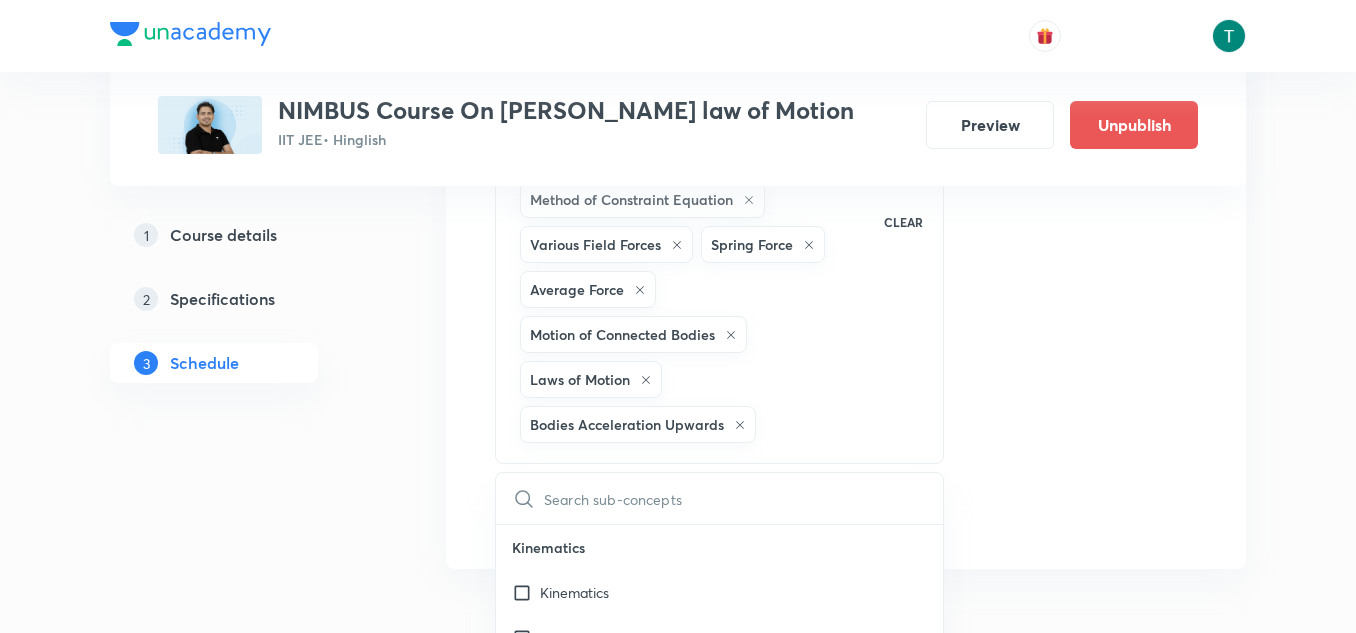 click 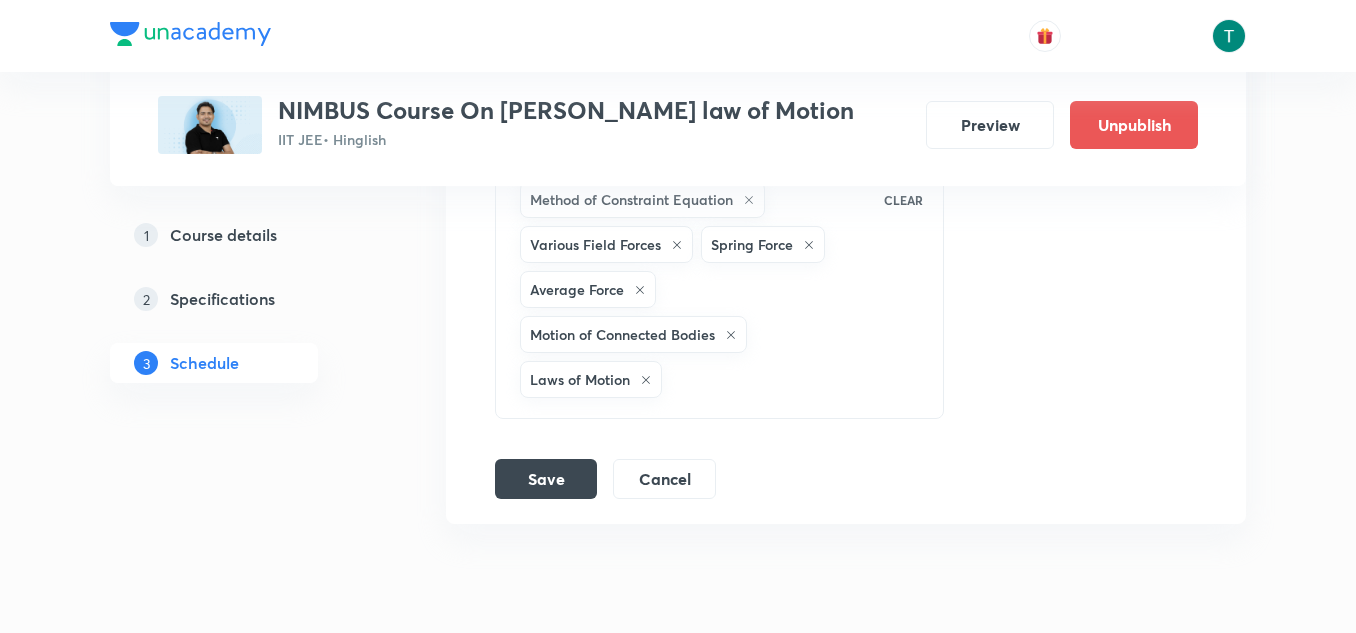 click 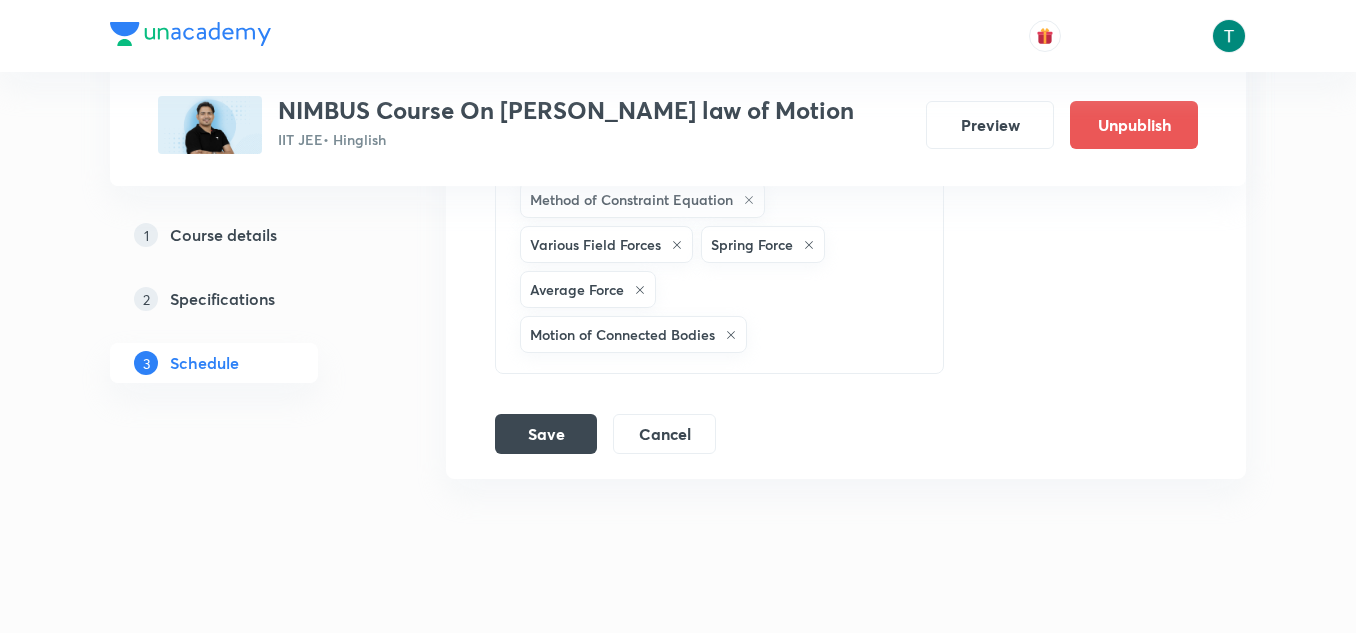 click 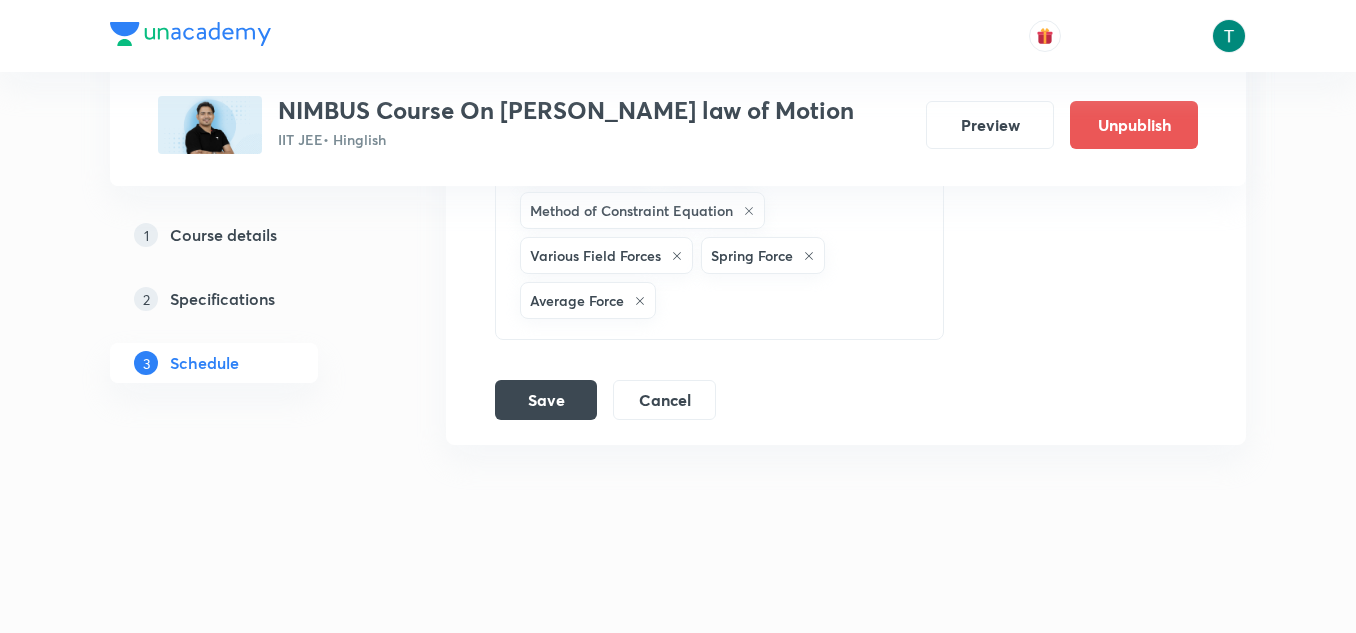 click 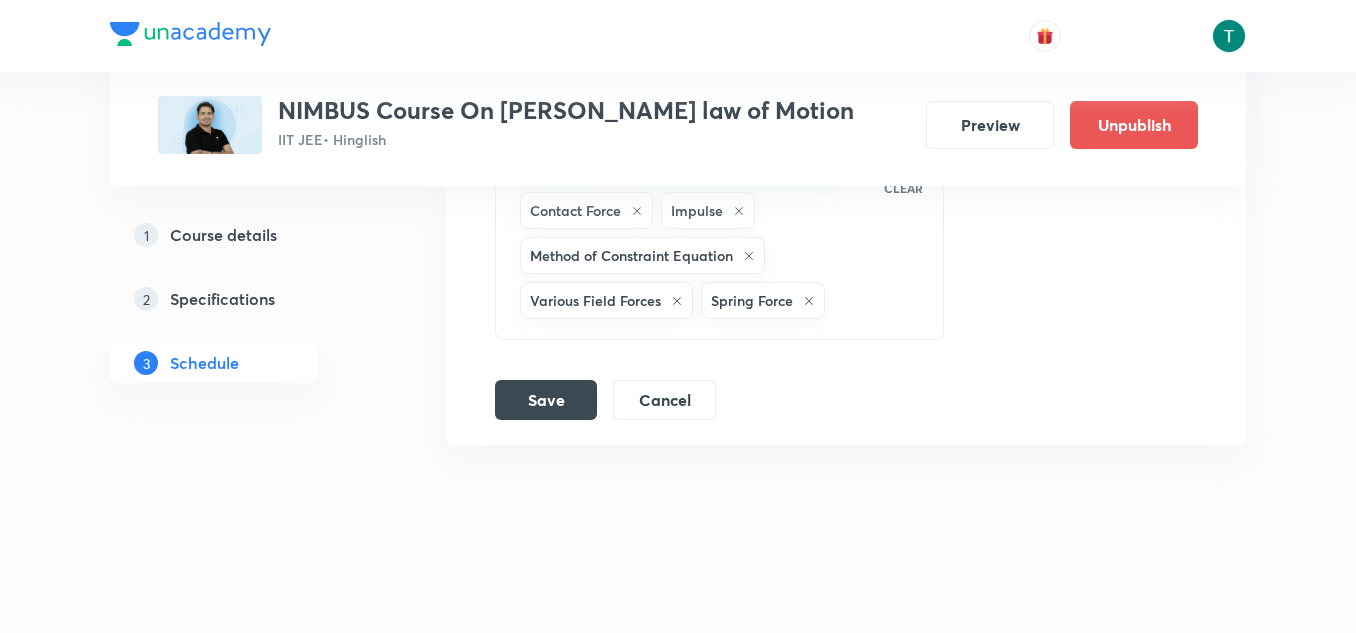 scroll, scrollTop: 2376, scrollLeft: 0, axis: vertical 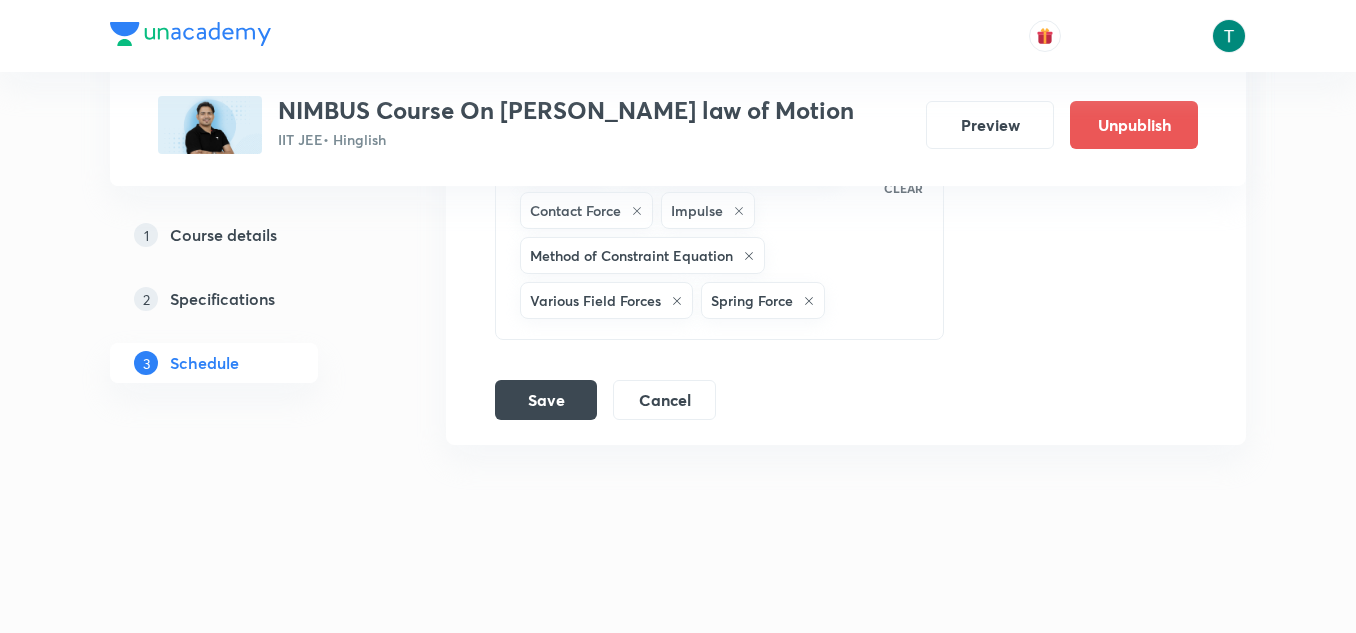click 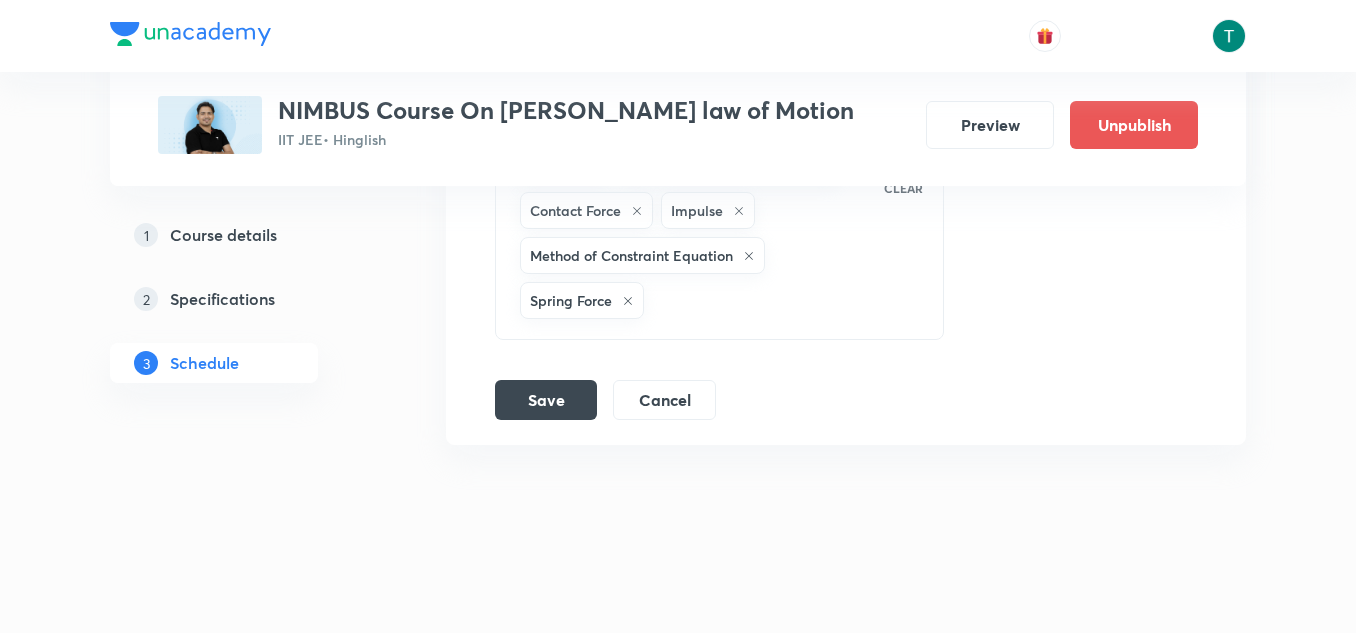 click on "Spring Force" at bounding box center [582, 300] 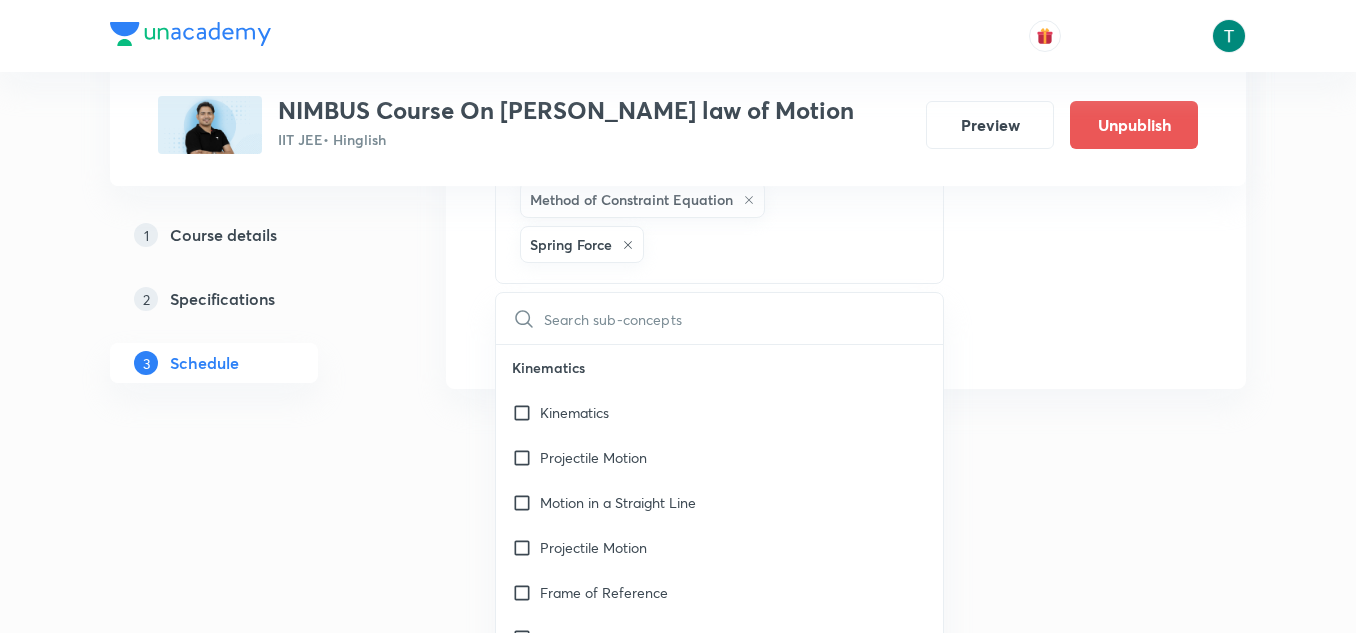 checkbox on "true" 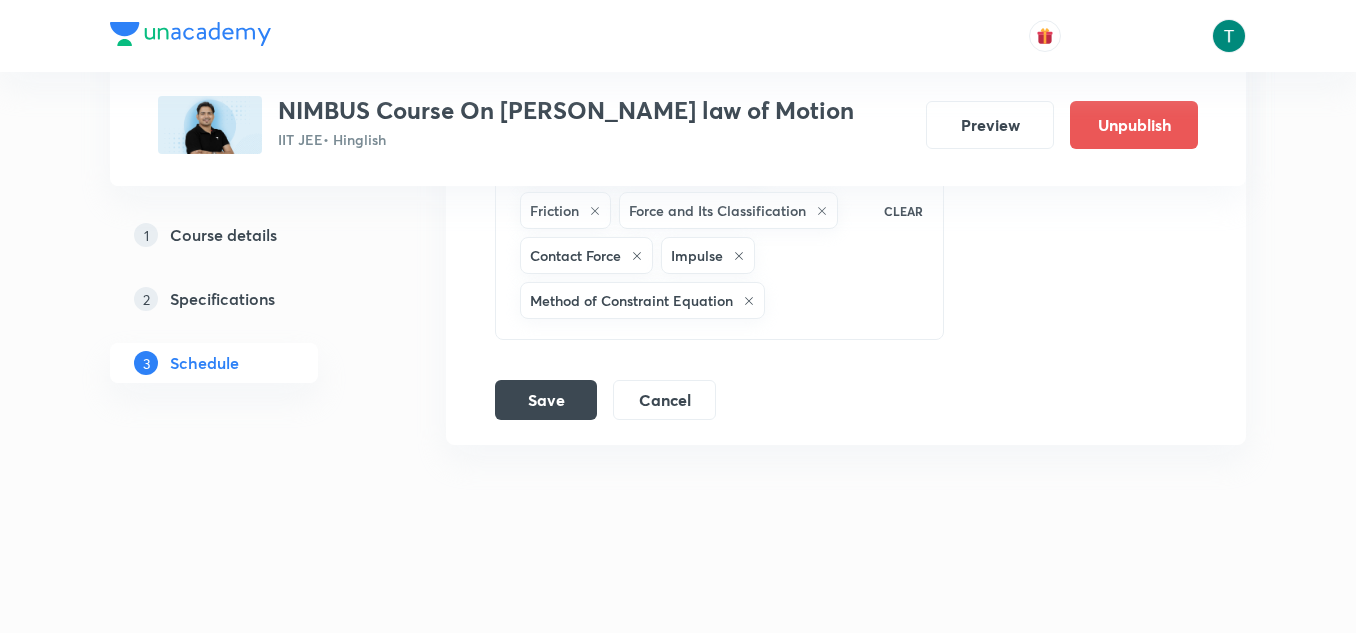scroll, scrollTop: 2331, scrollLeft: 0, axis: vertical 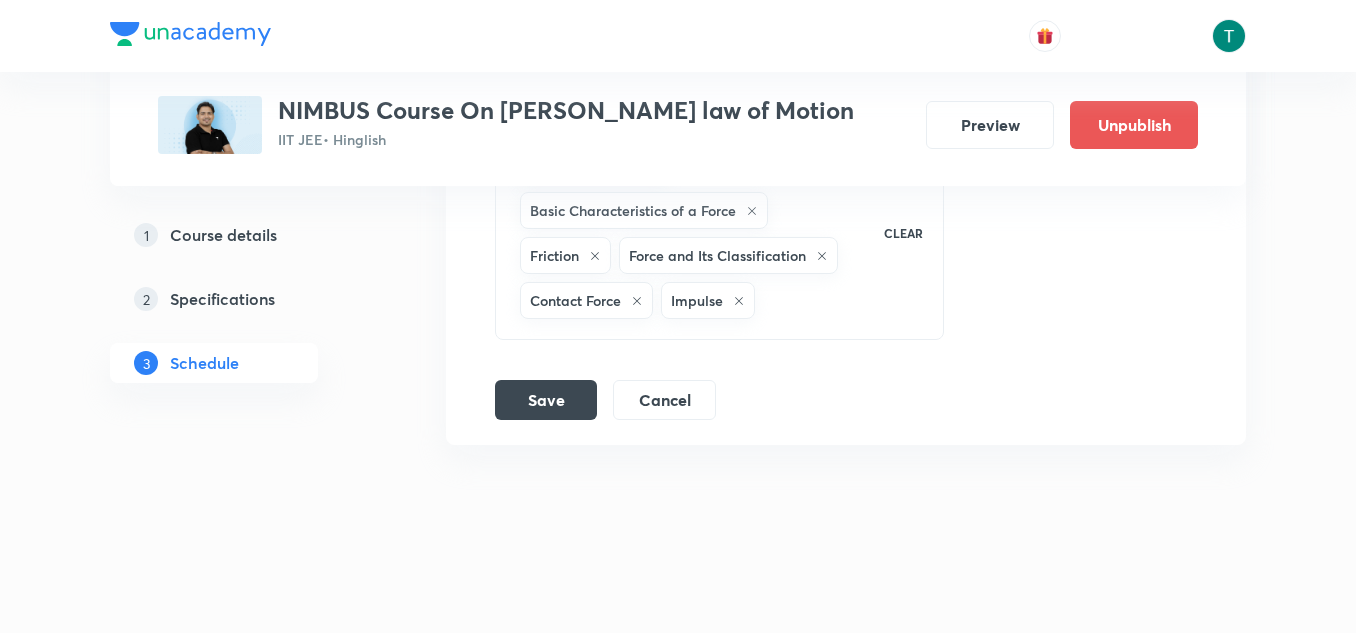 click 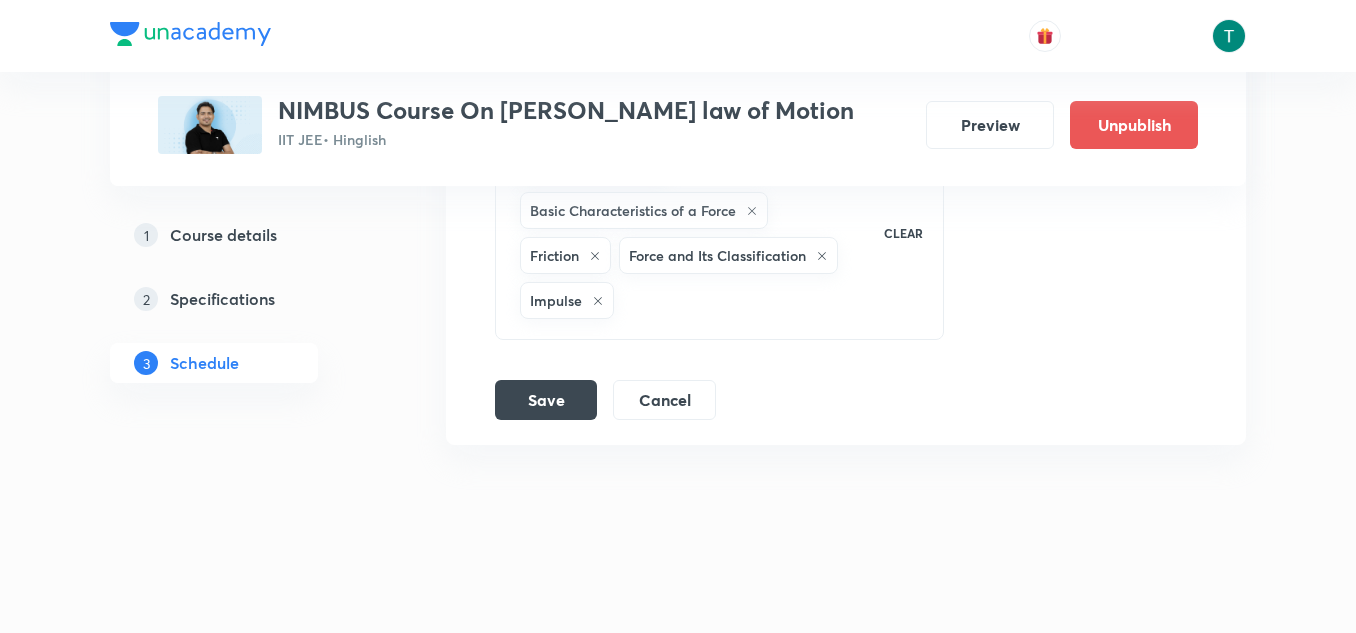 click on "Types of Friction Basic Characteristics of a Force Friction Force and Its Classification Impulse" at bounding box center (689, 233) 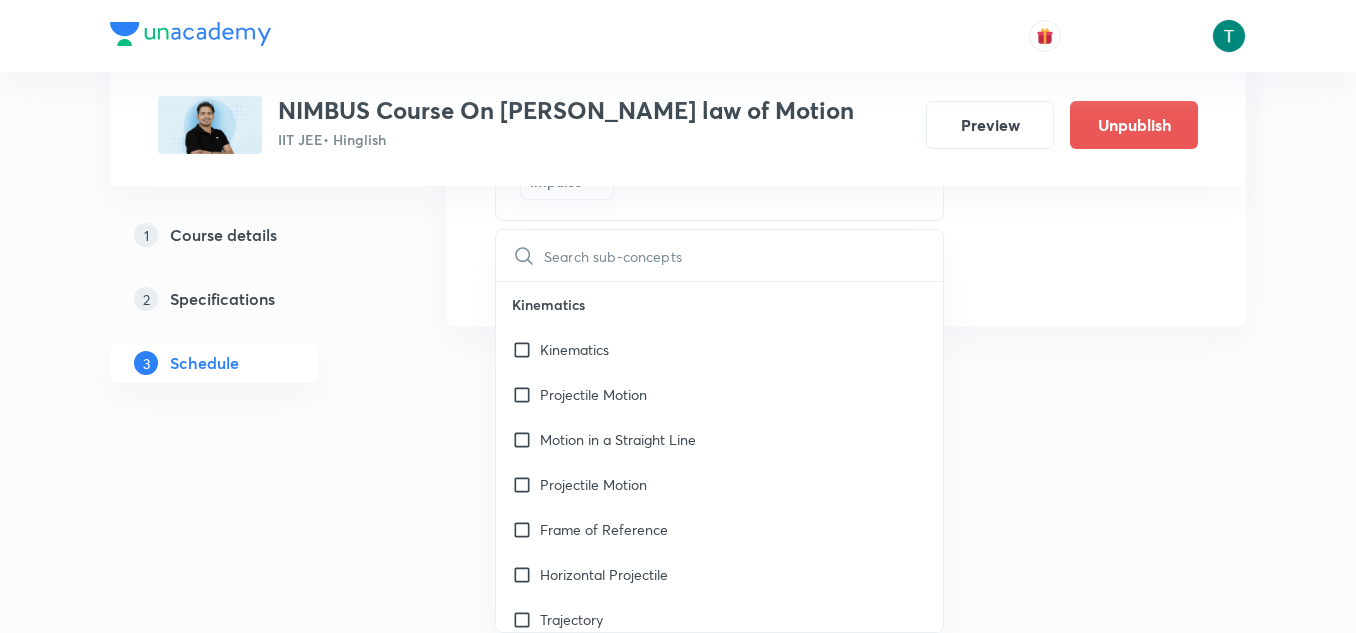 click on "Session title 38/99 Newtons laws of motion and friction 08 ​ Schedule for Jul 12, 2025, 5:45 PM ​ Duration (in minutes) 90 ​ Sub-concepts Types of Friction Basic Characteristics of a Force Friction Force and Its Classification Impulse CLEAR ​ Kinematics Kinematics Projectile Motion Motion in a Straight Line Projectile Motion Frame of Reference   Horizontal Projectile Trajectory  Minimum Velocity & angle to hit a Given Point   Relative Motion Displacement and Distance  Velocity and Speed  Acceleration  Motion in a Straight Line  One- Dimensional Motion in a Vertical Line  Motion Upon an Inclined Plane  Relative Motion in One dimension Graphs in Motion in One Dimension Relative Motion Motion in a Plane Position Vector, Velocity, and Acceleration Straight Line Motion and Equation of Motion Straight Line Motion (Graphical Method) Variable Acceleration Motion under Gravity Relative Motion (Basic) River Boat Cases Rain Man Cases Velocity of Approach and Separation Laws of Motion & Friction Concept of Force" at bounding box center (846, -72) 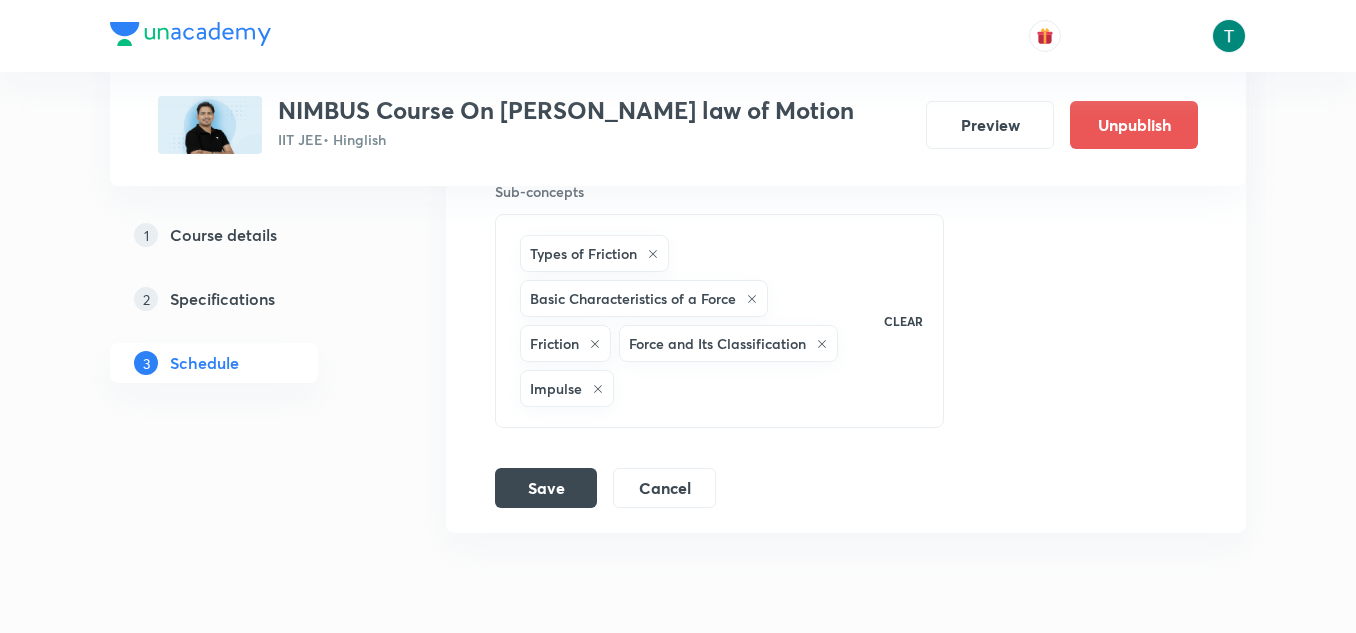 scroll, scrollTop: 2187, scrollLeft: 0, axis: vertical 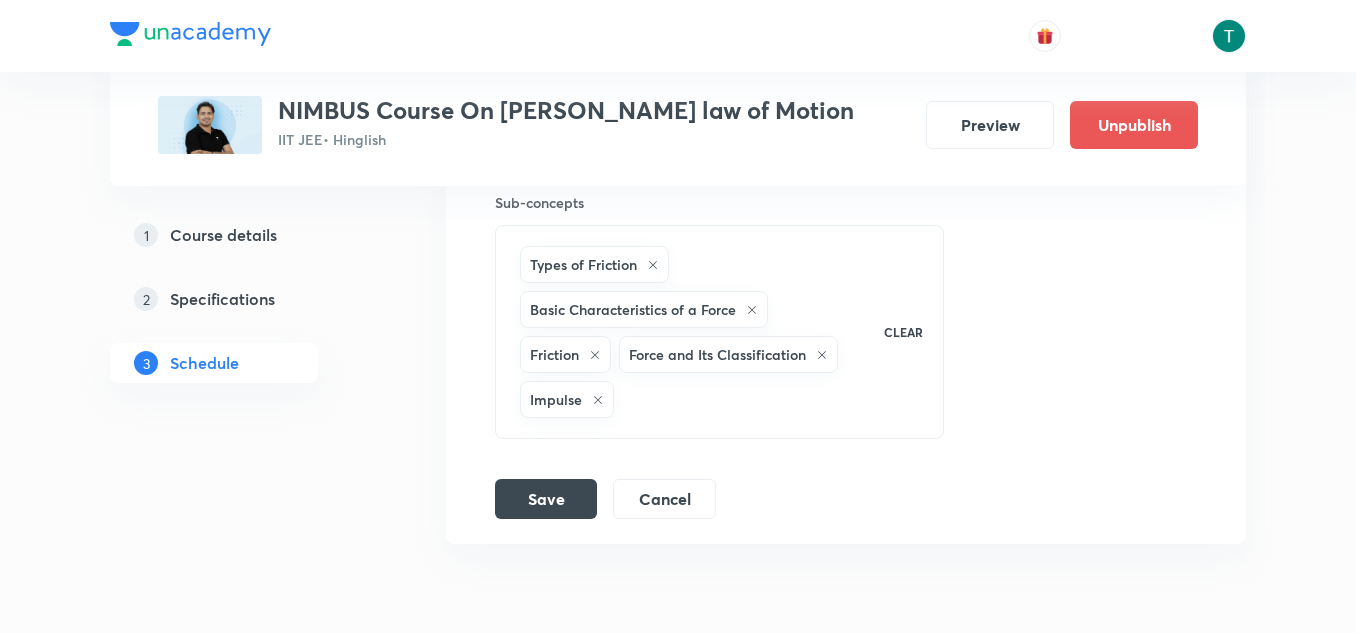 click 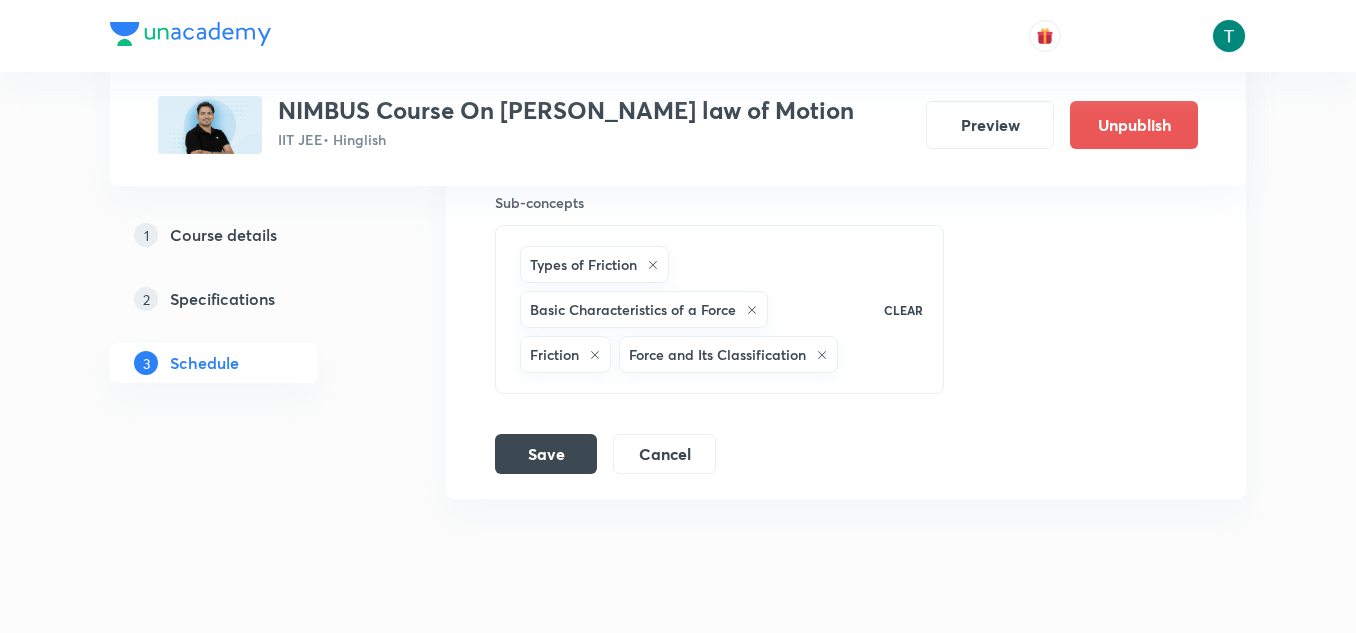 click 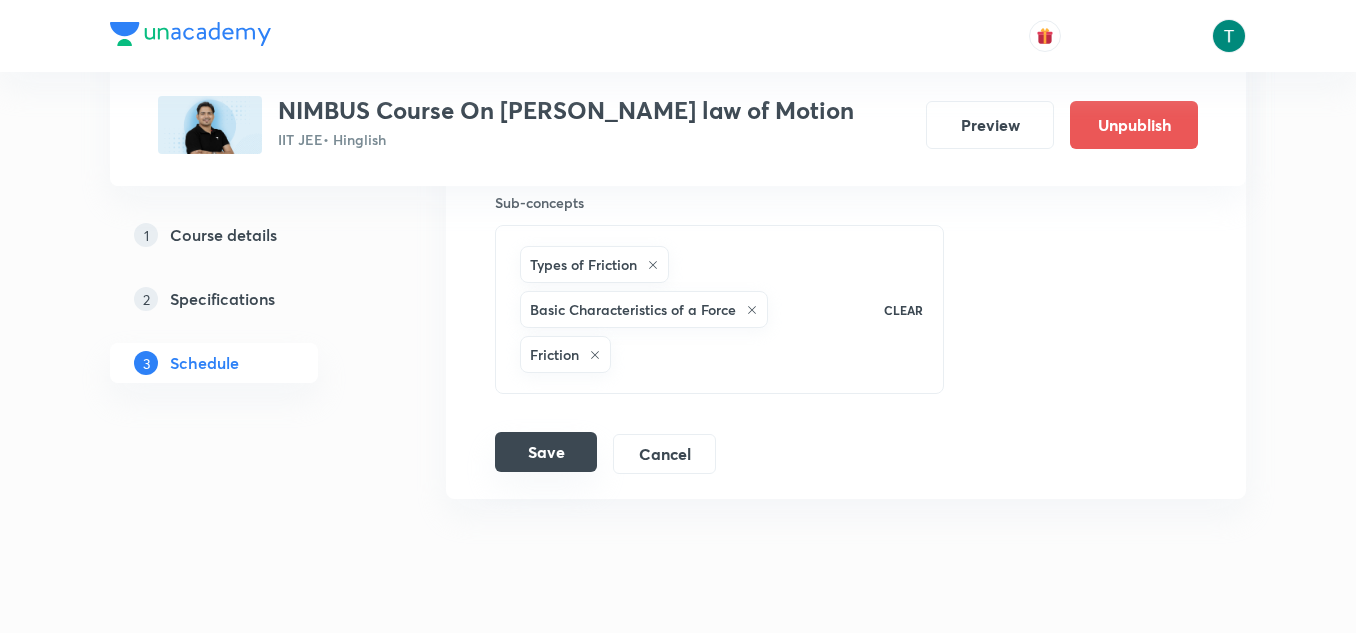 click on "Save" at bounding box center (546, 452) 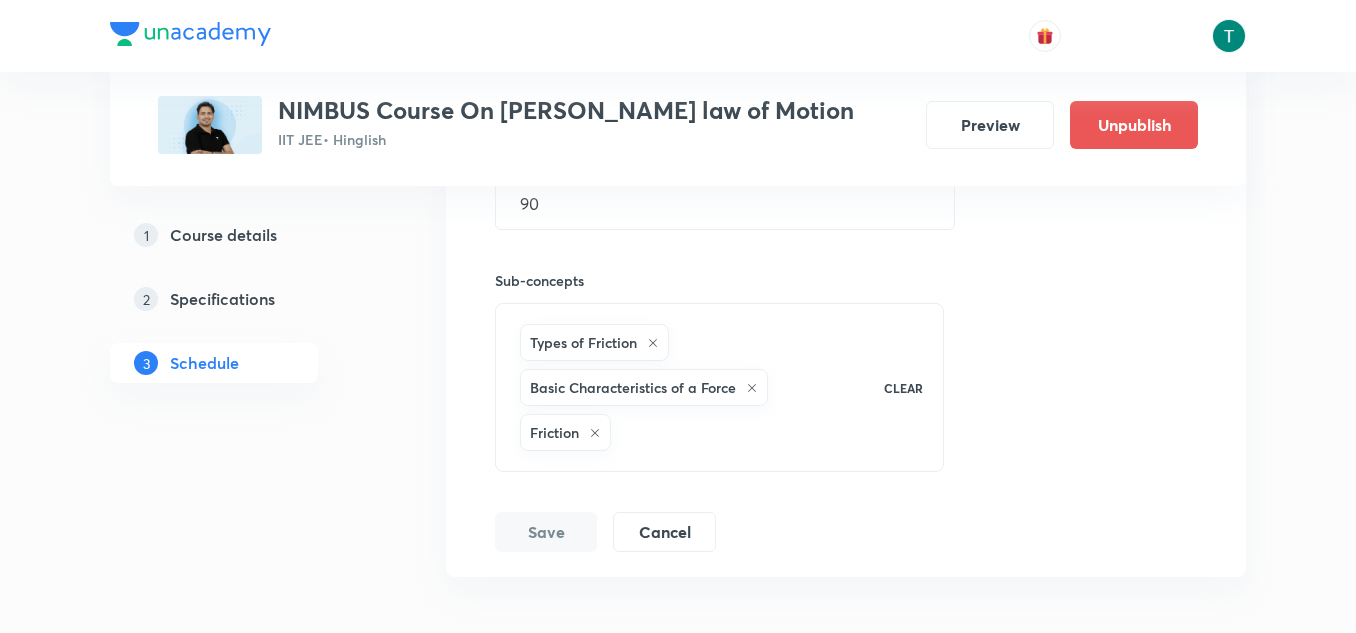 scroll, scrollTop: 2105, scrollLeft: 0, axis: vertical 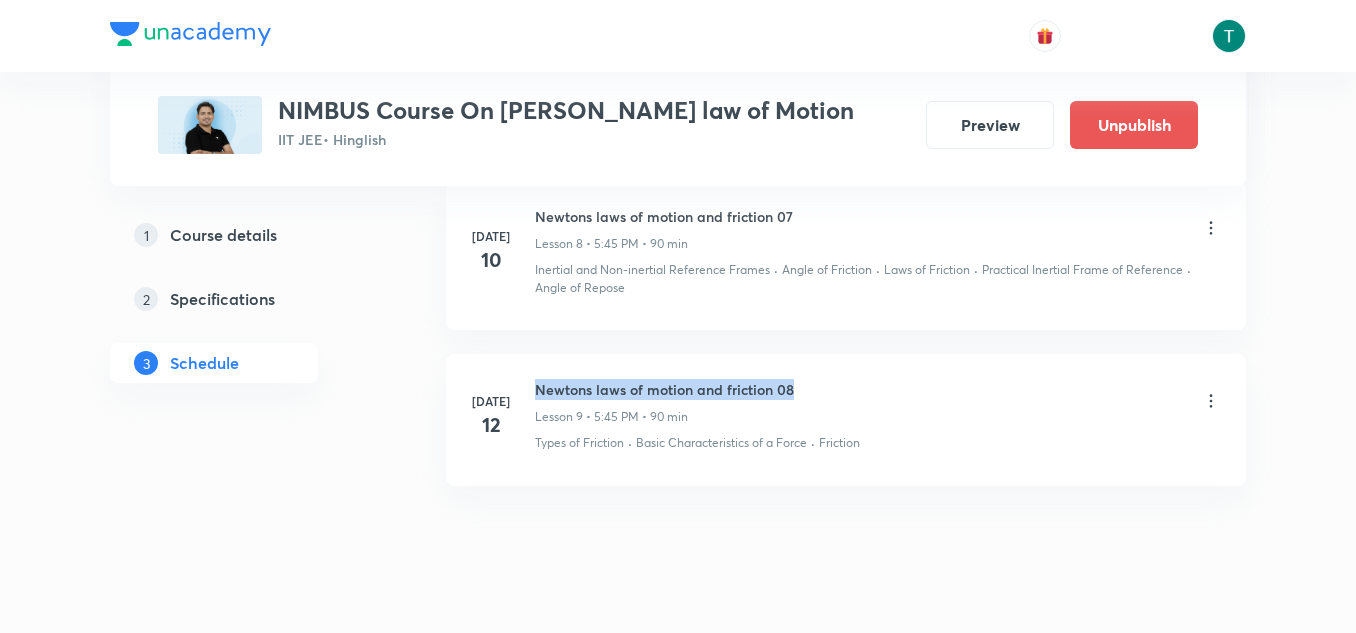drag, startPoint x: 536, startPoint y: 382, endPoint x: 898, endPoint y: 377, distance: 362.03452 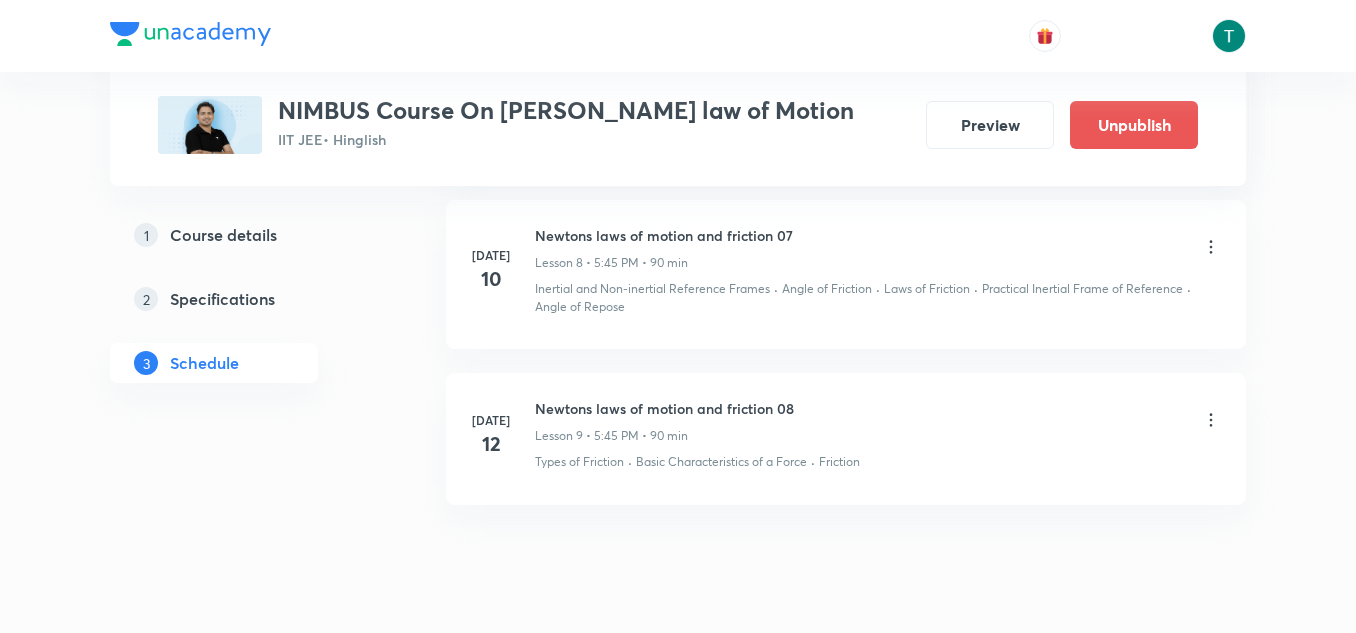 scroll, scrollTop: 2247, scrollLeft: 0, axis: vertical 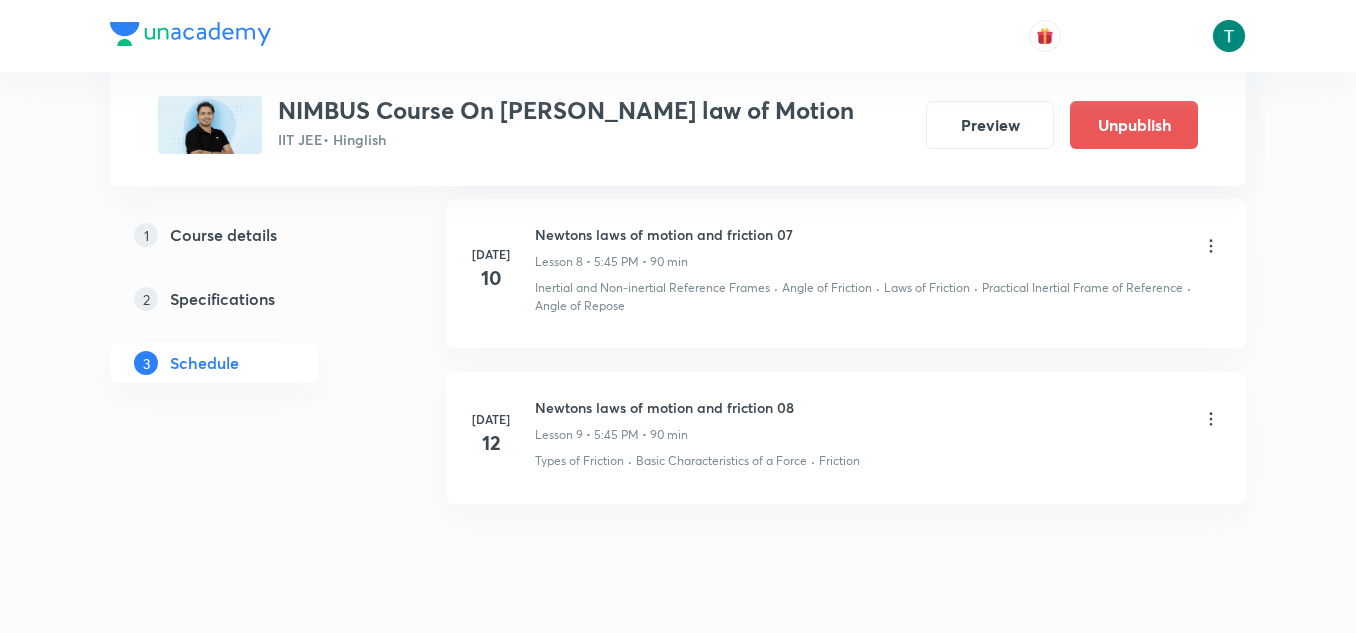 click on "Newtons laws of motion and friction 08 Lesson 9 • 5:45 PM • 90 min" at bounding box center [878, 420] 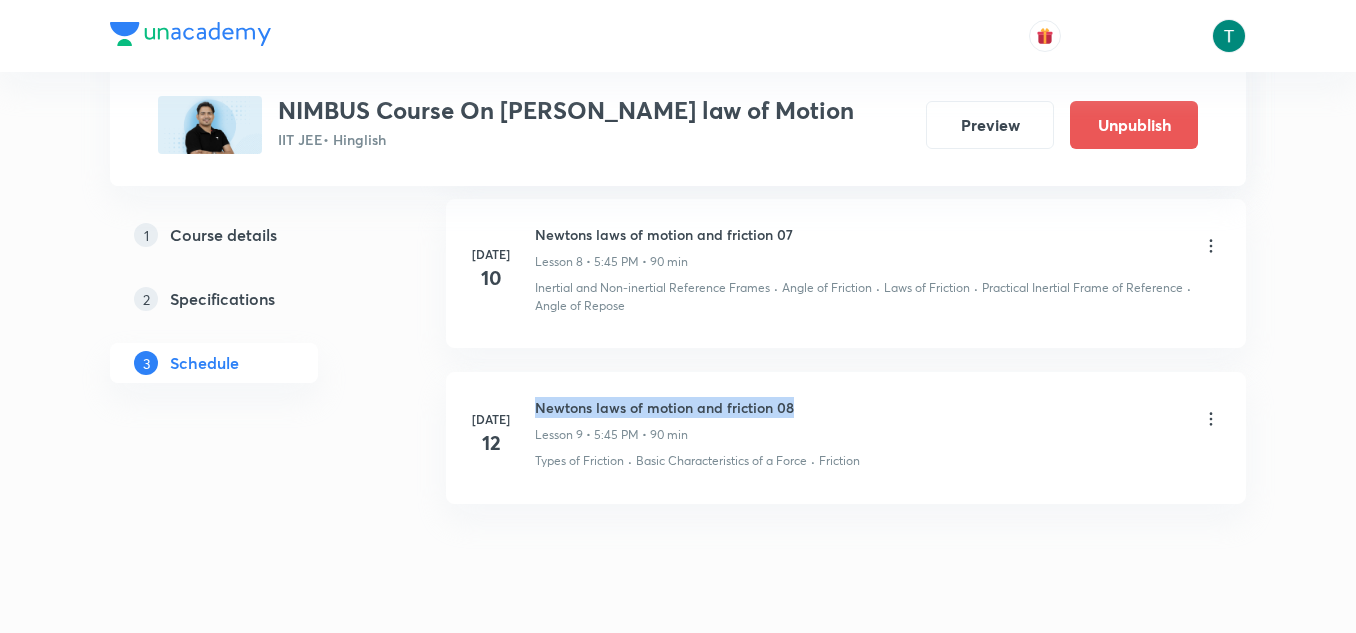 drag, startPoint x: 534, startPoint y: 393, endPoint x: 924, endPoint y: 403, distance: 390.12817 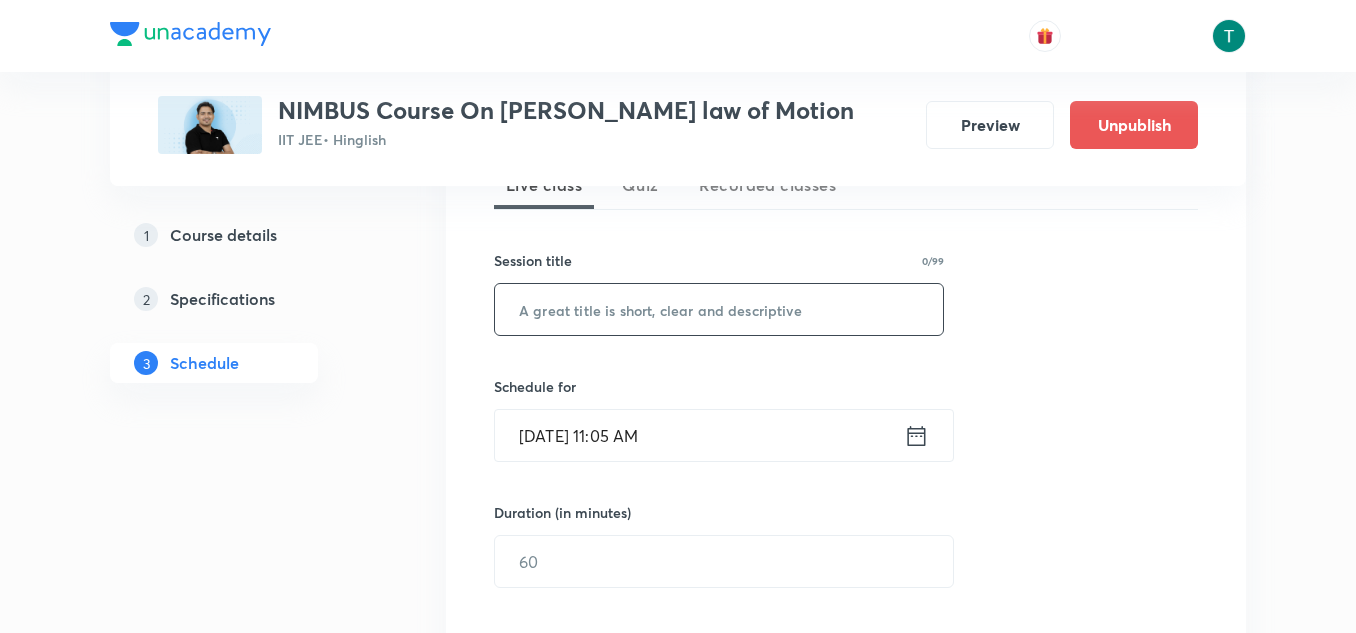 scroll, scrollTop: 478, scrollLeft: 0, axis: vertical 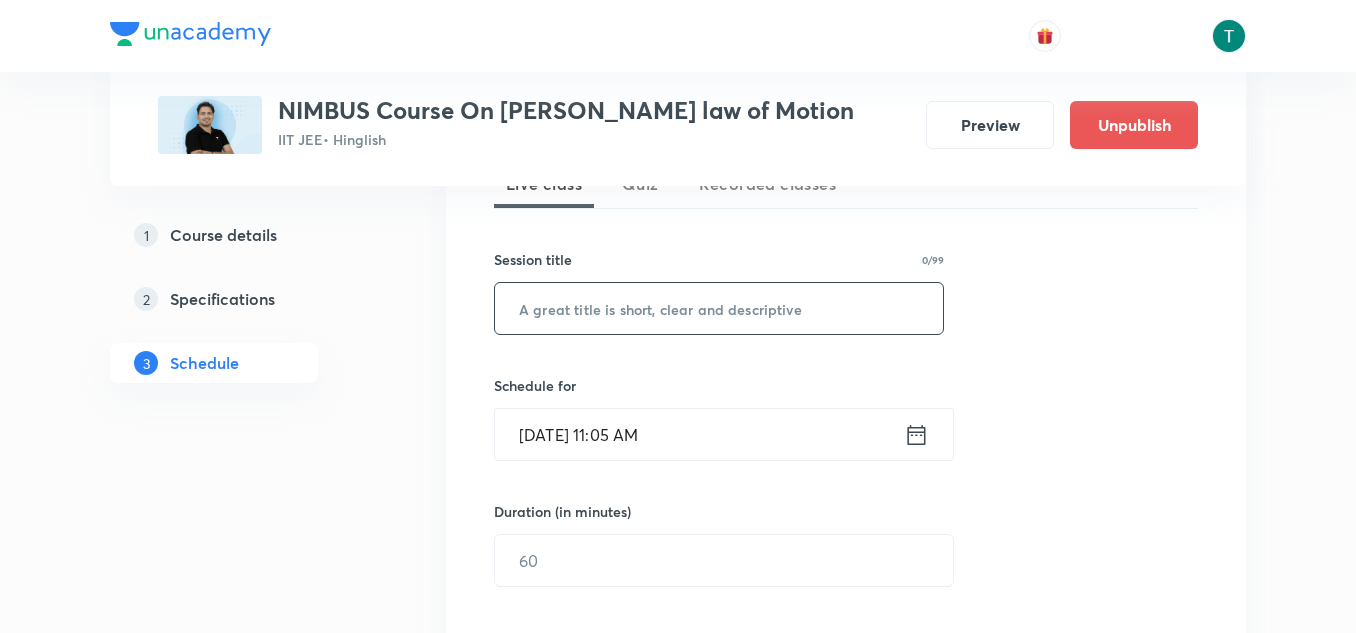 paste on "Newtons laws of motion and friction 08" 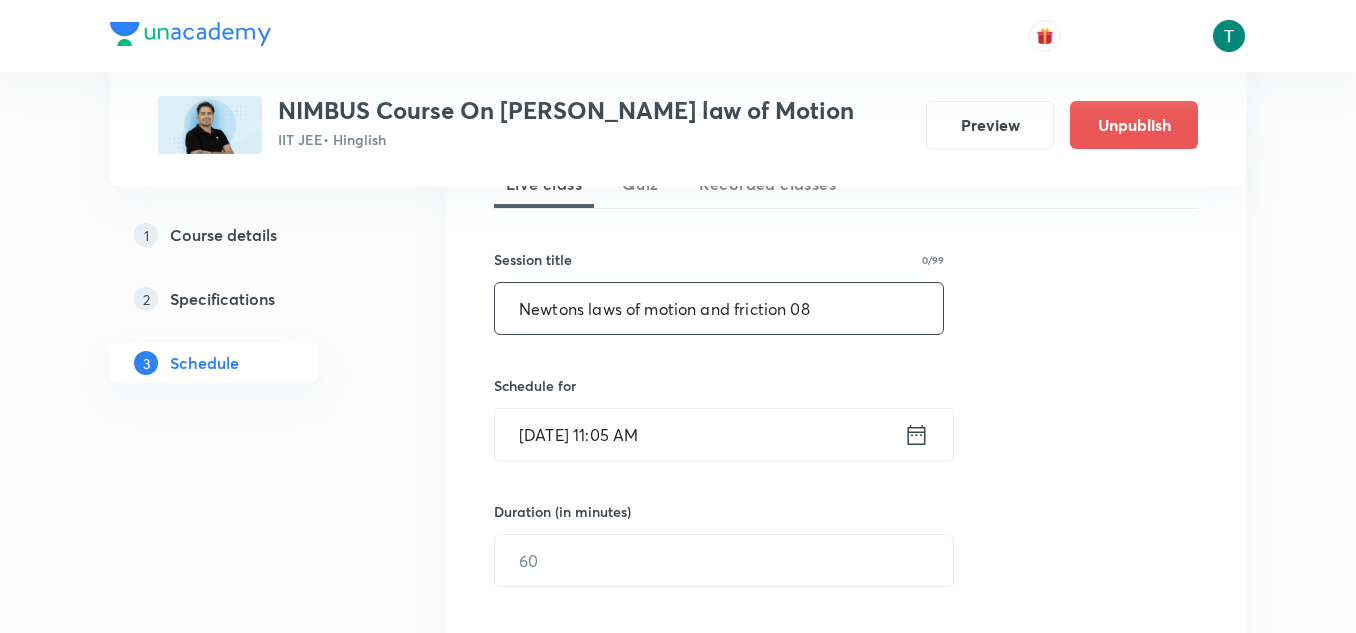 click on "Newtons laws of motion and friction 08" at bounding box center (719, 308) 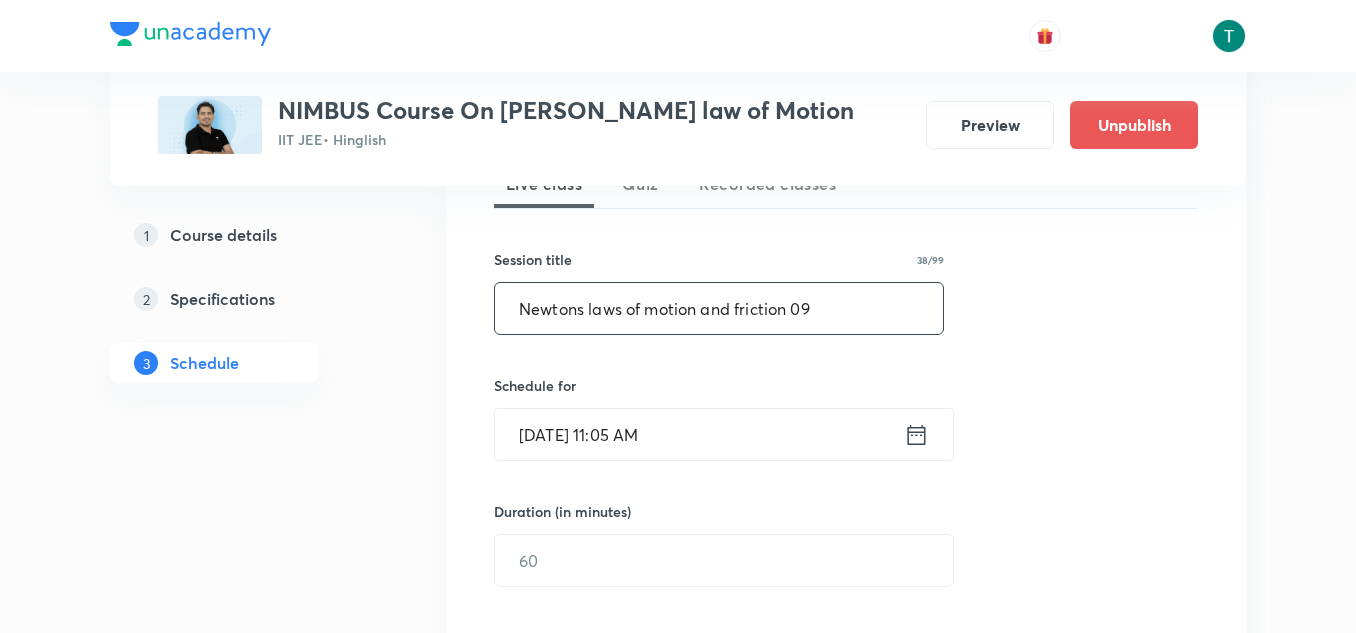 type on "Newtons laws of motion and friction 09" 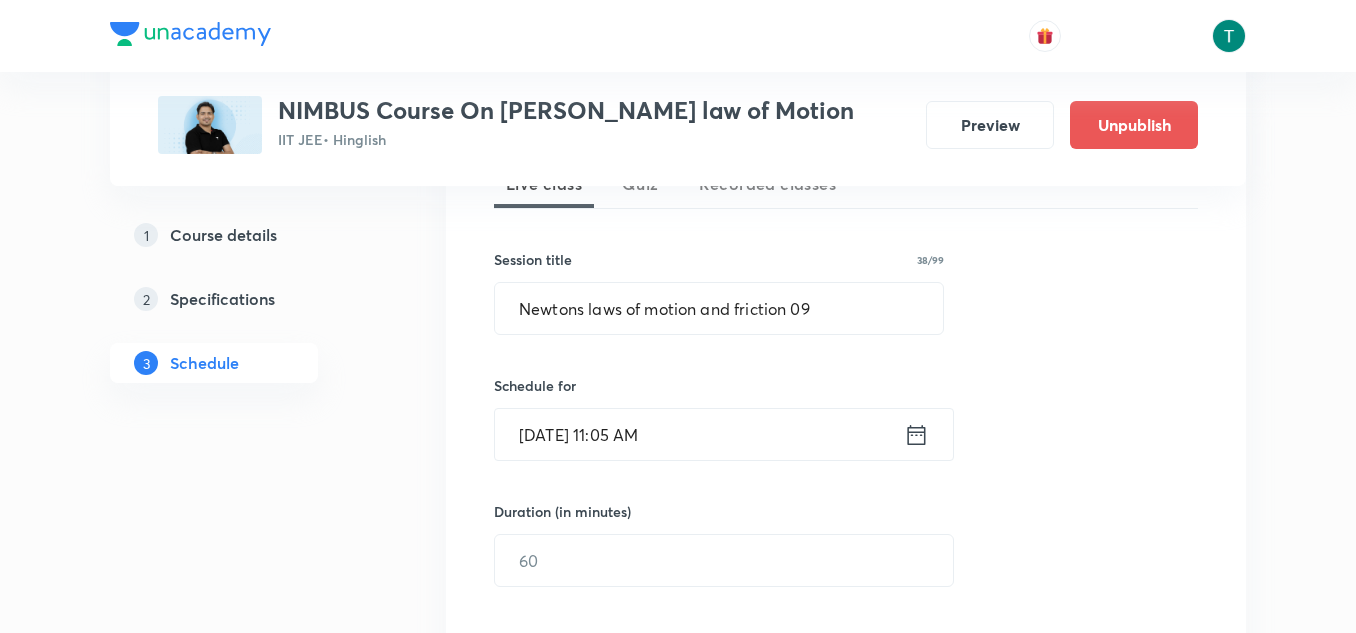 click on "[DATE] 11:05 AM" at bounding box center (699, 434) 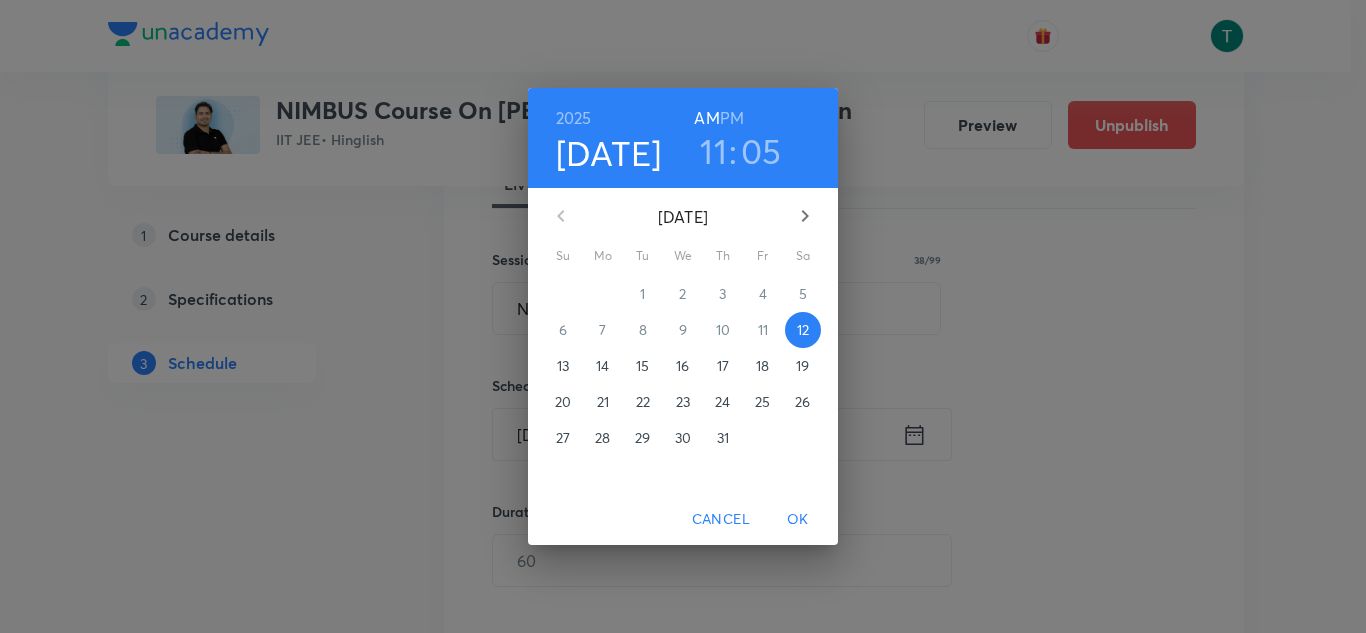 click on "14" at bounding box center (602, 366) 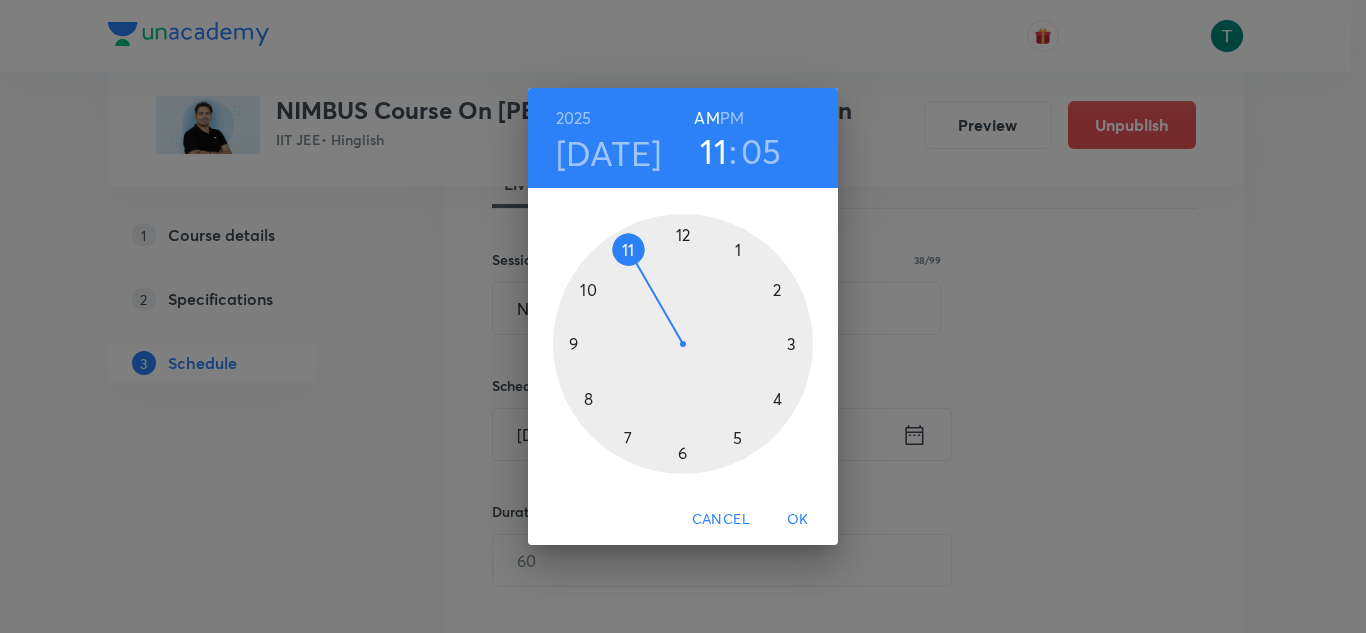 click on "PM" at bounding box center [732, 118] 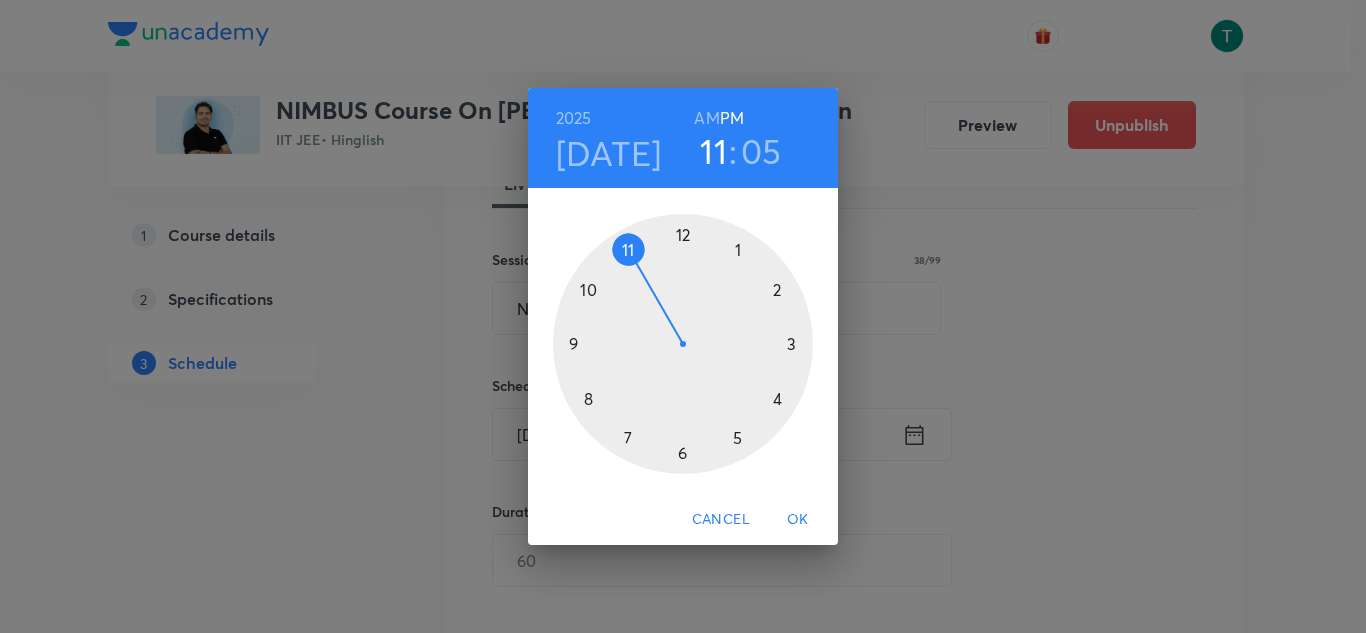 click at bounding box center [683, 344] 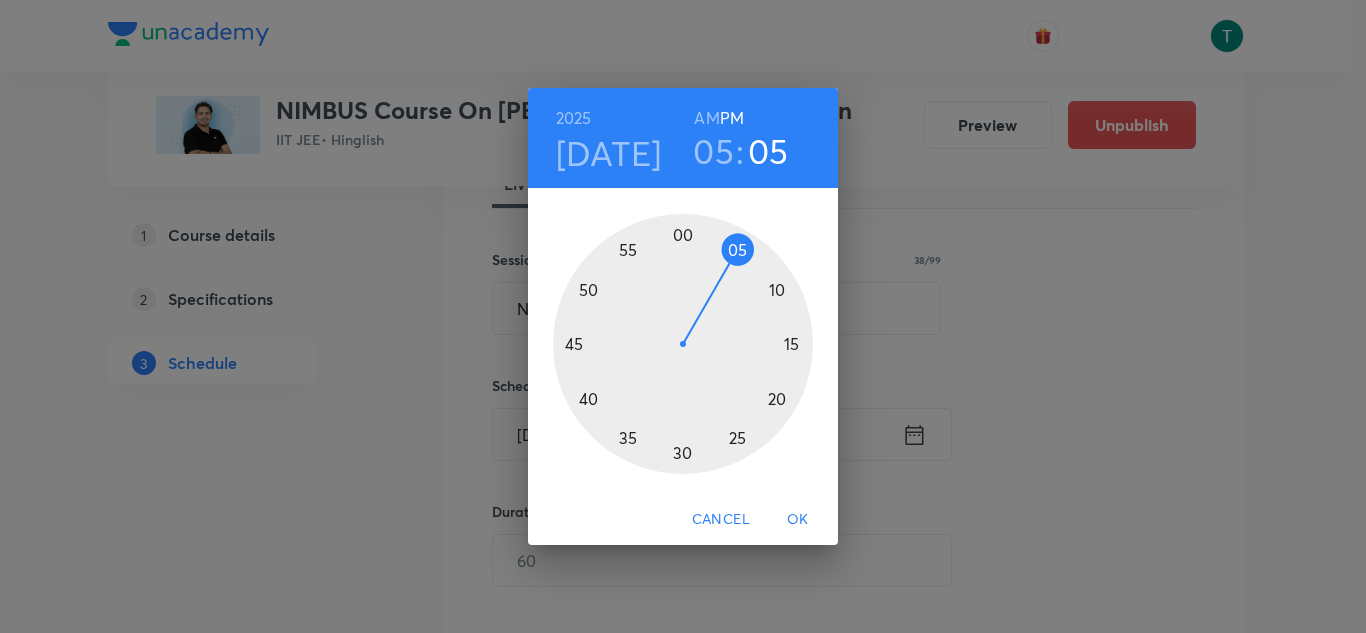 click at bounding box center (683, 344) 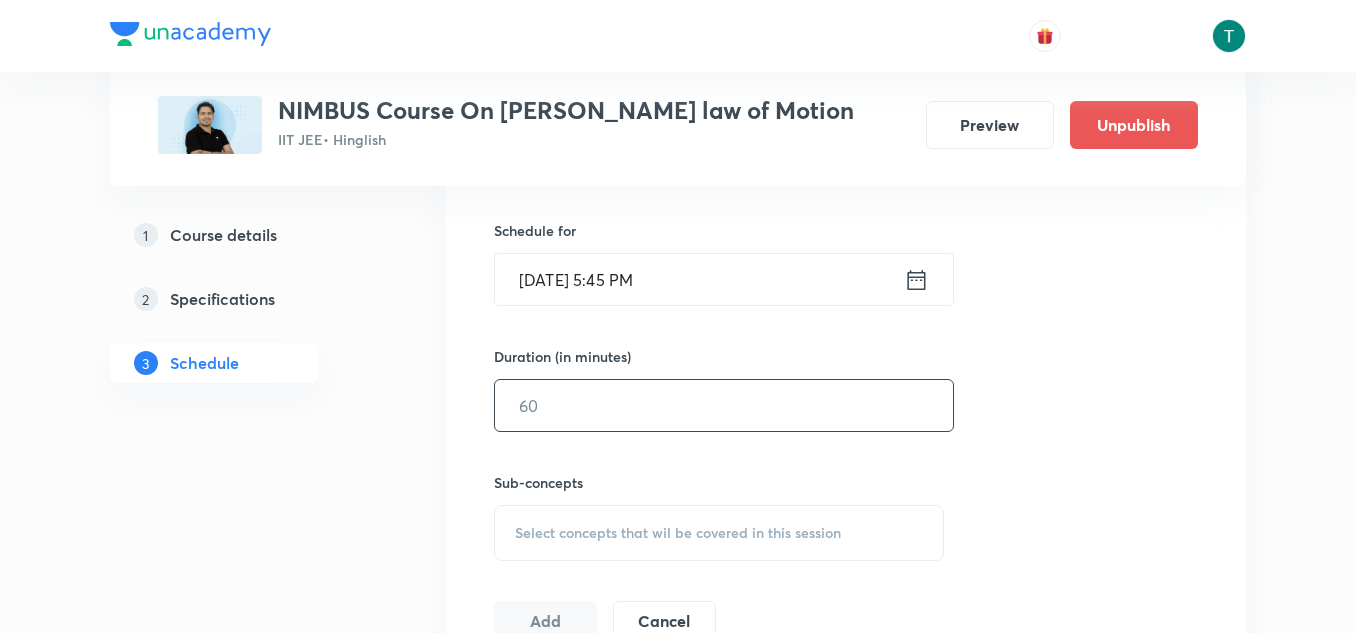 scroll, scrollTop: 635, scrollLeft: 0, axis: vertical 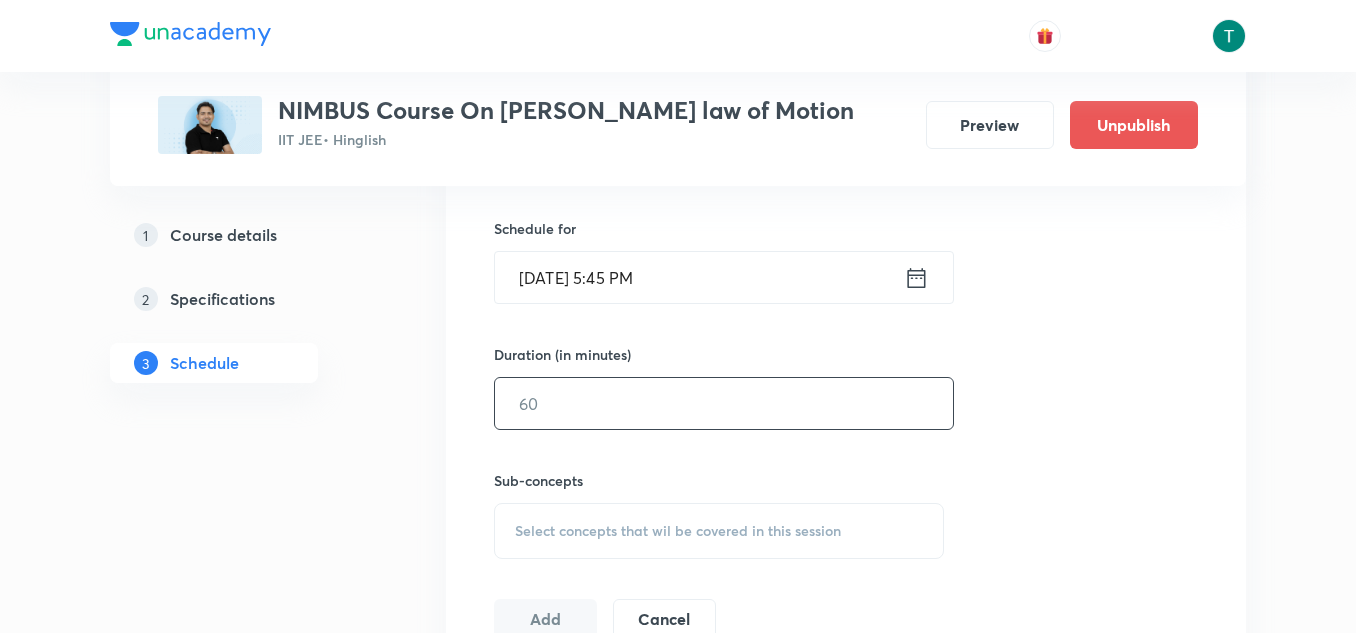 click at bounding box center (724, 403) 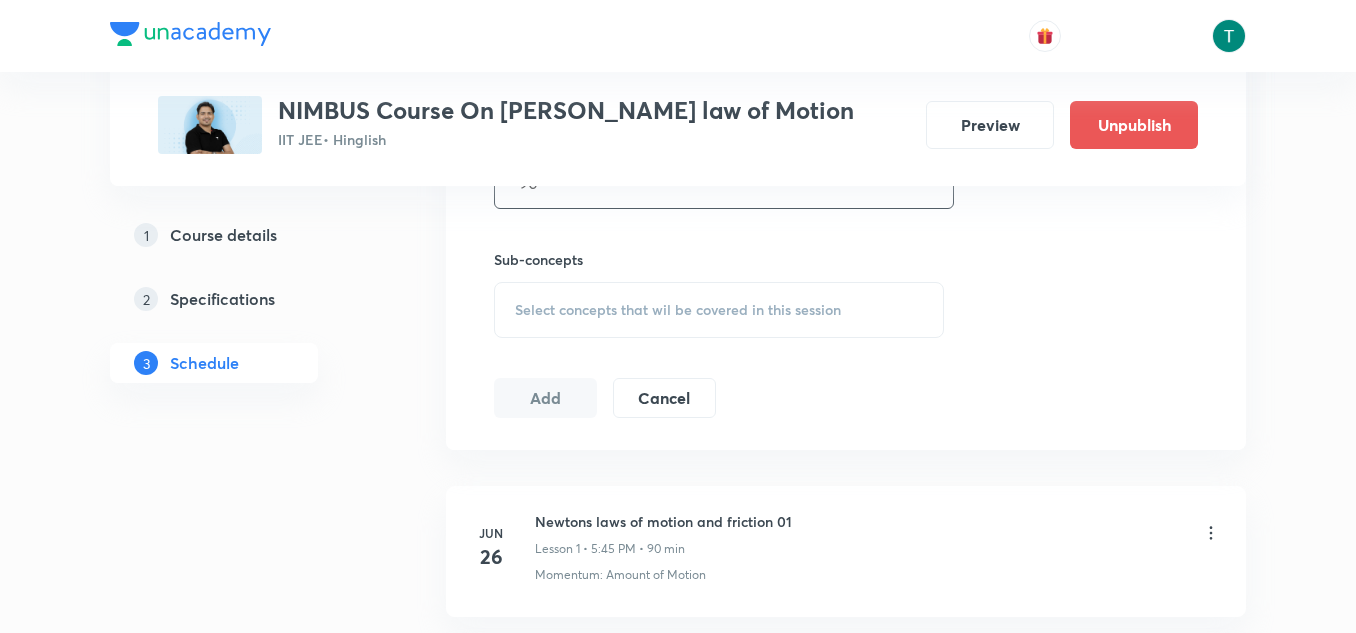 scroll, scrollTop: 866, scrollLeft: 0, axis: vertical 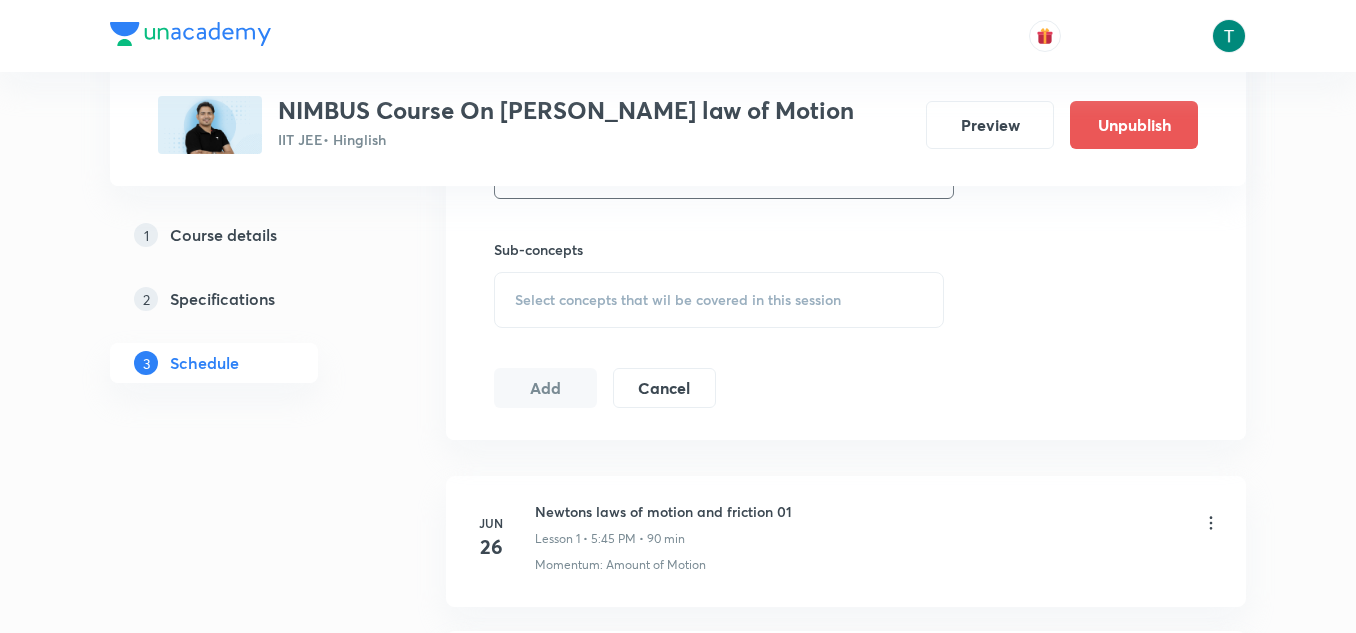 type on "90" 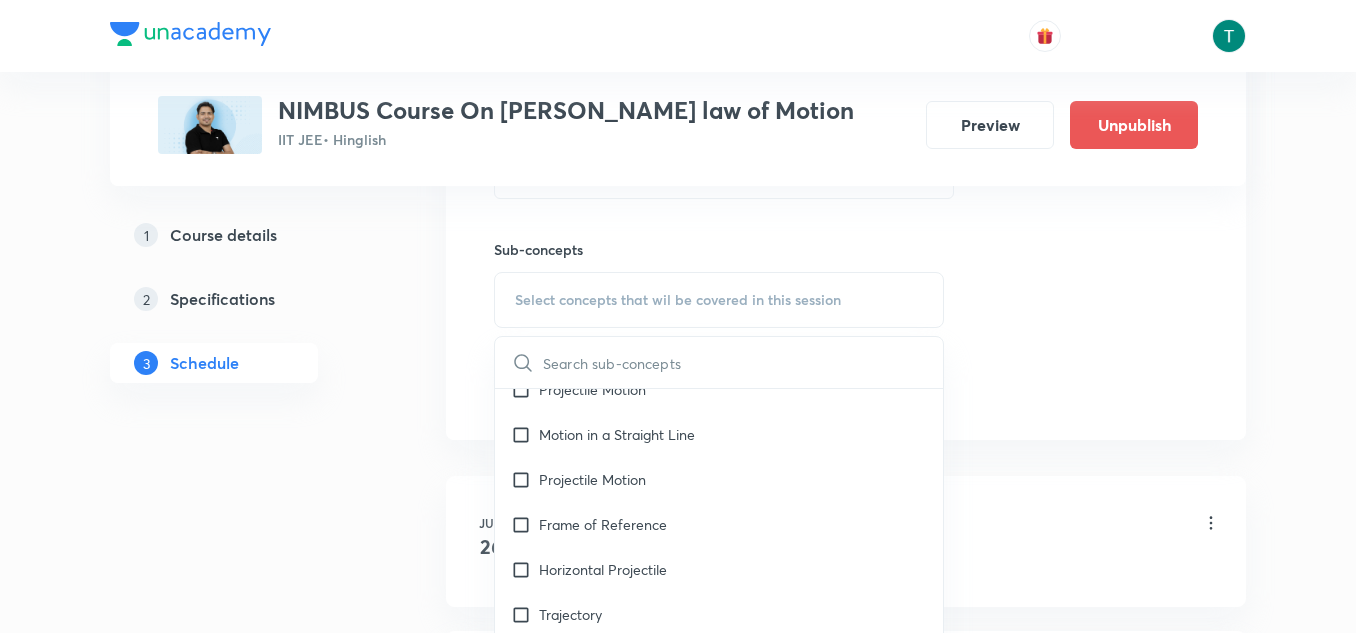 scroll, scrollTop: 0, scrollLeft: 0, axis: both 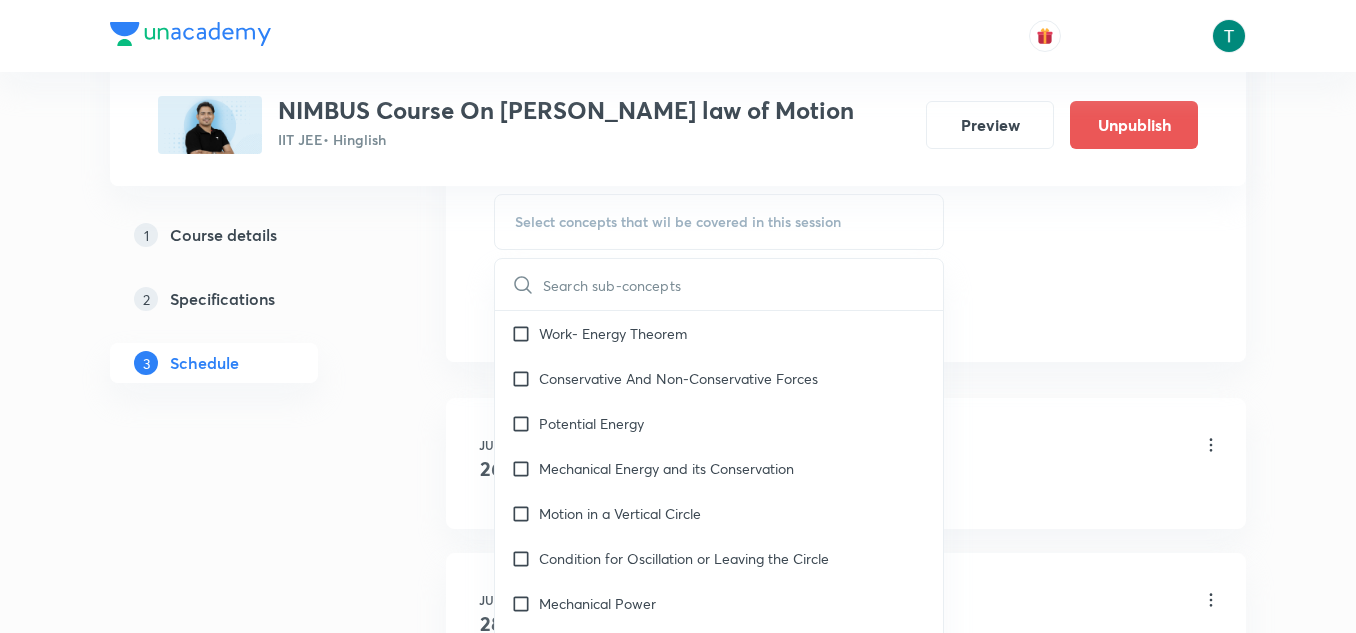 click on "1 Course details 2 Specifications 3 Schedule" at bounding box center [246, 311] 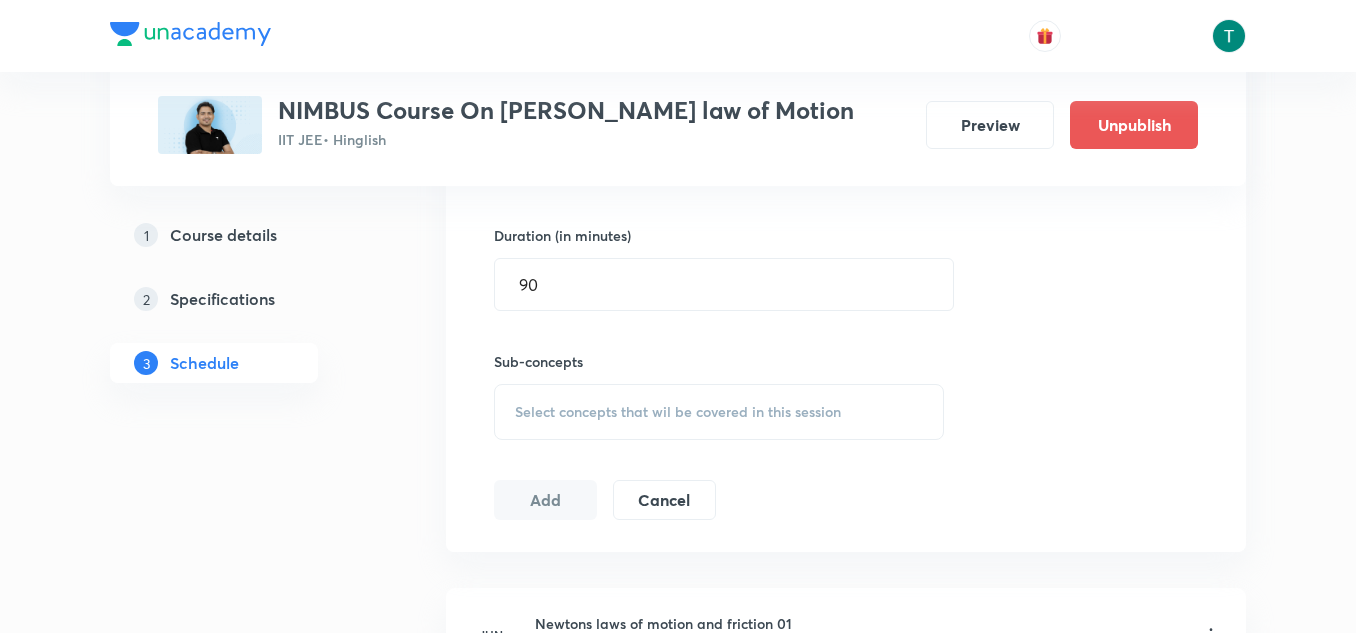 scroll, scrollTop: 755, scrollLeft: 0, axis: vertical 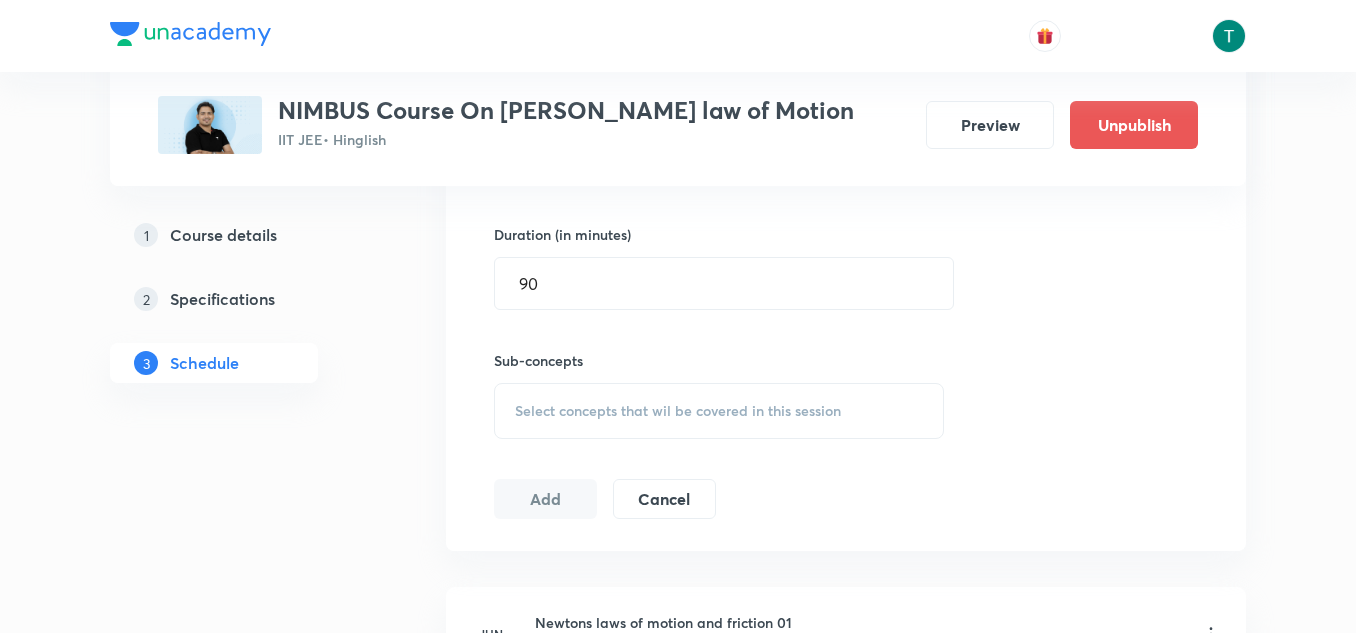click on "Select concepts that wil be covered in this session" at bounding box center [678, 411] 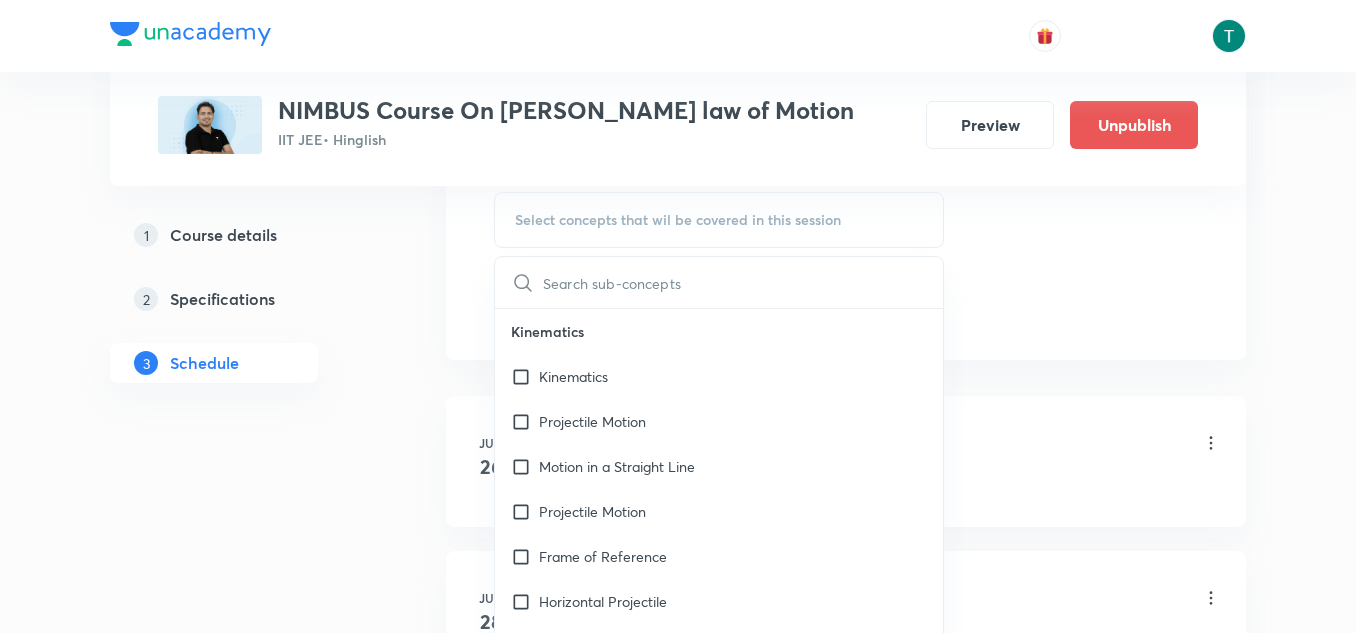 scroll, scrollTop: 951, scrollLeft: 0, axis: vertical 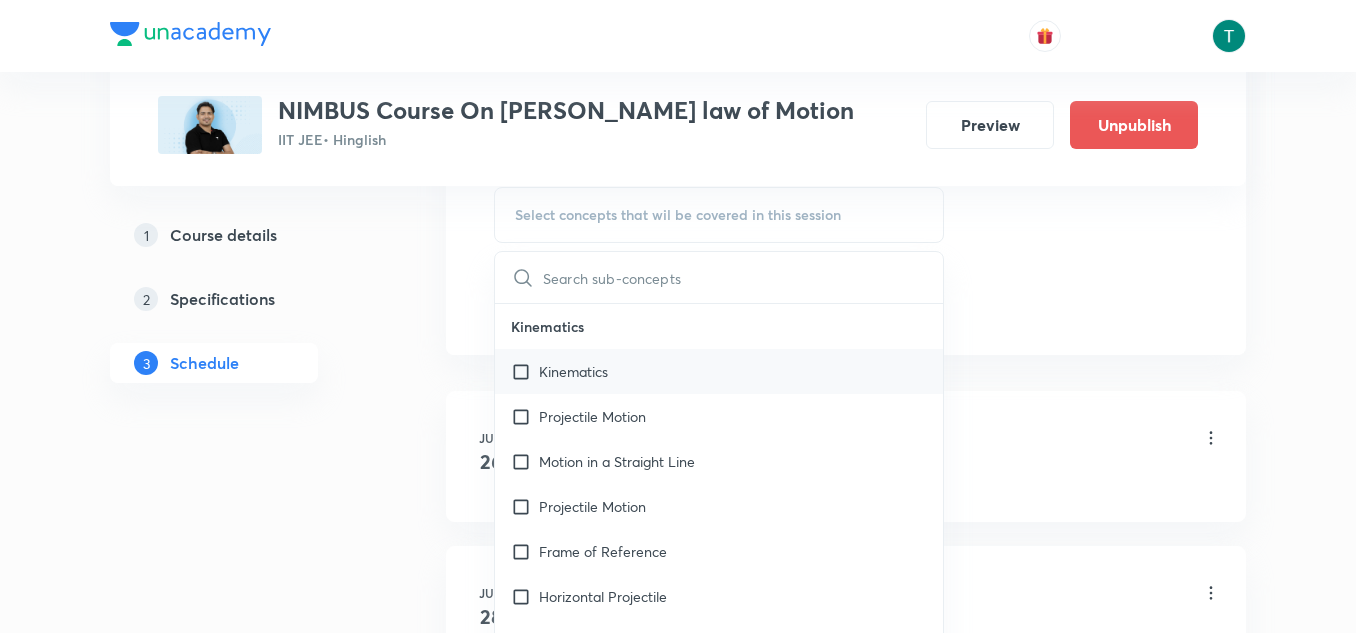 click on "Kinematics" at bounding box center (573, 371) 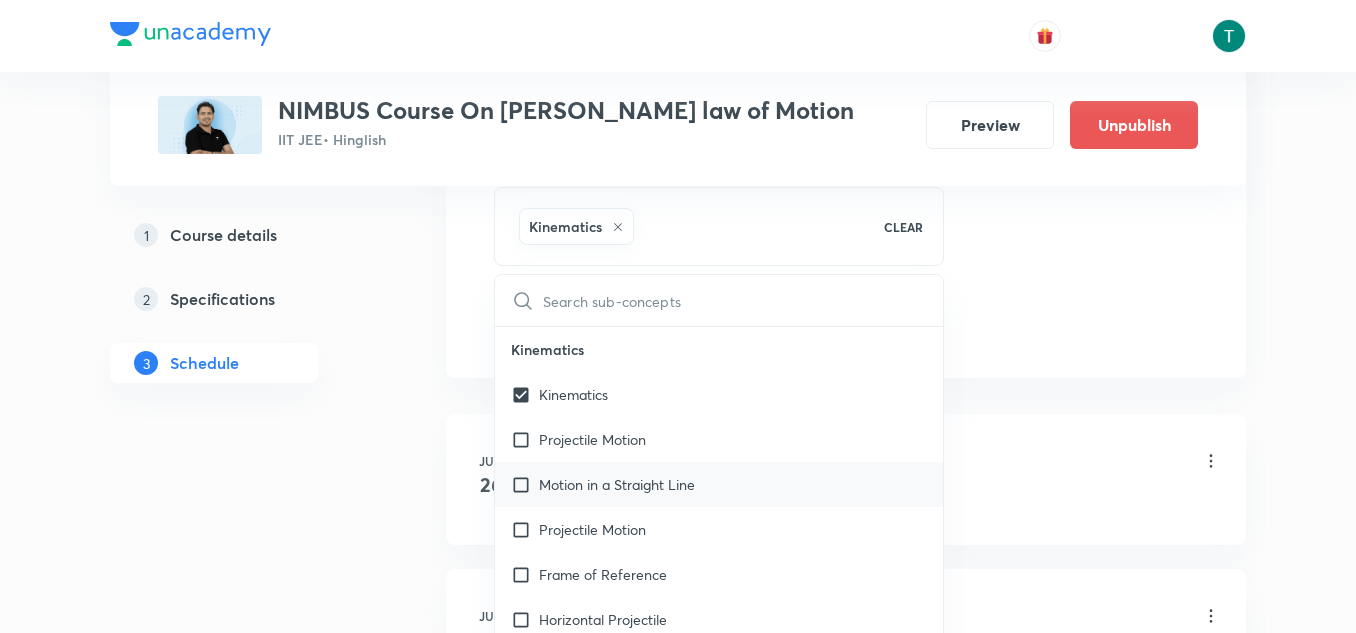 click on "Motion in a Straight Line" at bounding box center (617, 484) 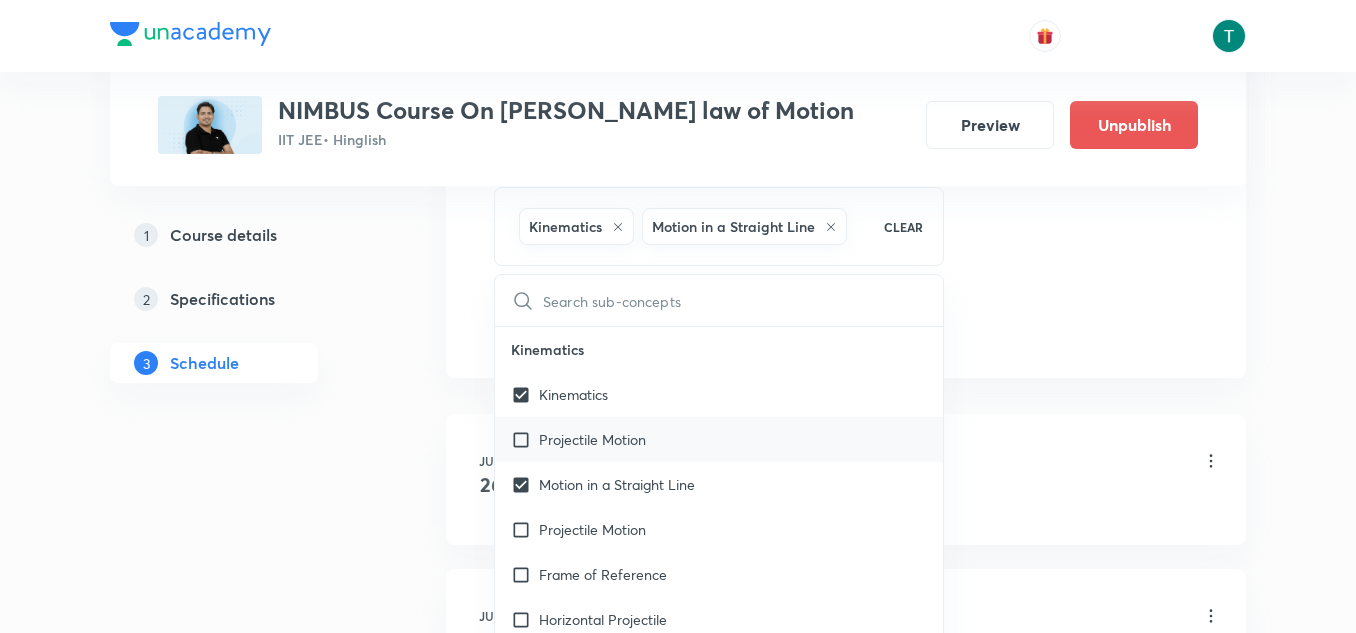 click on "Projectile Motion" at bounding box center [592, 439] 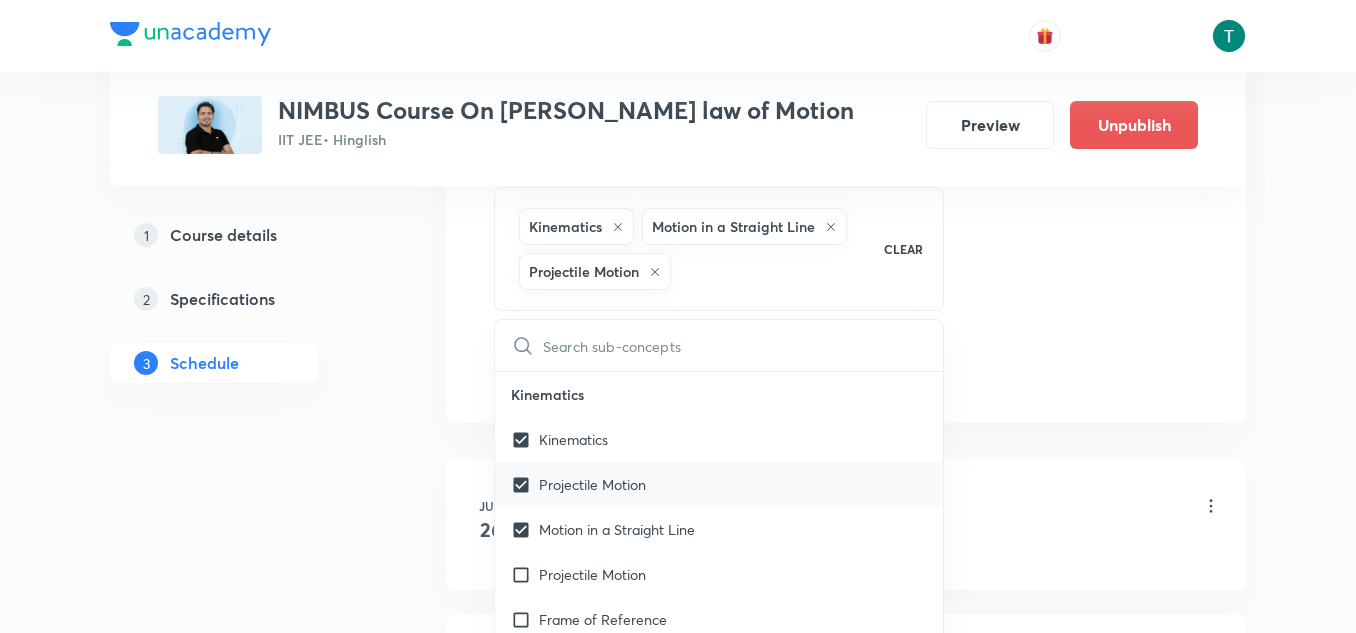 scroll, scrollTop: 66, scrollLeft: 0, axis: vertical 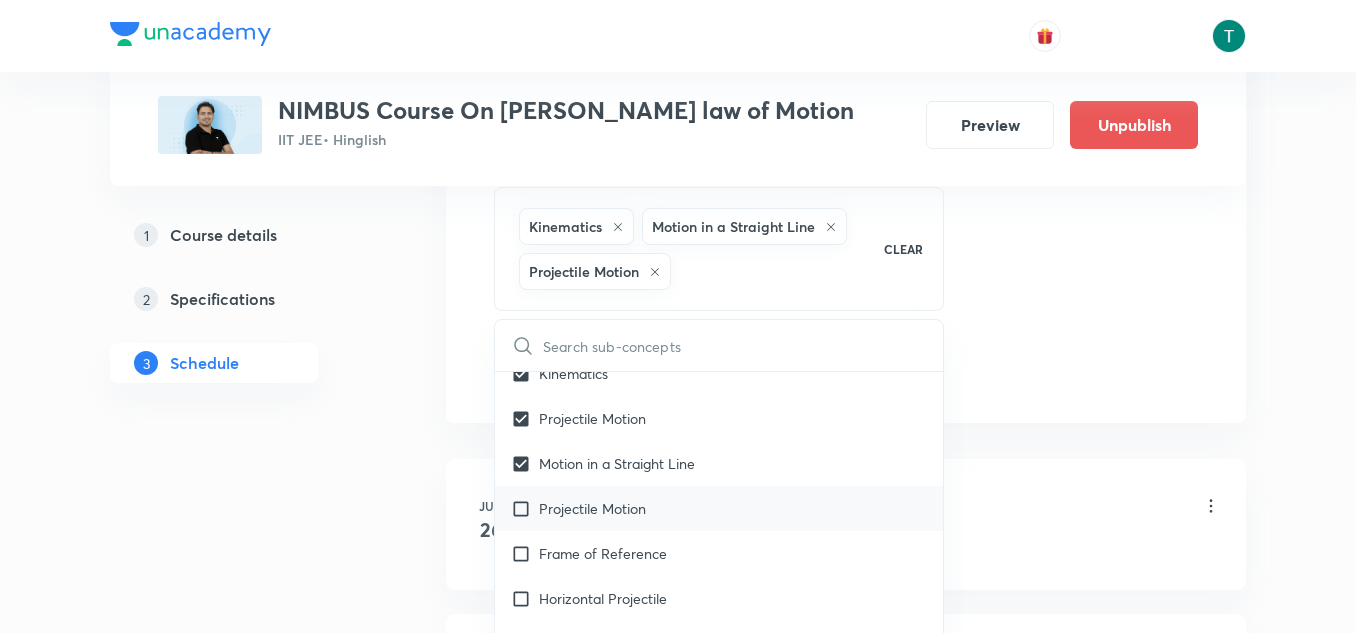 click on "Projectile Motion" at bounding box center (719, 508) 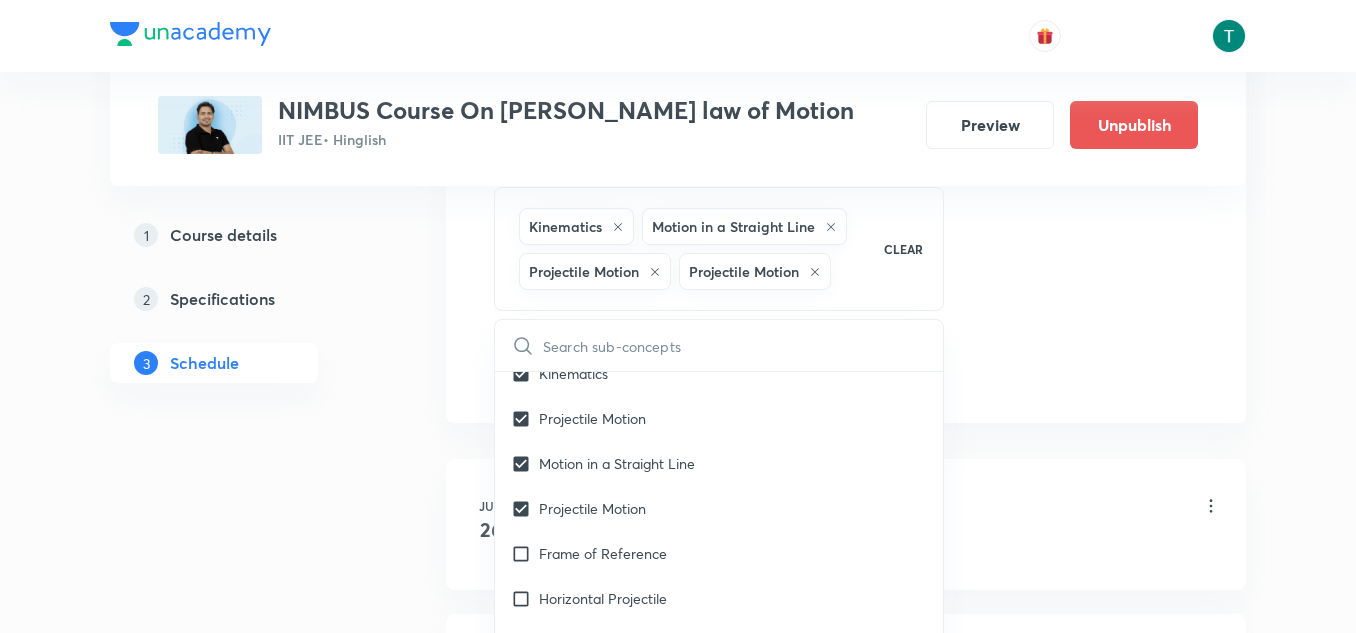 click on "Plus Courses NIMBUS Course On Newton's law of Motion IIT JEE  • Hinglish Preview Unpublish 1 Course details 2 Specifications 3 Schedule Schedule 9  classes Topic coverage Mechanics & Newton's Law of Motion and Friction Cover at least  60 % View details Session  10 Live class Quiz Recorded classes Session title 38/99 Newtons laws of motion and friction 09 ​ Schedule for Jul 14, 2025, 5:45 PM ​ Duration (in minutes) 90 ​ Sub-concepts Kinematics Motion in a Straight Line Projectile Motion Projectile Motion CLEAR ​ Kinematics Kinematics Projectile Motion Motion in a Straight Line Projectile Motion Frame of Reference   Horizontal Projectile Trajectory  Minimum Velocity & angle to hit a Given Point   Relative Motion Displacement and Distance  Velocity and Speed  Acceleration  Motion in a Straight Line  One- Dimensional Motion in a Vertical Line  Motion Upon an Inclined Plane  Relative Motion in One dimension Graphs in Motion in One Dimension Relative Motion Motion in a Plane Variable Acceleration Impulse" at bounding box center (678, 590) 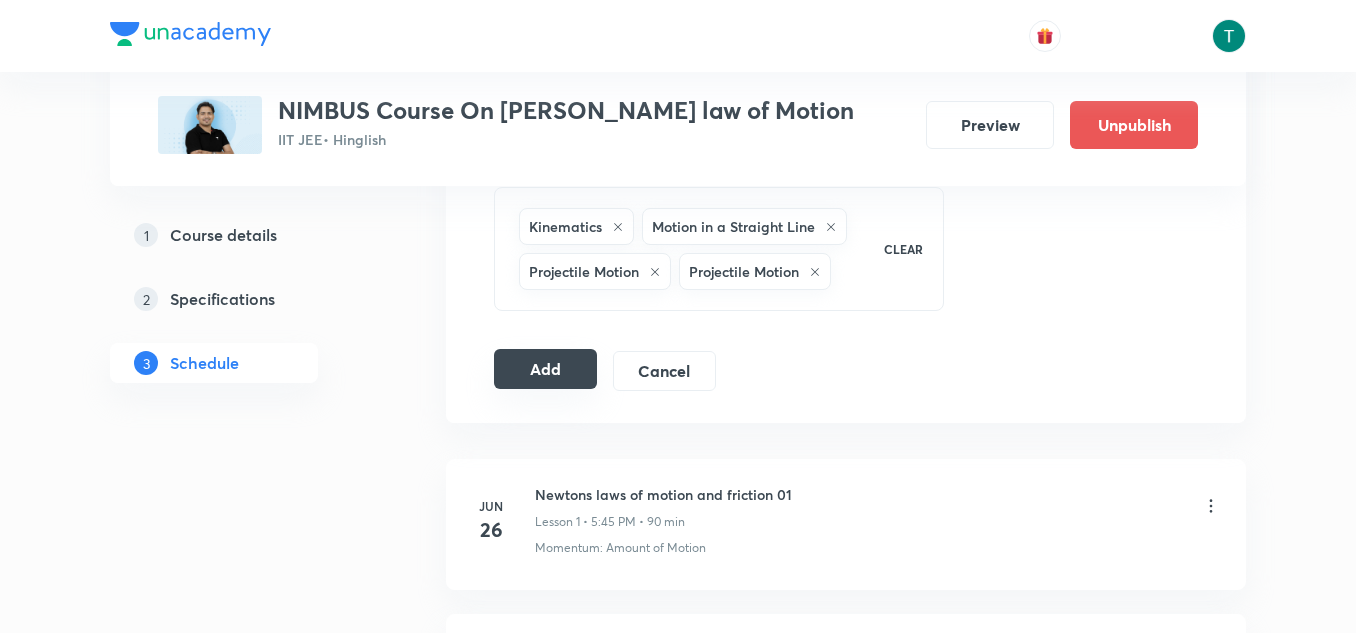 click on "Add" at bounding box center [545, 369] 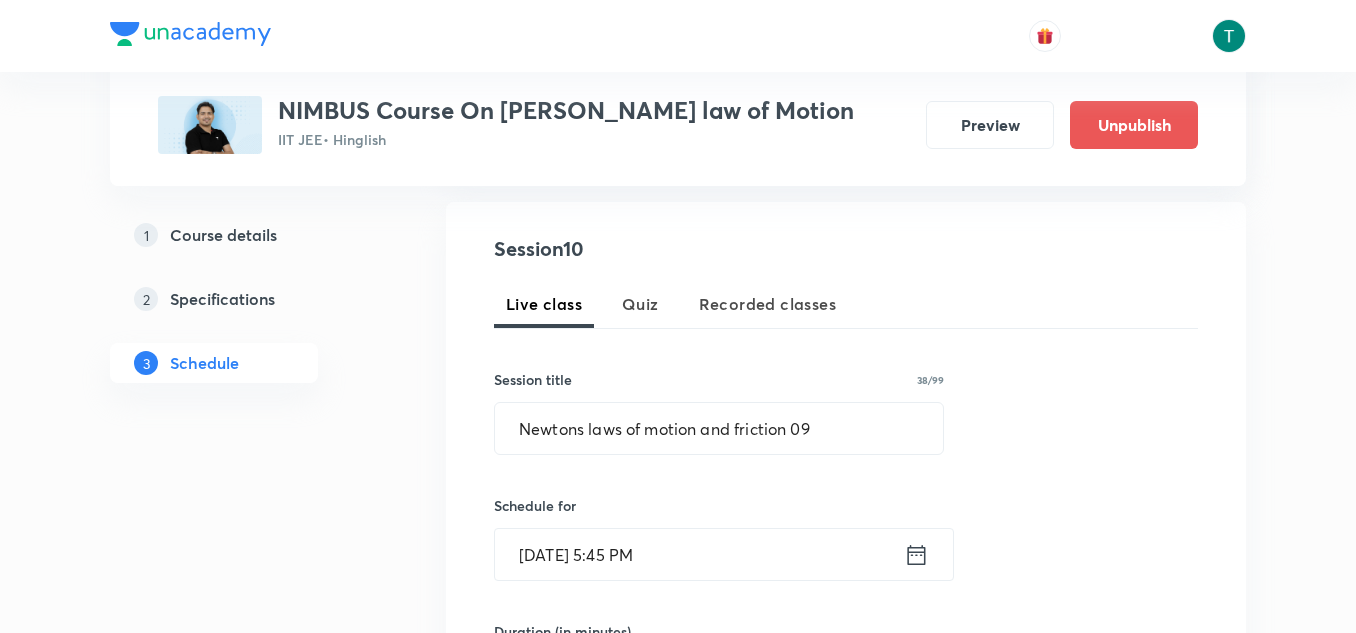 scroll, scrollTop: 357, scrollLeft: 0, axis: vertical 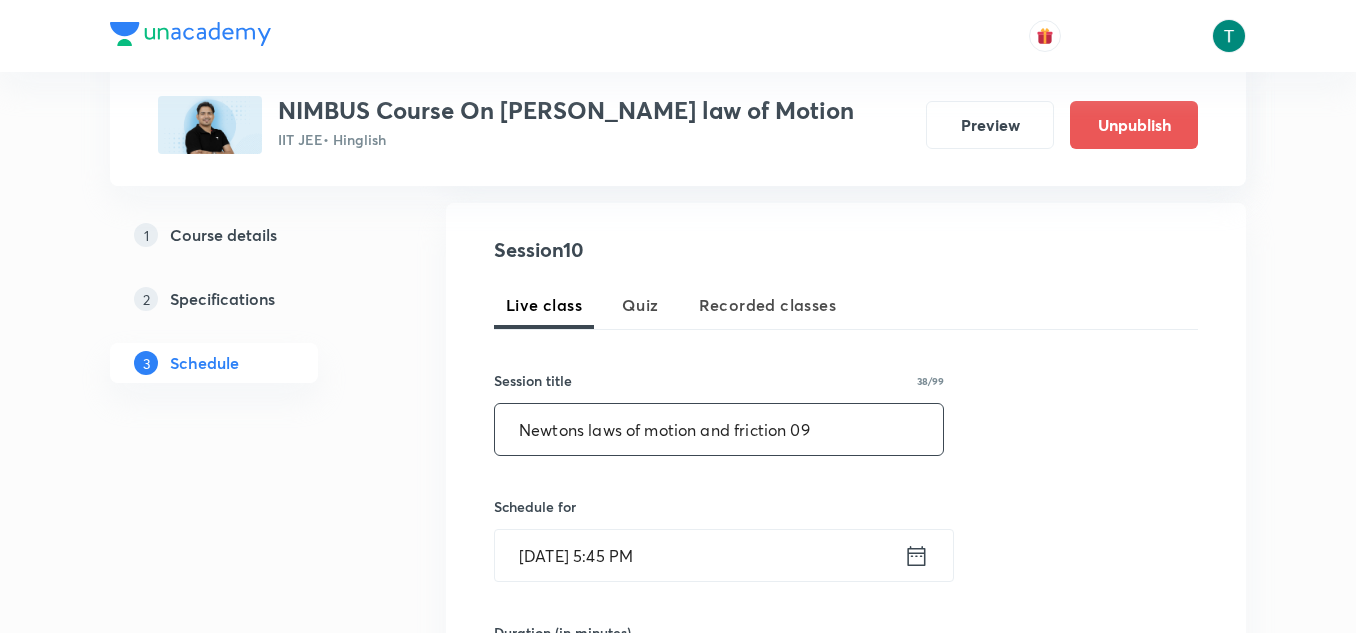 drag, startPoint x: 857, startPoint y: 440, endPoint x: 438, endPoint y: 415, distance: 419.74515 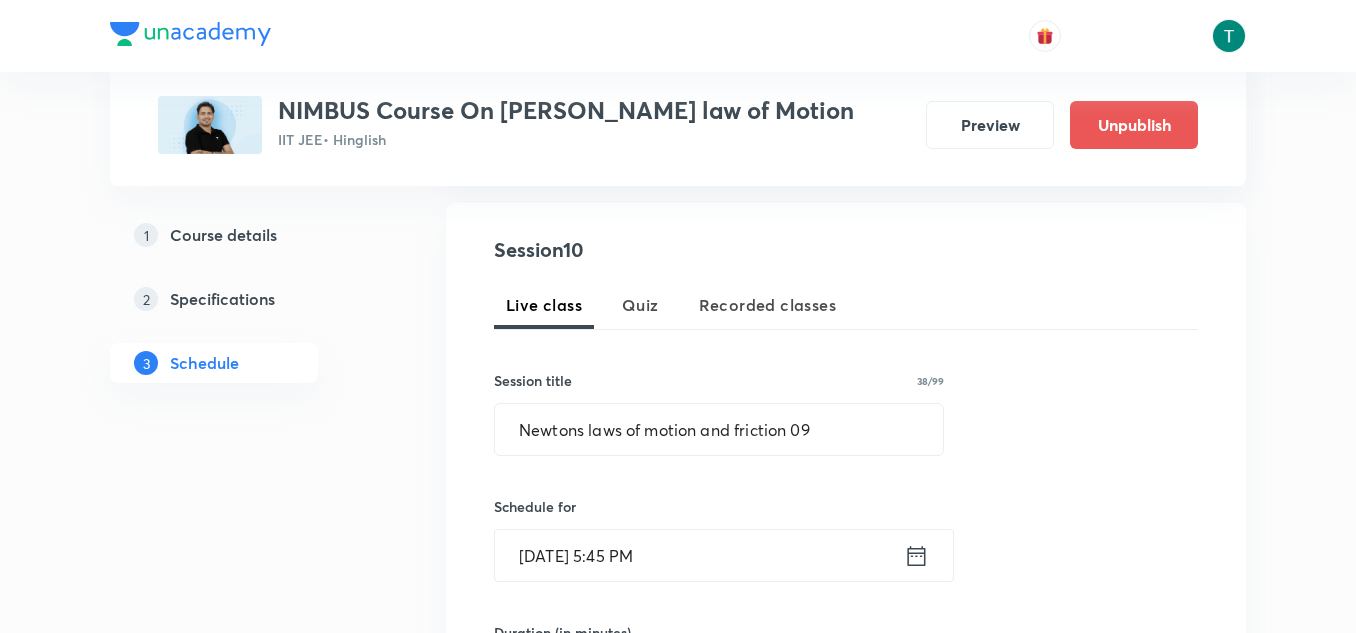 click on "1 Course details 2 Specifications 3 Schedule" at bounding box center (246, 1297) 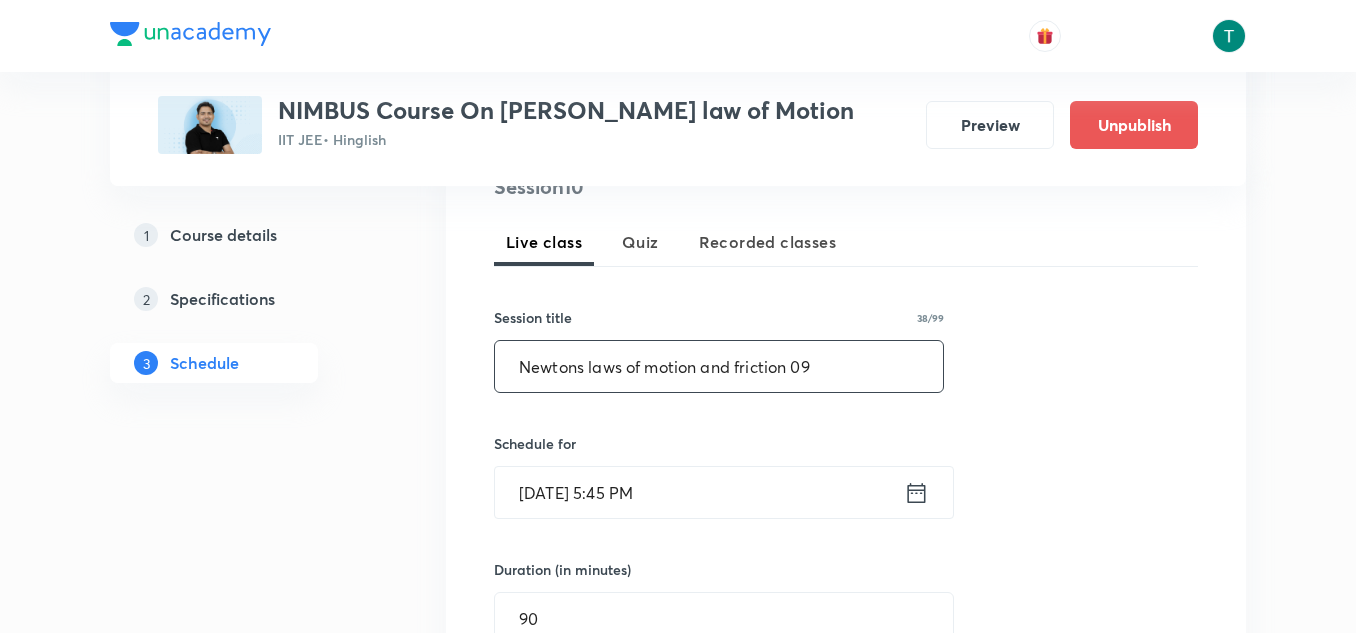 scroll, scrollTop: 426, scrollLeft: 0, axis: vertical 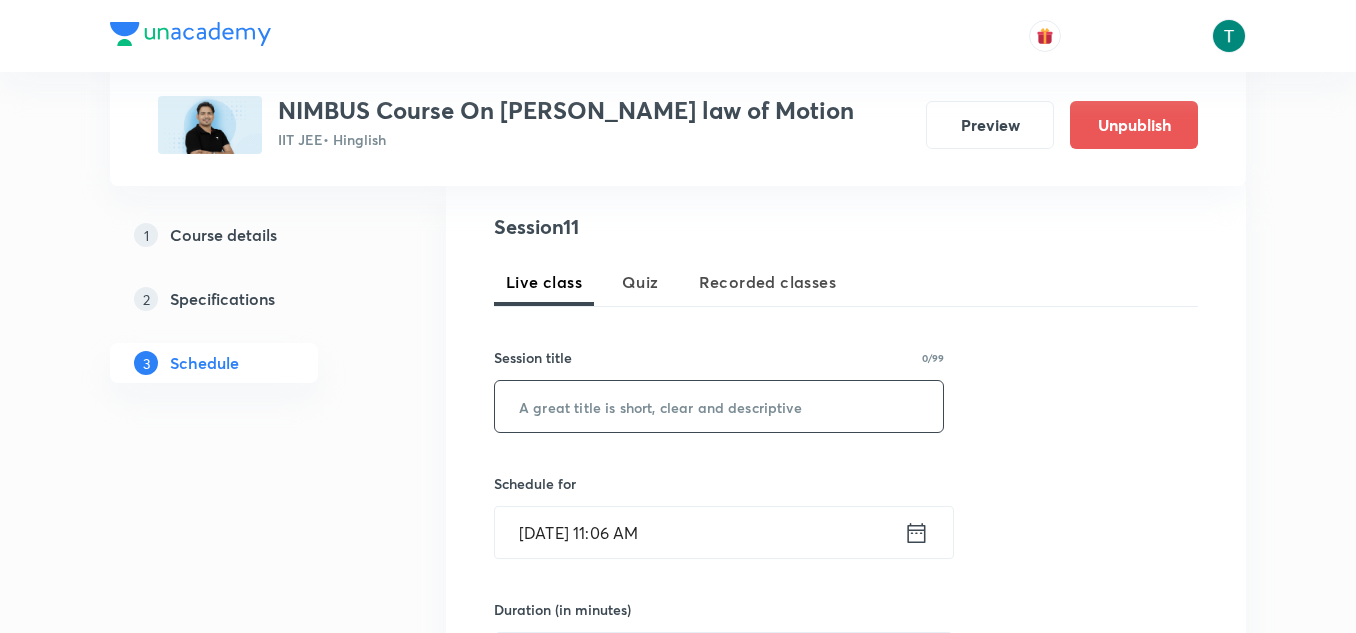 type on "v" 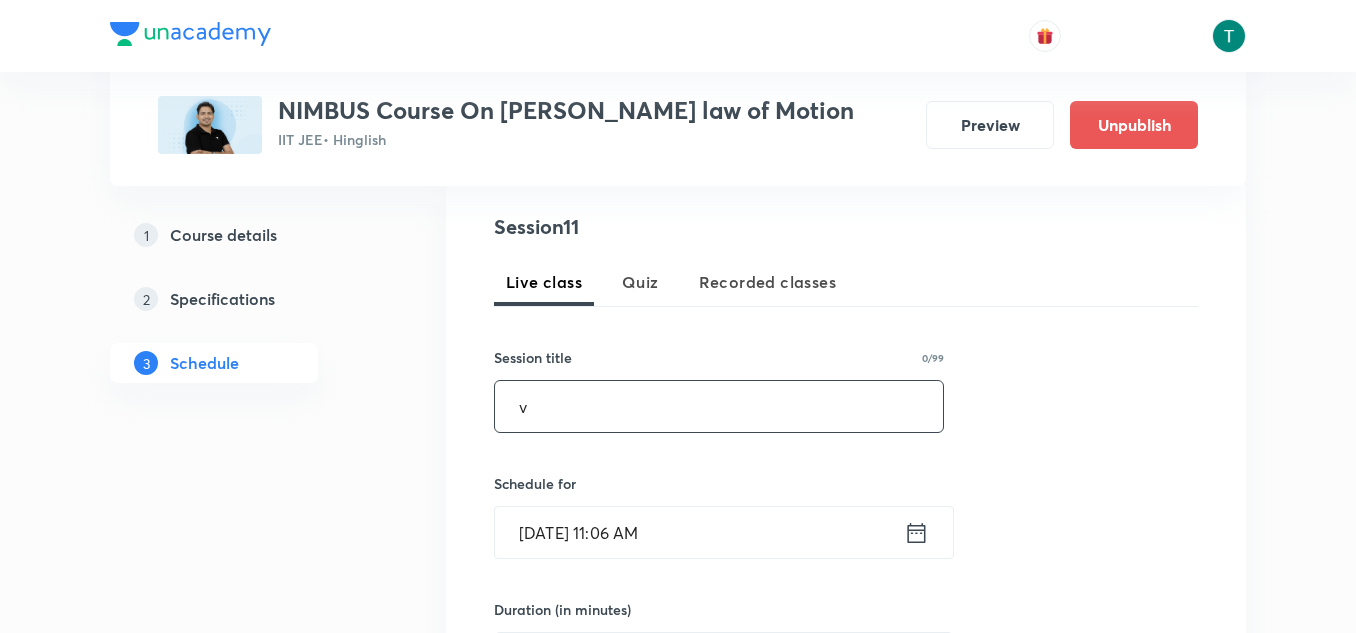 click on "v" at bounding box center [719, 406] 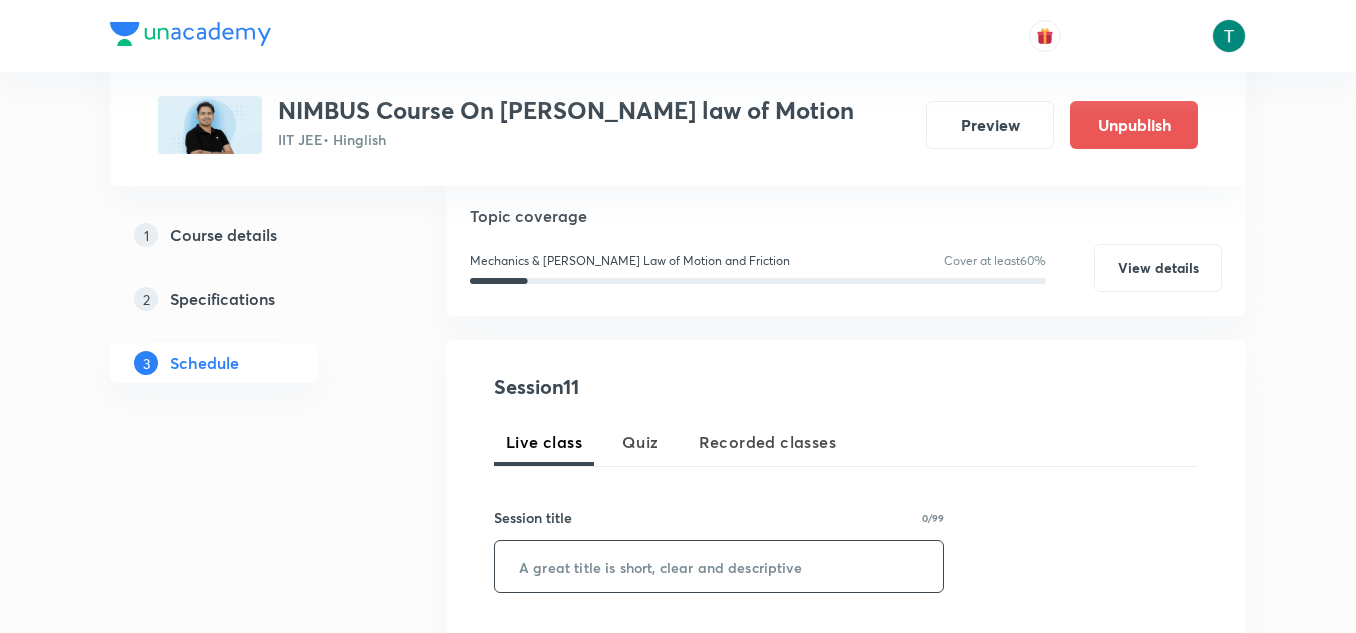 paste on "Newtons laws of motion and friction 09" 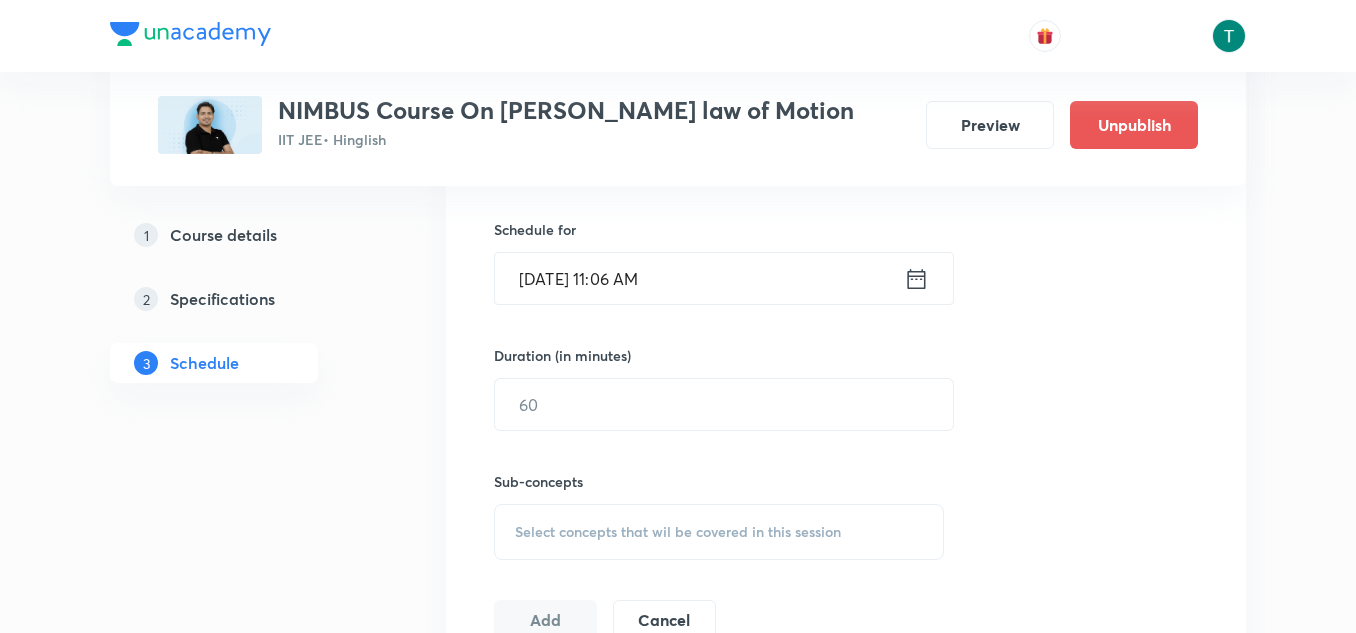 scroll, scrollTop: 636, scrollLeft: 0, axis: vertical 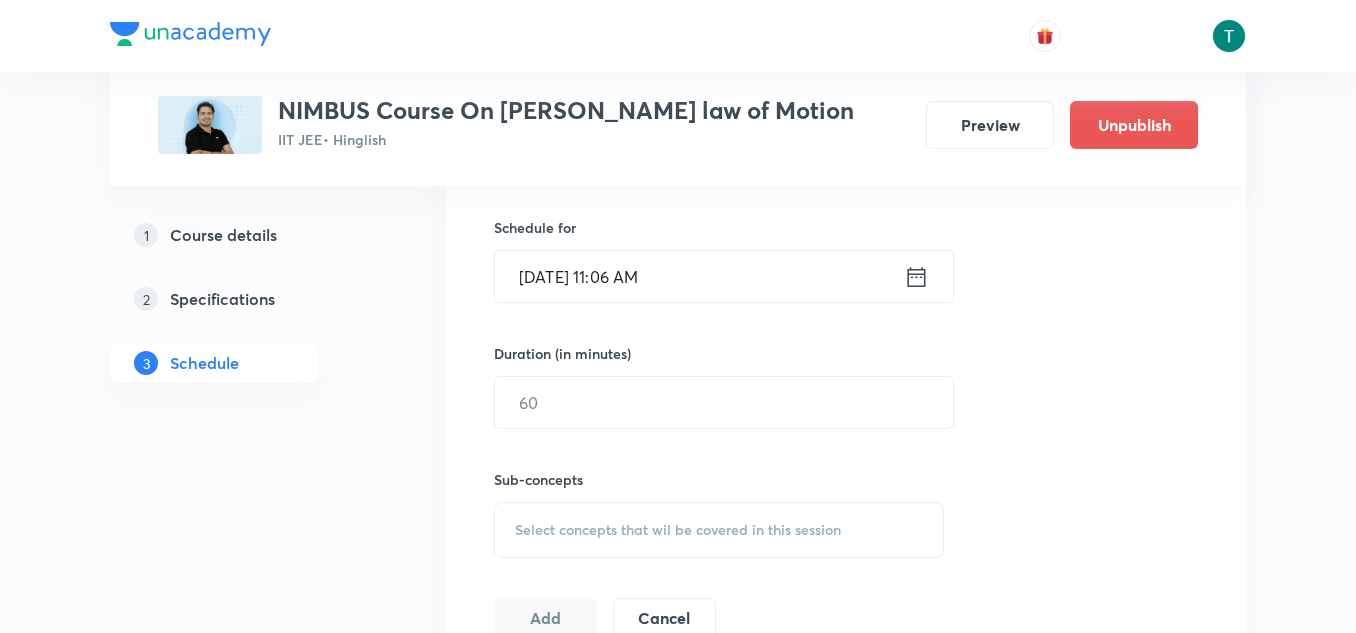 type on "Newtons laws of motion and friction 10" 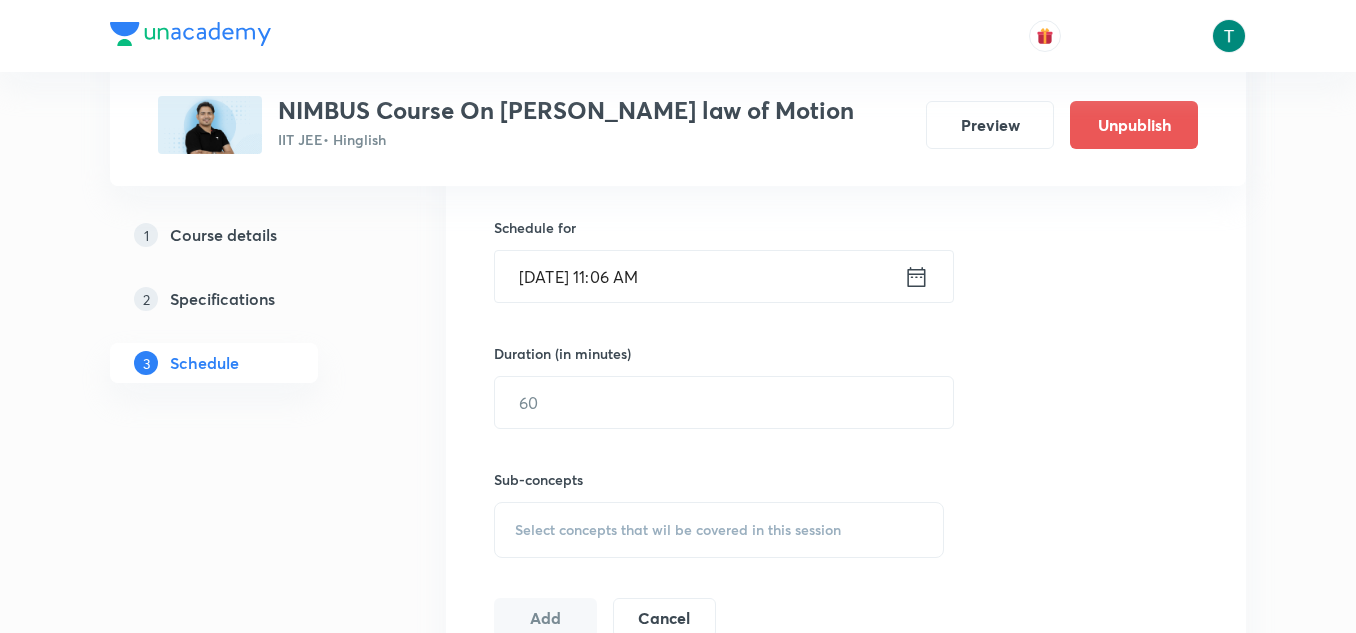 click on "[DATE] 11:06 AM" at bounding box center (699, 276) 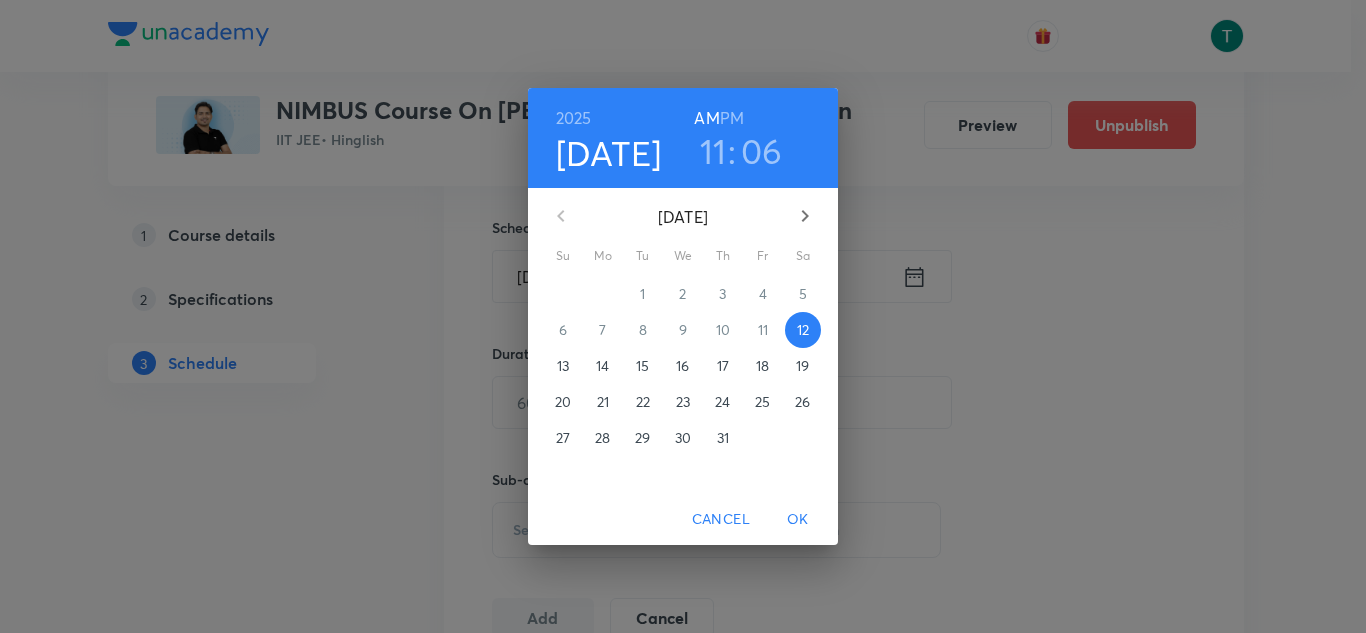 click on "PM" at bounding box center (732, 118) 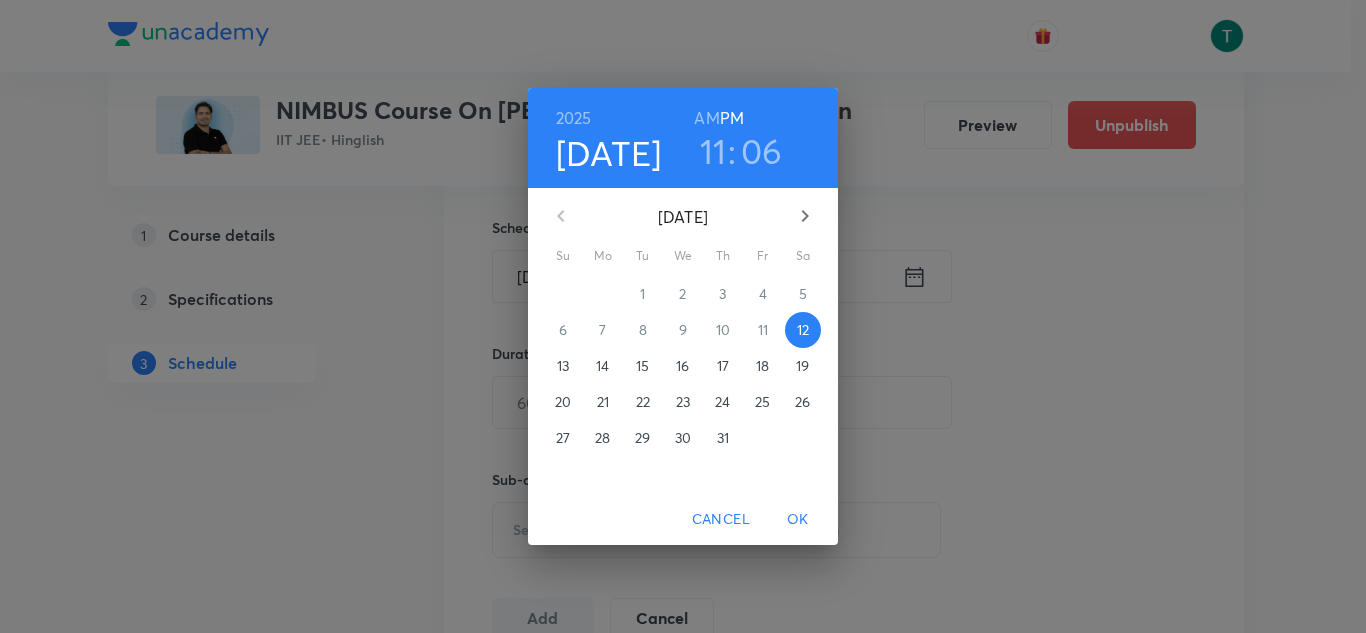 click on "15" at bounding box center (642, 366) 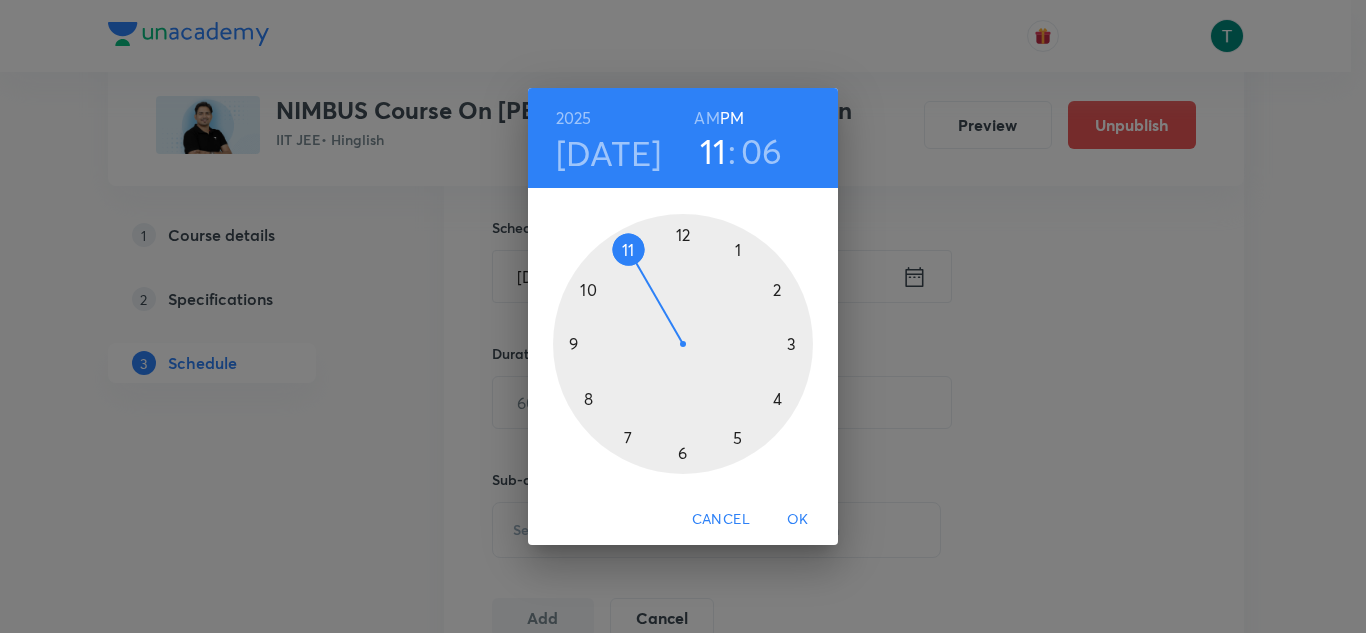 click at bounding box center (683, 344) 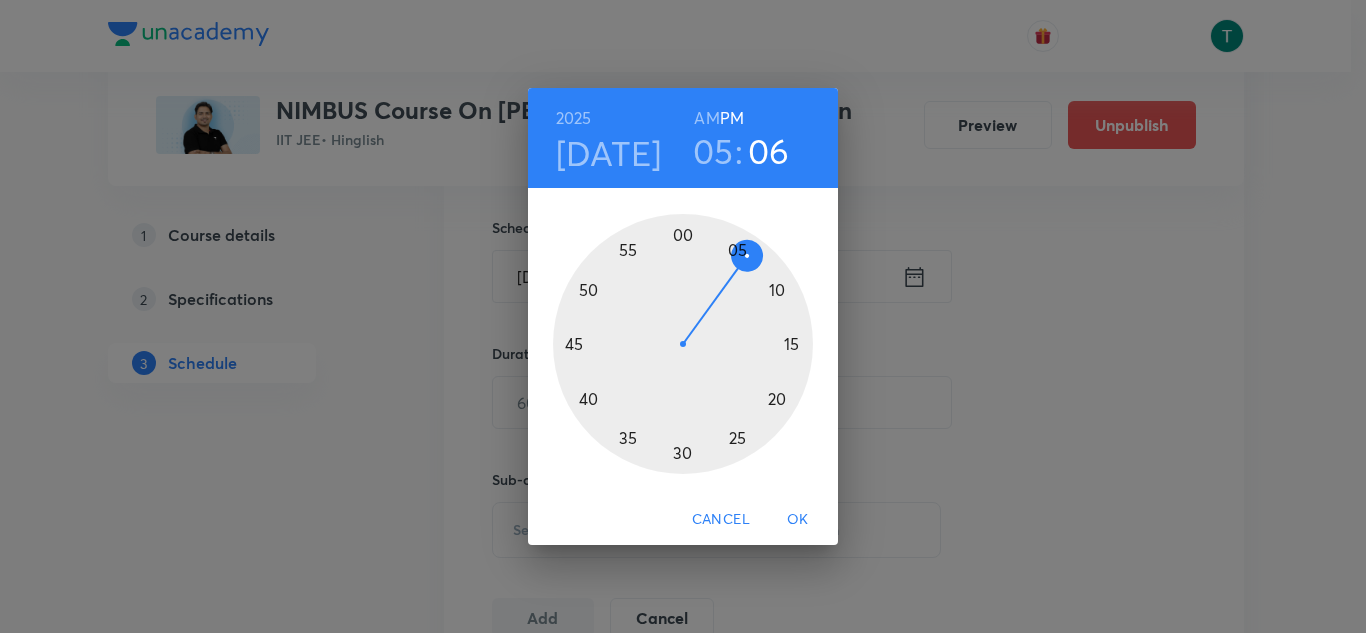 click at bounding box center (683, 344) 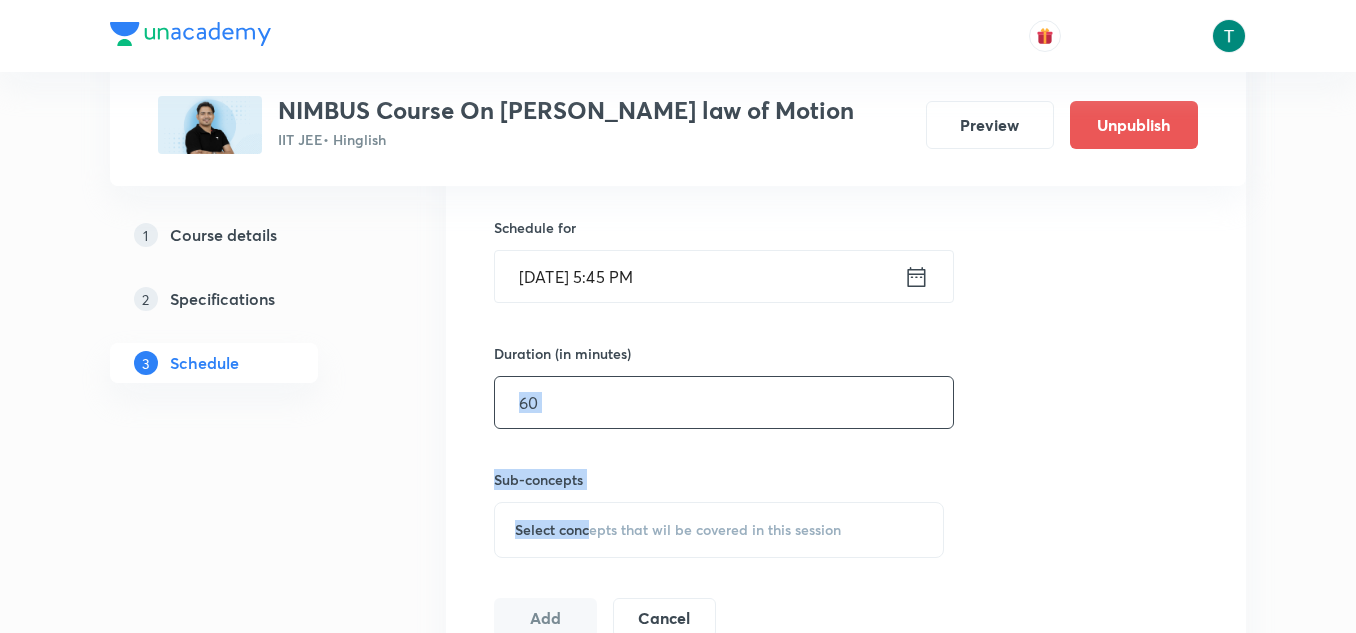 drag, startPoint x: 594, startPoint y: 515, endPoint x: 571, endPoint y: 378, distance: 138.91724 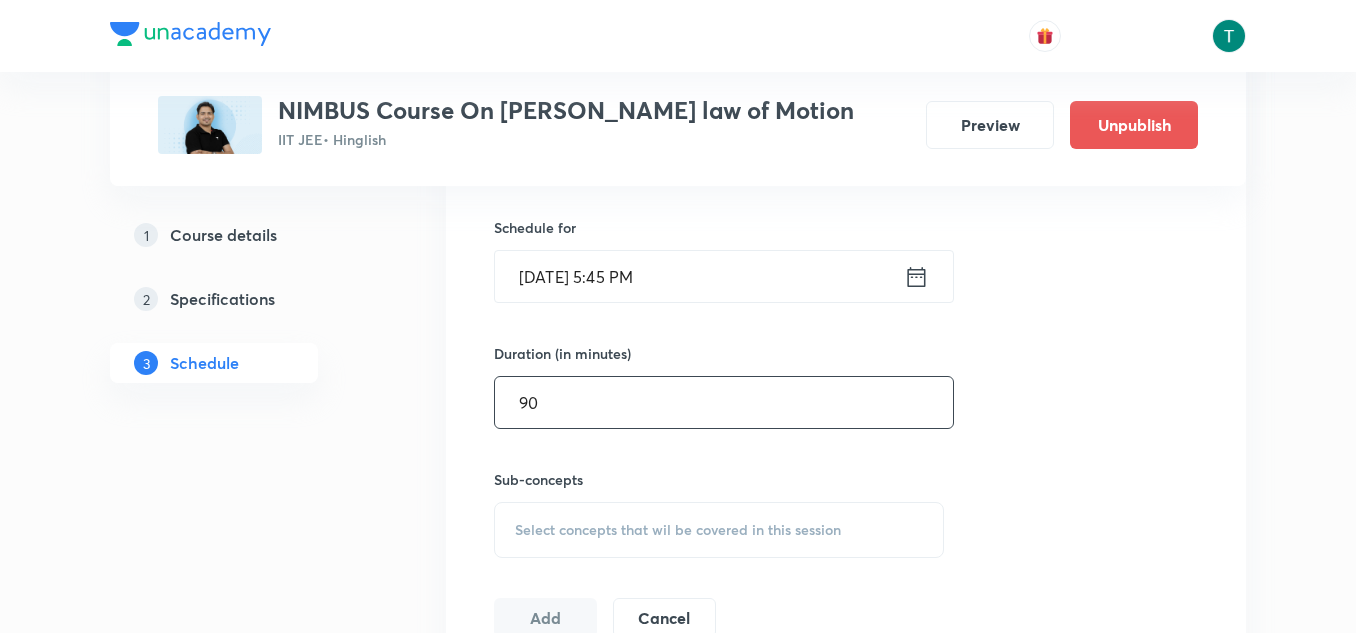 scroll, scrollTop: 764, scrollLeft: 0, axis: vertical 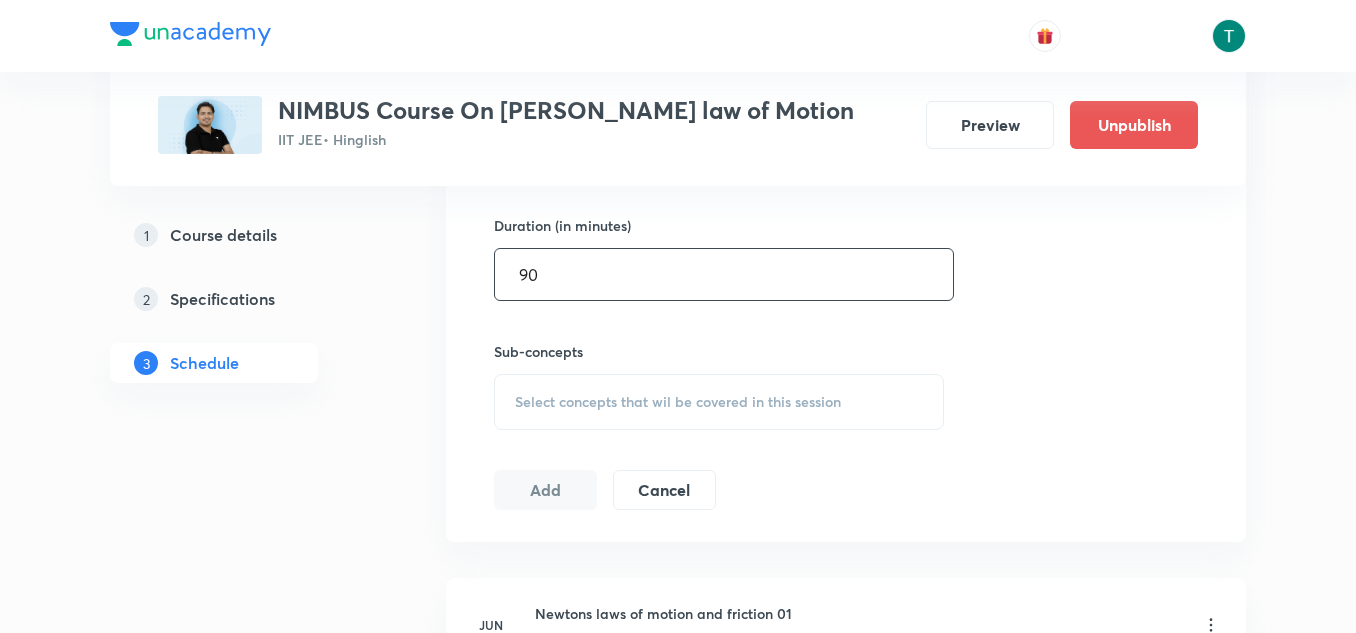 type on "90" 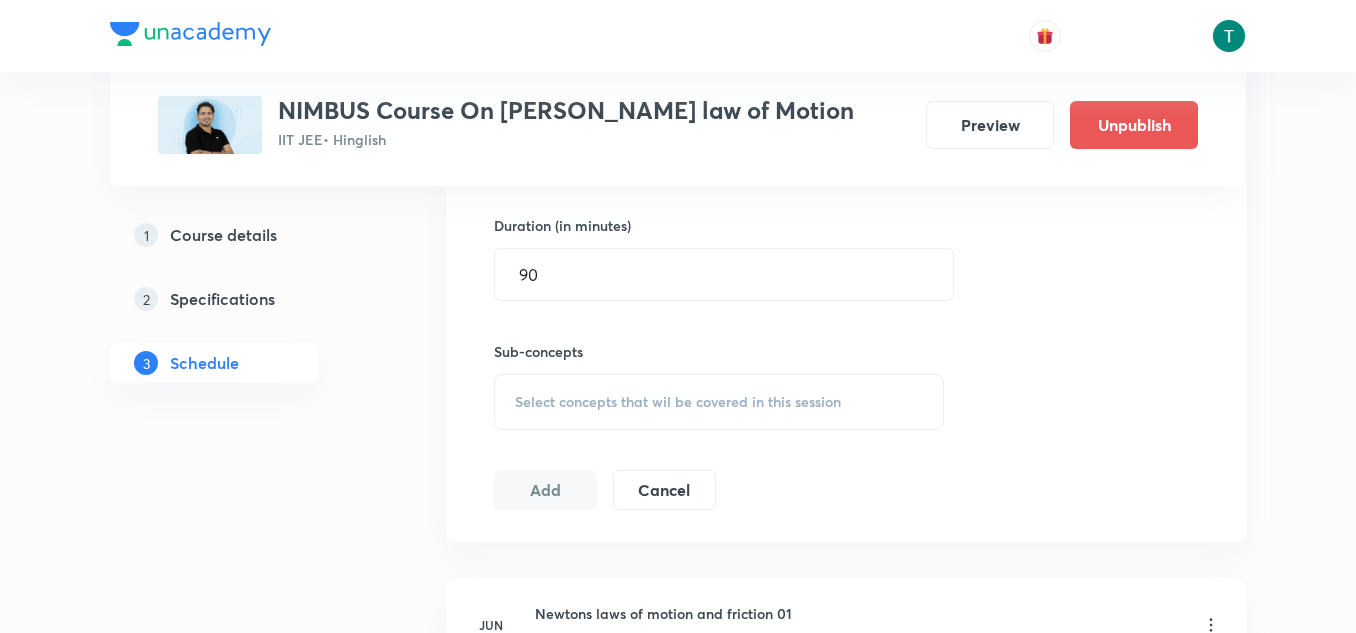 click on "Select concepts that wil be covered in this session" at bounding box center (719, 402) 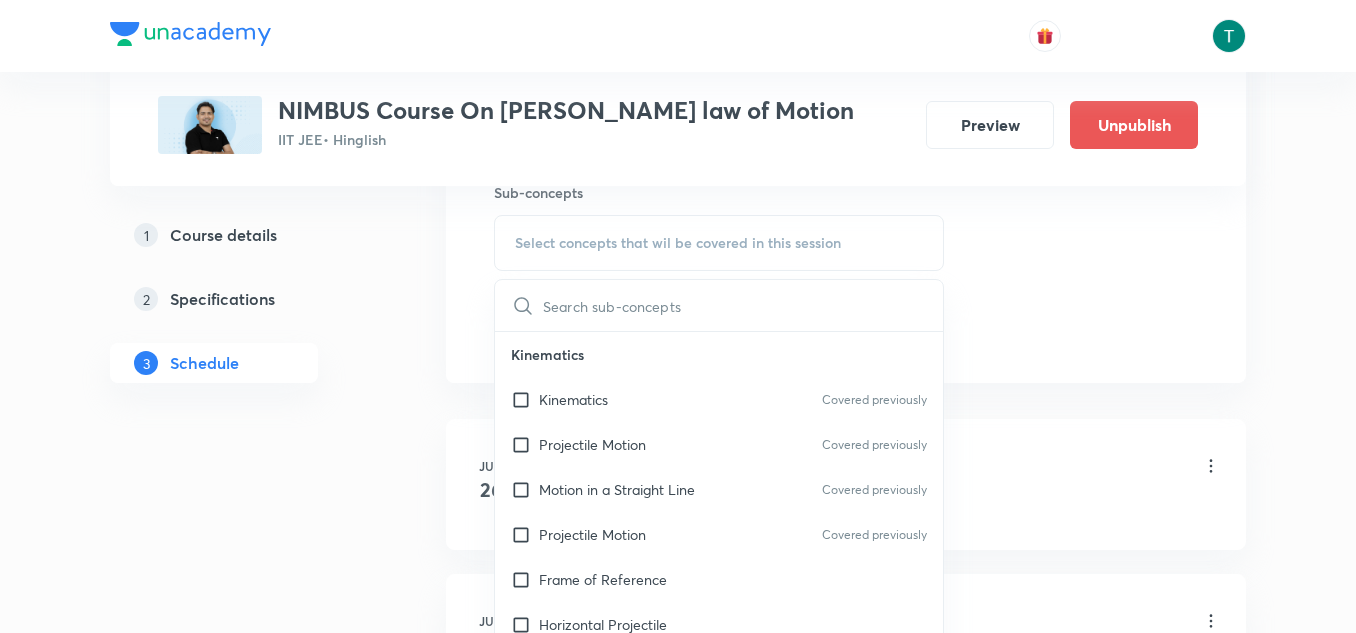 scroll, scrollTop: 932, scrollLeft: 0, axis: vertical 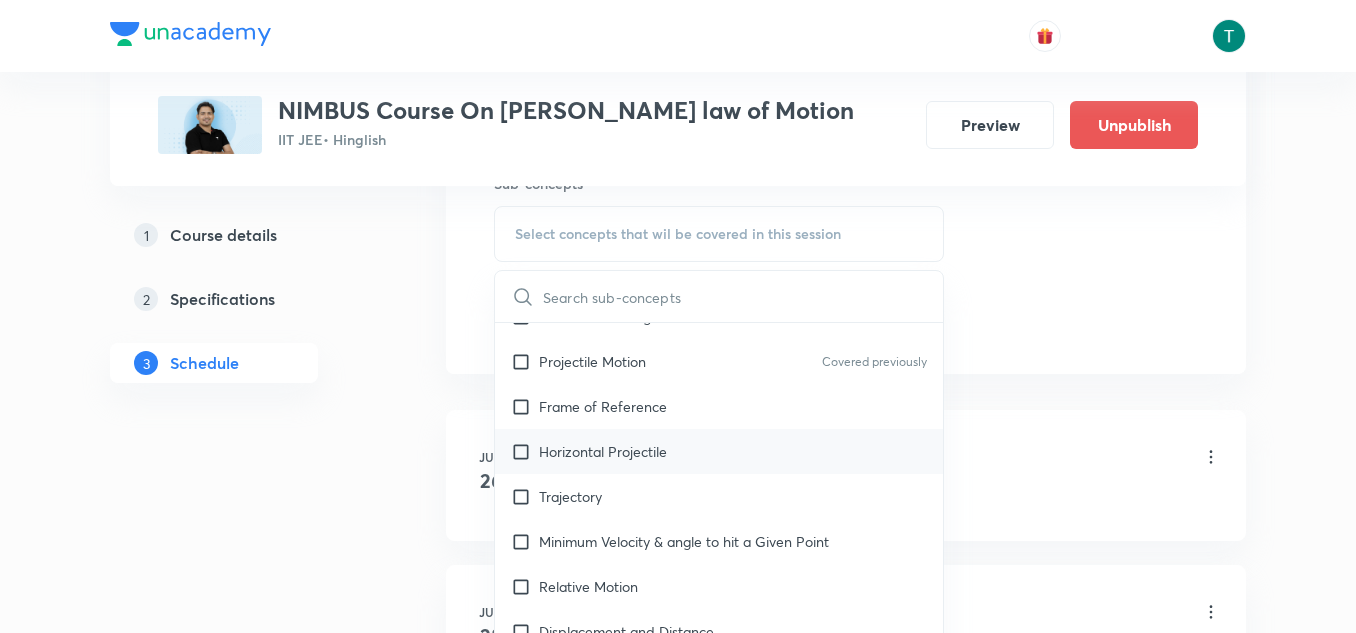 drag, startPoint x: 640, startPoint y: 495, endPoint x: 649, endPoint y: 466, distance: 30.364452 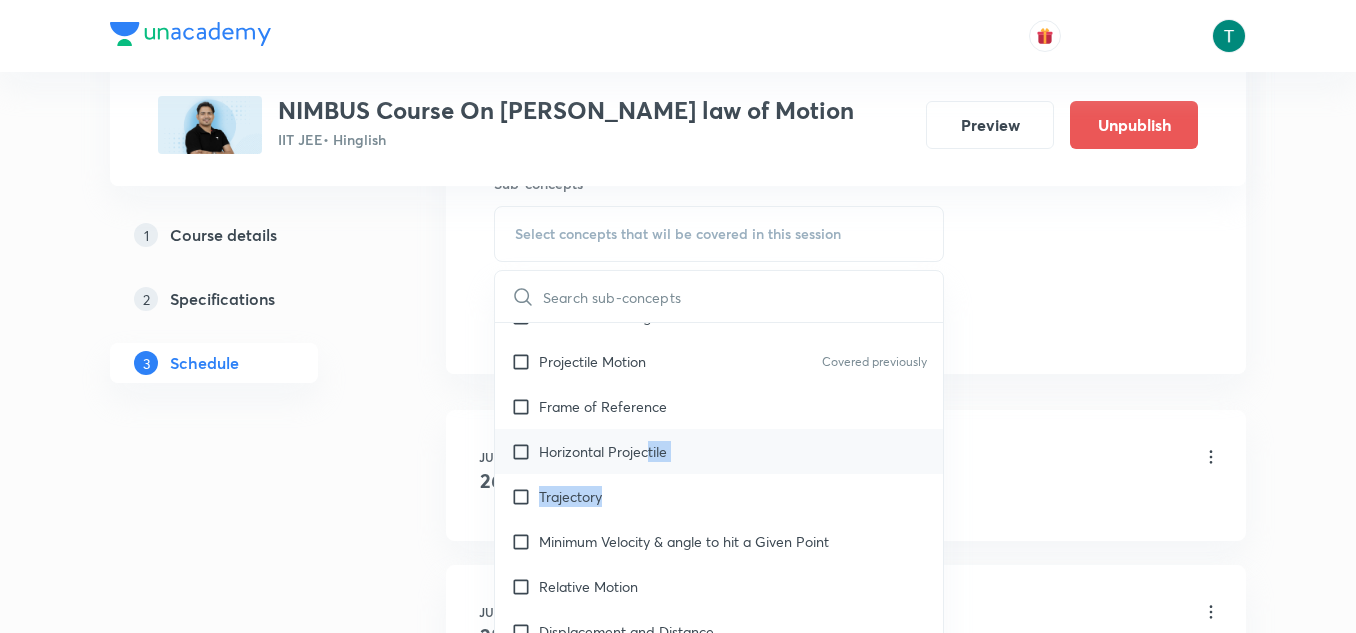 click on "Horizontal Projectile" at bounding box center (719, 451) 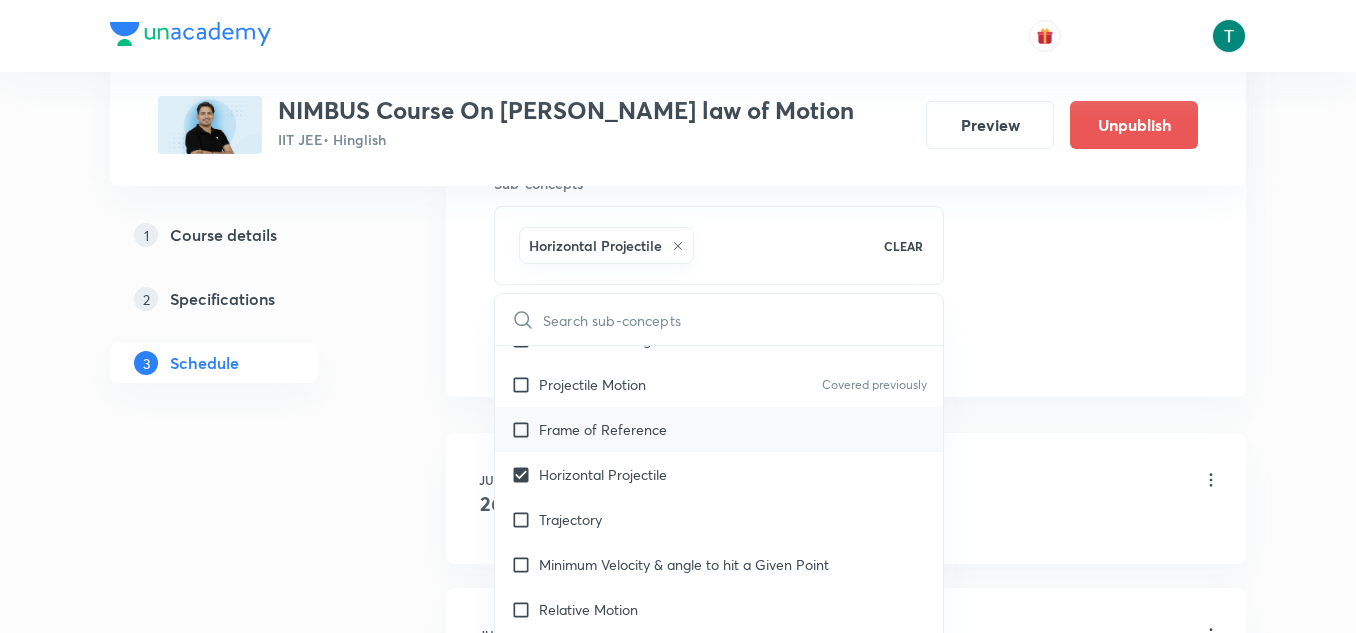 click on "Frame of Reference" at bounding box center [603, 429] 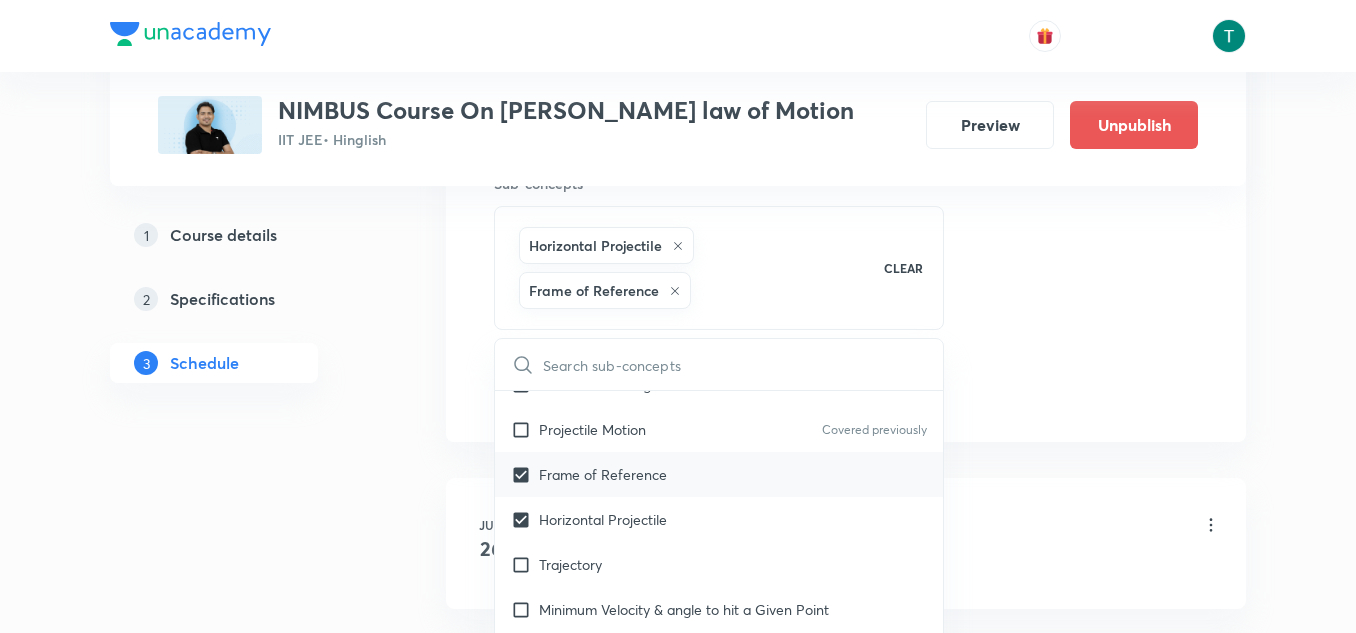scroll, scrollTop: 221, scrollLeft: 0, axis: vertical 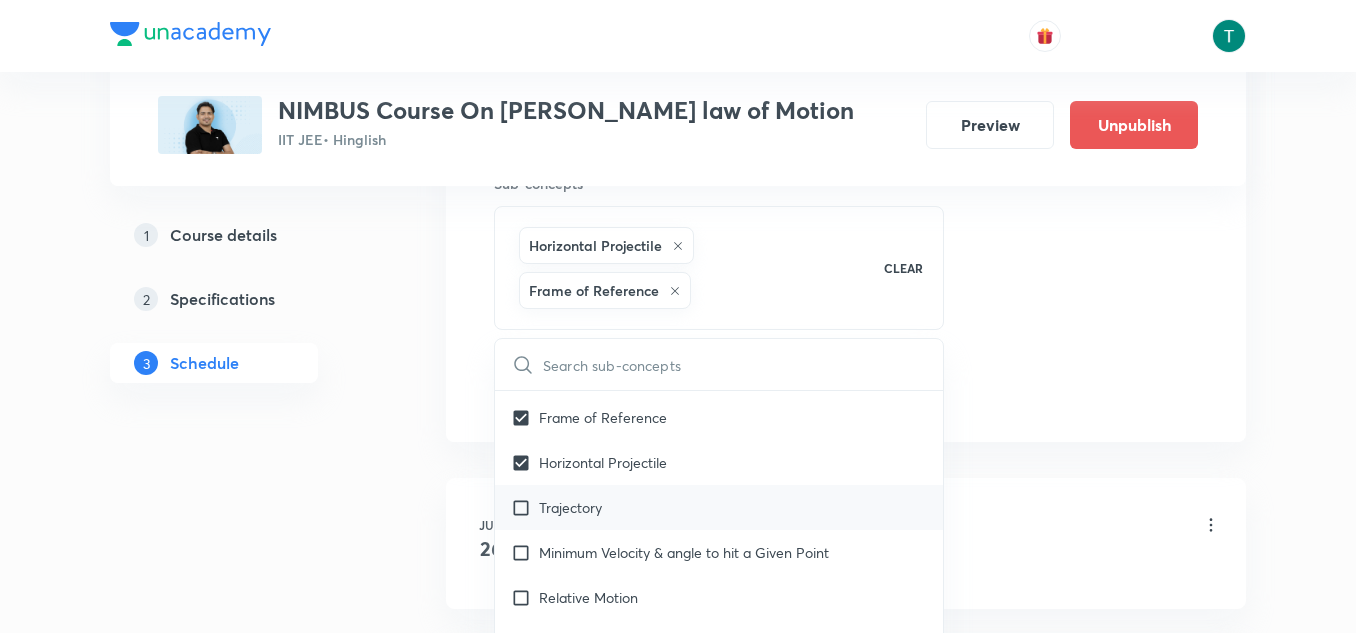 click on "Trajectory" at bounding box center [719, 507] 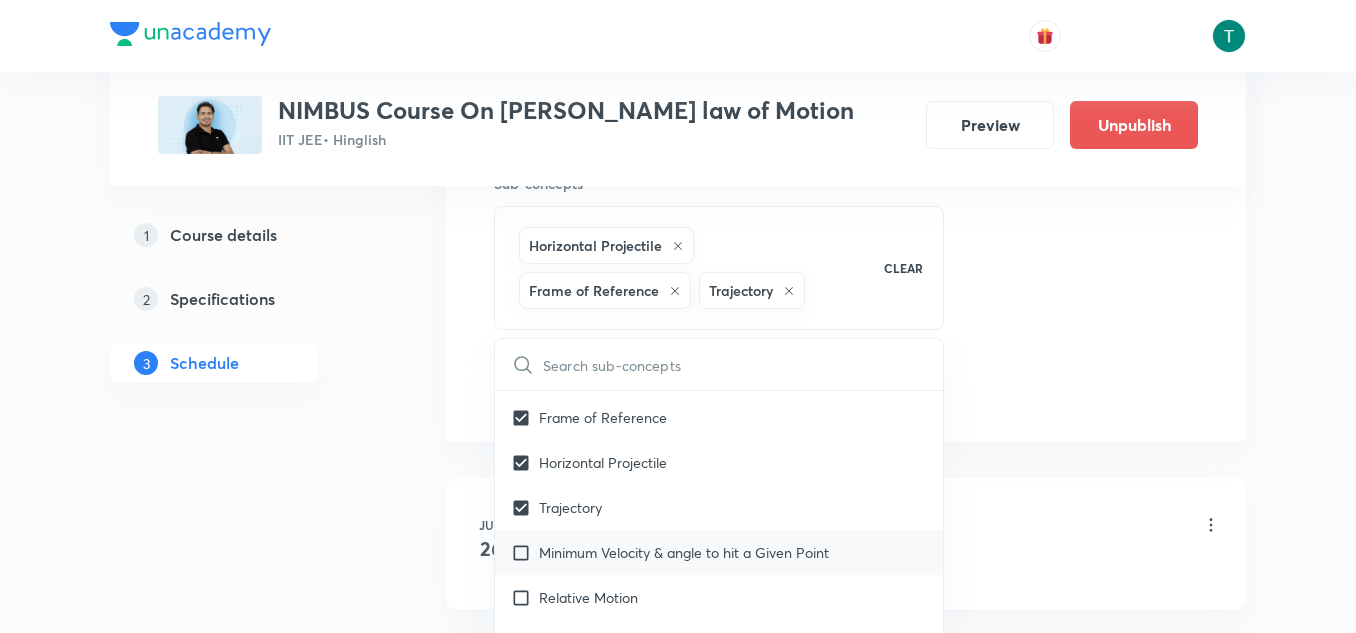 click on "Minimum Velocity & angle to hit a Given Point" at bounding box center [684, 552] 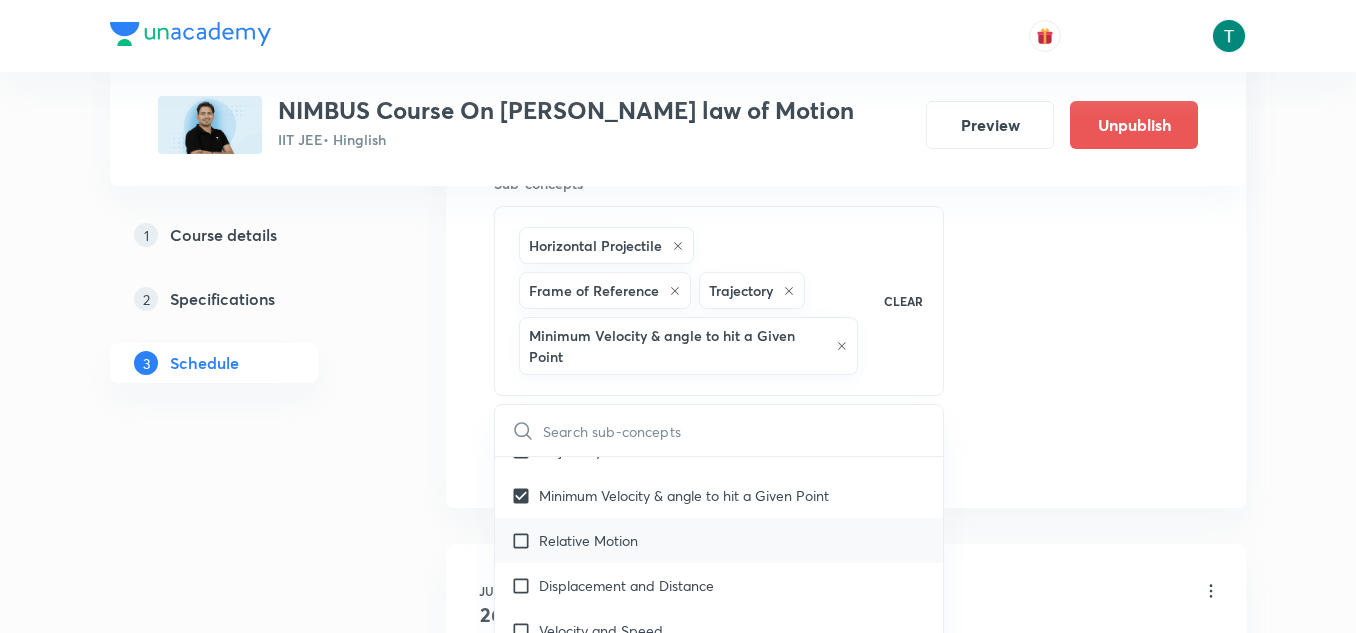 scroll, scrollTop: 345, scrollLeft: 0, axis: vertical 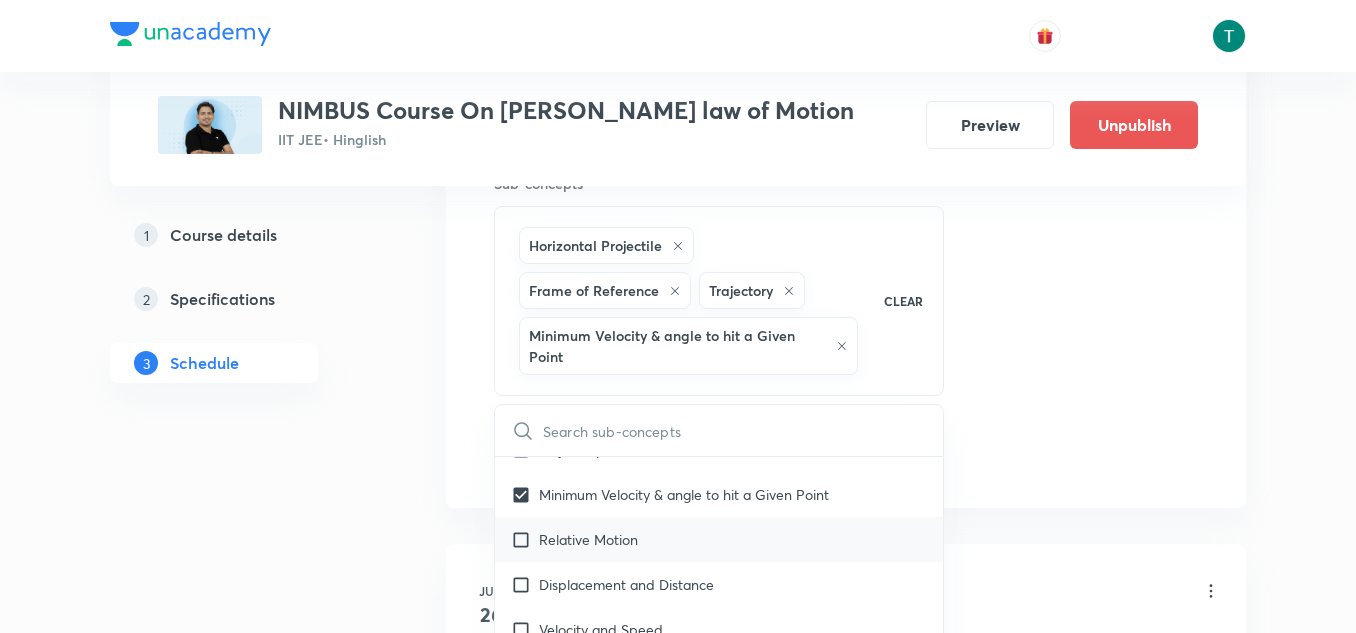 click on "Relative Motion" at bounding box center [588, 539] 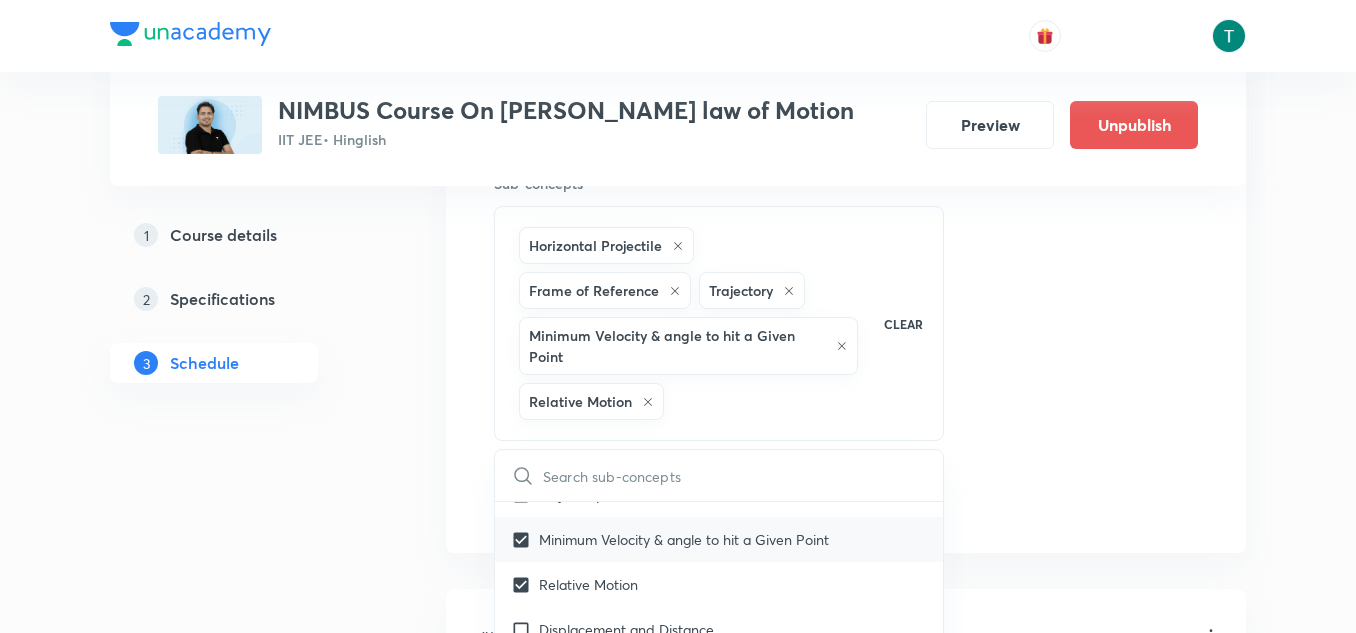 scroll, scrollTop: 307, scrollLeft: 0, axis: vertical 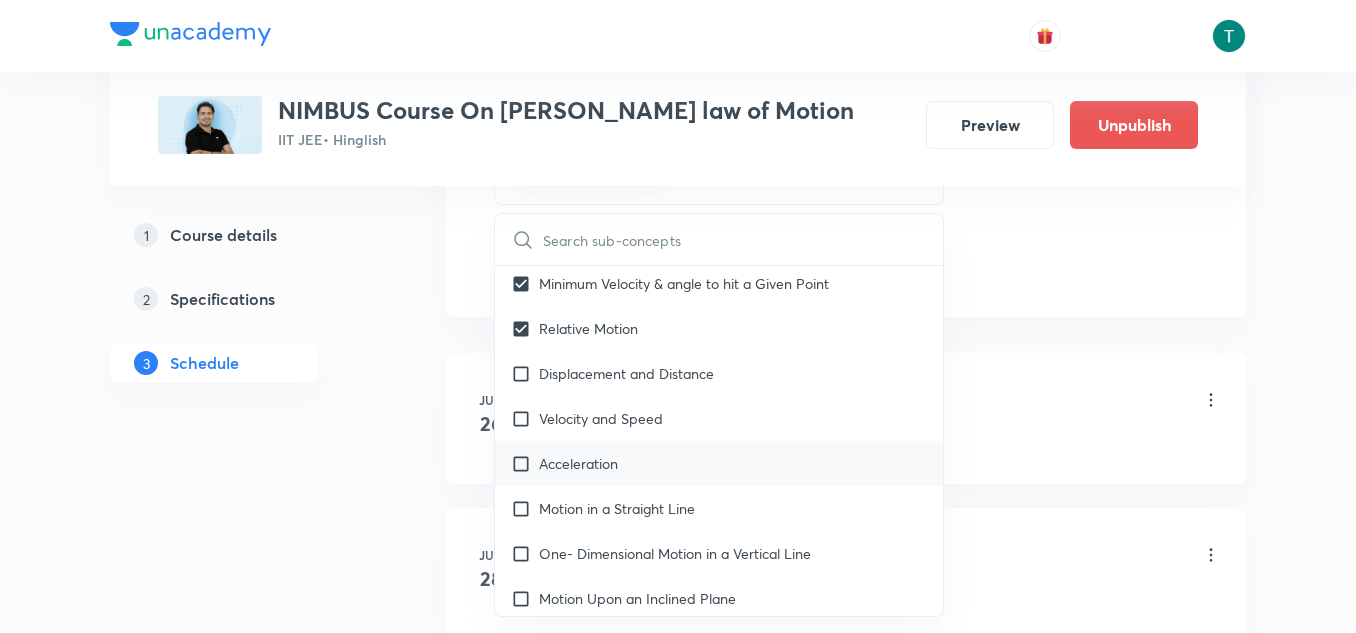 click on "Acceleration" at bounding box center [578, 463] 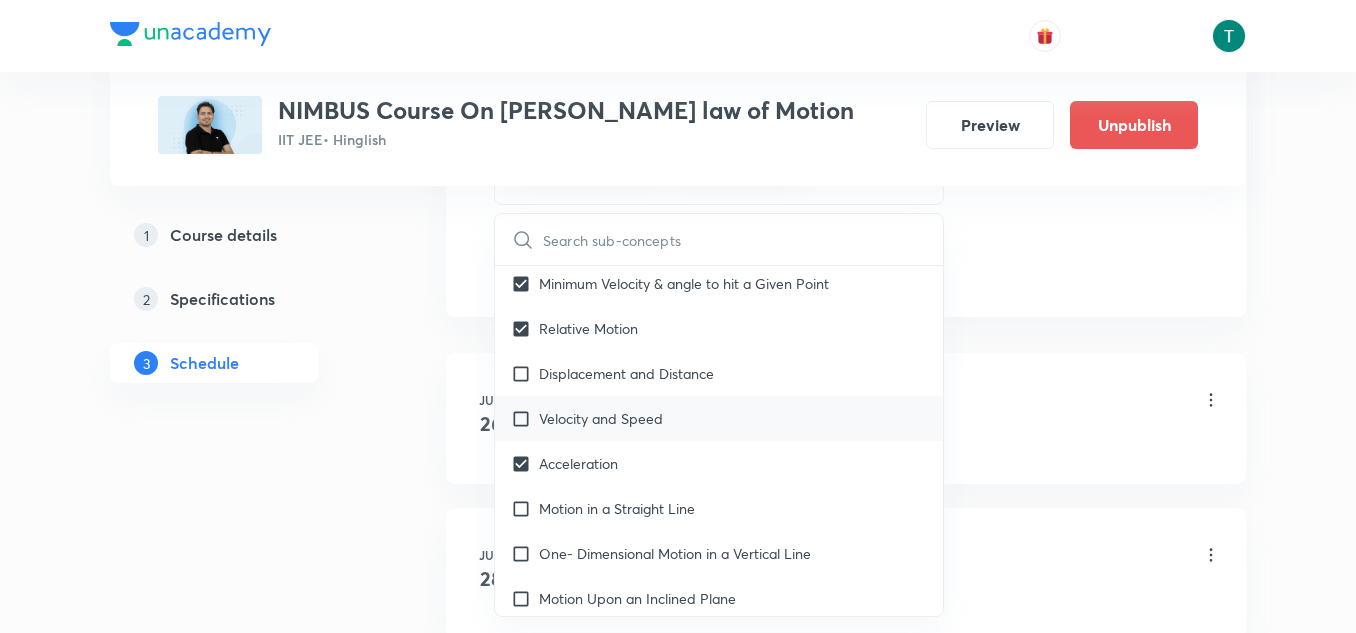 click on "Velocity and Speed" at bounding box center [601, 418] 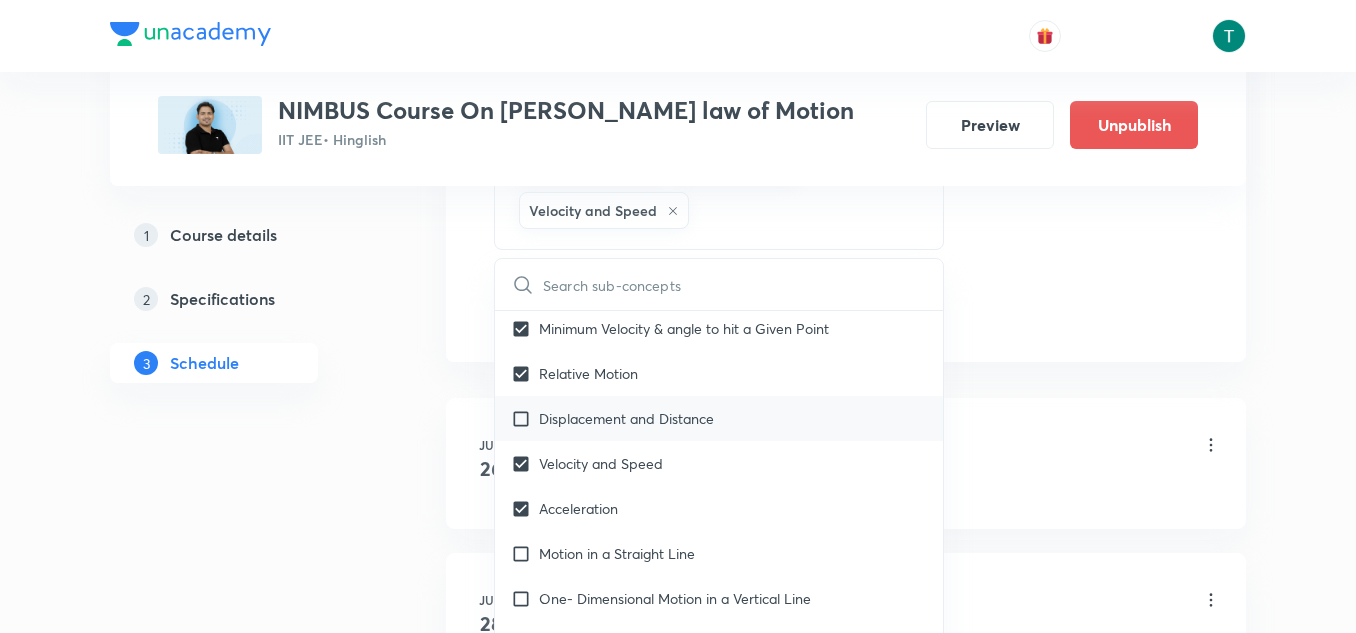 click on "Displacement and Distance" at bounding box center (626, 418) 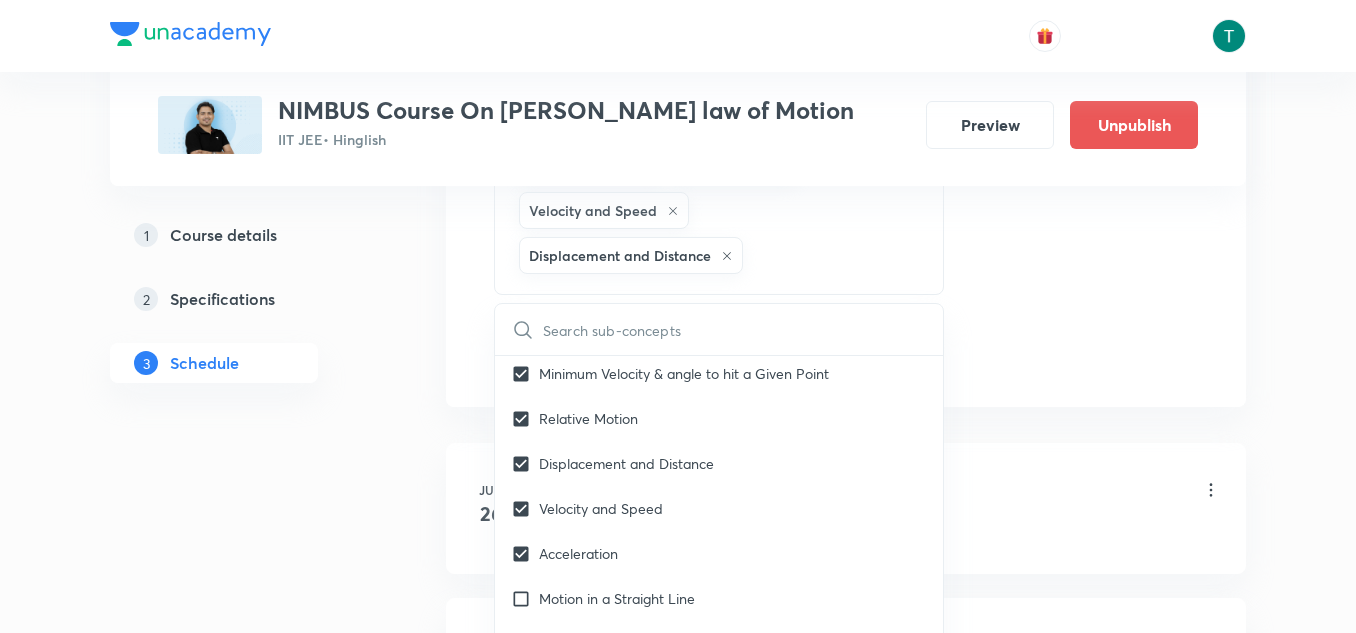 click on "Plus Courses NIMBUS Course On Newton's law of Motion IIT JEE  • Hinglish Preview Unpublish 1 Course details 2 Specifications 3 Schedule Schedule 10  classes Topic coverage Mechanics & Newton's Law of Motion and Friction Cover at least  60 % View details Session  11 Live class Quiz Recorded classes Session title 38/99 Newtons laws of motion and friction 10 ​ Schedule for Jul 15, 2025, 5:45 PM ​ Duration (in minutes) 90 ​ Sub-concepts Horizontal Projectile Frame of Reference   Trajectory  Minimum Velocity & angle to hit a Given Point   Relative Motion Acceleration  Velocity and Speed  Displacement and Distance  CLEAR ​ Kinematics Kinematics Covered previously Projectile Motion Covered previously Motion in a Straight Line Covered previously Projectile Motion Covered previously Frame of Reference   Horizontal Projectile Trajectory  Minimum Velocity & angle to hit a Given Point   Relative Motion Displacement and Distance  Velocity and Speed  Acceleration  Motion in a Straight Line  Relative Motion Work 1" at bounding box center (678, 551) 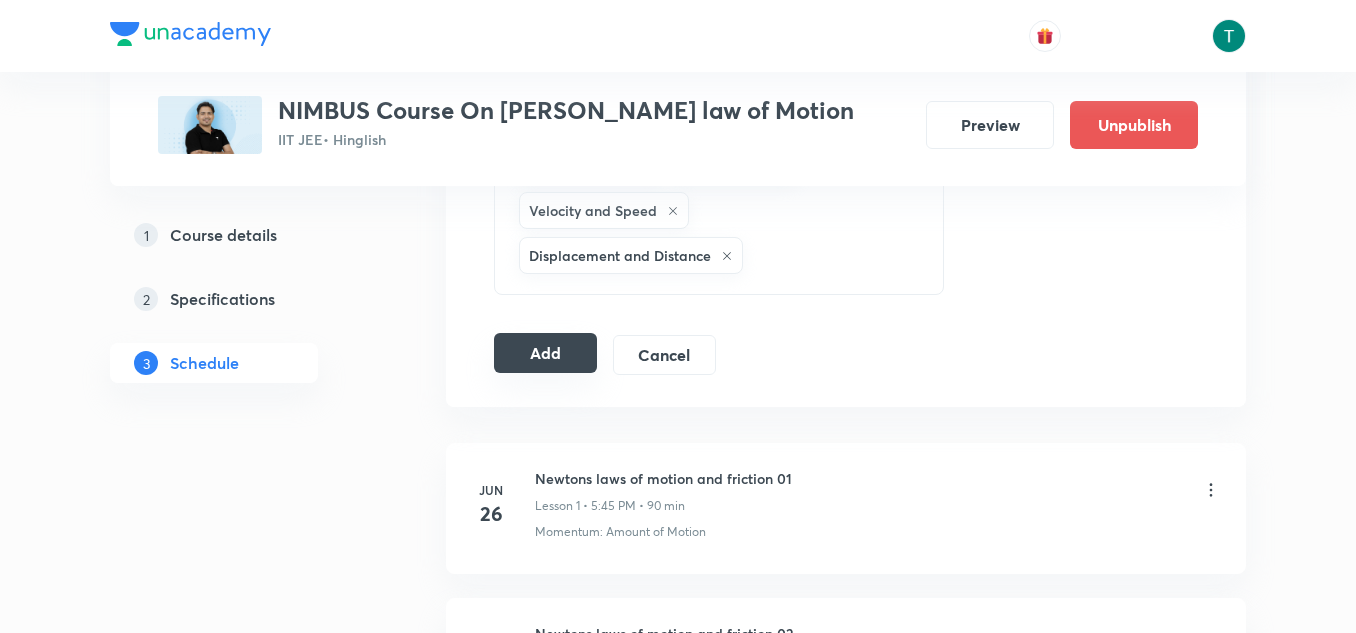 click on "Add" at bounding box center [545, 353] 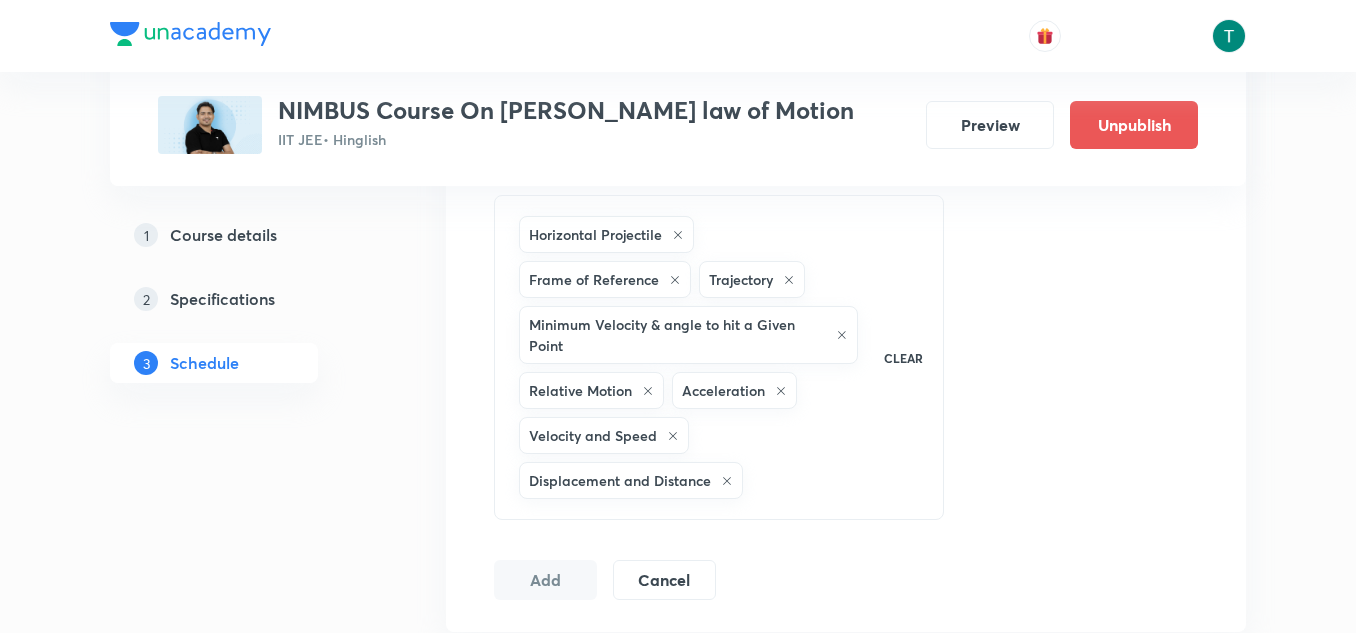 scroll, scrollTop: 928, scrollLeft: 0, axis: vertical 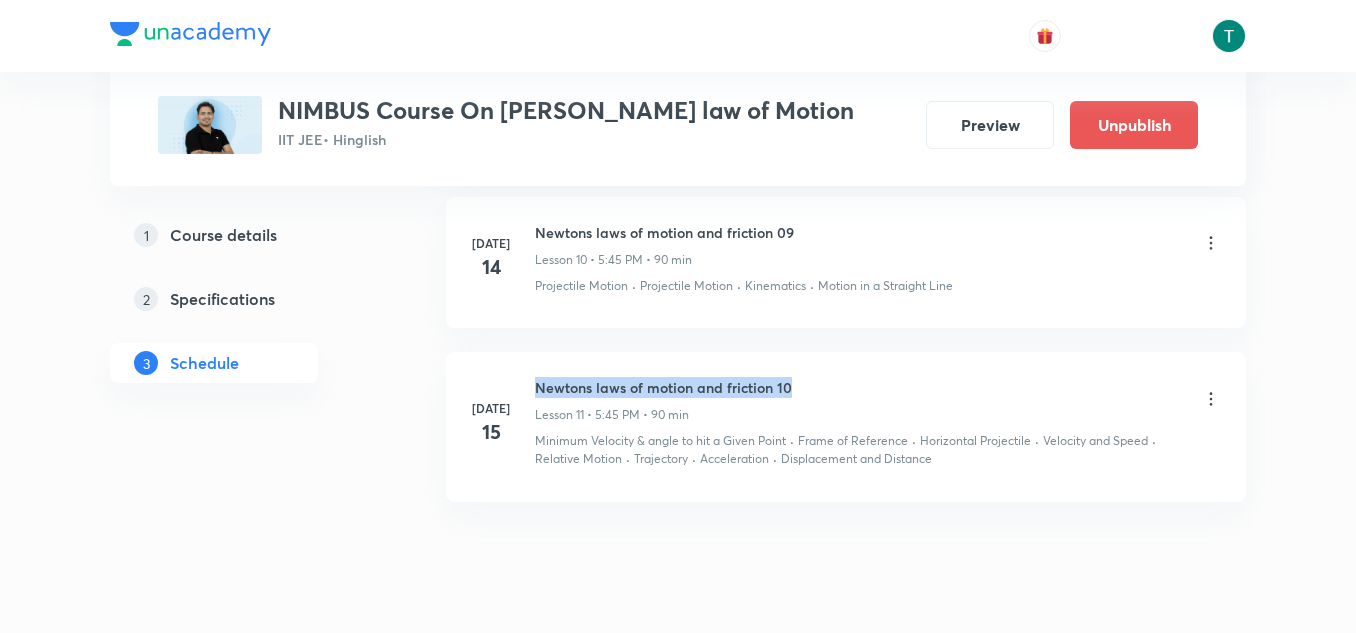 drag, startPoint x: 534, startPoint y: 382, endPoint x: 896, endPoint y: 343, distance: 364.09476 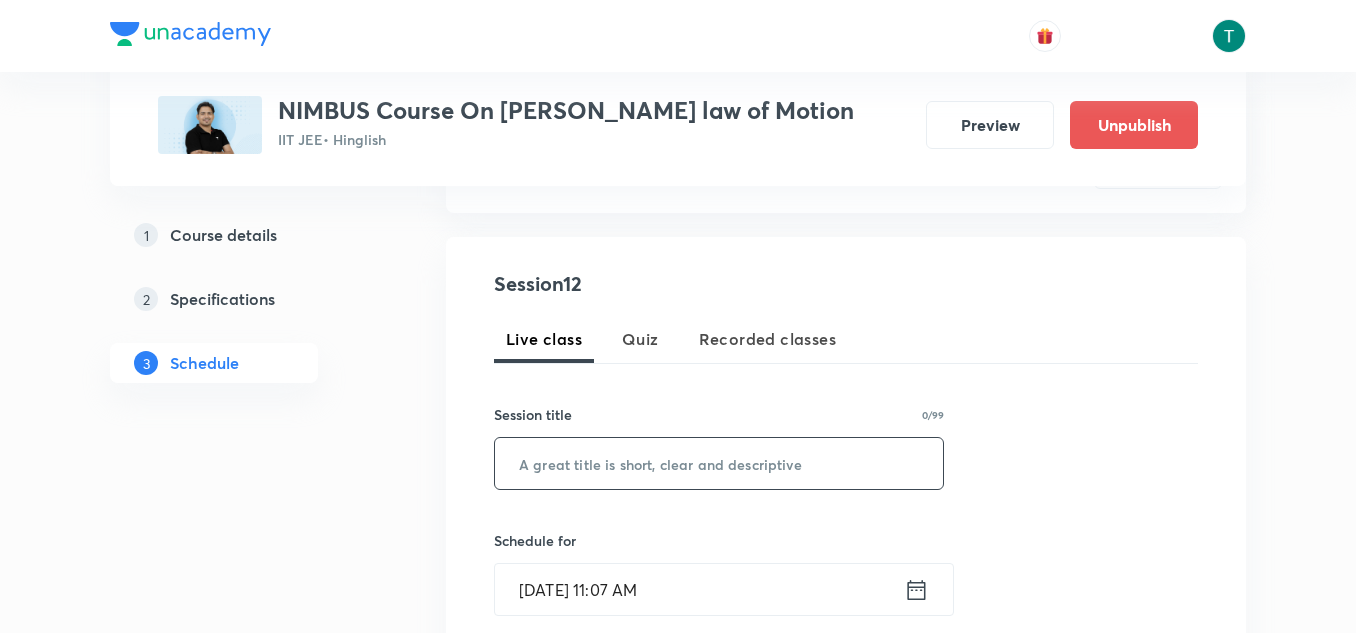 scroll, scrollTop: 326, scrollLeft: 0, axis: vertical 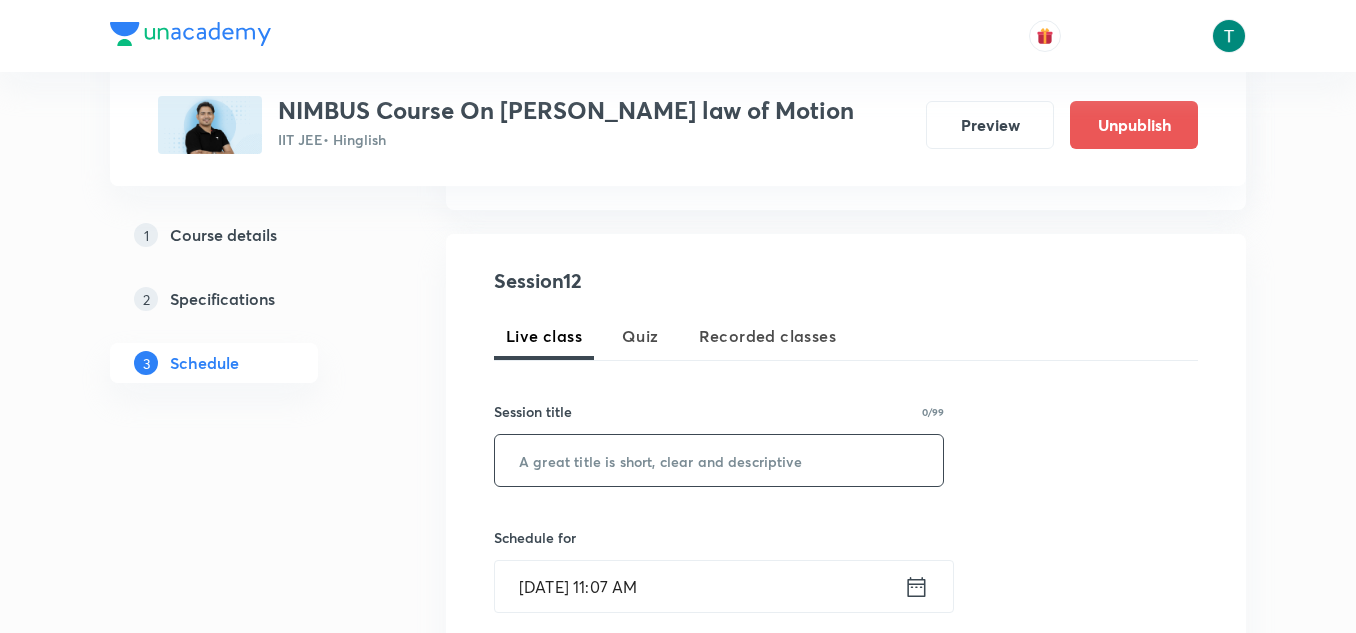 type on "v" 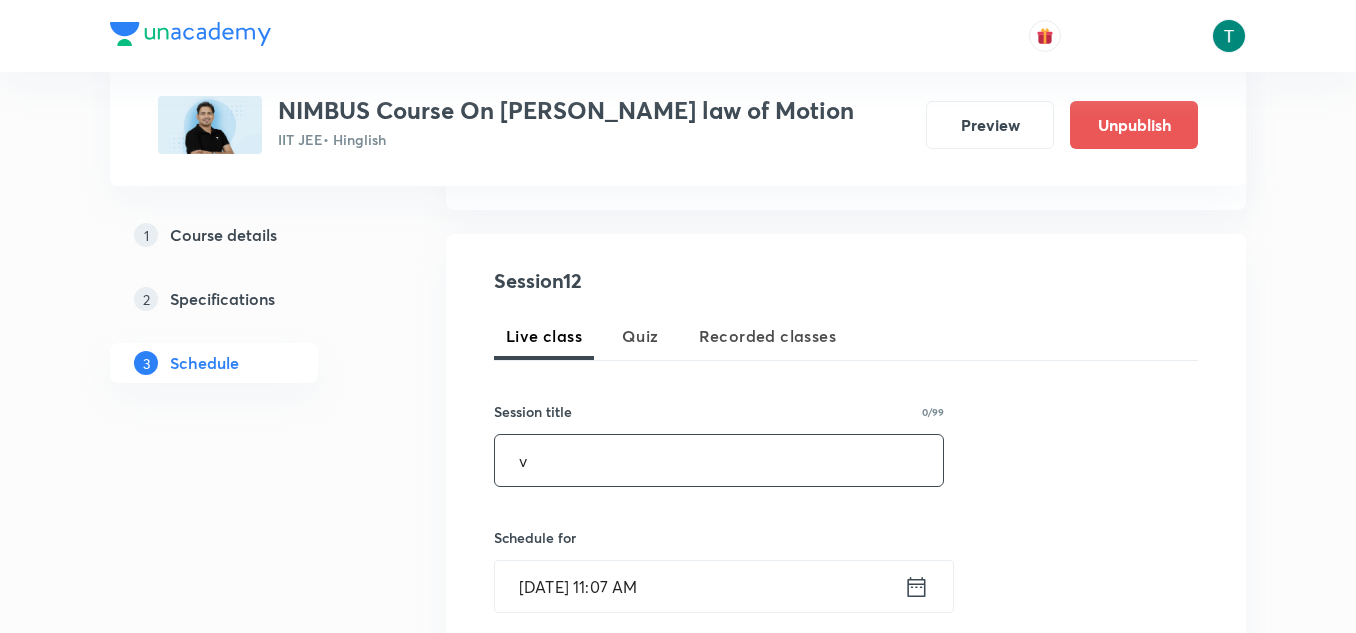 click on "v" at bounding box center (719, 460) 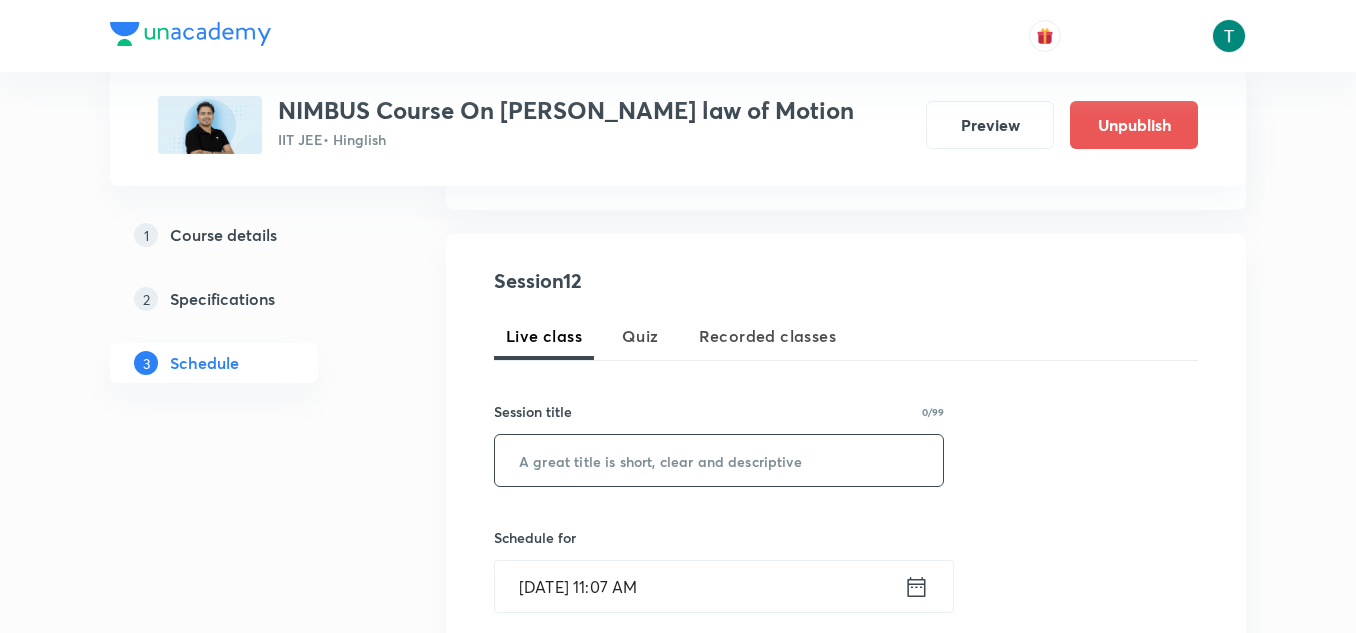 type on "v" 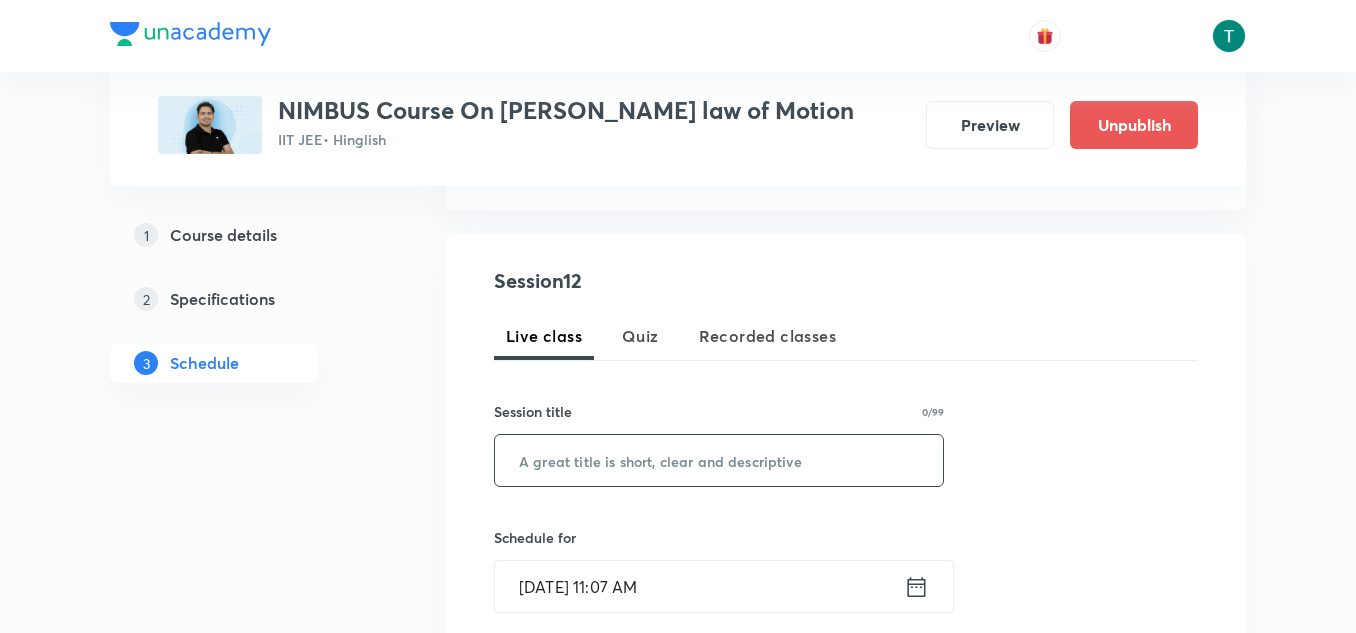 paste on "Newtons laws of motion and friction 10" 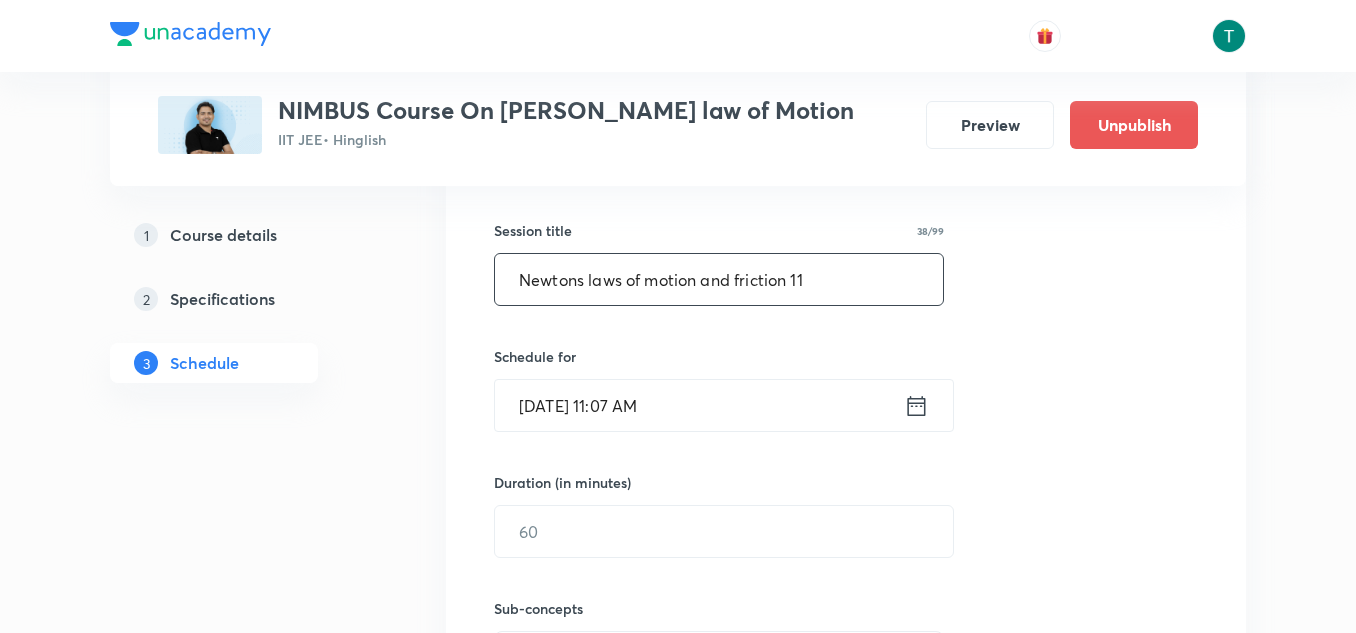 scroll, scrollTop: 534, scrollLeft: 0, axis: vertical 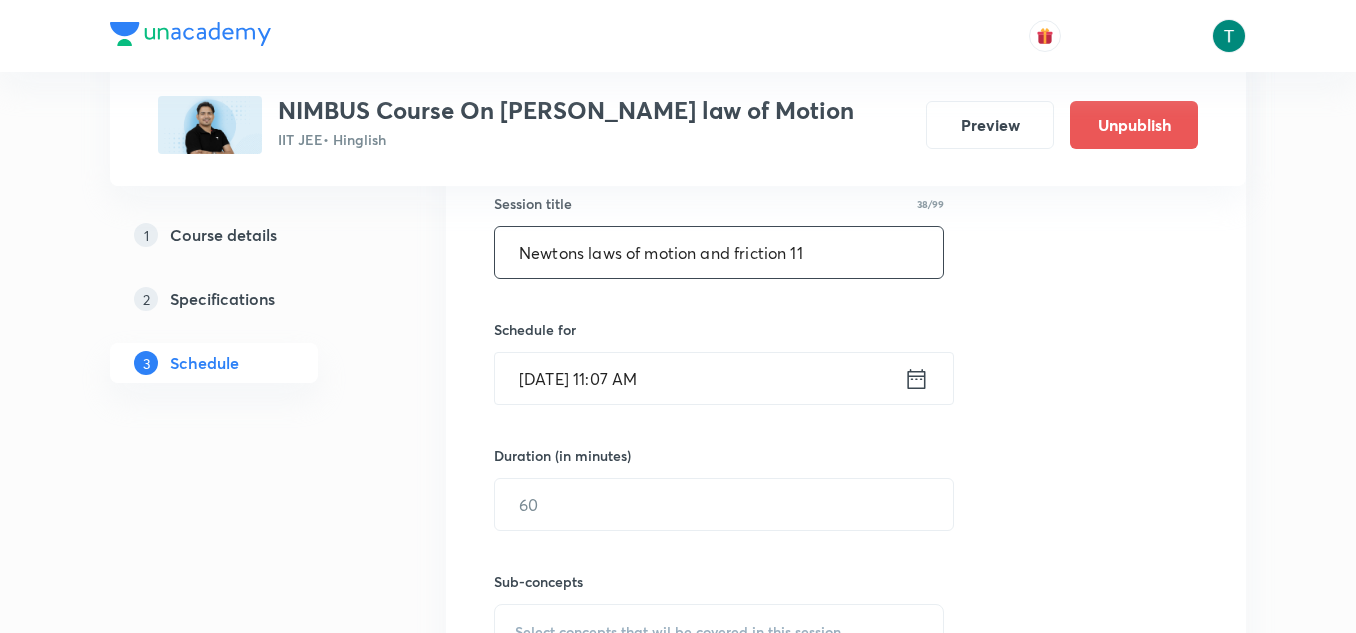 type on "Newtons laws of motion and friction 11" 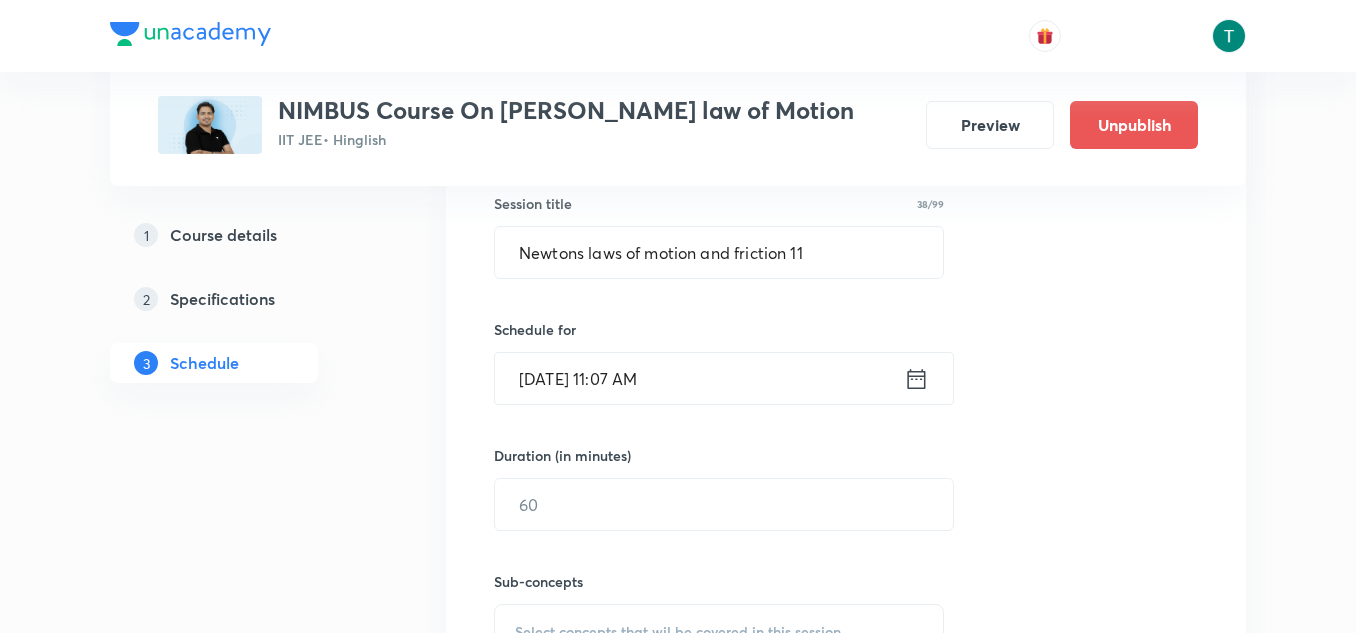 click on "[DATE] 11:07 AM" at bounding box center [699, 378] 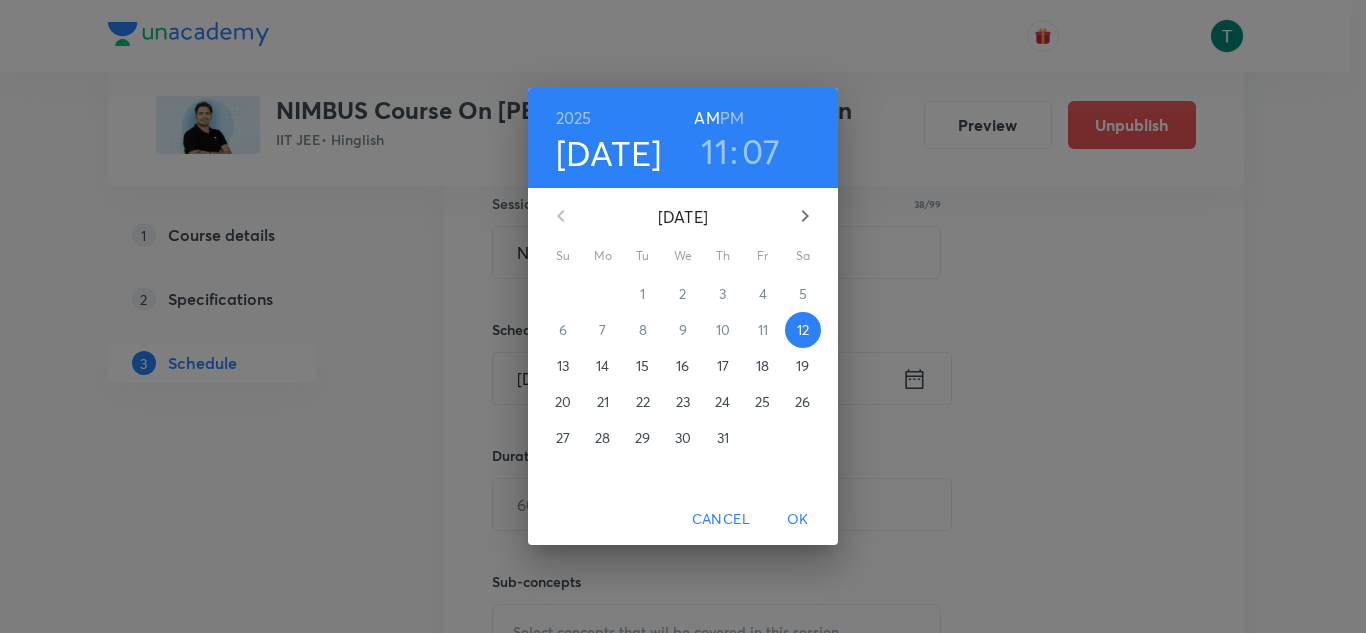click on "17" at bounding box center [723, 366] 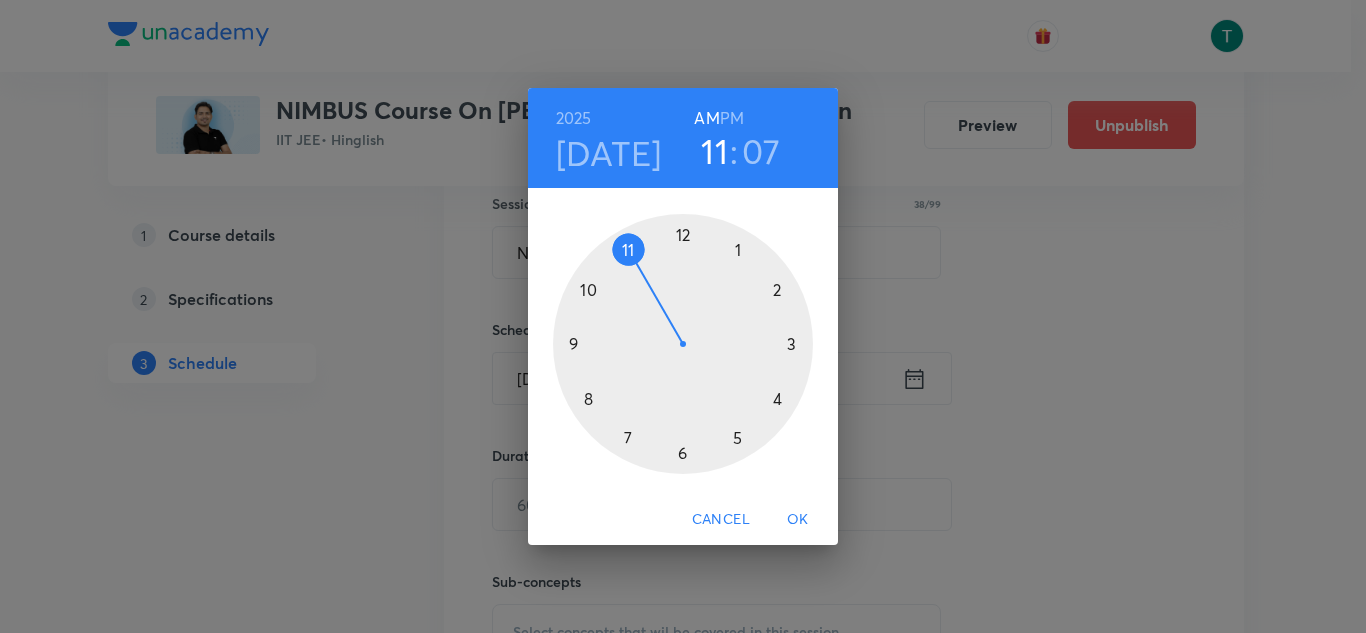 click on "PM" at bounding box center (732, 118) 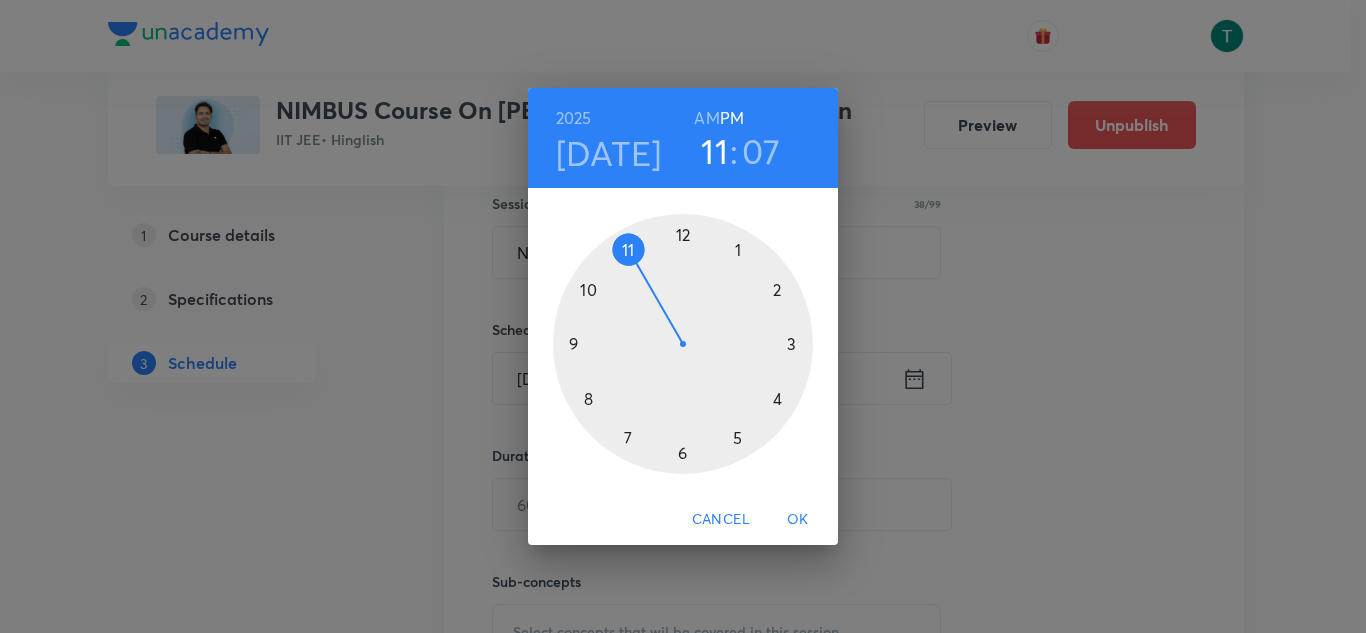 click at bounding box center [683, 344] 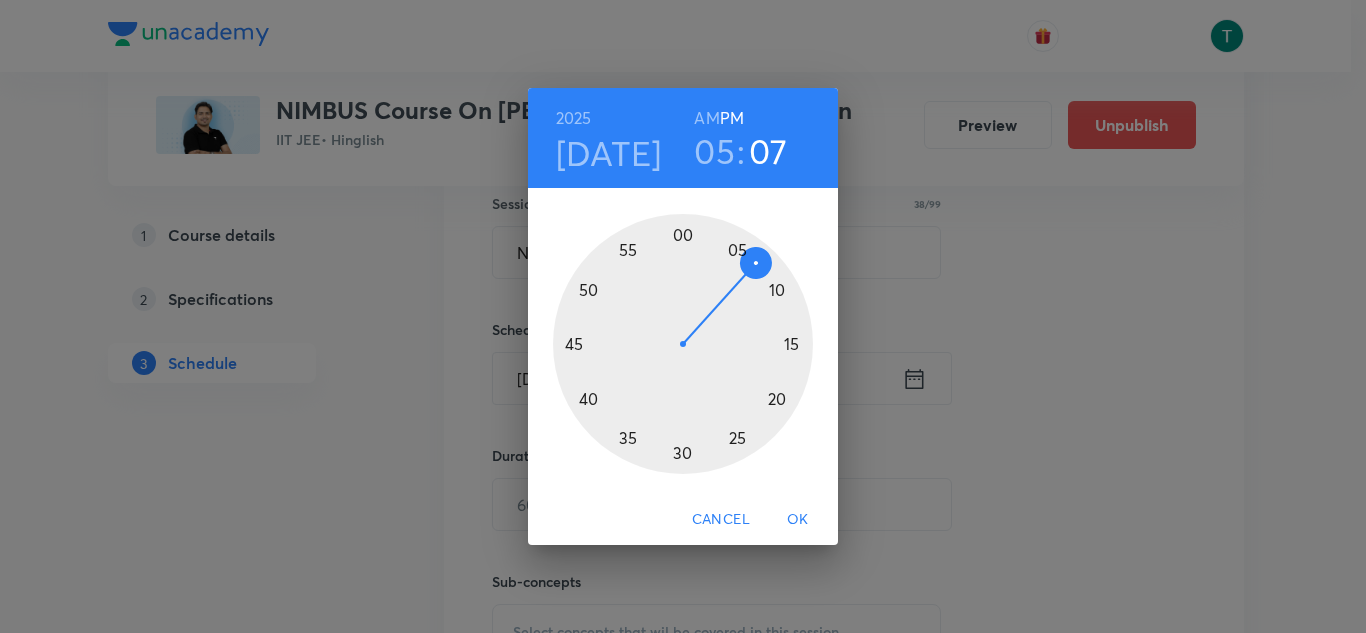 click at bounding box center (683, 344) 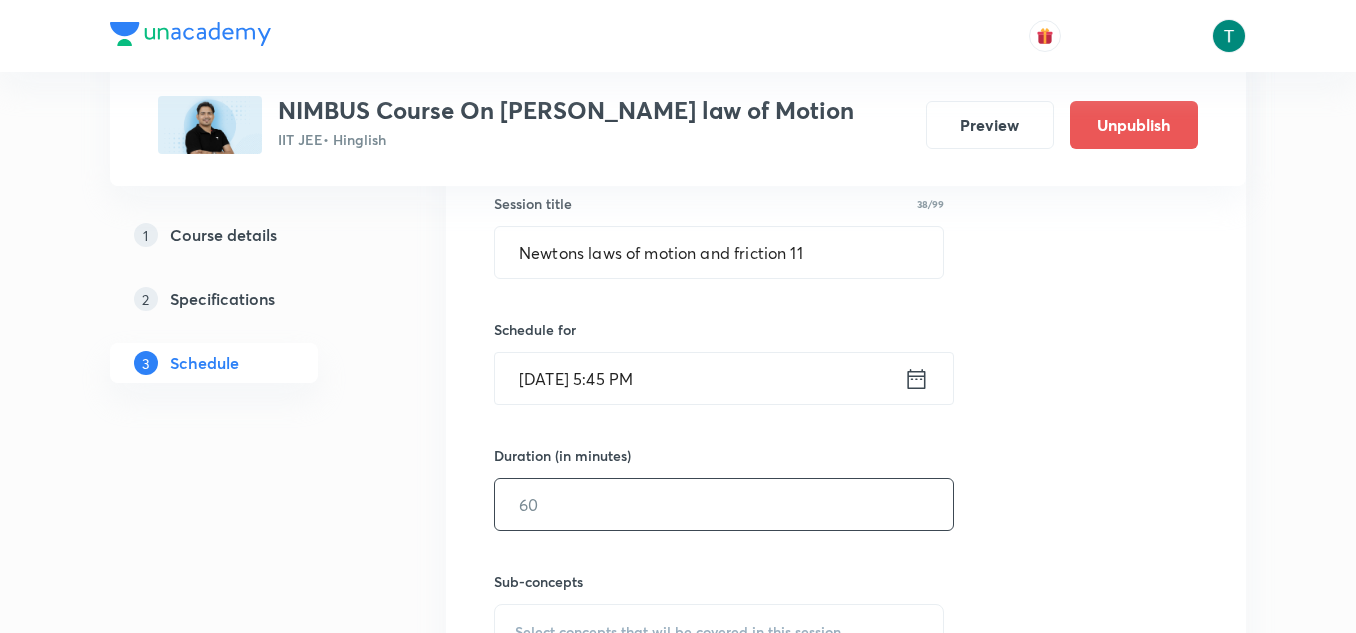 click at bounding box center (724, 504) 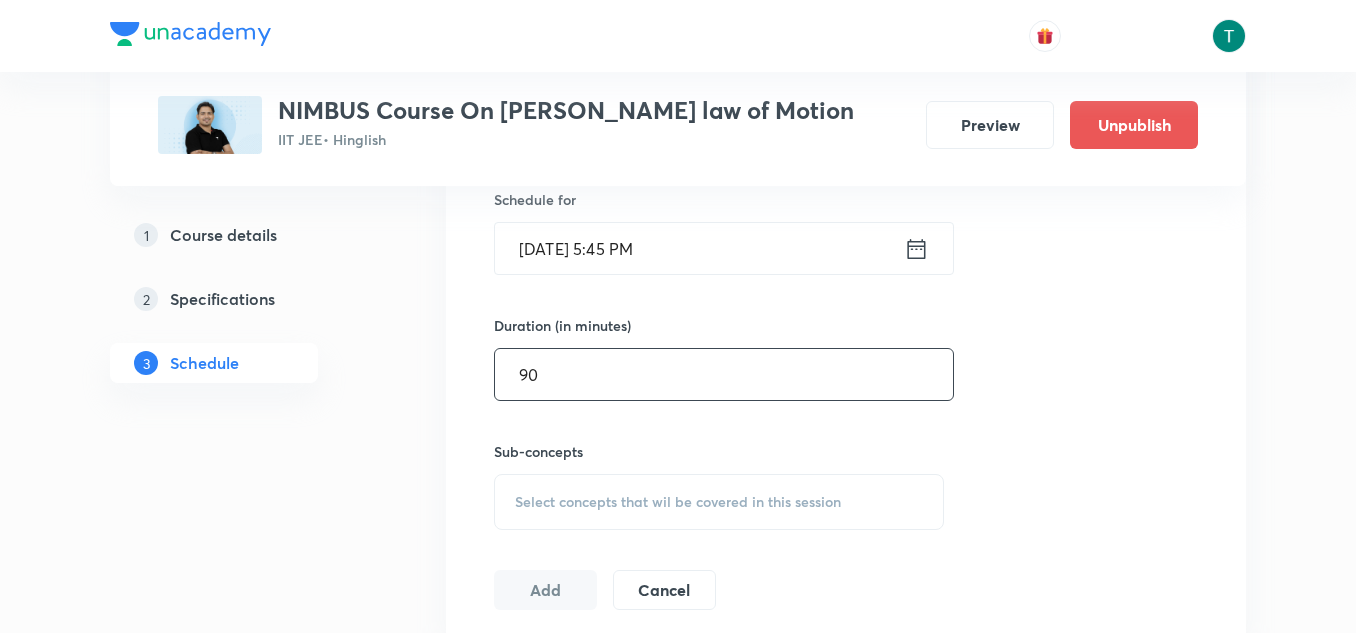 scroll, scrollTop: 667, scrollLeft: 0, axis: vertical 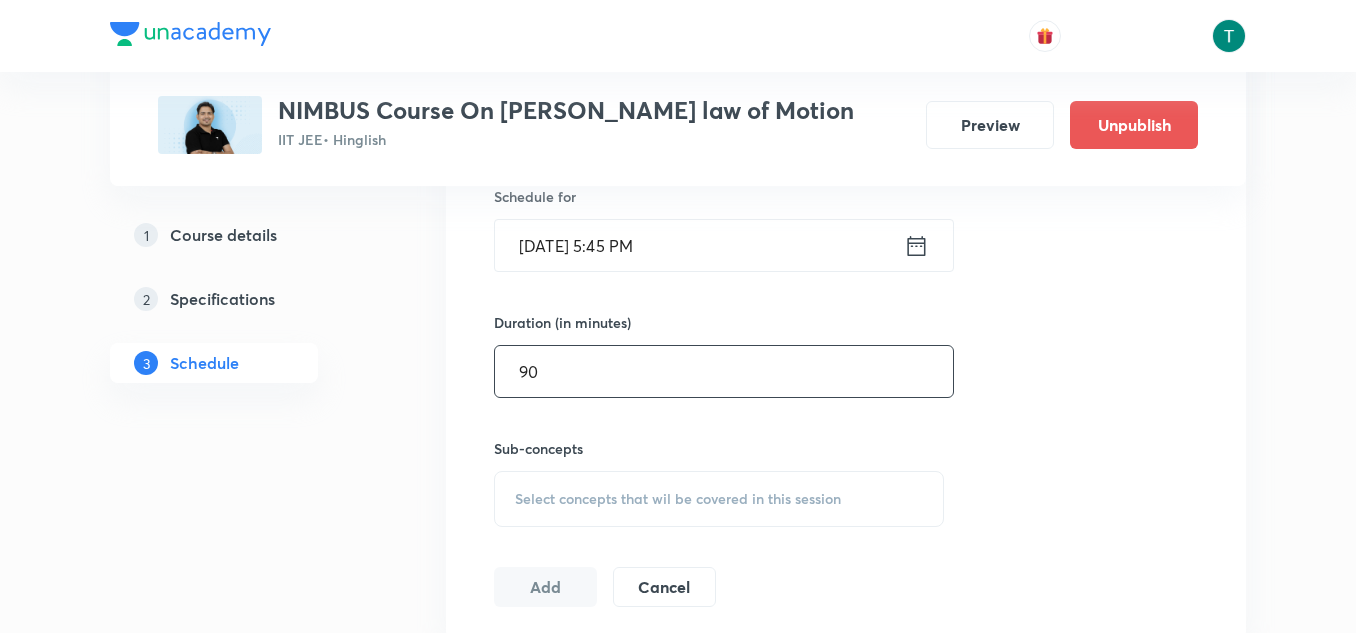 type on "90" 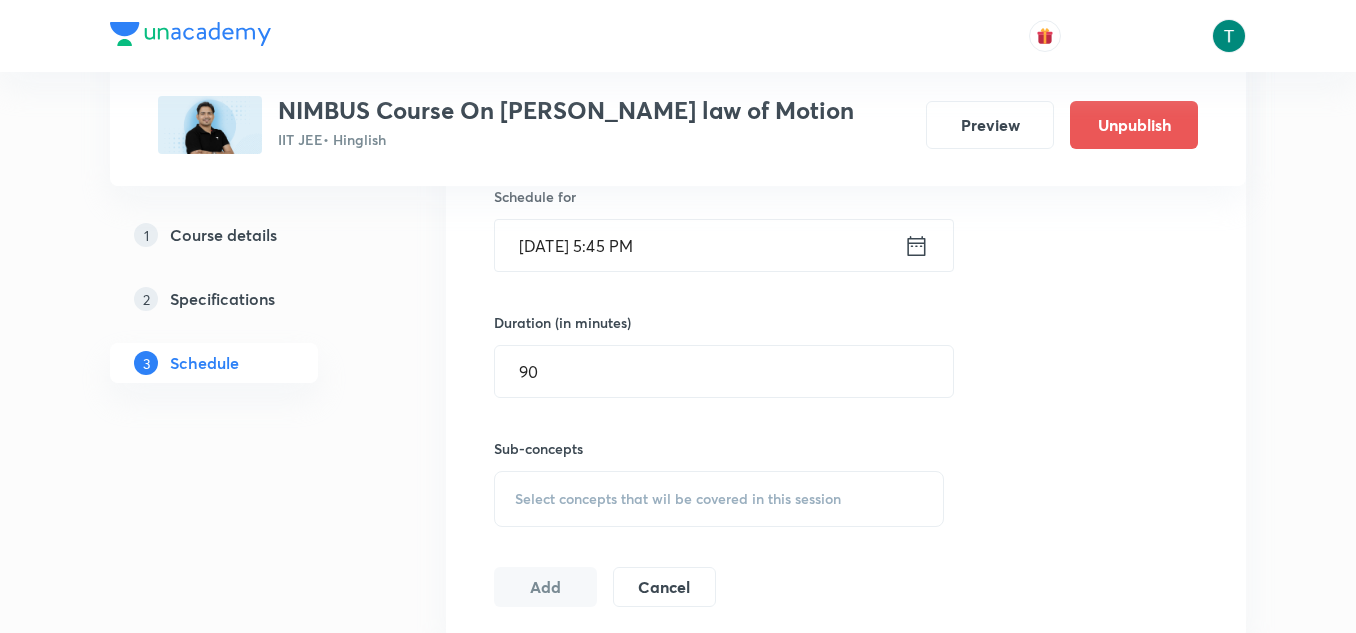 click on "Select concepts that wil be covered in this session" at bounding box center (678, 499) 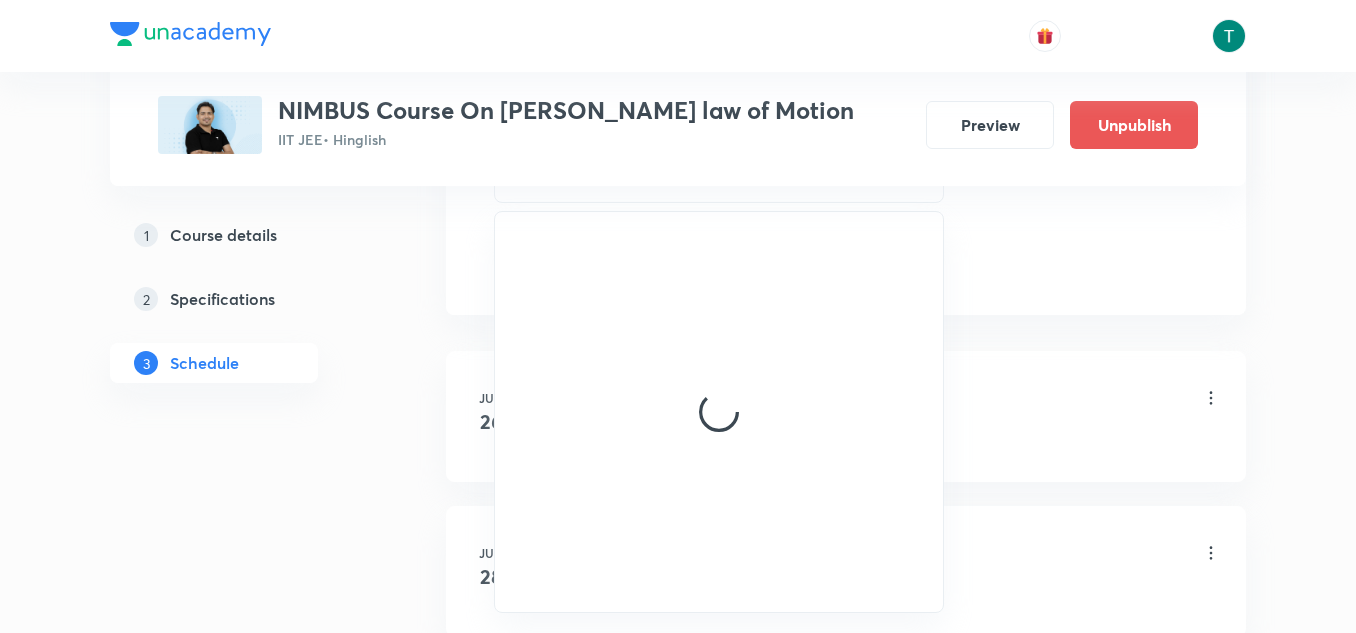 scroll, scrollTop: 992, scrollLeft: 0, axis: vertical 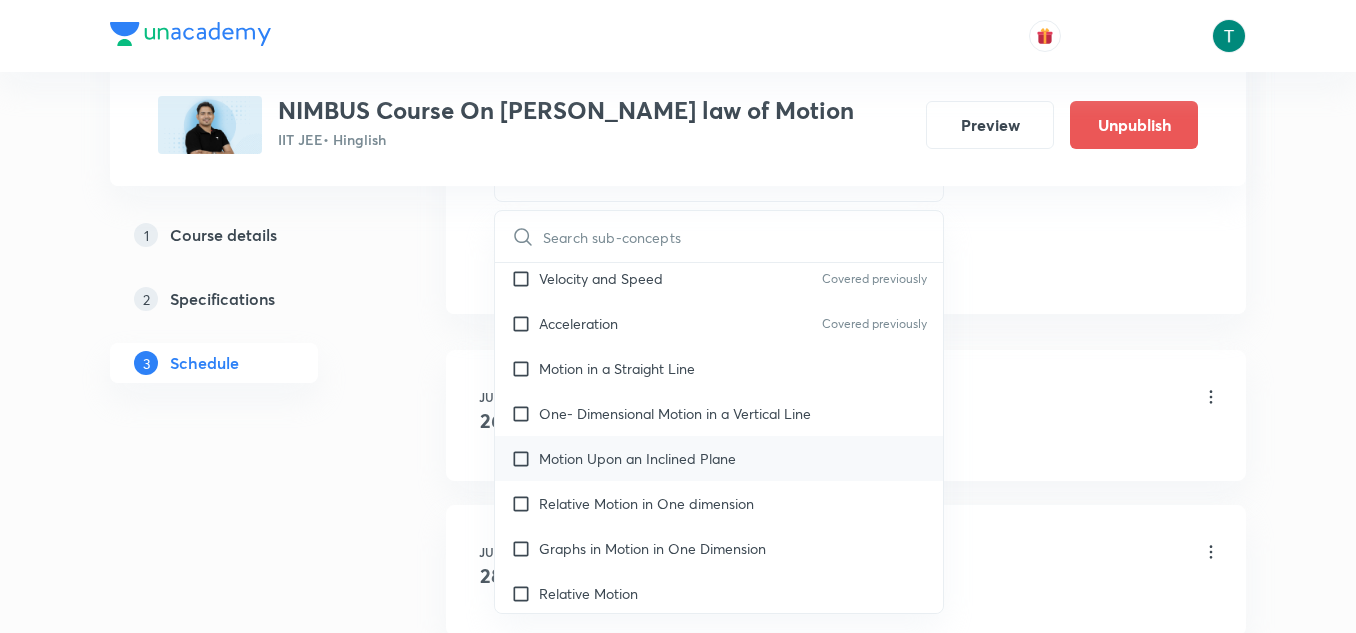 click on "Motion Upon an Inclined Plane" at bounding box center (637, 458) 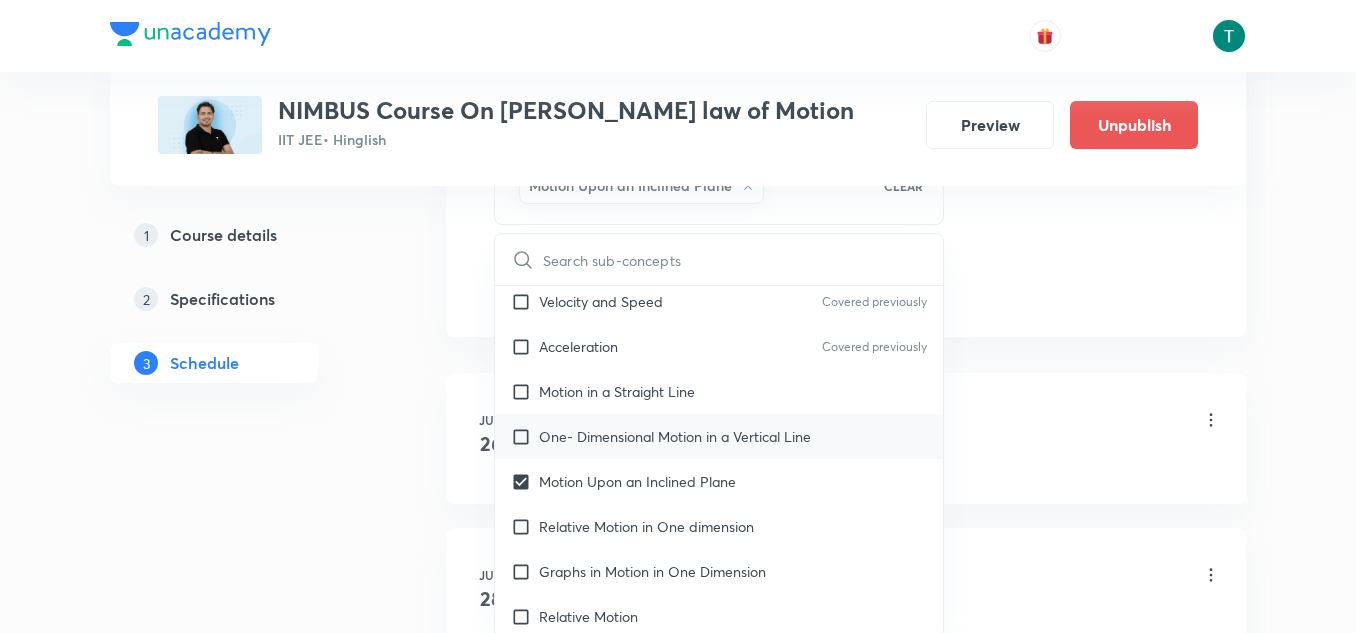 click on "One- Dimensional Motion in a Vertical Line" at bounding box center (675, 436) 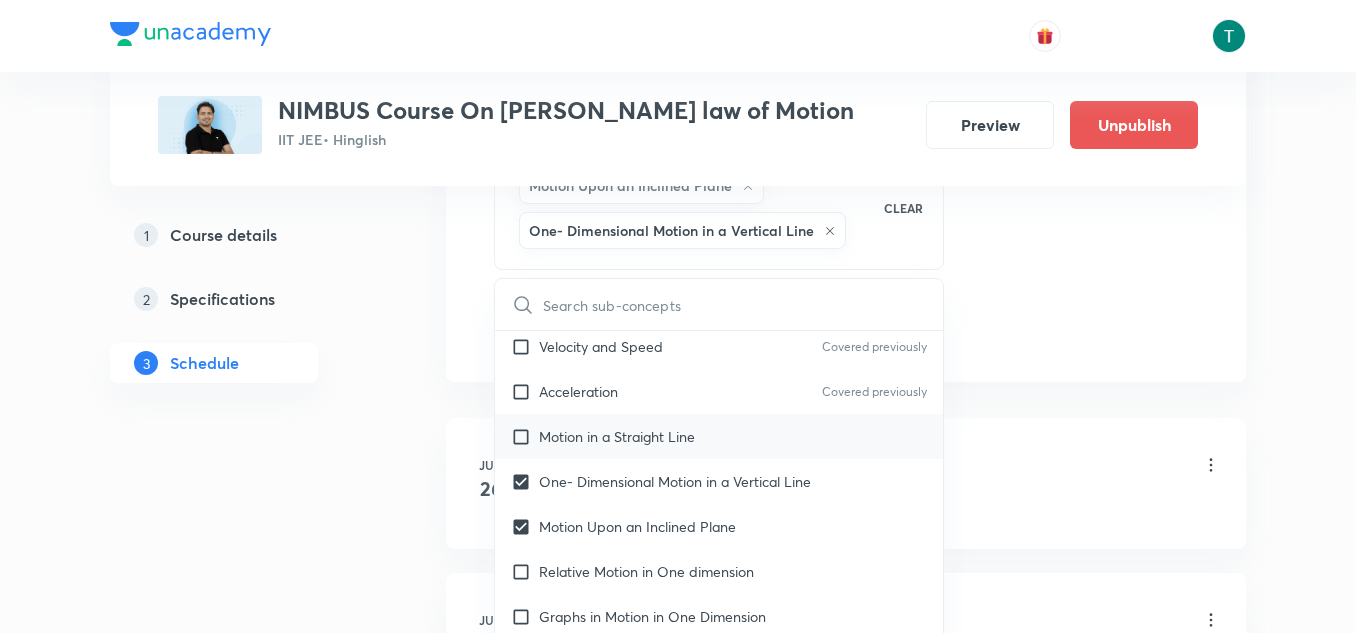 click on "Motion in a Straight Line" at bounding box center [617, 436] 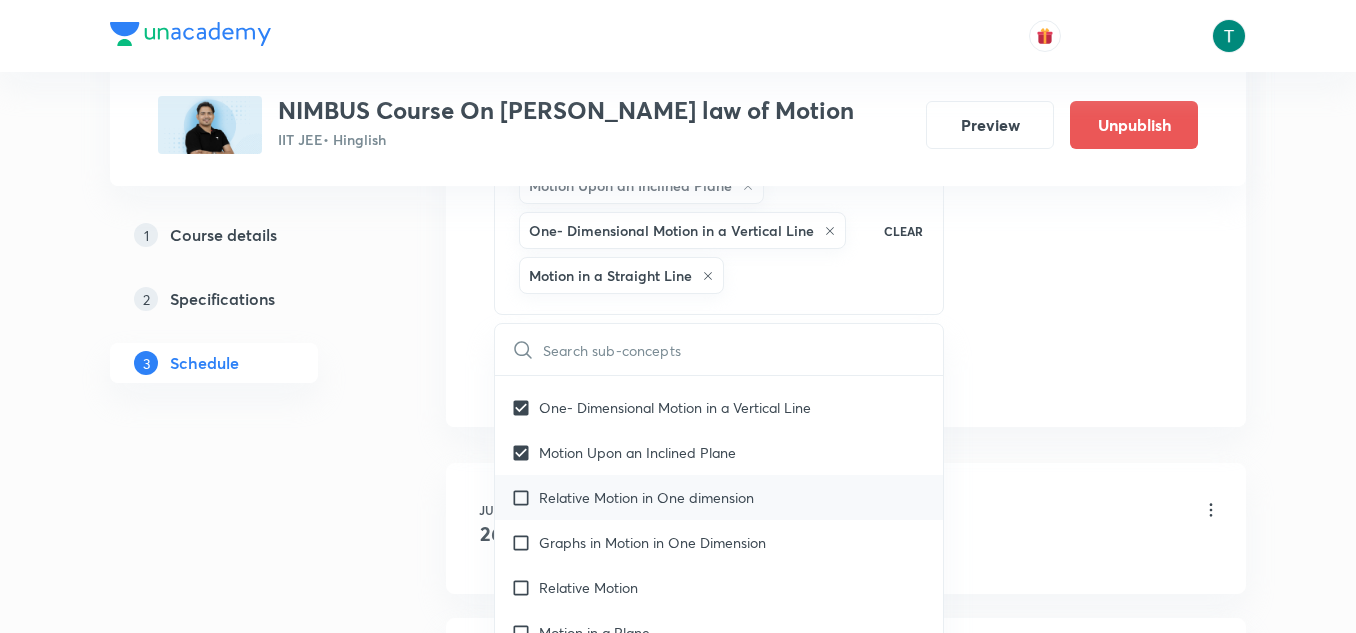 scroll, scrollTop: 643, scrollLeft: 0, axis: vertical 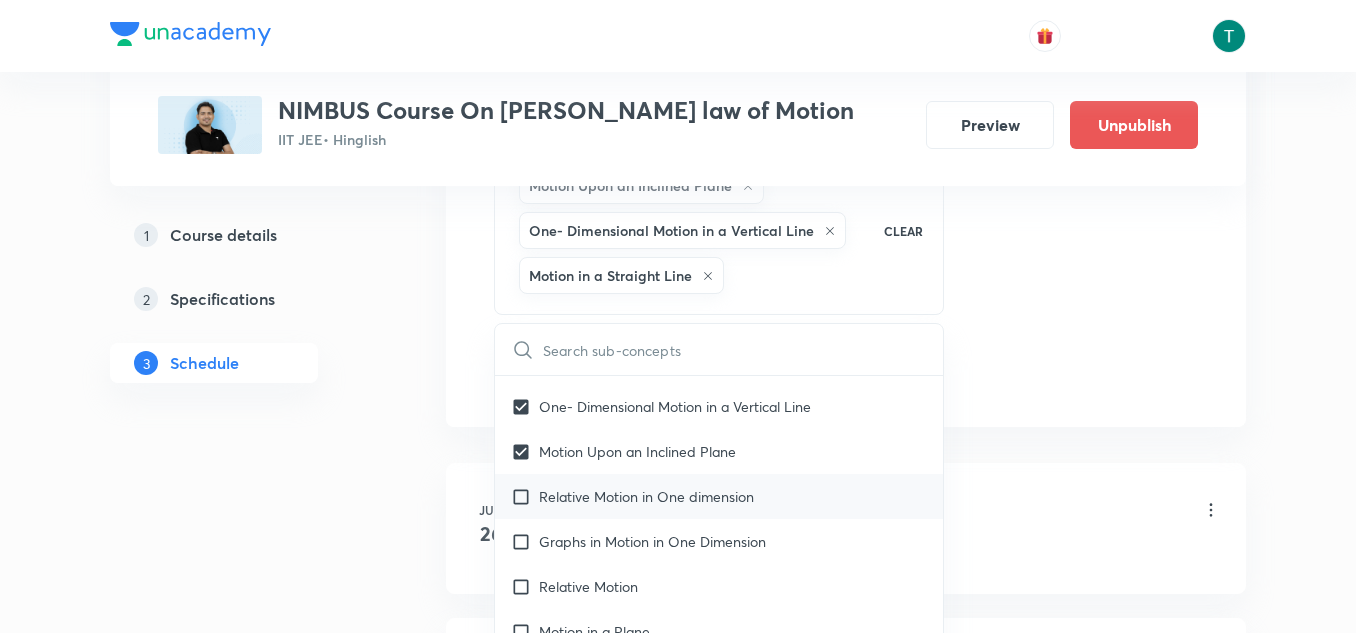 click on "Relative Motion in One dimension" at bounding box center [719, 496] 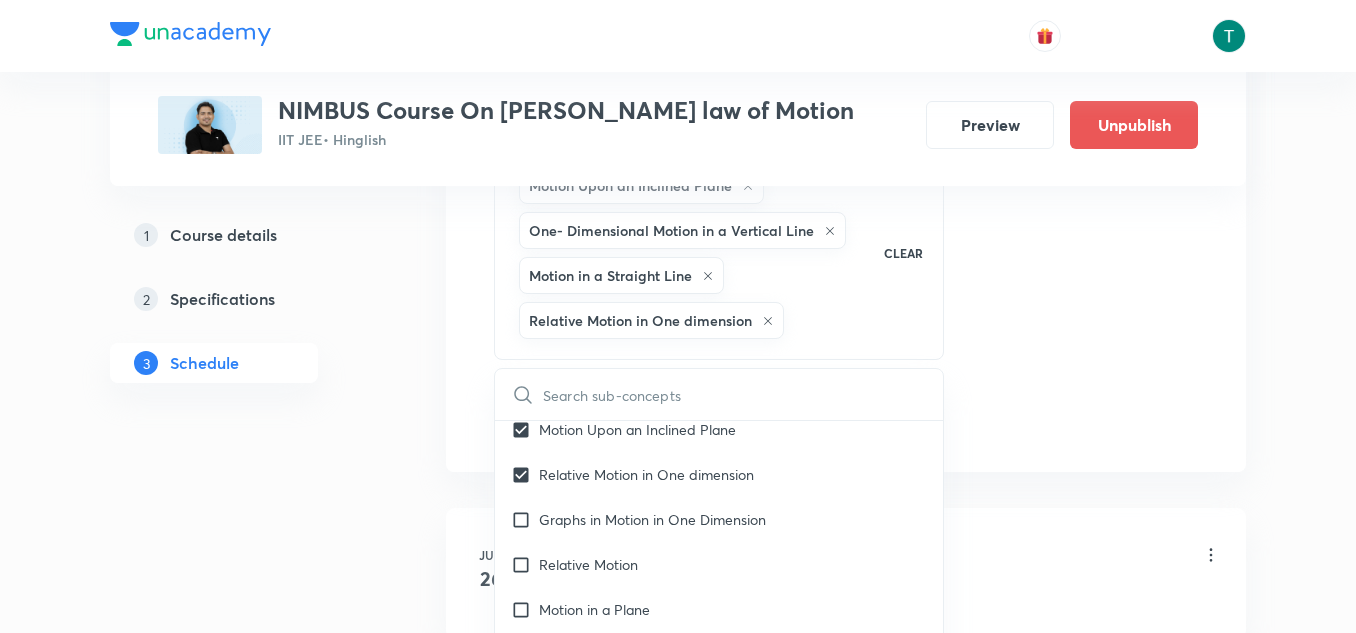 scroll, scrollTop: 711, scrollLeft: 0, axis: vertical 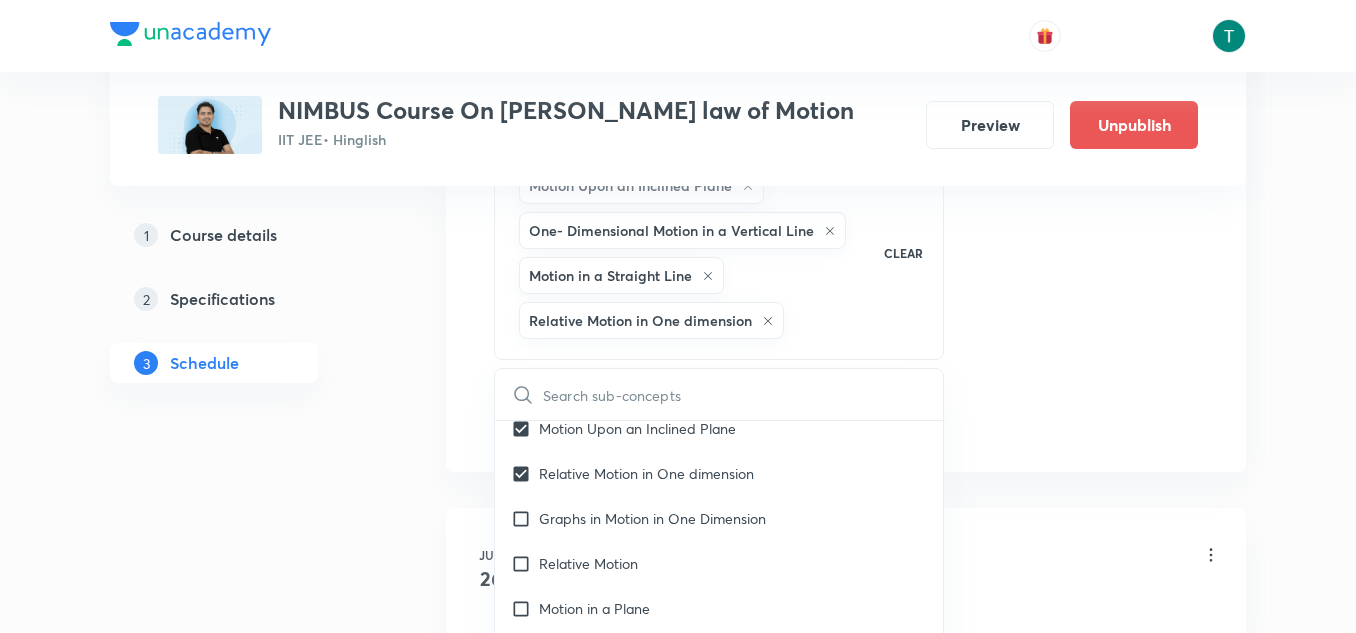 click on "Plus Courses NIMBUS Course On Newton's law of Motion IIT JEE  • Hinglish Preview Unpublish 1 Course details 2 Specifications 3 Schedule Schedule 11  classes Topic coverage Mechanics & Newton's Law of Motion and Friction Cover at least  60 % View details Session  12 Live class Quiz Recorded classes Session title 38/99 Newtons laws of motion and friction 11 ​ Schedule for Jul 17, 2025, 5:45 PM ​ Duration (in minutes) 90 ​ Sub-concepts Motion Upon an Inclined Plane  One- Dimensional Motion in a Vertical Line  Motion in a Straight Line  Relative Motion in One dimension CLEAR ​ Kinematics Kinematics Covered previously Projectile Motion Covered previously Motion in a Straight Line Covered previously Projectile Motion Covered previously Frame of Reference   Covered previously Horizontal Projectile Covered previously Trajectory  Covered previously Minimum Velocity & angle to hit a Given Point   Covered previously Relative Motion Covered previously Displacement and Distance  Covered previously Acceleration" at bounding box center (678, 759) 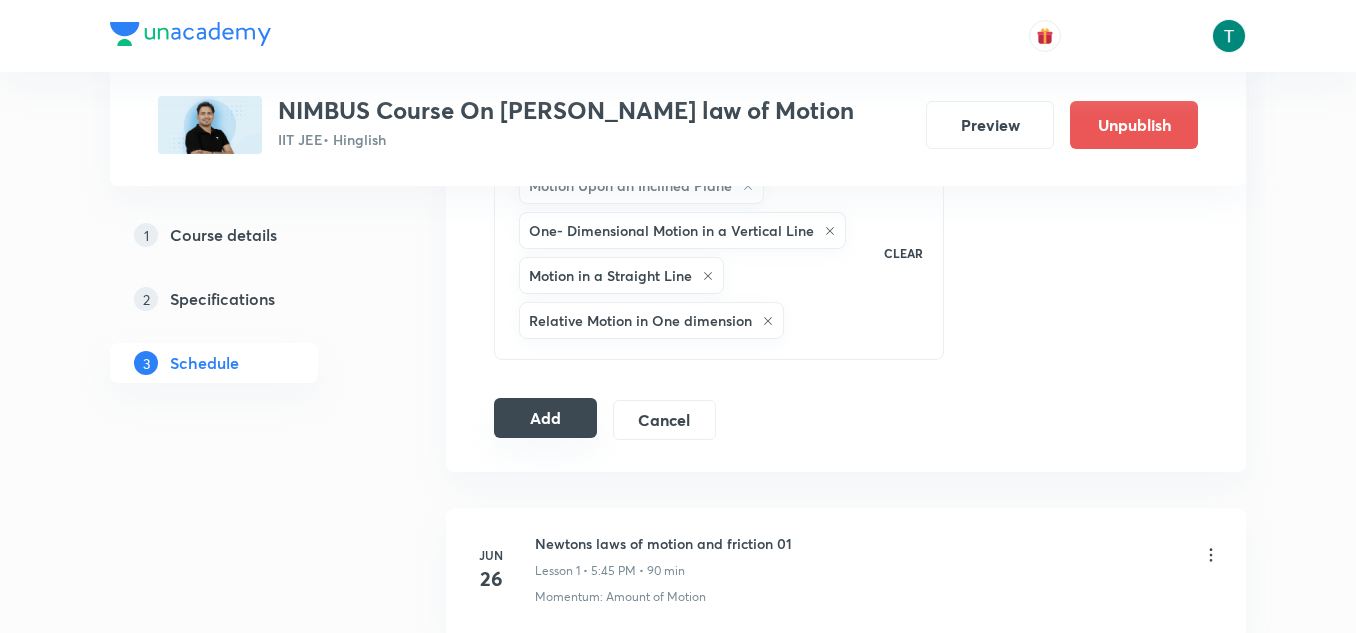 click on "Add" at bounding box center [545, 418] 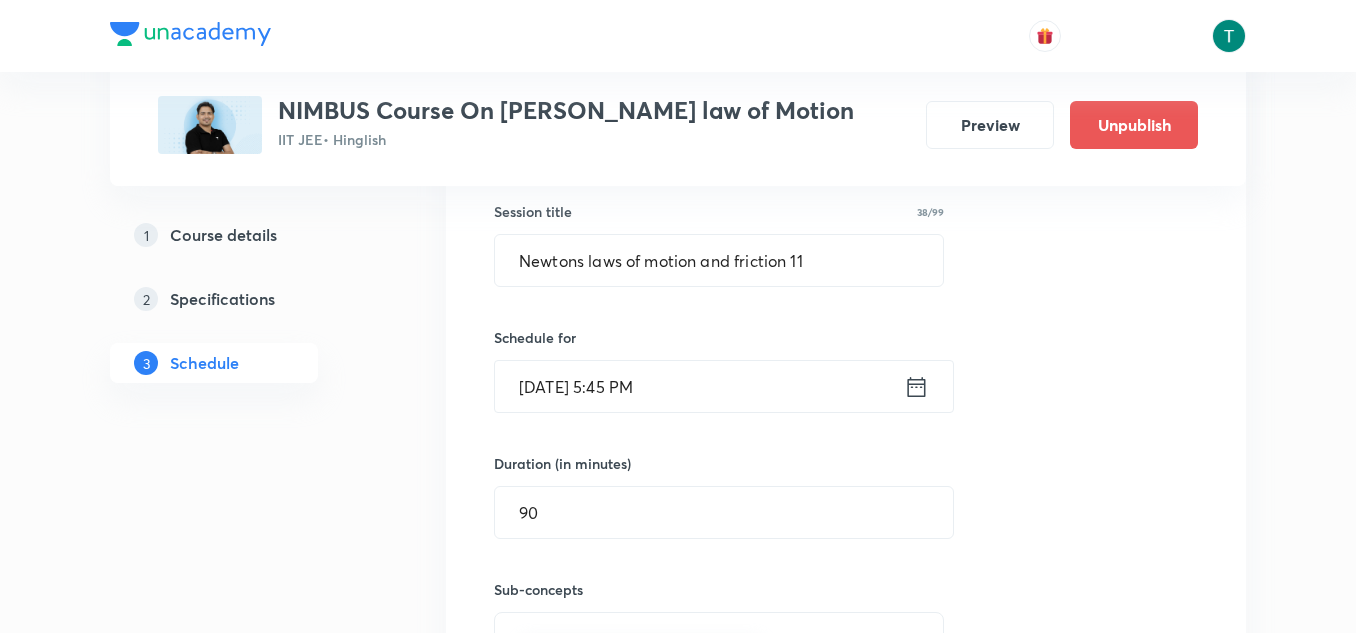 scroll, scrollTop: 525, scrollLeft: 0, axis: vertical 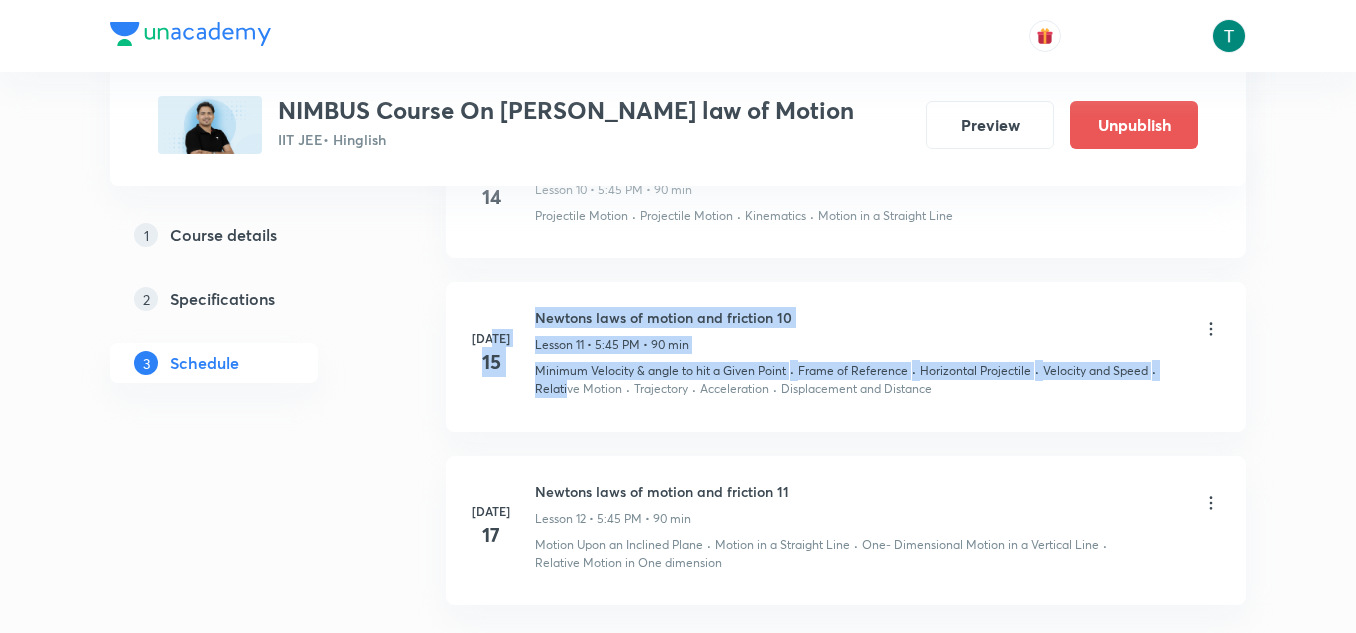 drag, startPoint x: 531, startPoint y: 325, endPoint x: 575, endPoint y: 408, distance: 93.941475 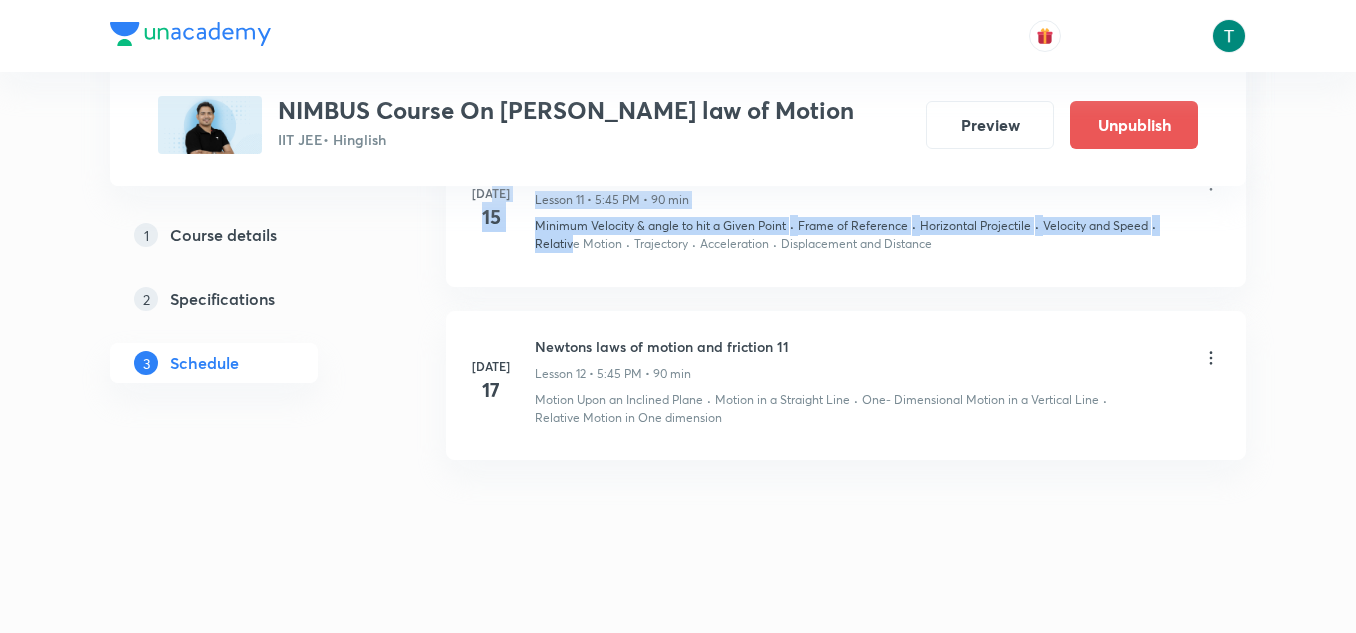 scroll, scrollTop: 2794, scrollLeft: 0, axis: vertical 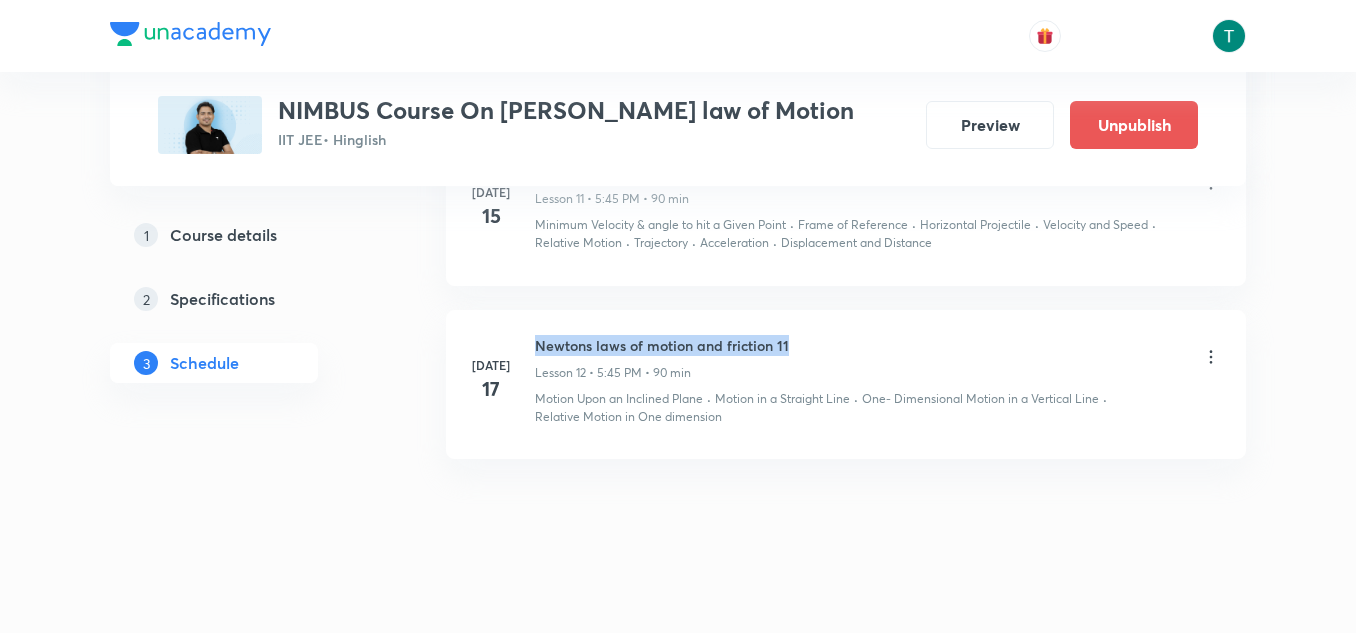 drag, startPoint x: 534, startPoint y: 339, endPoint x: 862, endPoint y: 329, distance: 328.1524 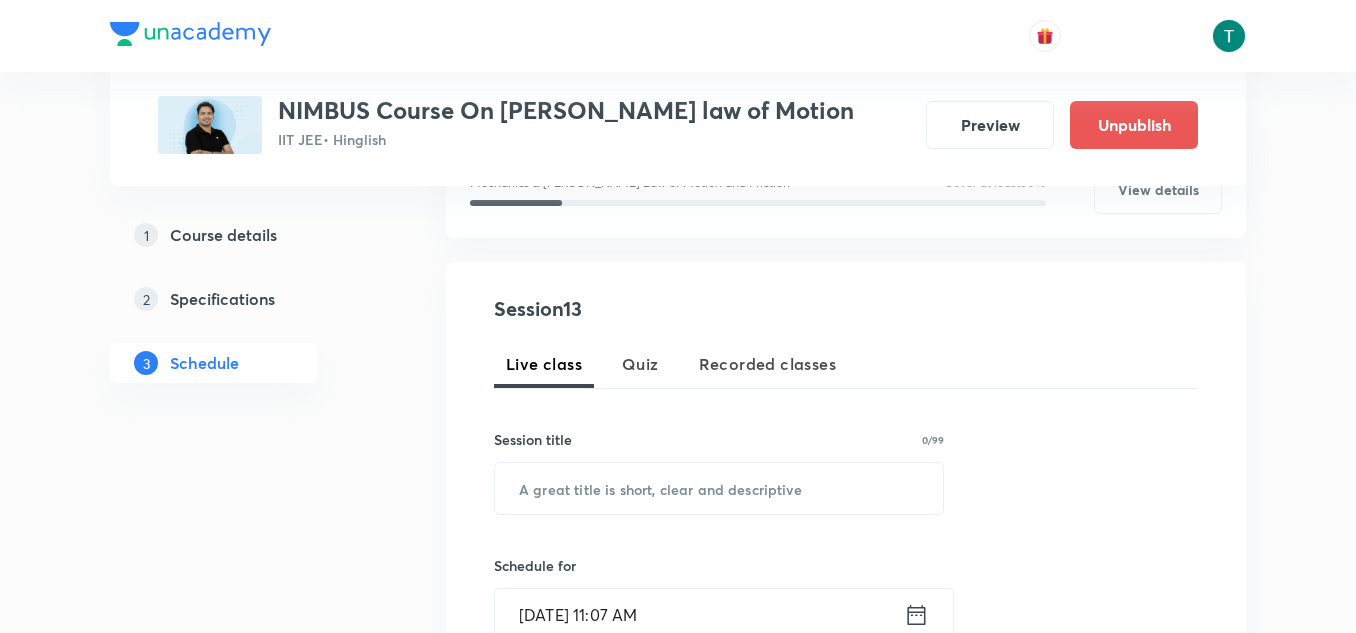 scroll, scrollTop: 317, scrollLeft: 0, axis: vertical 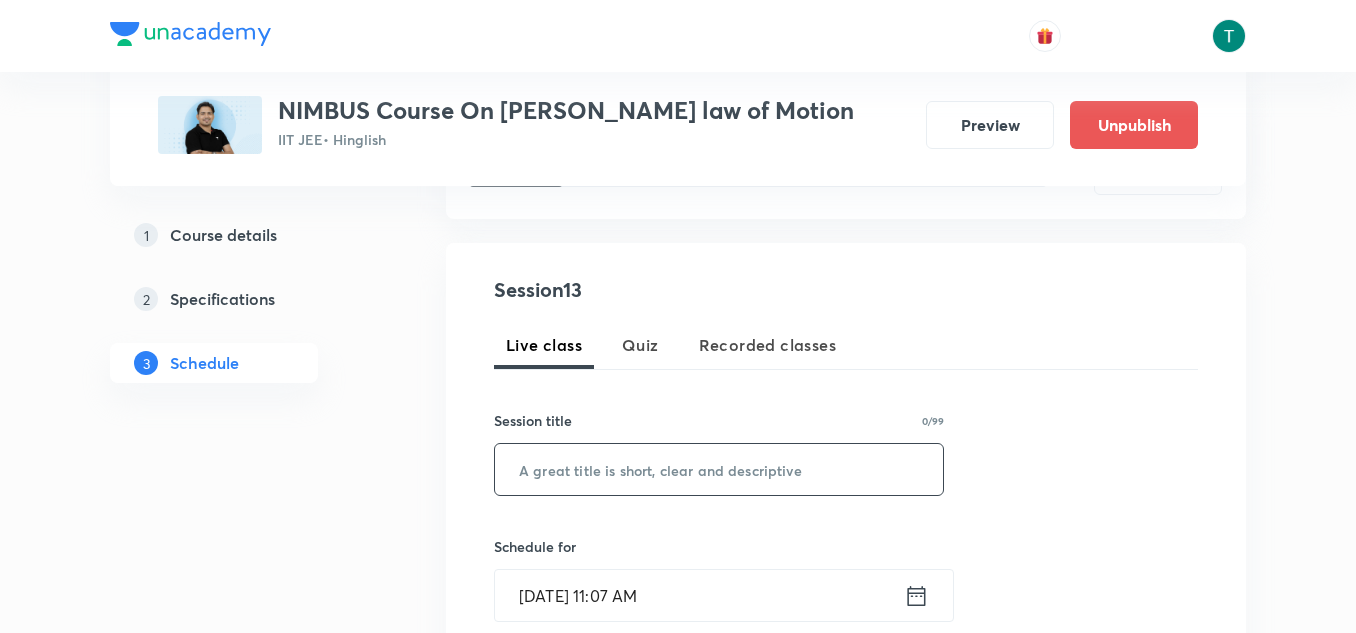 type on "v" 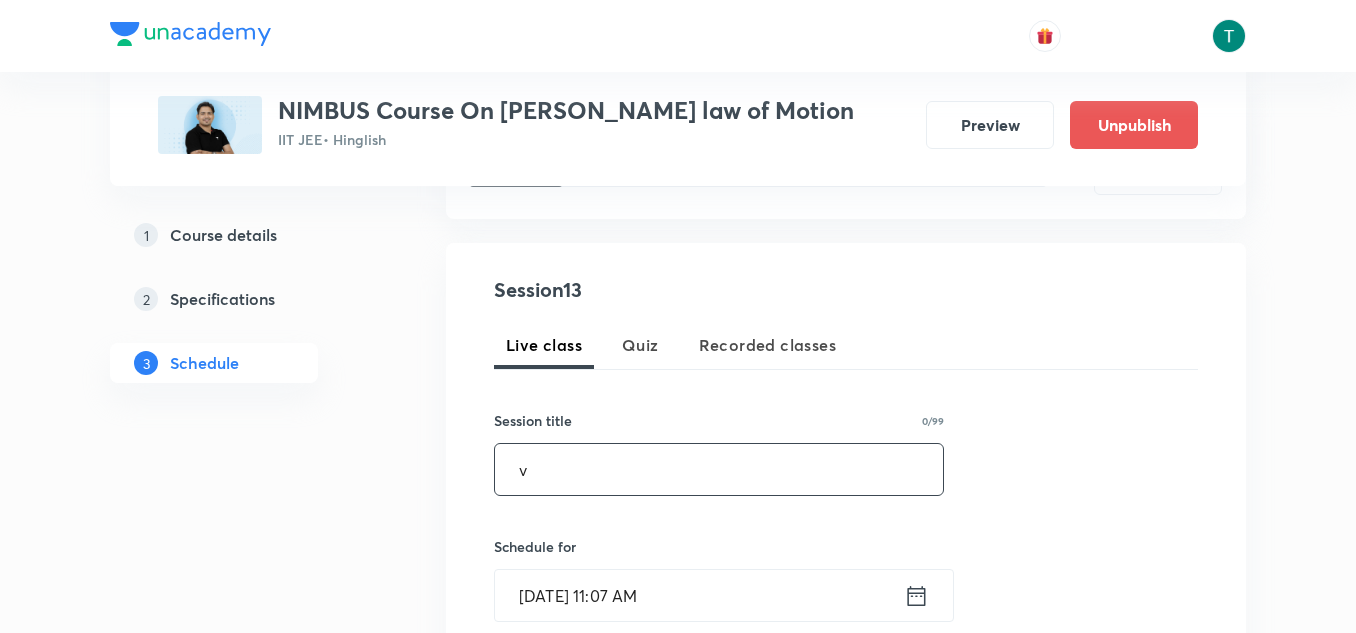 click on "v" at bounding box center (719, 469) 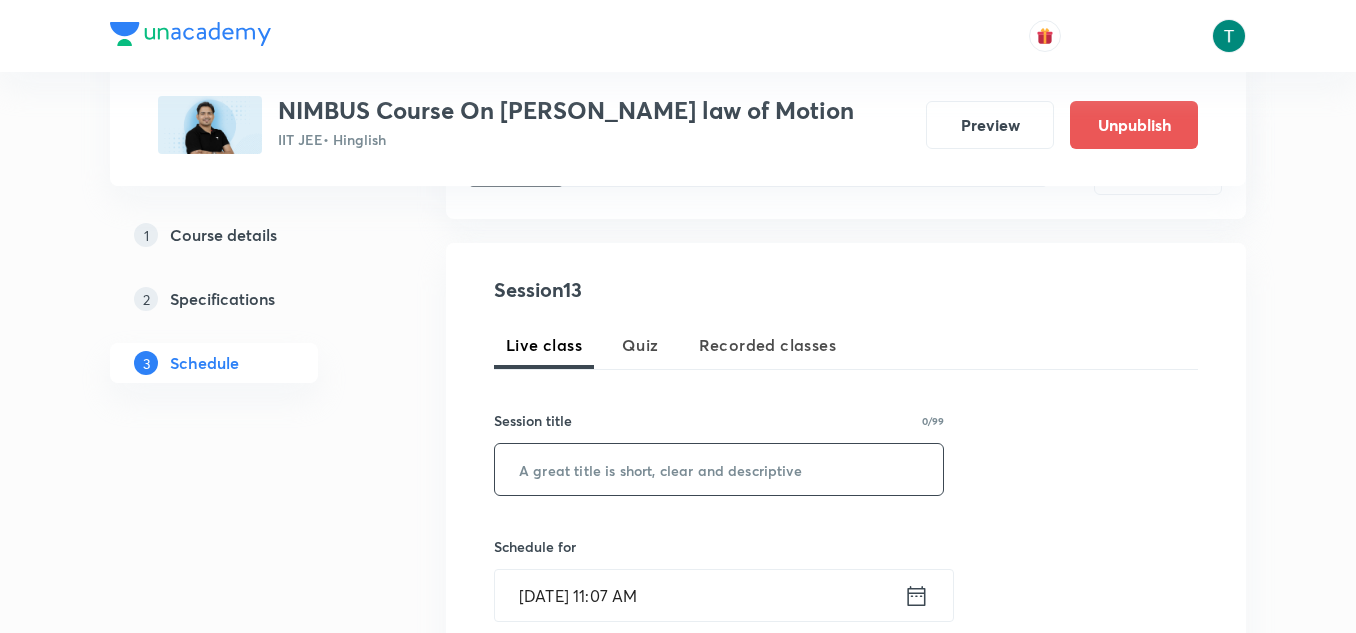 type on "v" 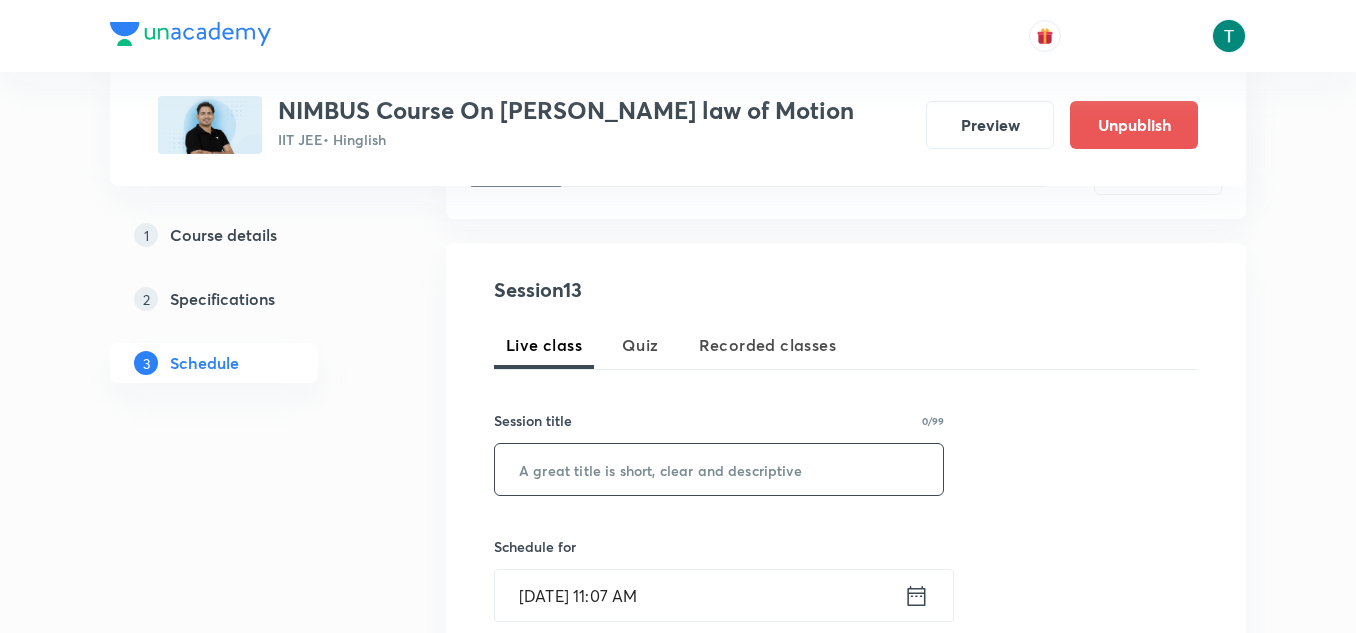 paste on "Newtons laws of motion and friction 10" 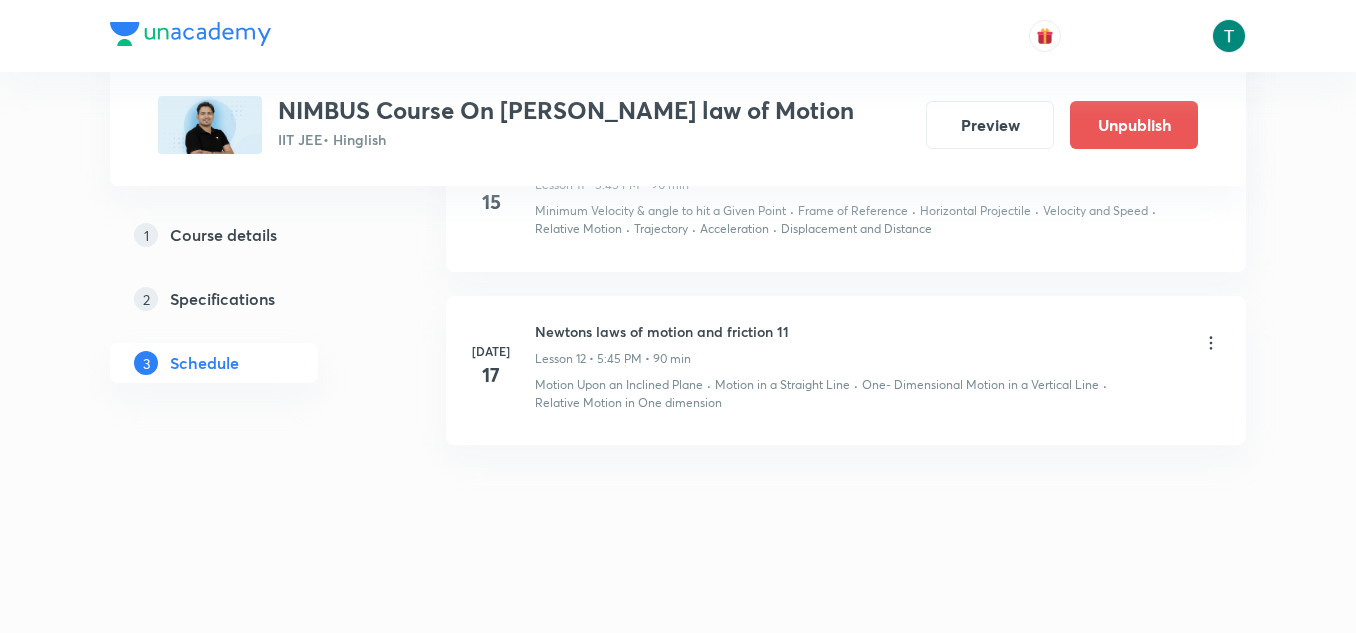 scroll, scrollTop: 0, scrollLeft: 0, axis: both 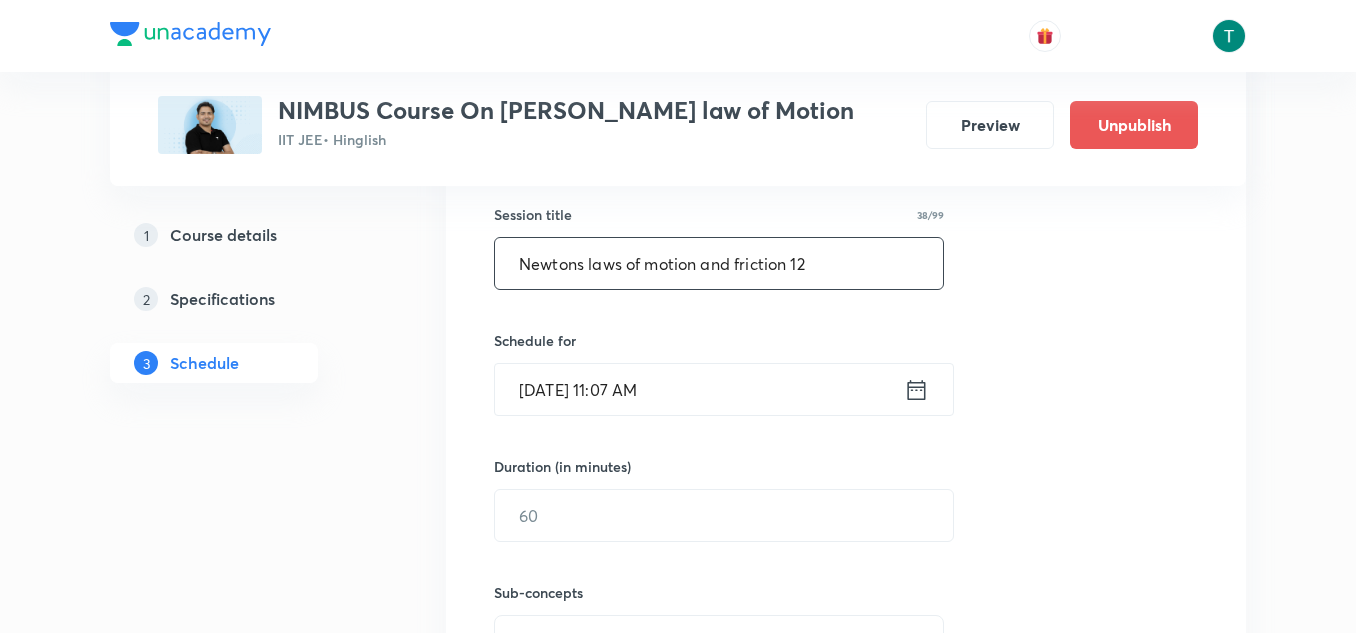 type on "Newtons laws of motion and friction 12" 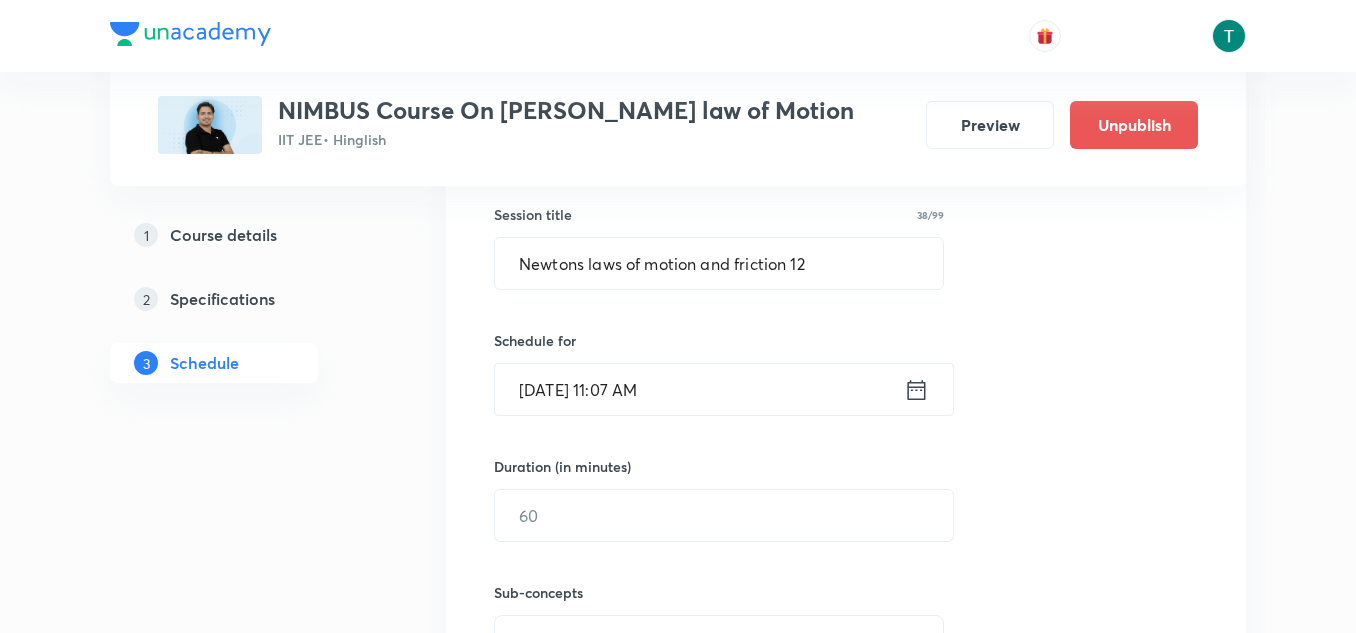 click on "[DATE] 11:07 AM" at bounding box center [699, 389] 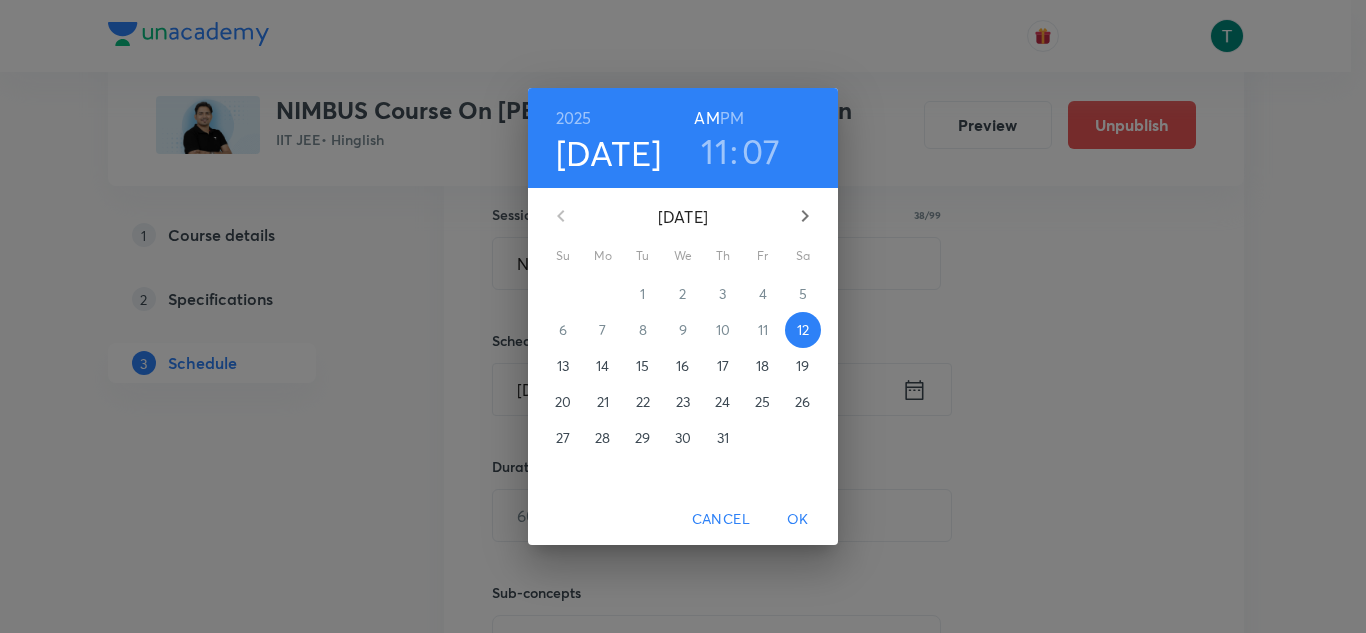 click on "19" at bounding box center (802, 366) 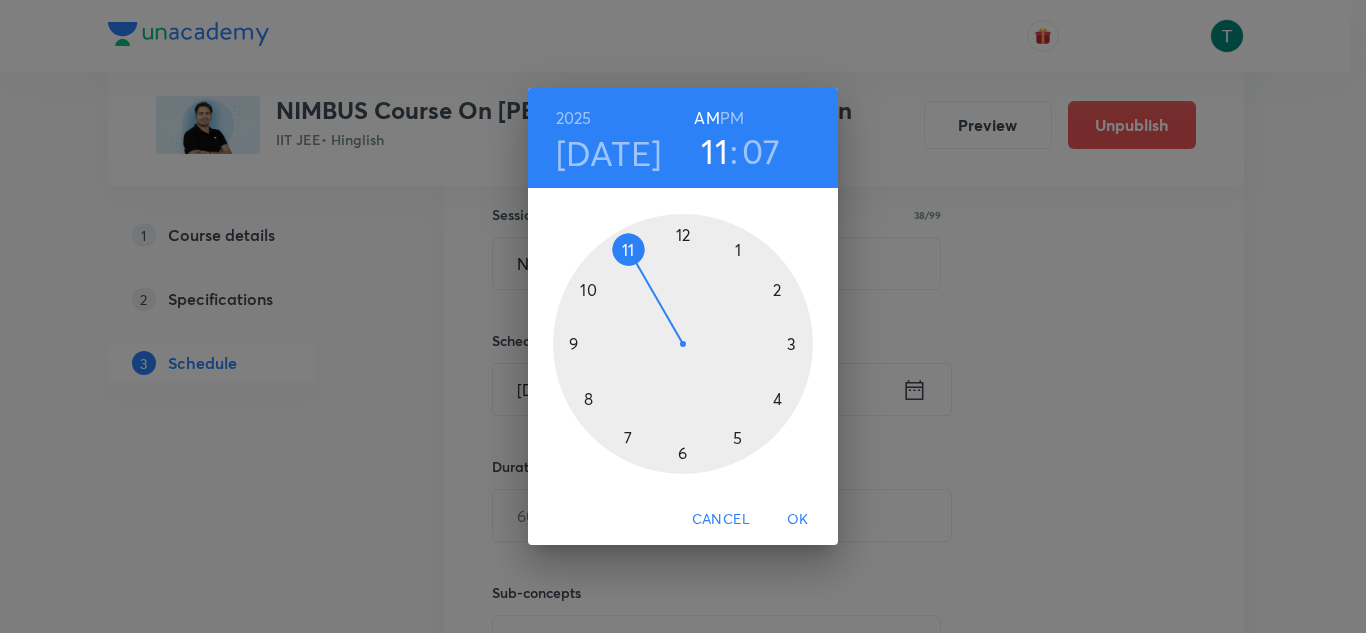 click on "PM" at bounding box center [732, 118] 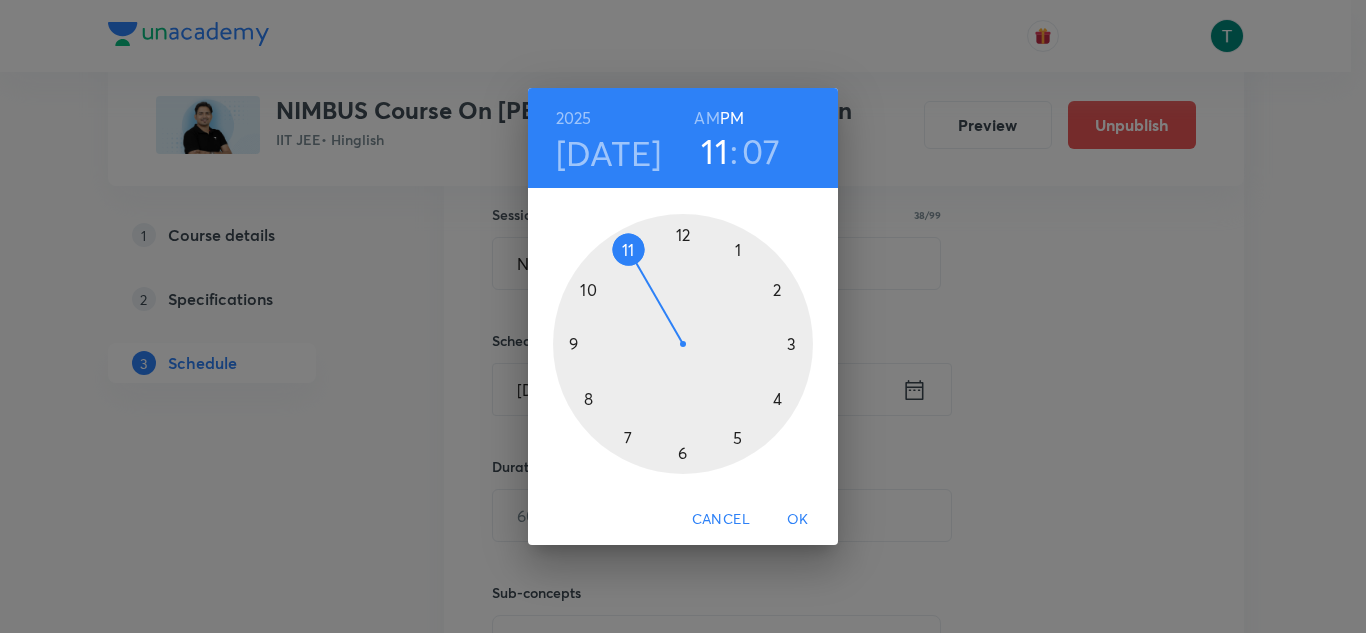 click at bounding box center [683, 344] 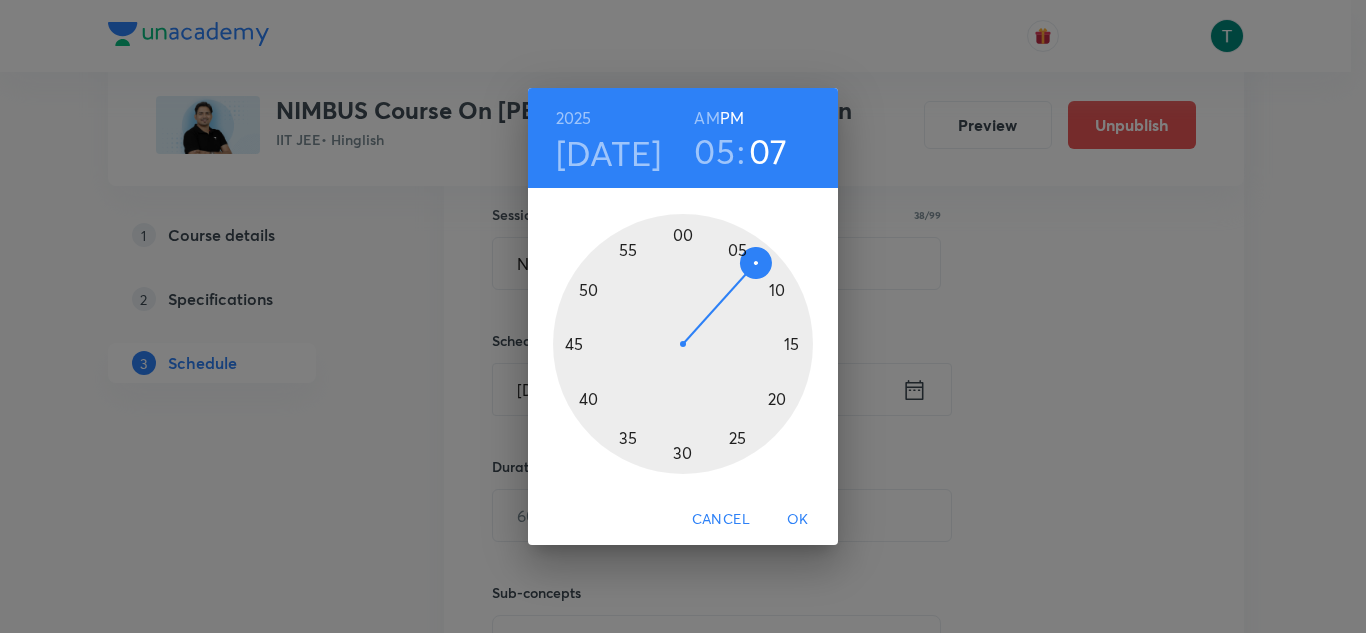 click at bounding box center [683, 344] 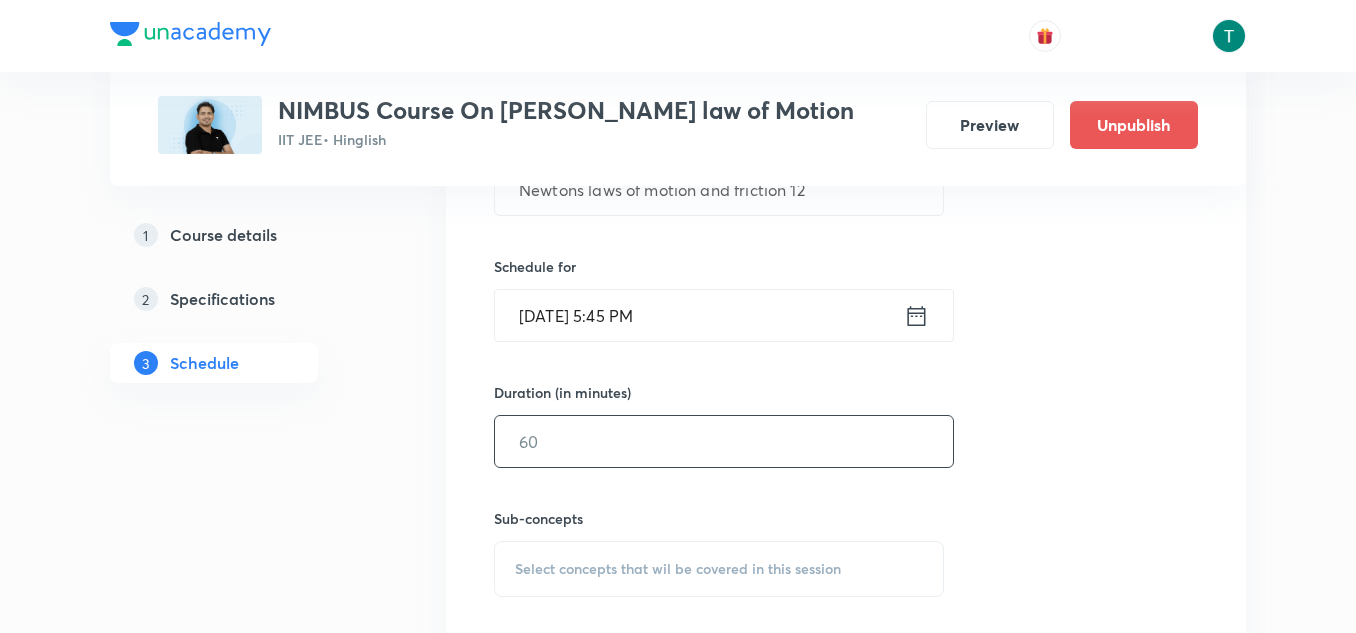 scroll, scrollTop: 598, scrollLeft: 0, axis: vertical 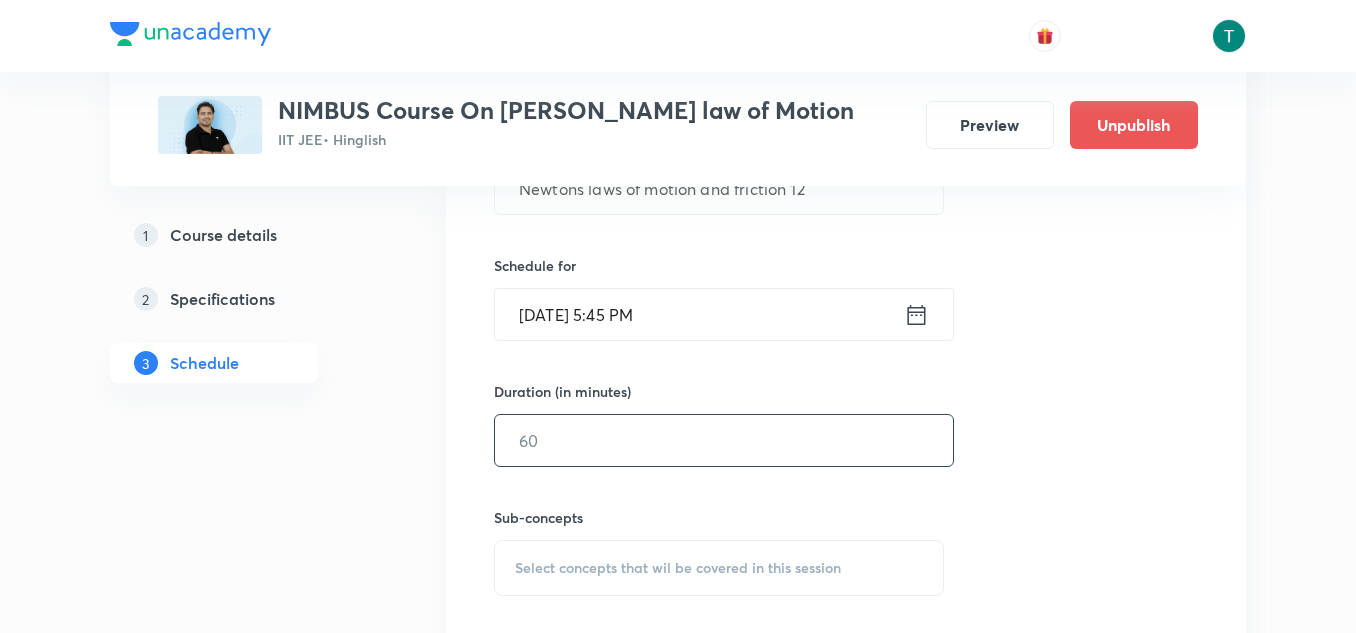 click at bounding box center (724, 440) 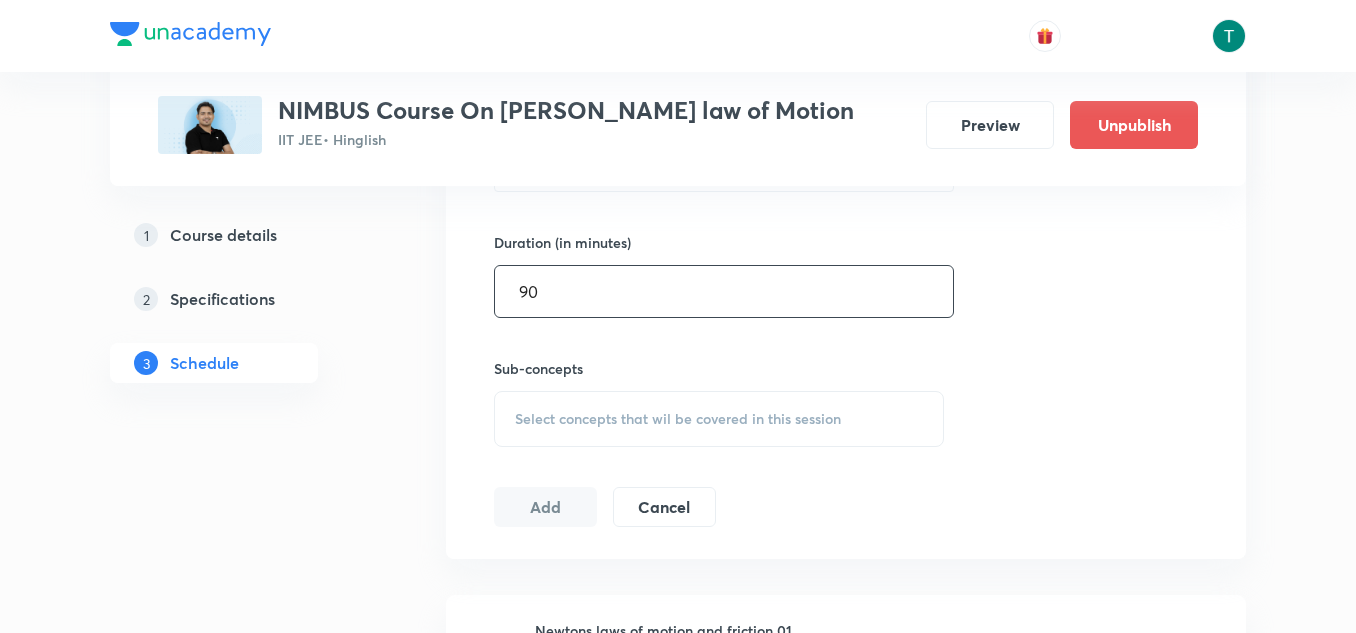 scroll, scrollTop: 748, scrollLeft: 0, axis: vertical 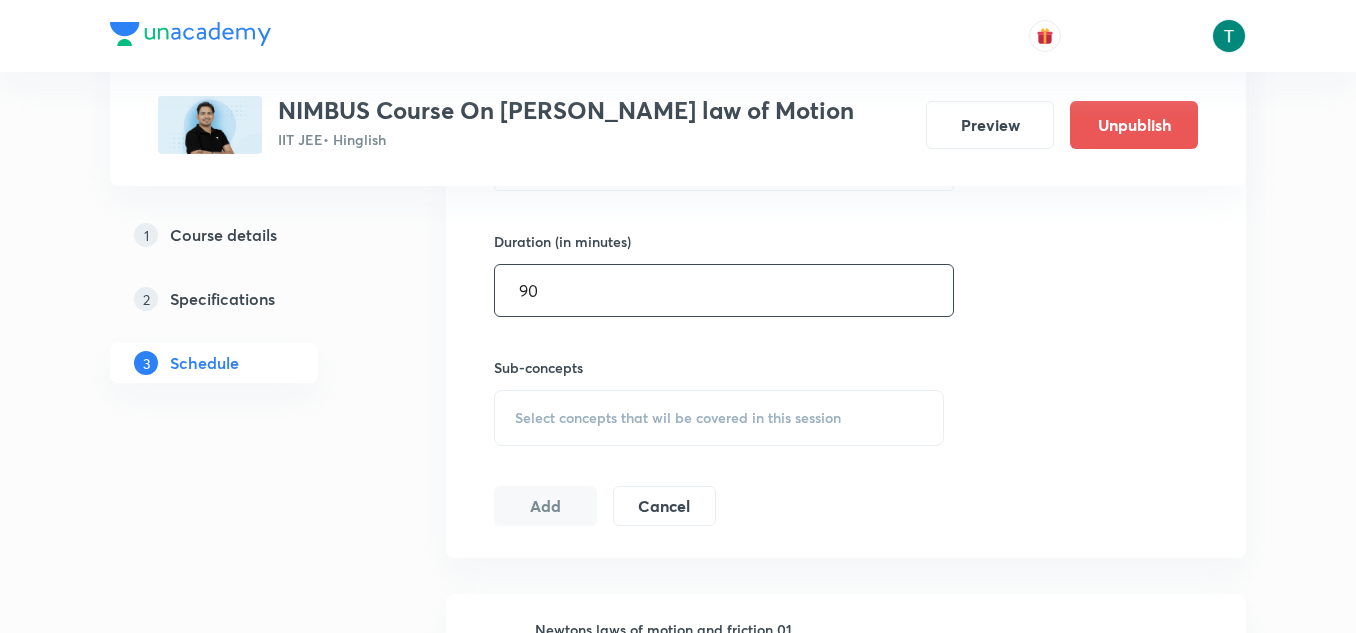 type on "90" 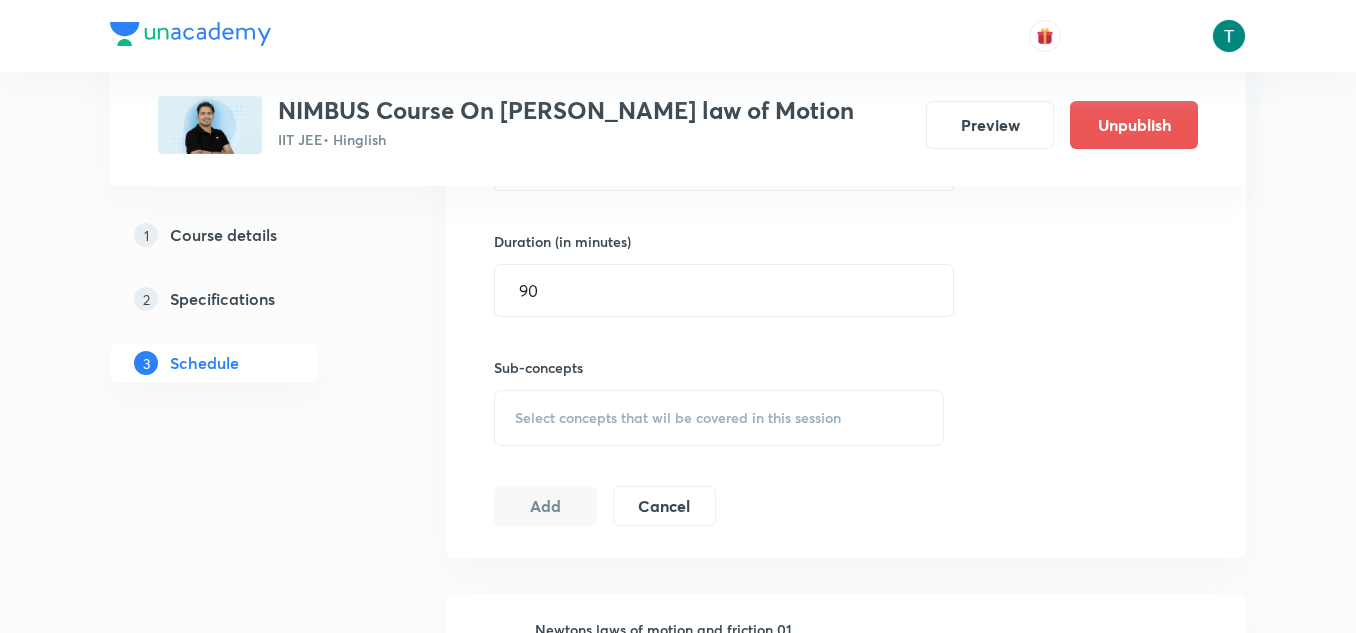 click on "Select concepts that wil be covered in this session" at bounding box center [719, 418] 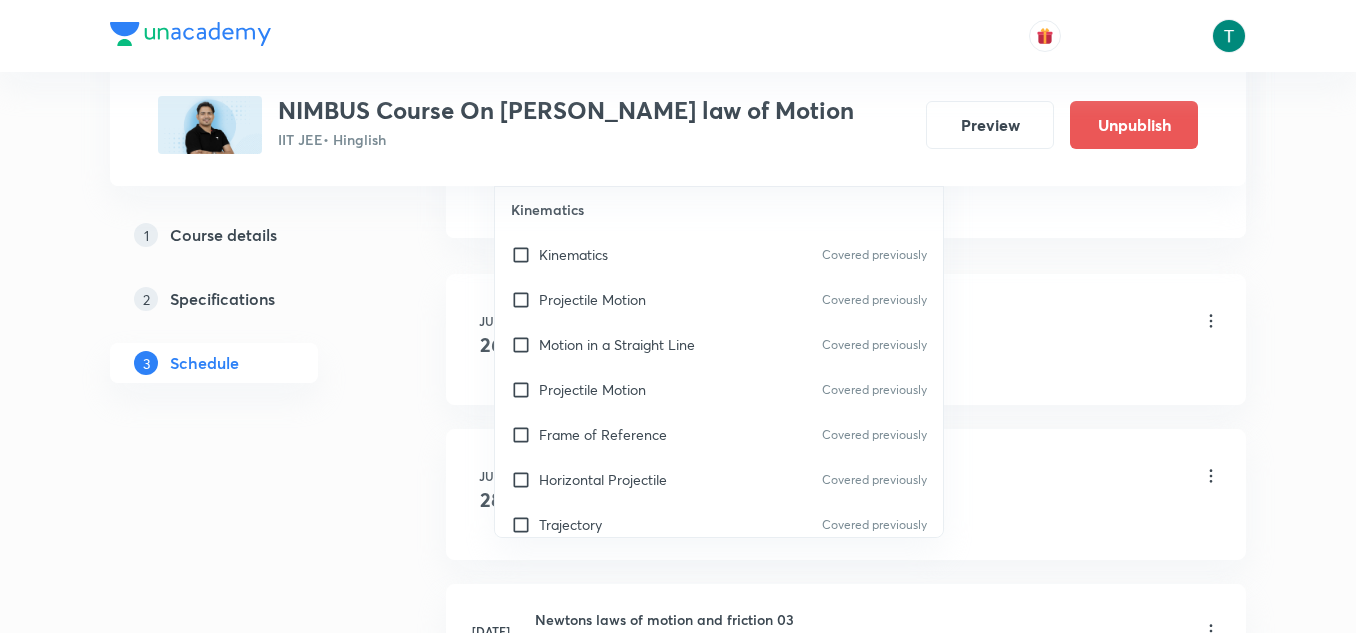 scroll, scrollTop: 1088, scrollLeft: 0, axis: vertical 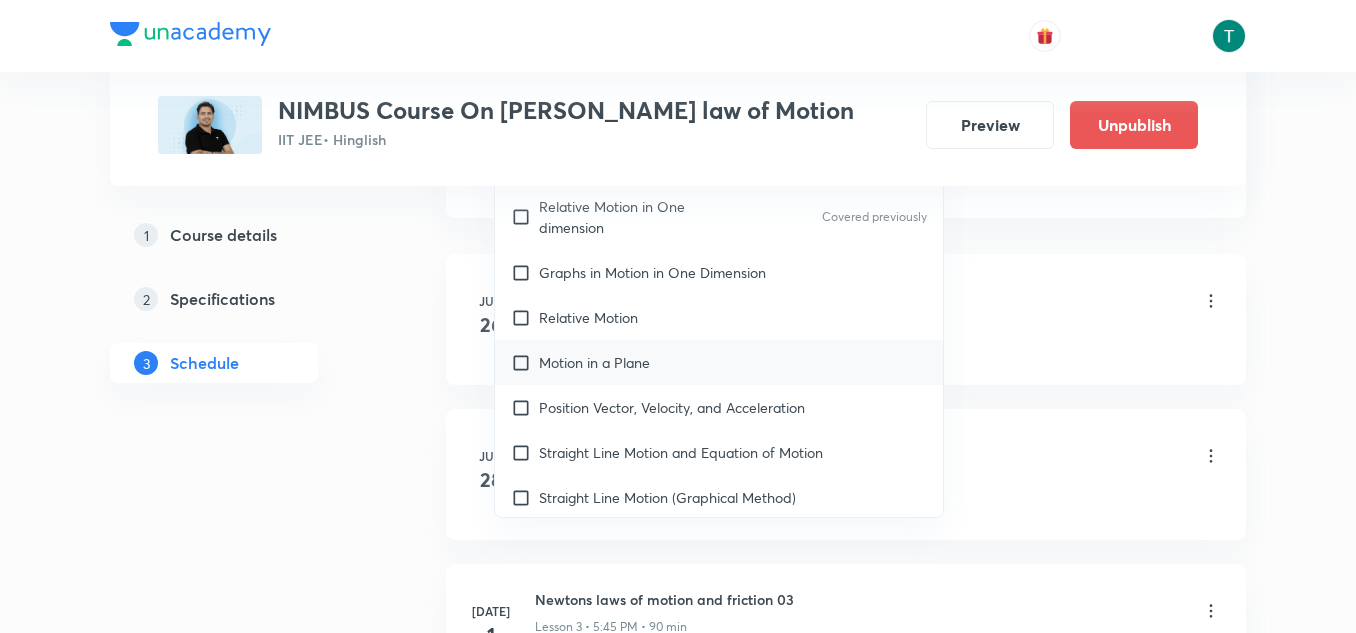 click on "Motion in a Plane" at bounding box center (719, 362) 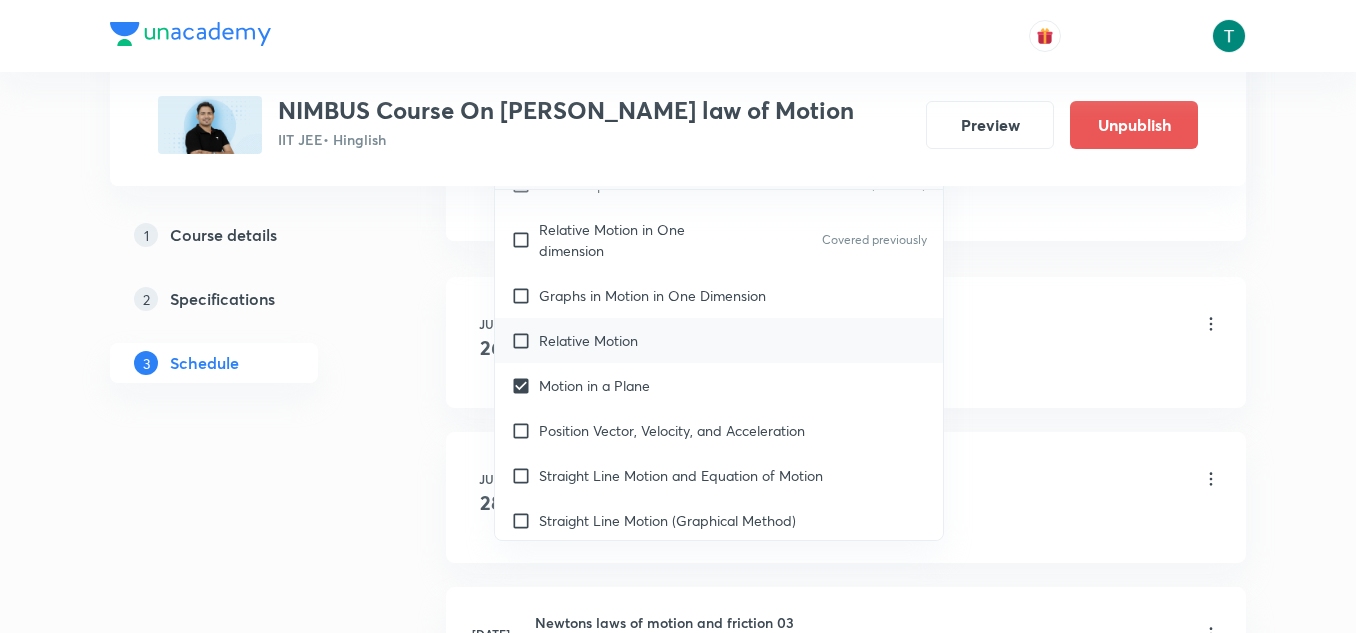 click on "Relative Motion" at bounding box center (719, 340) 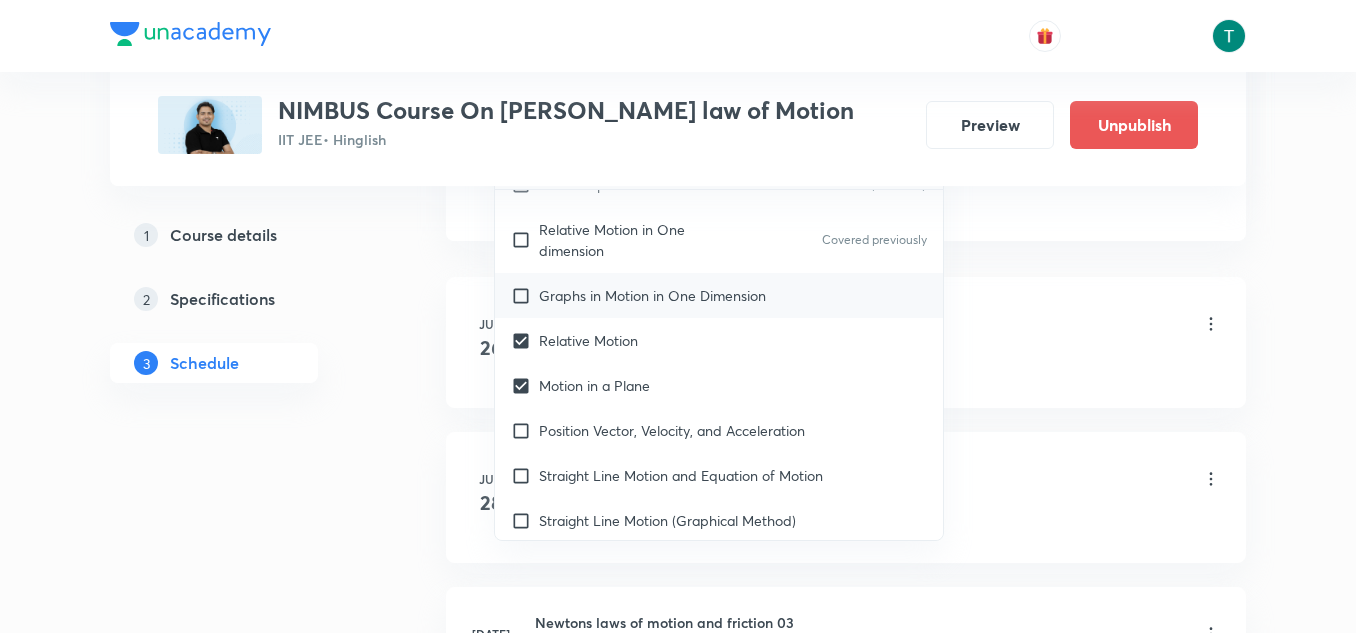 click on "Graphs in Motion in One Dimension" at bounding box center [652, 295] 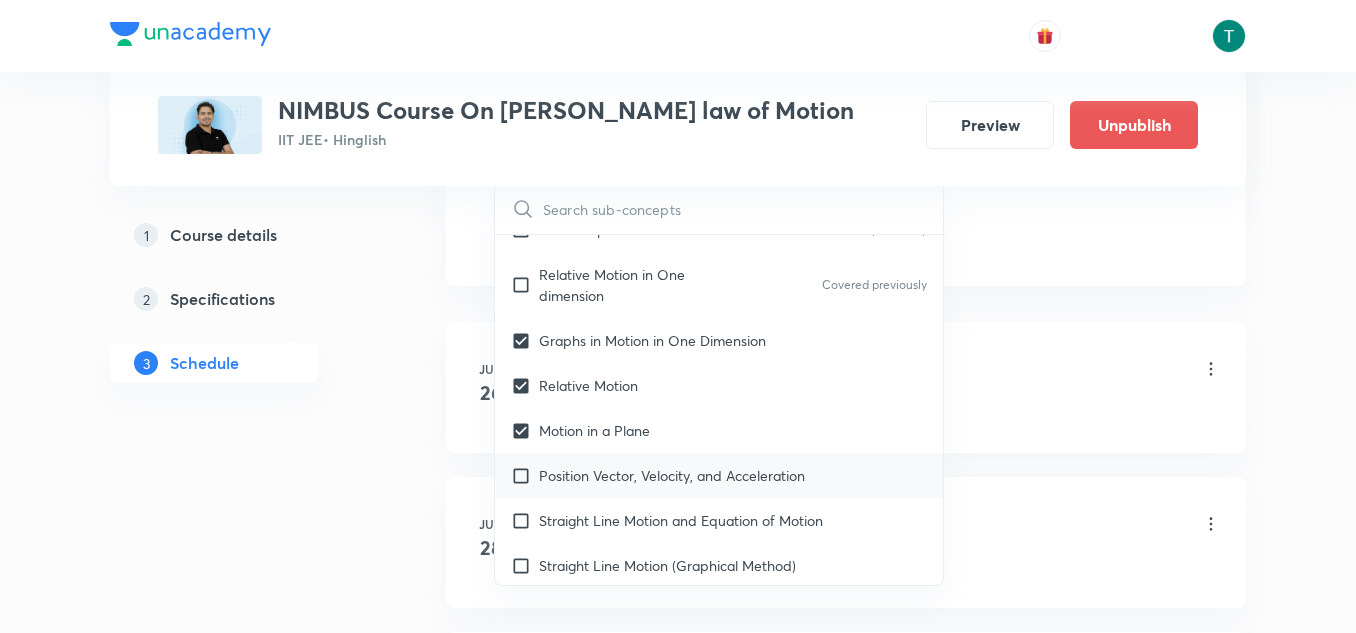 click on "Position Vector, Velocity, and Acceleration" at bounding box center (672, 475) 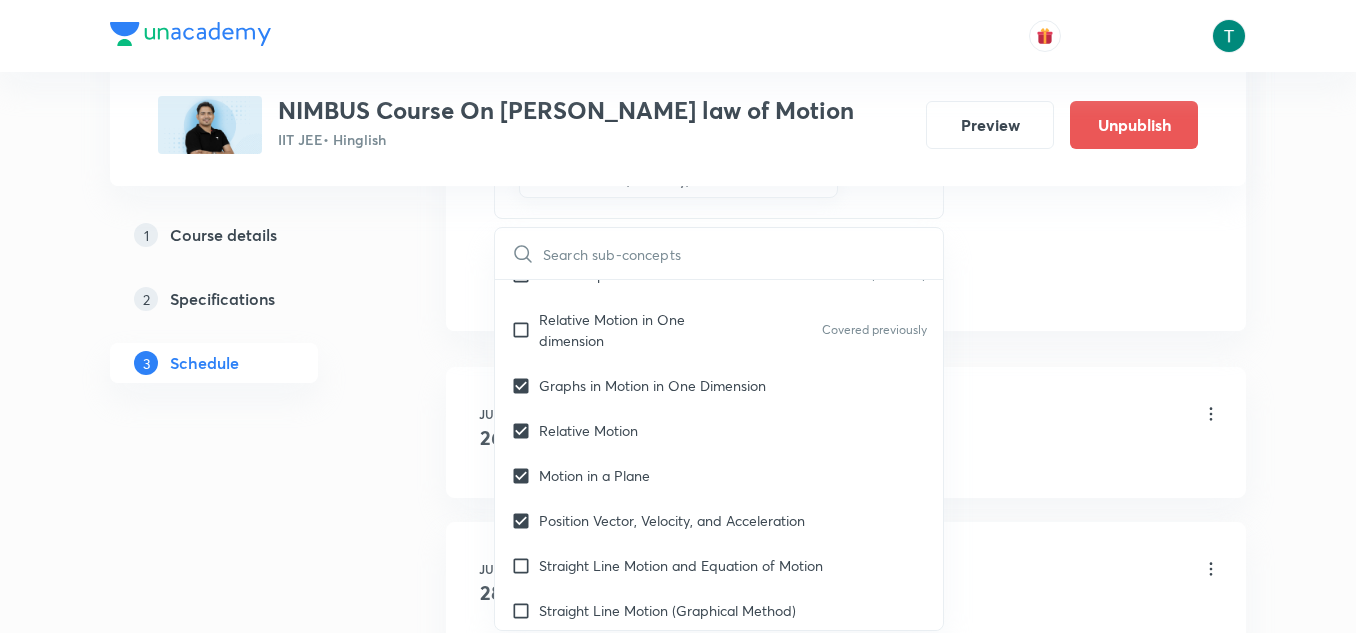 click on "Plus Courses NIMBUS Course On Newton's law of Motion IIT JEE  • Hinglish Preview Unpublish 1 Course details 2 Specifications 3 Schedule Schedule 12  classes Topic coverage Mechanics & Newton's Law of Motion and Friction Cover at least  60 % View details Session  13 Live class Quiz Recorded classes Session title 38/99 Newtons laws of motion and friction 12 ​ Schedule for Jul 19, 2025, 5:45 PM ​ Duration (in minutes) 90 ​ Sub-concepts Motion in a Plane Relative Motion Graphs in Motion in One Dimension Position Vector, Velocity, and Acceleration CLEAR ​ Kinematics Kinematics Covered previously Projectile Motion Covered previously Motion in a Straight Line Covered previously Projectile Motion Covered previously Frame of Reference   Covered previously Horizontal Projectile Covered previously Trajectory  Covered previously Minimum Velocity & angle to hit a Given Point   Covered previously Relative Motion Covered previously Displacement and Distance  Covered previously Velocity and Speed  Acceleration  Add" at bounding box center (678, 727) 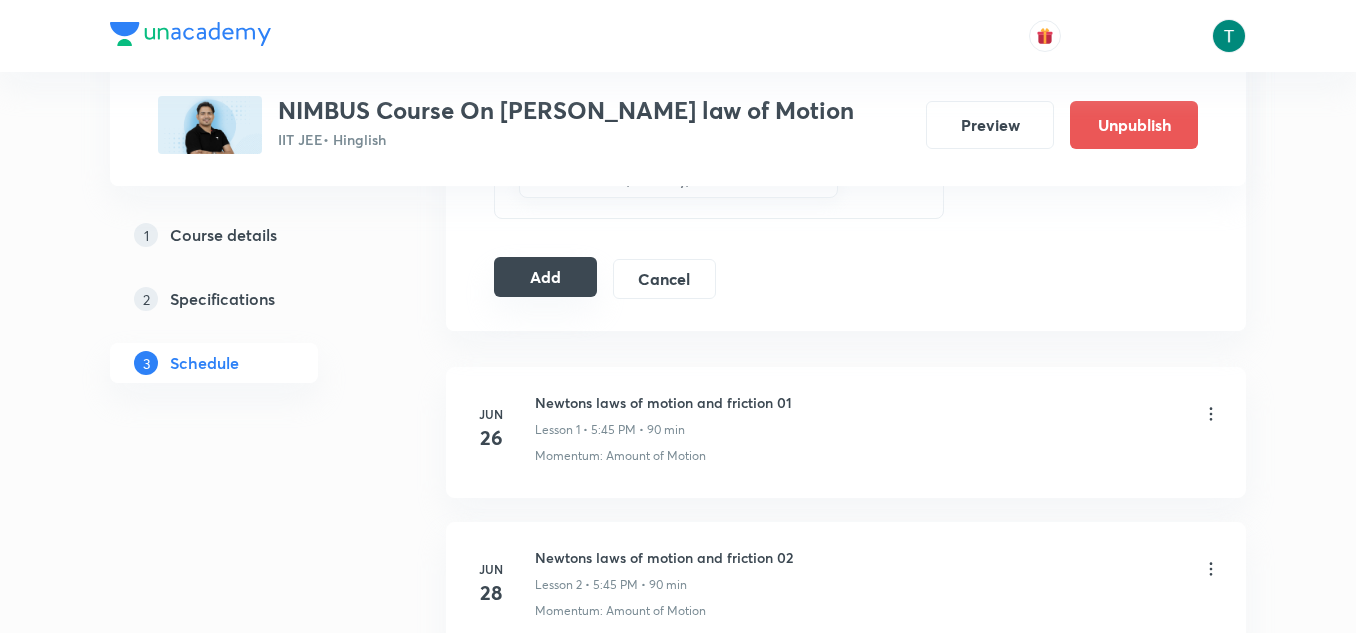 click on "Add" at bounding box center [545, 277] 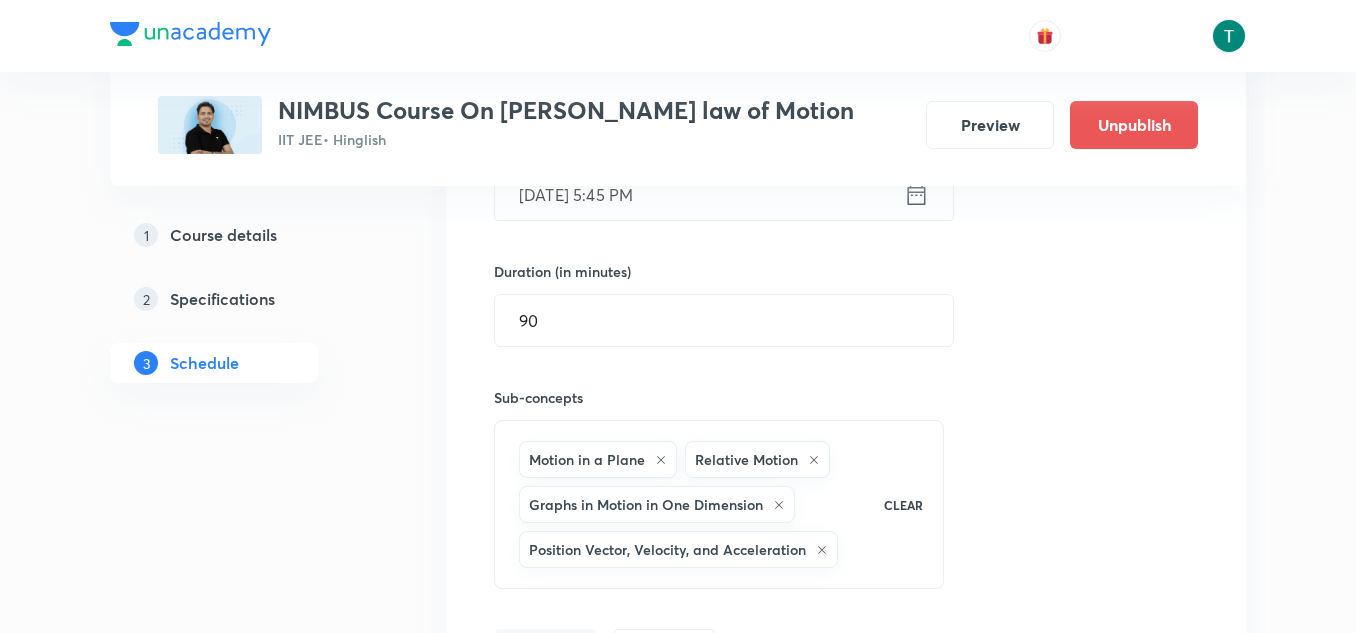 scroll, scrollTop: 717, scrollLeft: 0, axis: vertical 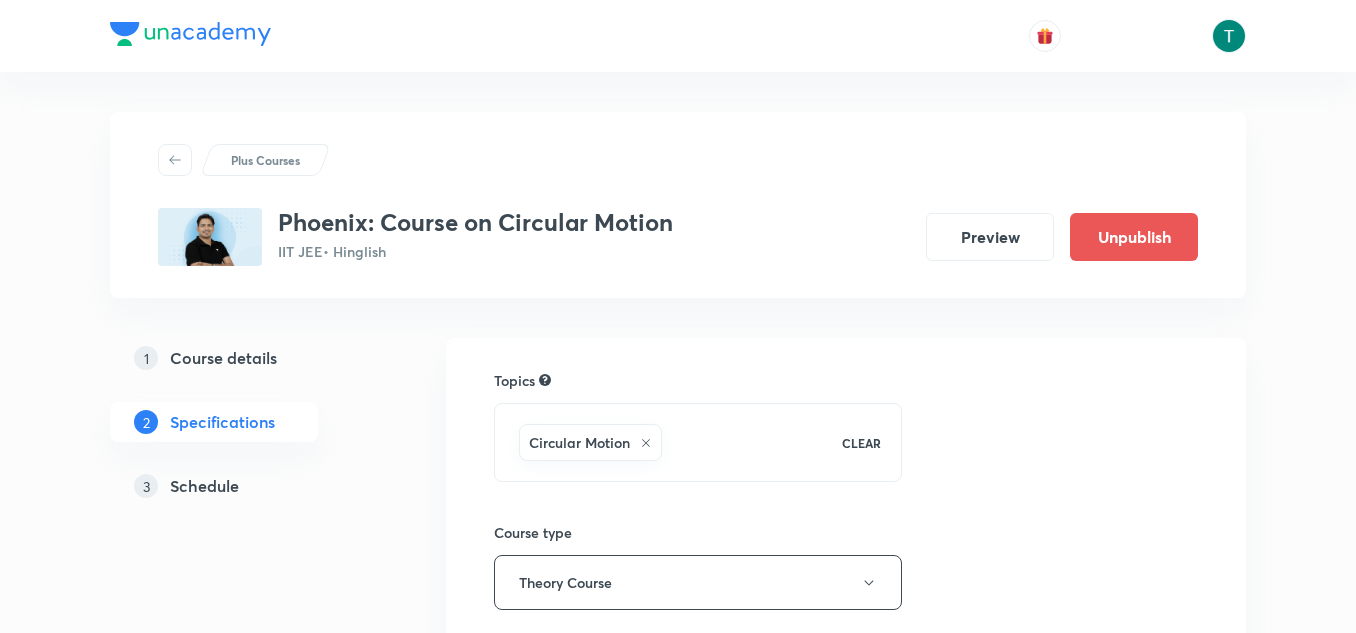 click on "Schedule" at bounding box center [204, 486] 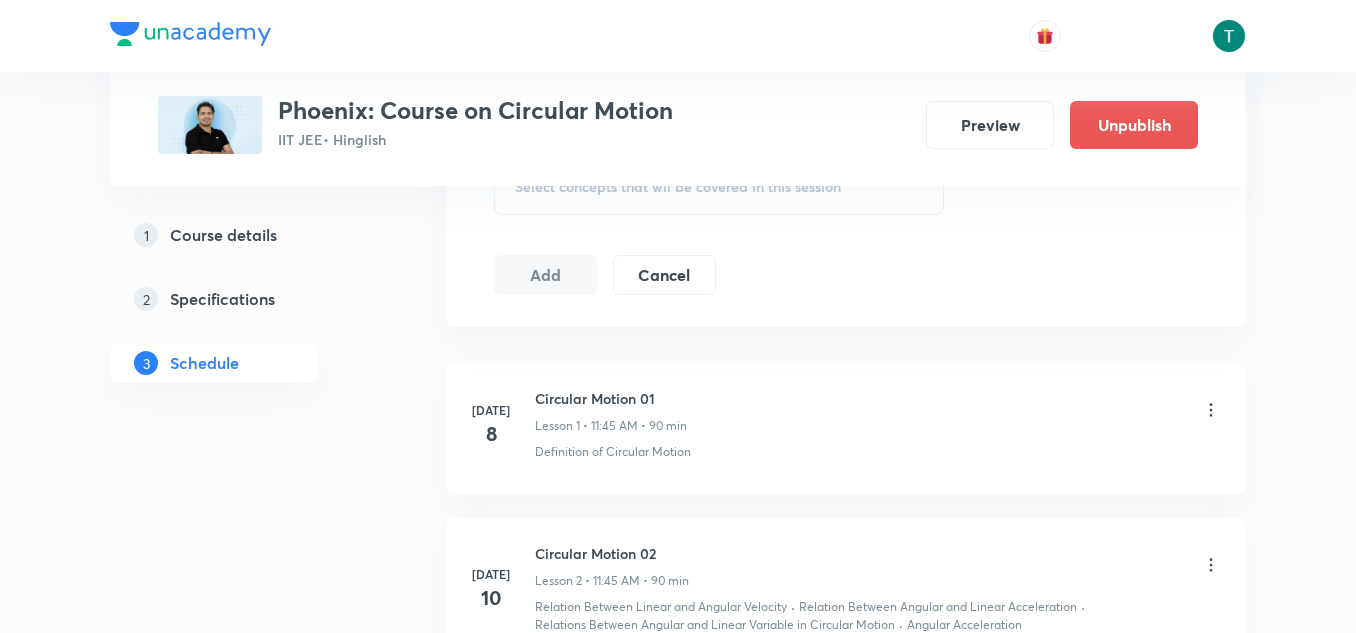 scroll, scrollTop: 1376, scrollLeft: 0, axis: vertical 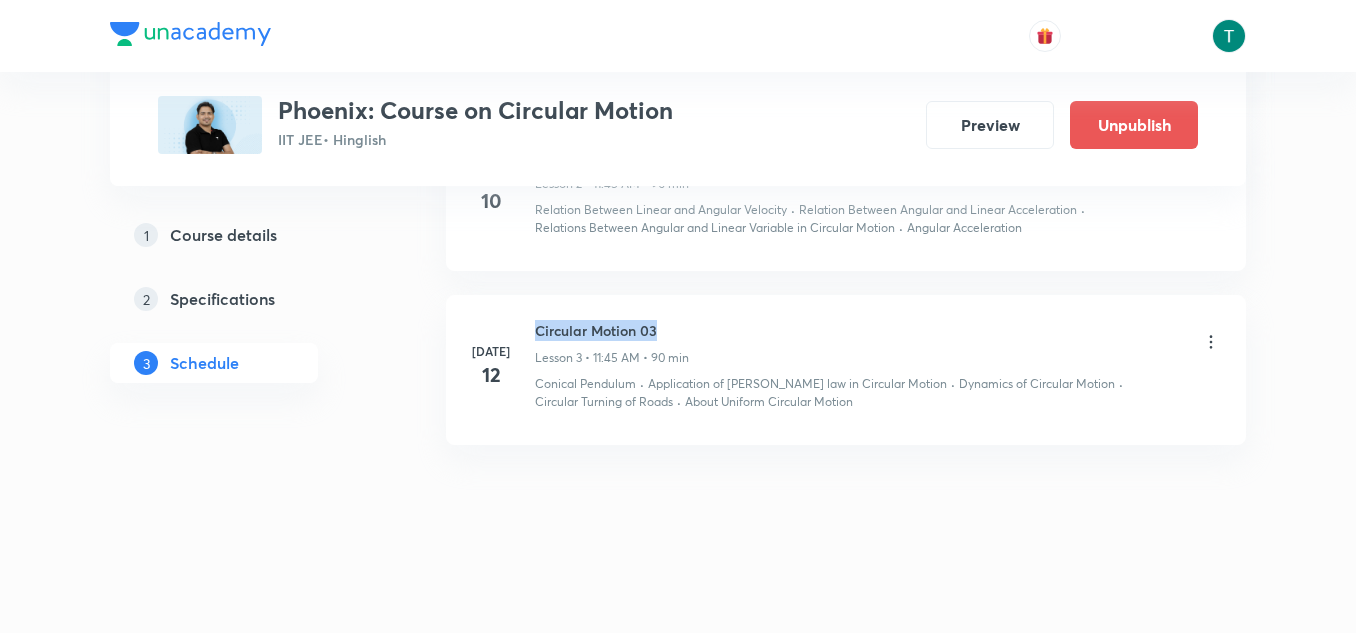 drag, startPoint x: 531, startPoint y: 330, endPoint x: 723, endPoint y: 329, distance: 192.00261 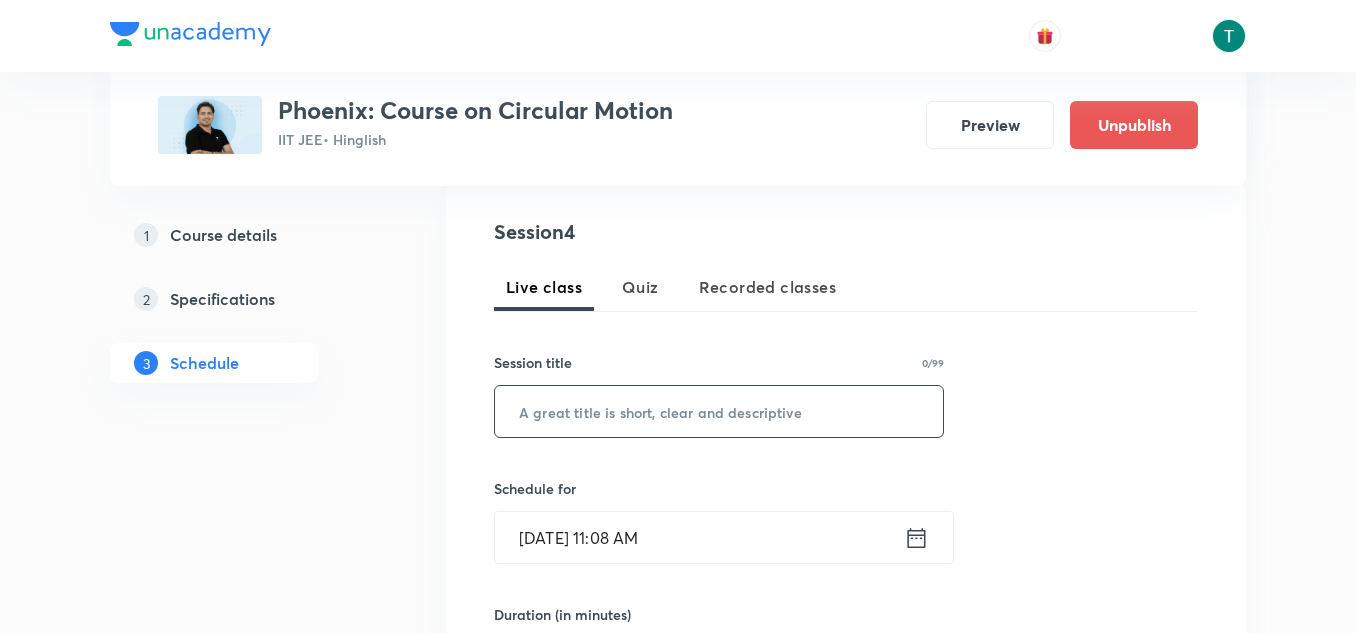 drag, startPoint x: 678, startPoint y: 439, endPoint x: 629, endPoint y: 398, distance: 63.89053 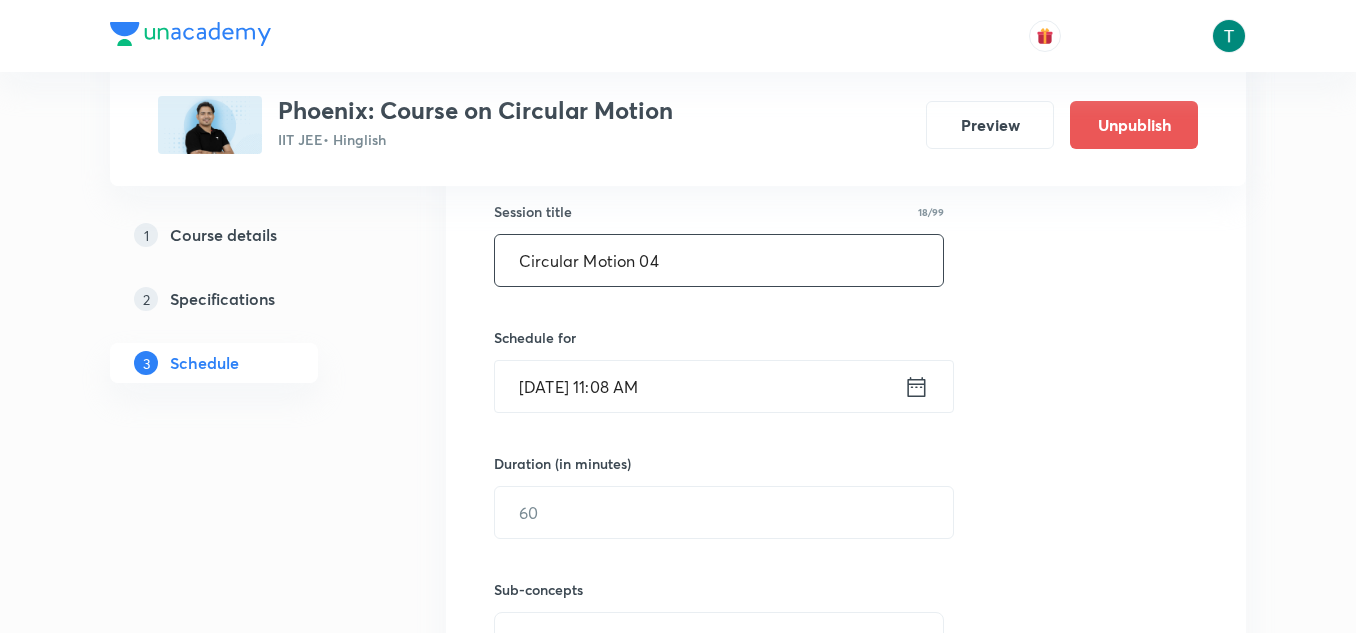 scroll, scrollTop: 528, scrollLeft: 0, axis: vertical 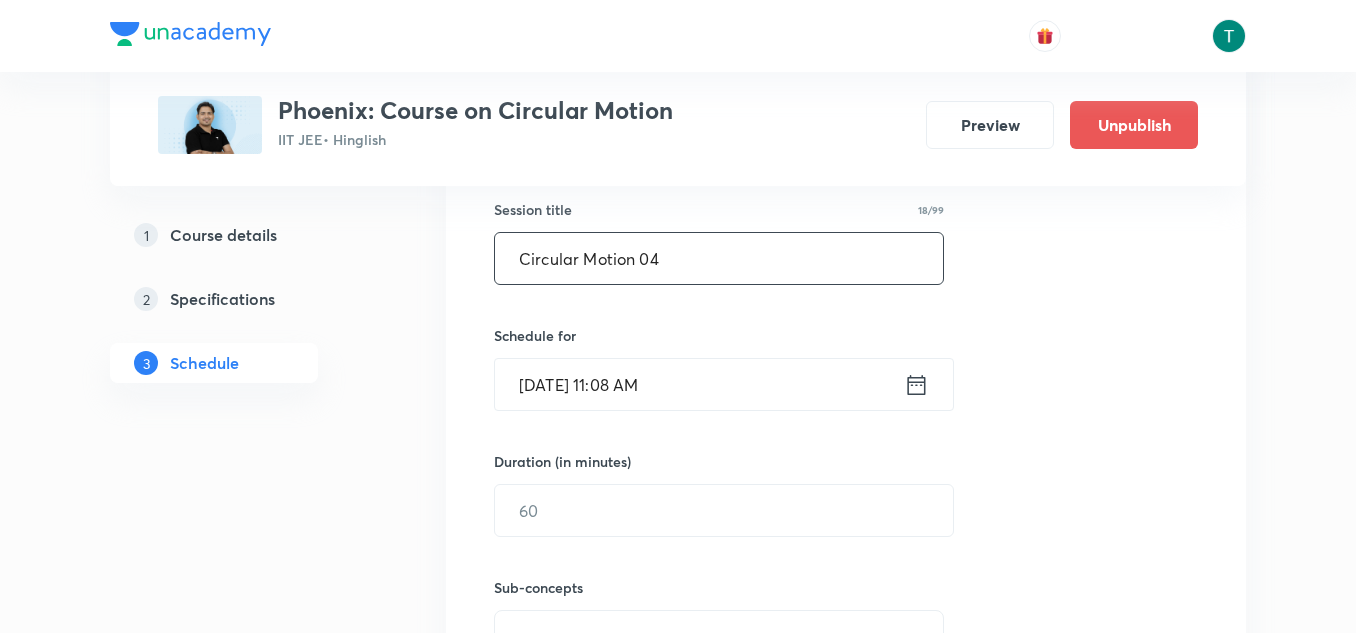 type on "Circular Motion 04" 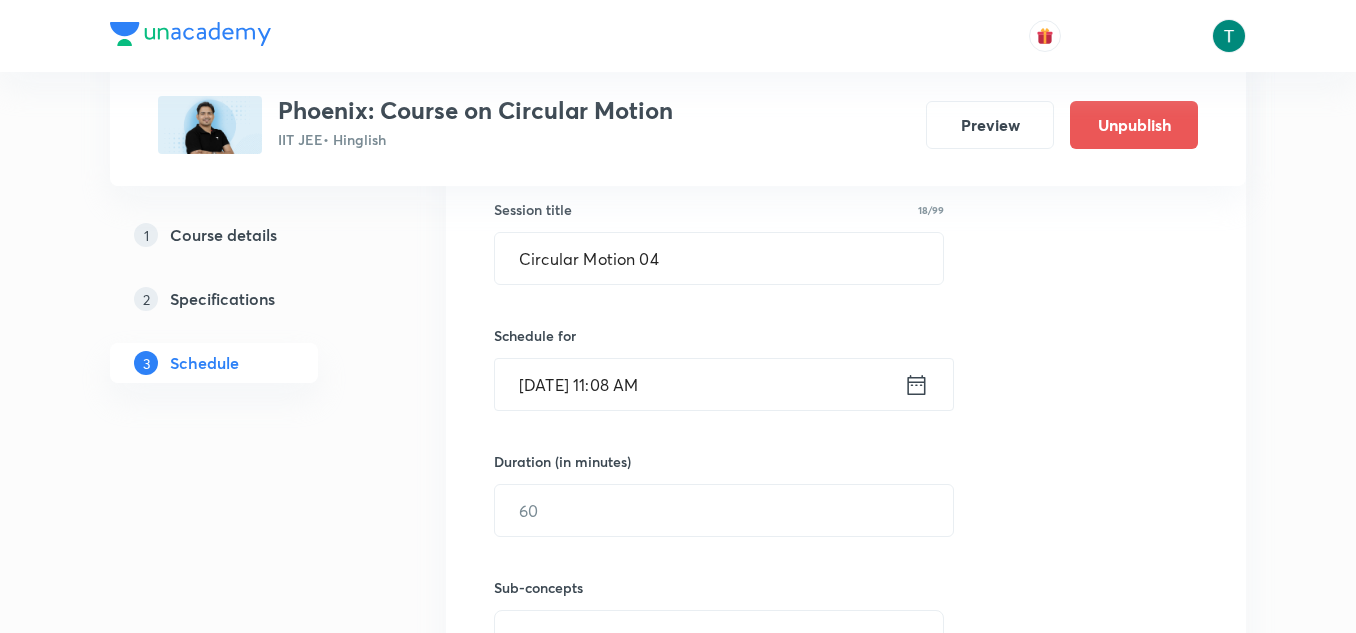 click on "Jul 12, 2025, 11:08 AM" at bounding box center [699, 384] 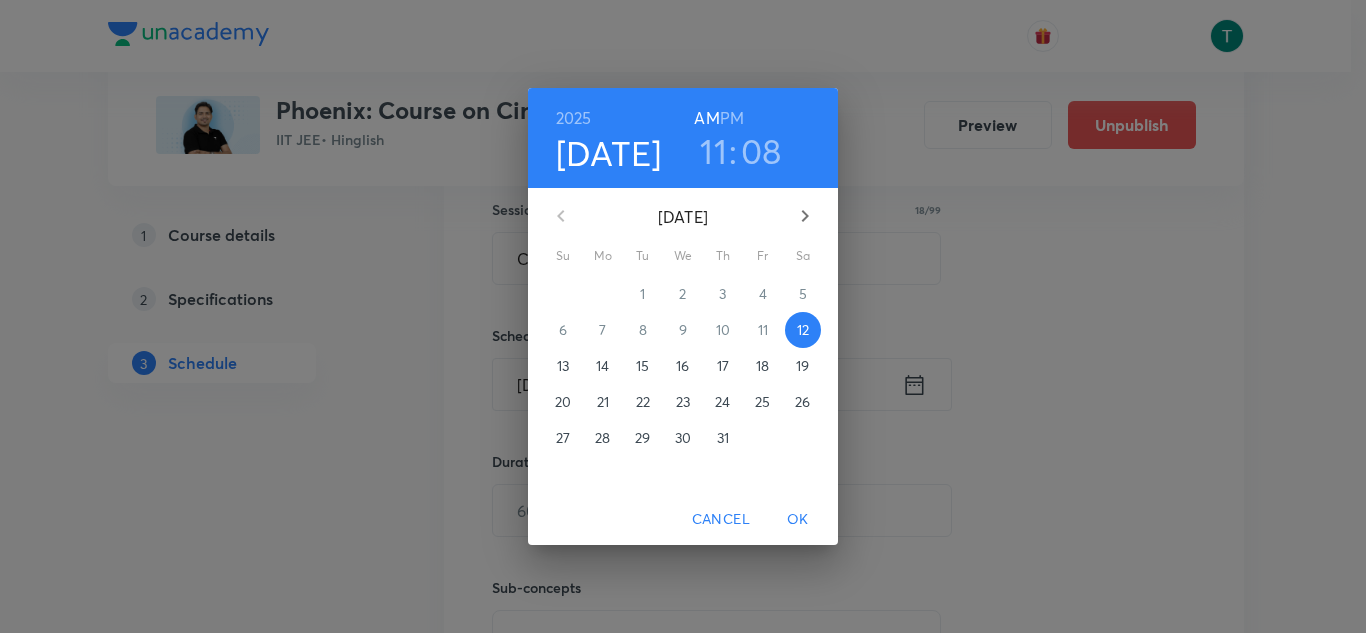 click on "15" at bounding box center (642, 366) 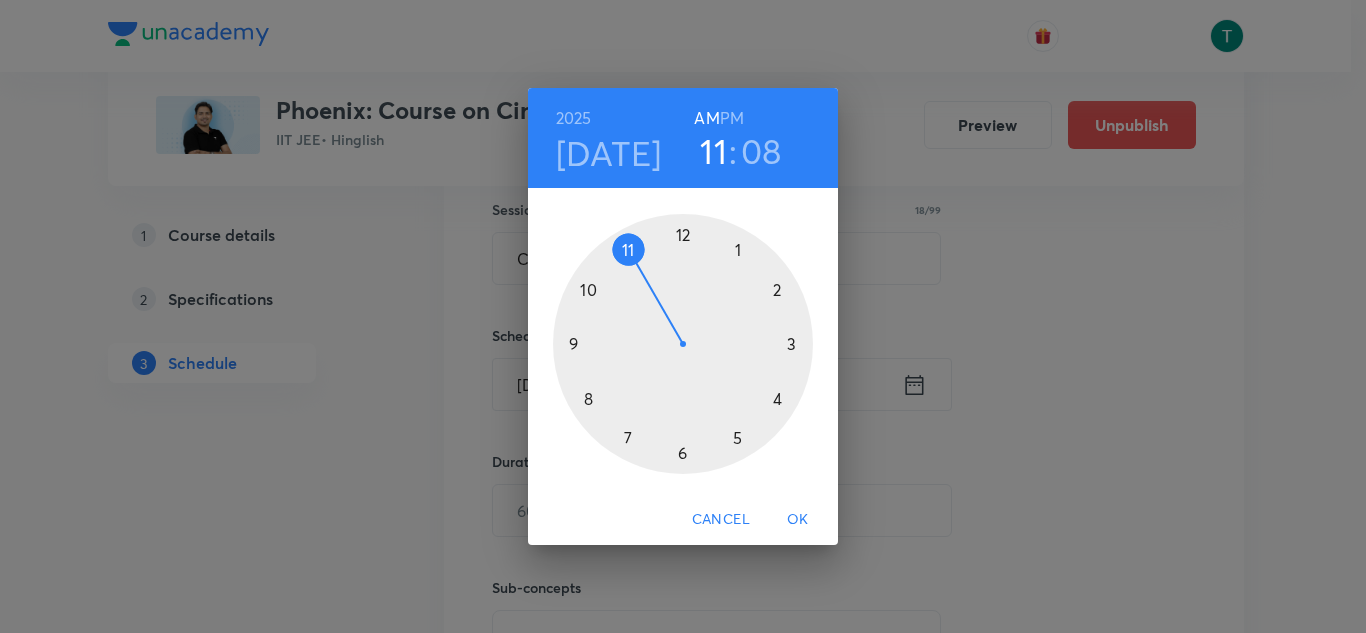 click on "PM" at bounding box center [732, 118] 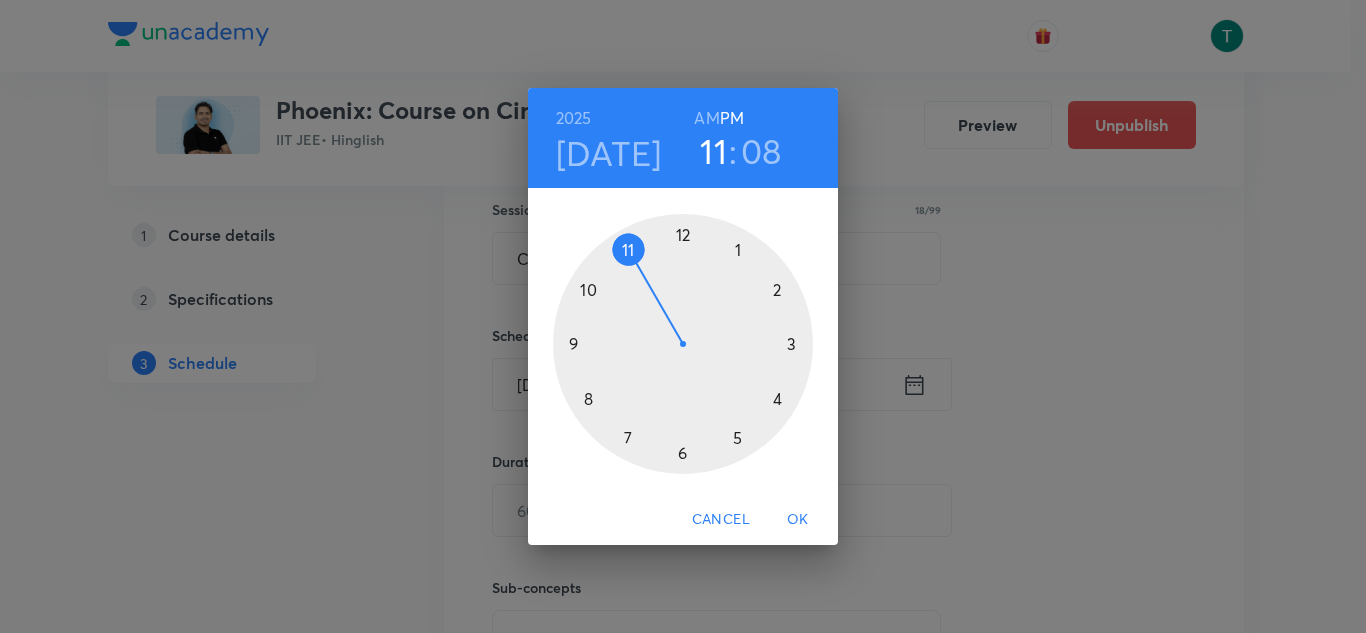 click on "08" at bounding box center [761, 151] 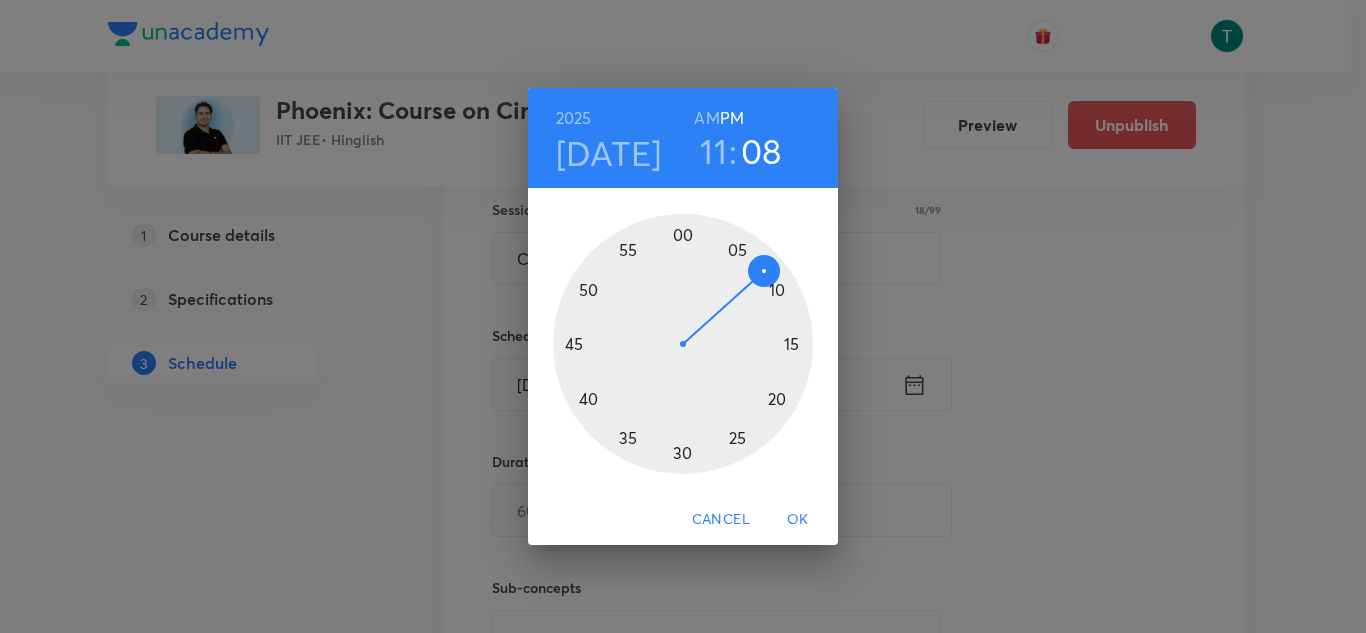 click on "AM" at bounding box center (706, 118) 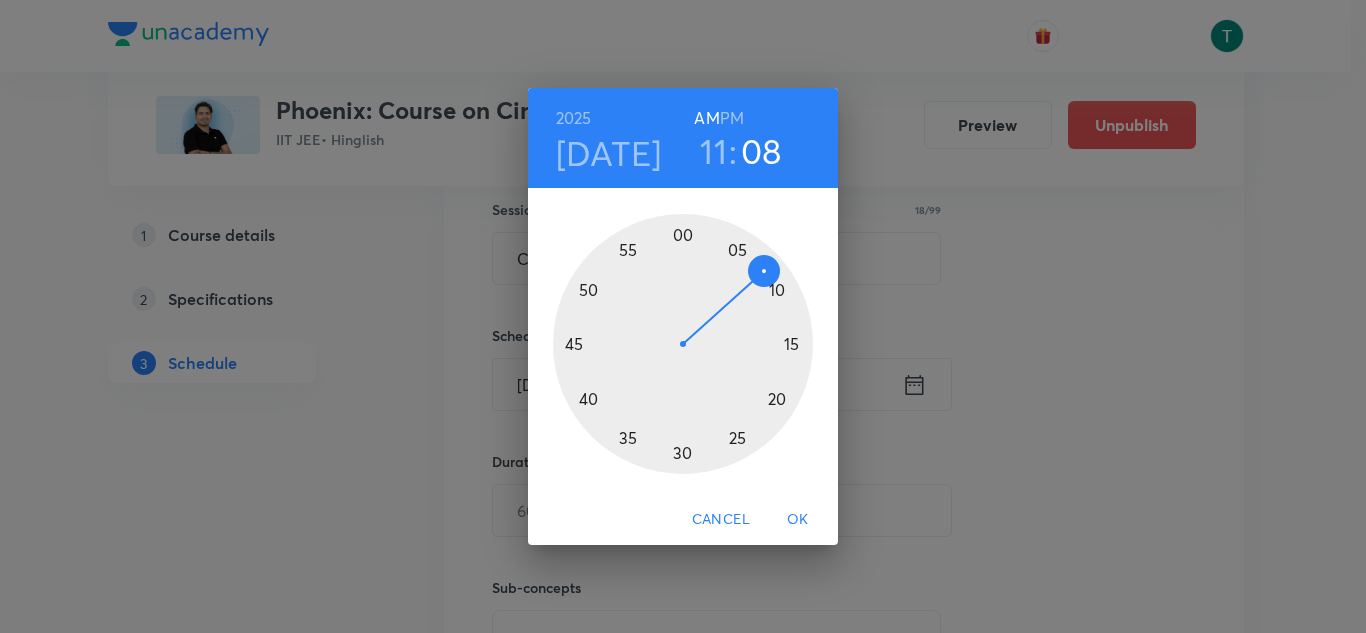 click at bounding box center (683, 344) 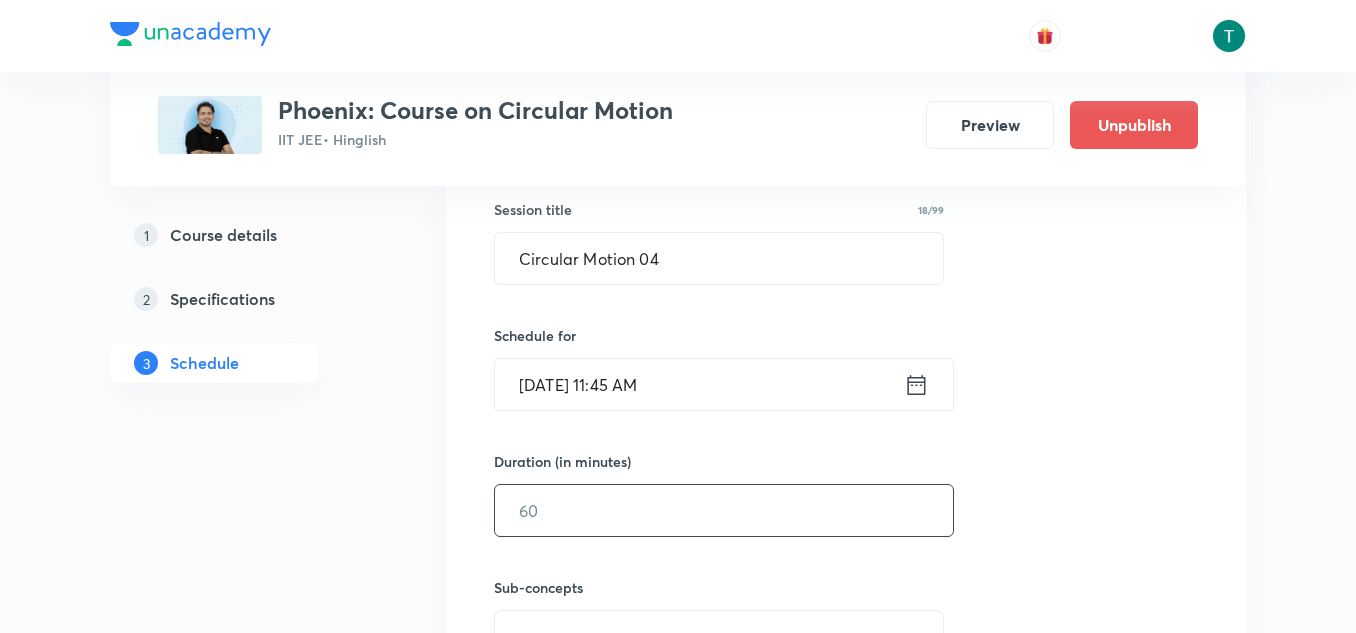 click at bounding box center [724, 510] 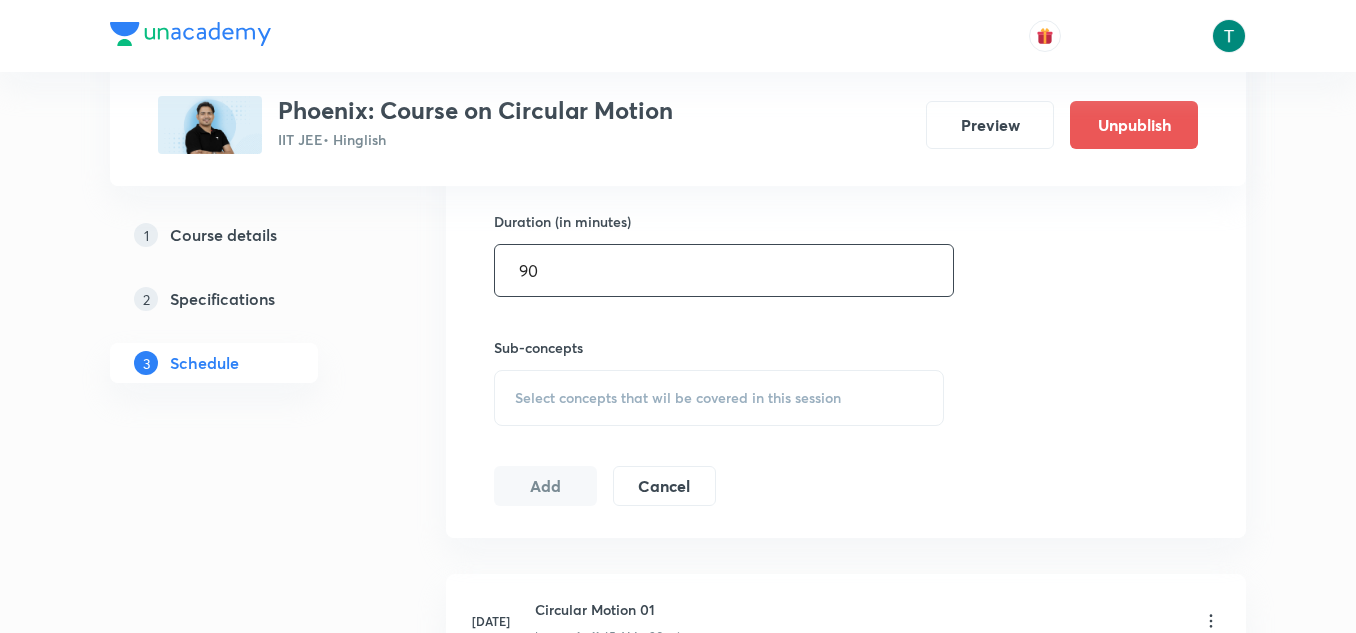 scroll, scrollTop: 800, scrollLeft: 0, axis: vertical 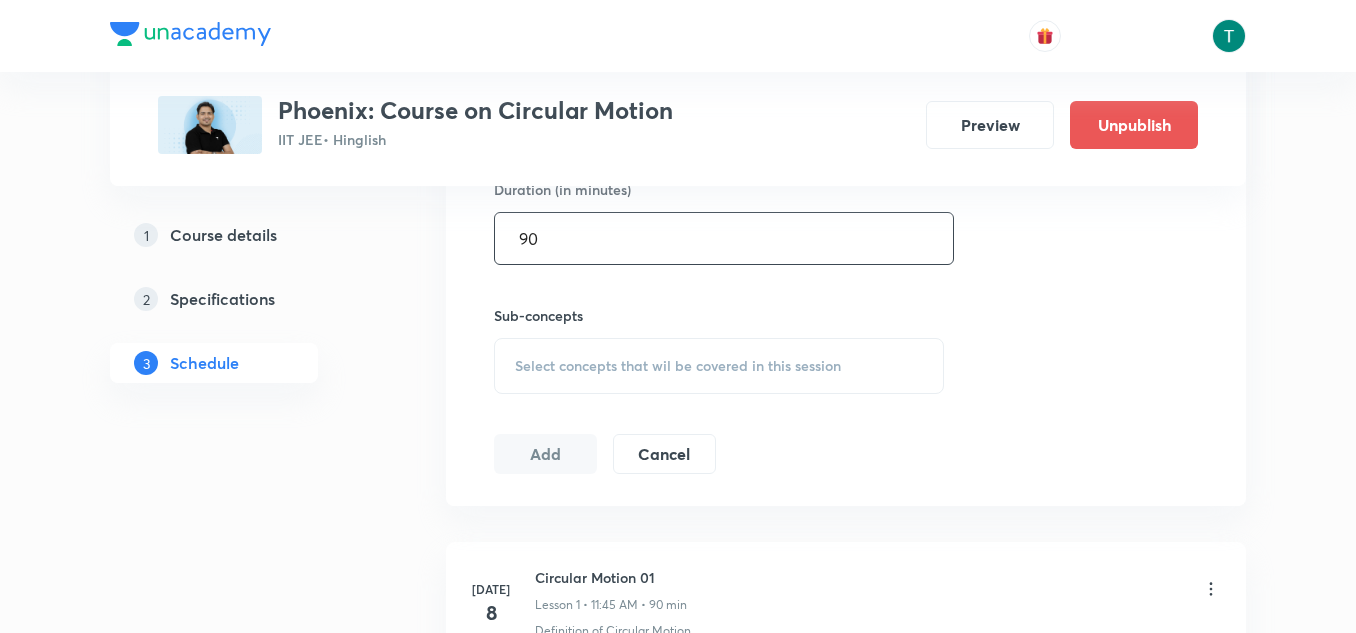 type on "90" 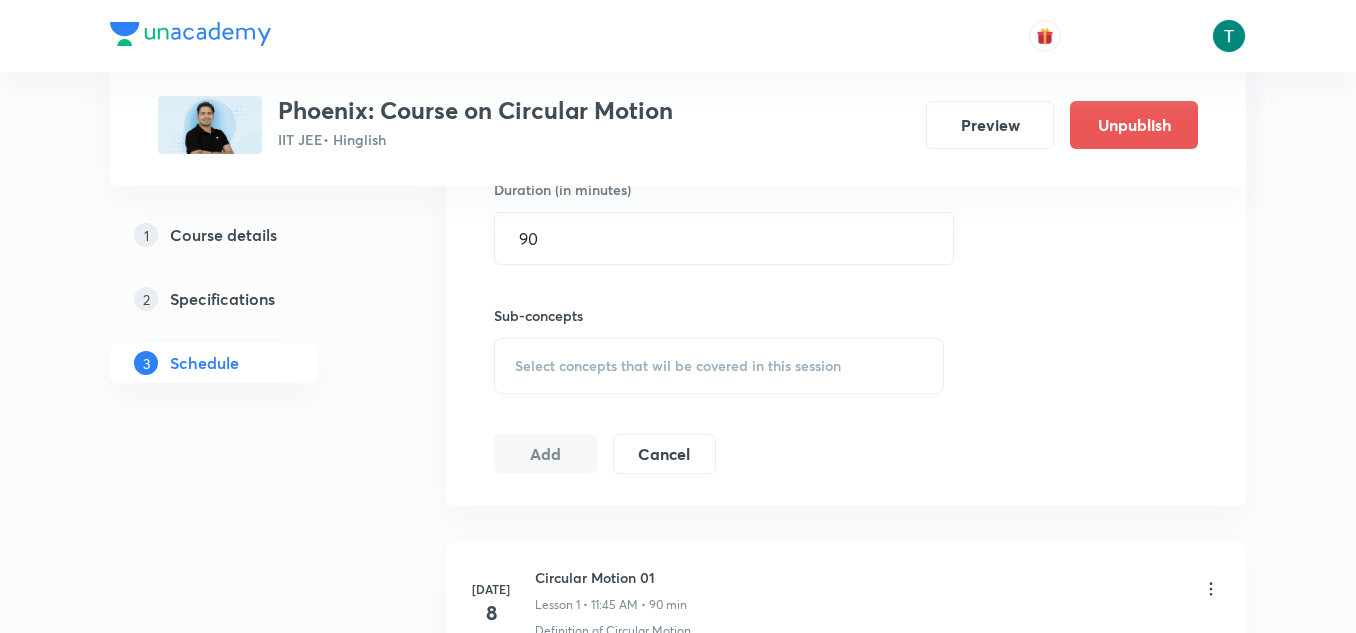 click on "Select concepts that wil be covered in this session" at bounding box center [678, 366] 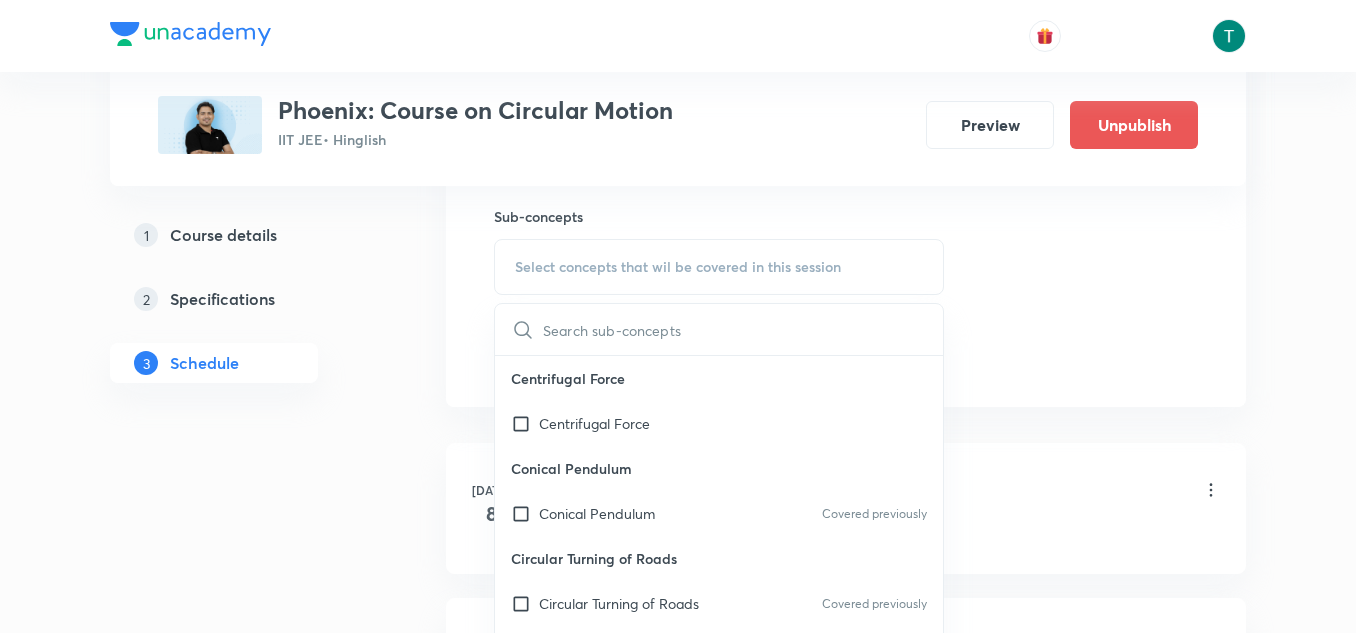 scroll, scrollTop: 901, scrollLeft: 0, axis: vertical 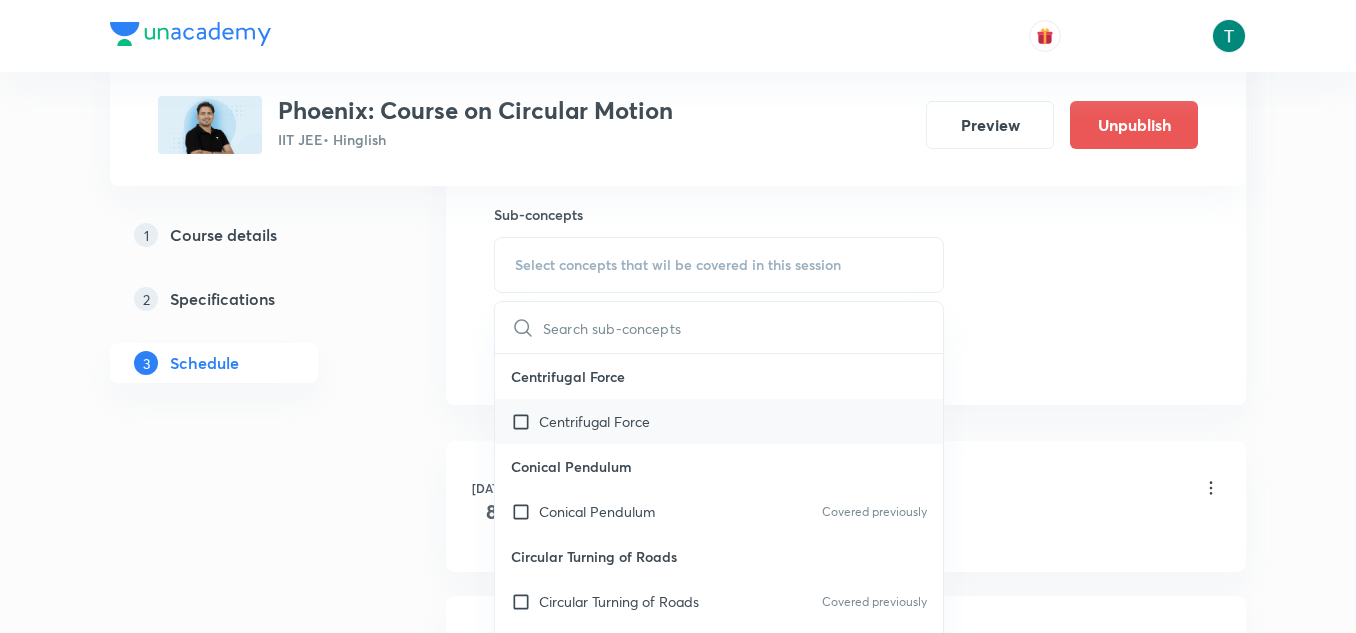 click on "Centrifugal Force" at bounding box center [719, 421] 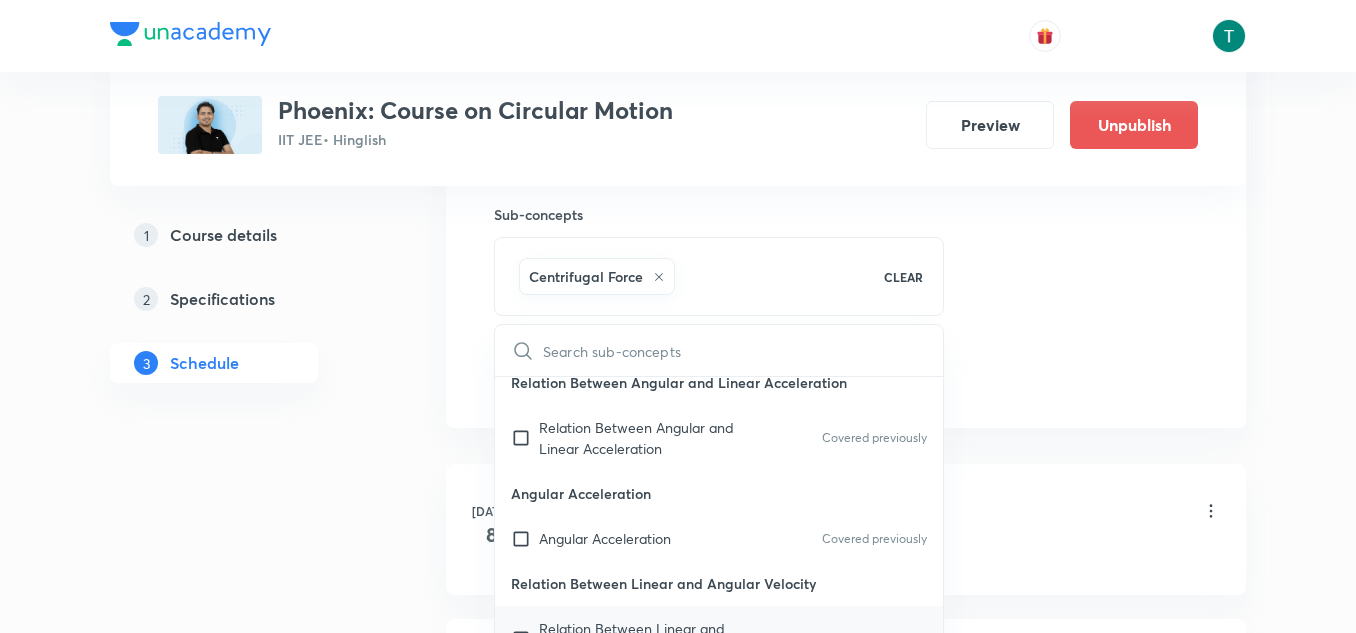scroll, scrollTop: 856, scrollLeft: 0, axis: vertical 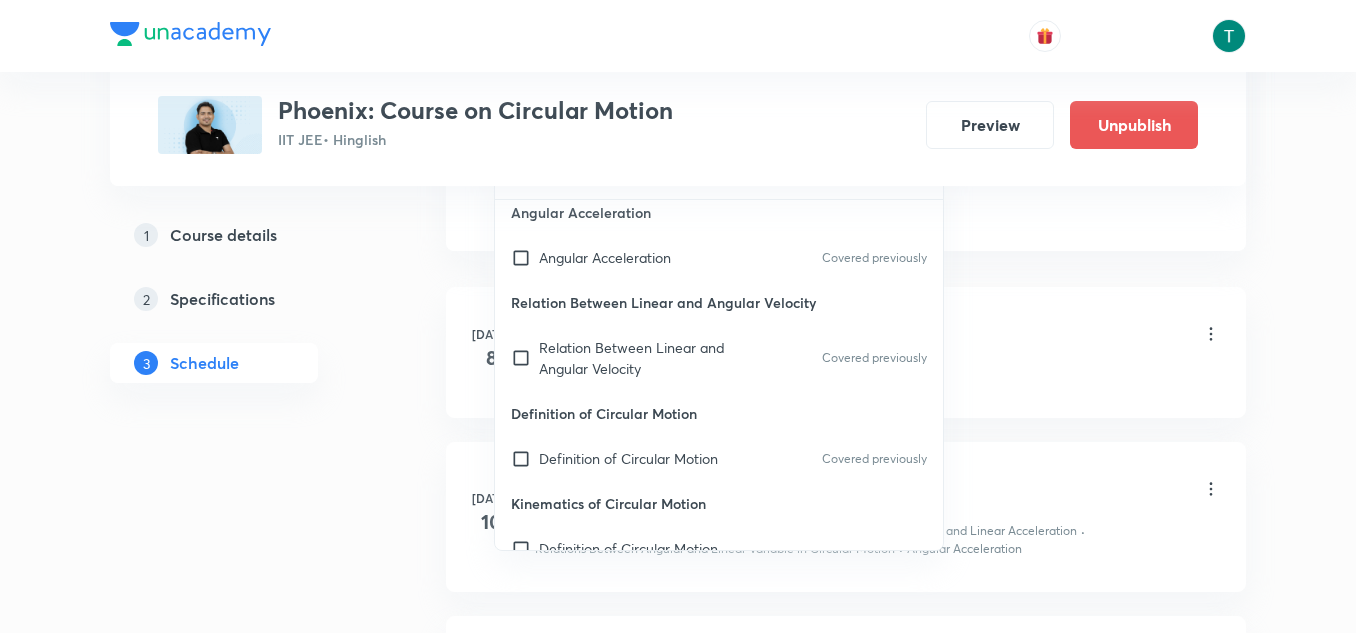 click on "1 Course details 2 Specifications 3 Schedule" at bounding box center [246, 311] 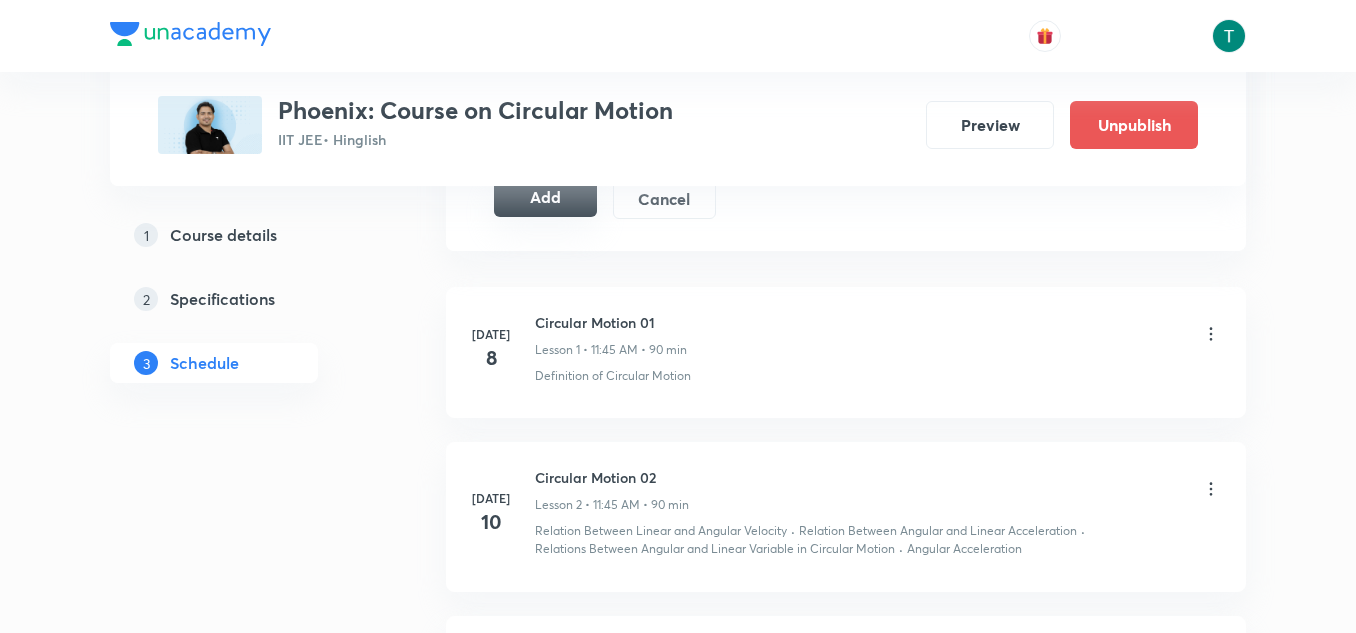 click on "Add" at bounding box center (545, 197) 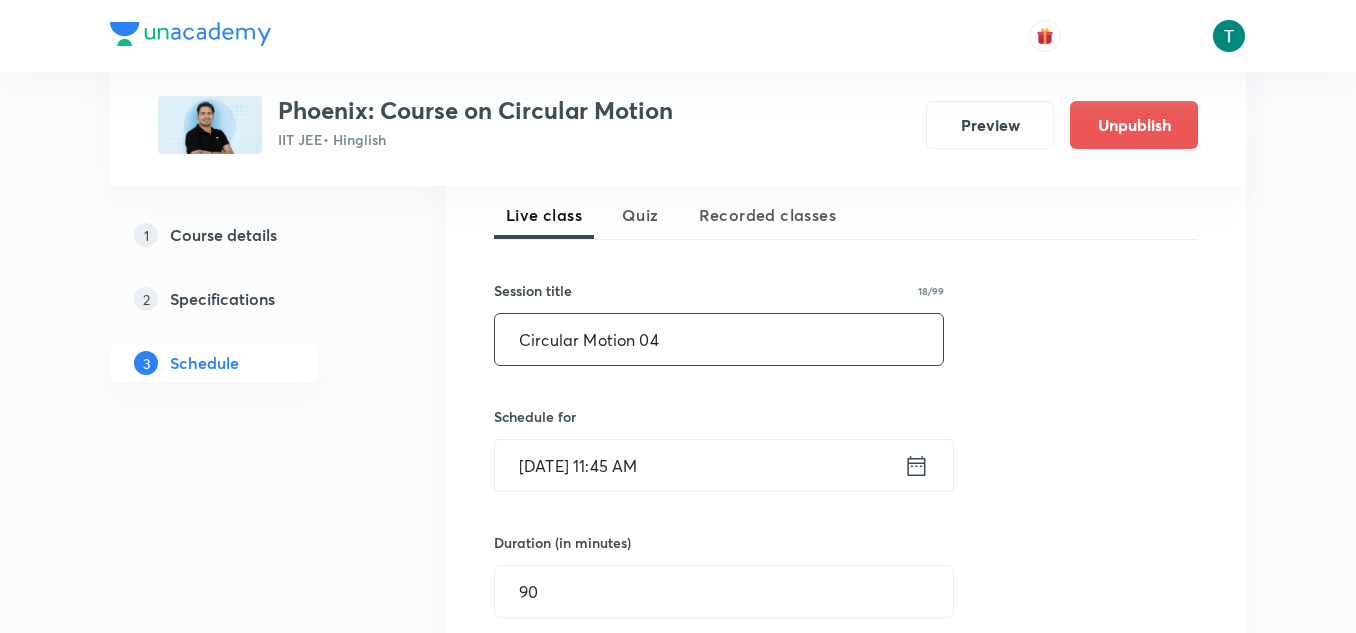 scroll, scrollTop: 444, scrollLeft: 0, axis: vertical 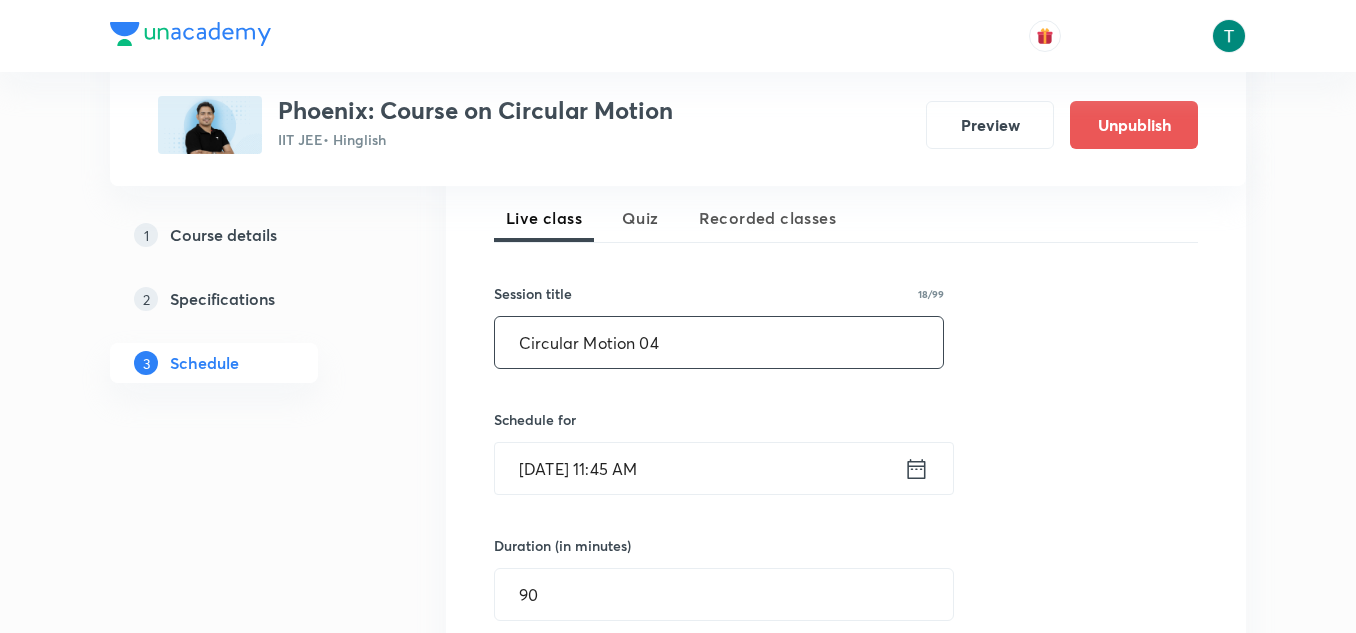 drag, startPoint x: 702, startPoint y: 345, endPoint x: 438, endPoint y: 347, distance: 264.00757 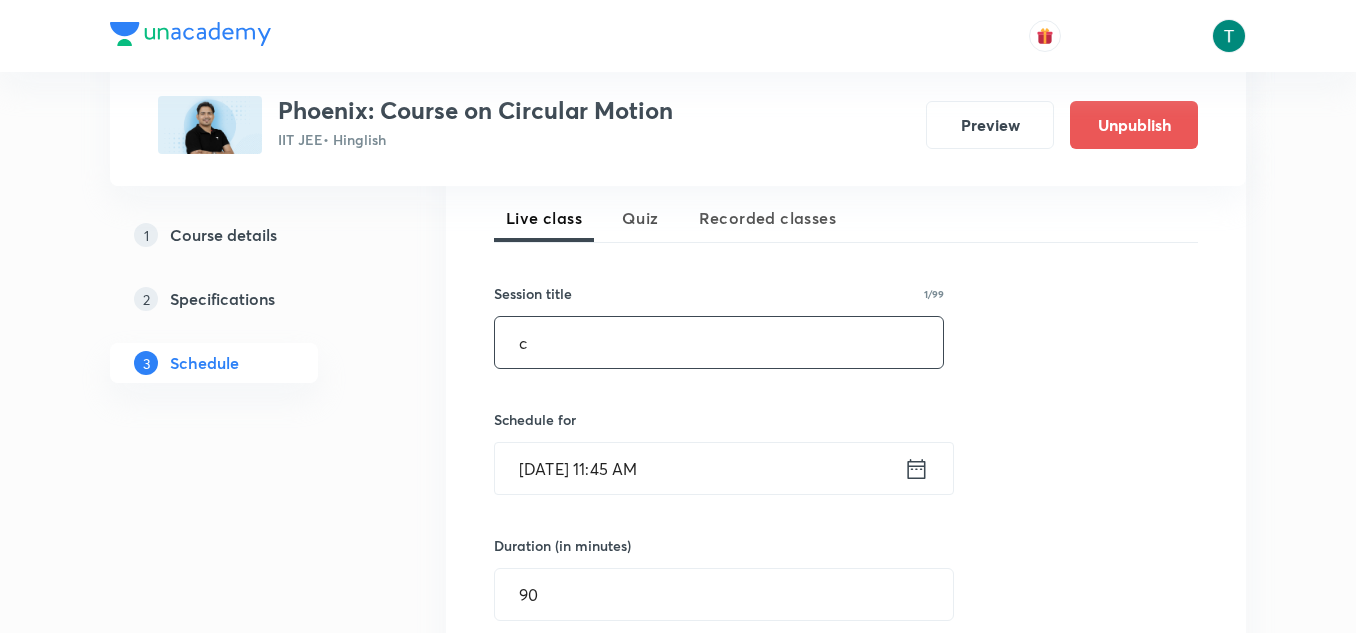 type on "Circular Motion 04" 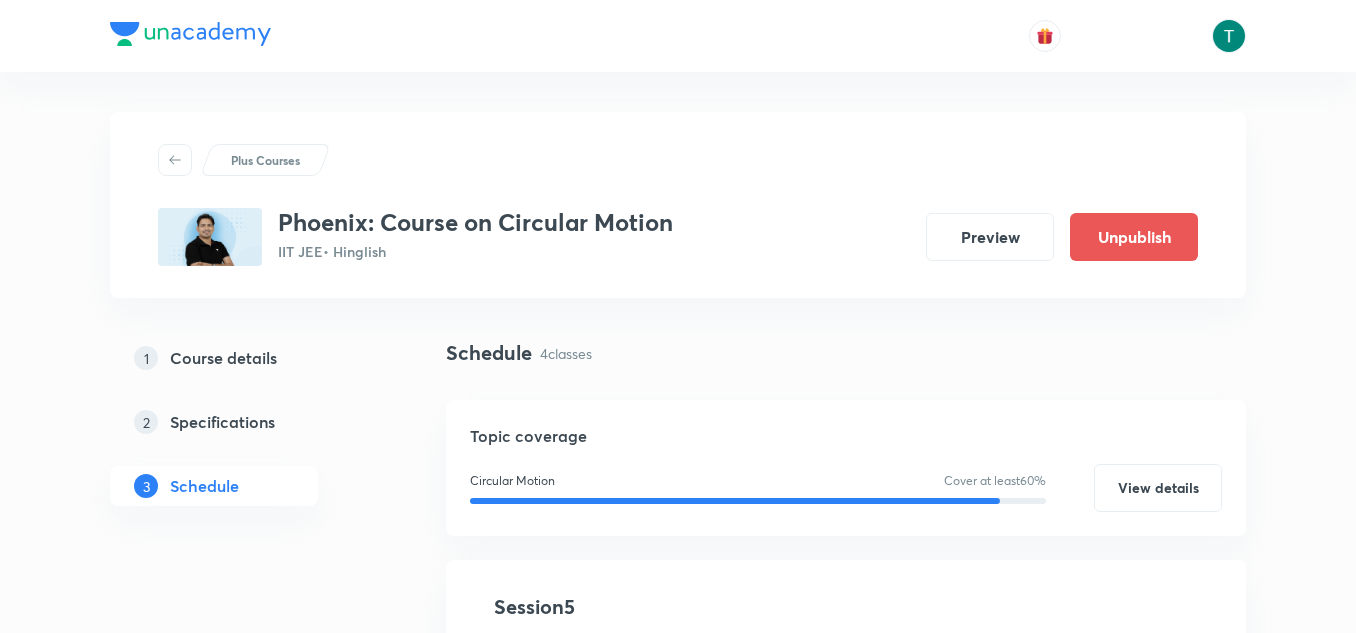 scroll, scrollTop: 302, scrollLeft: 0, axis: vertical 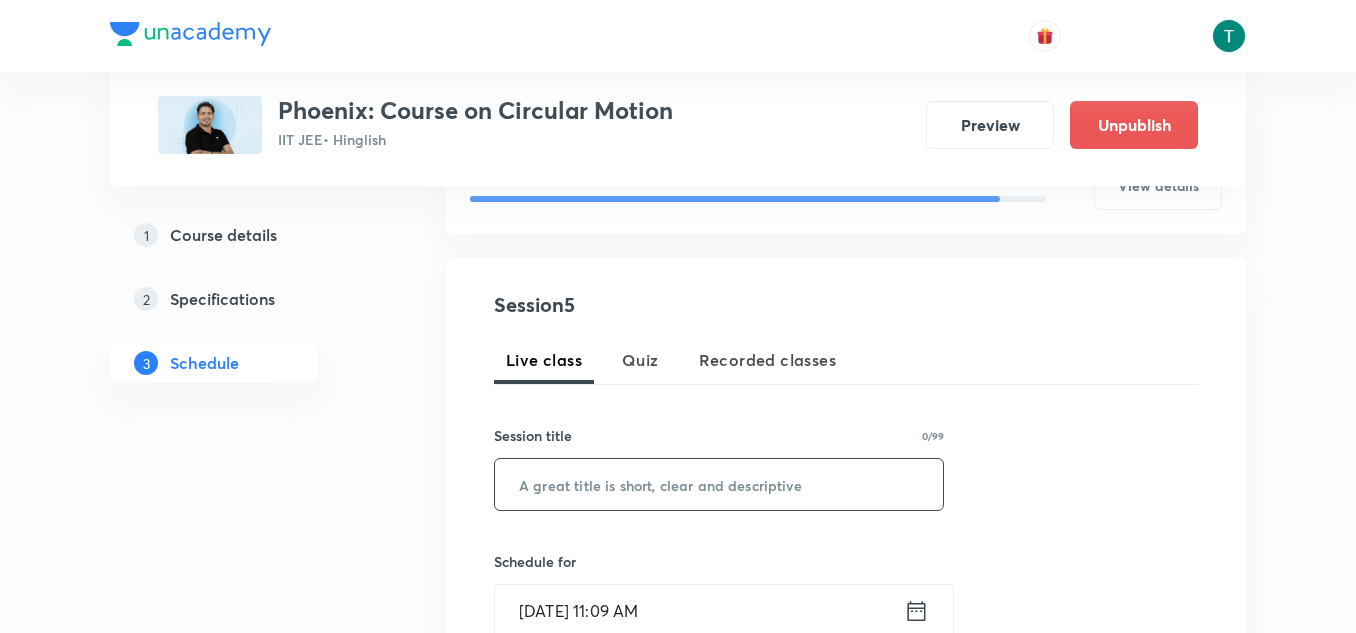 click at bounding box center [719, 484] 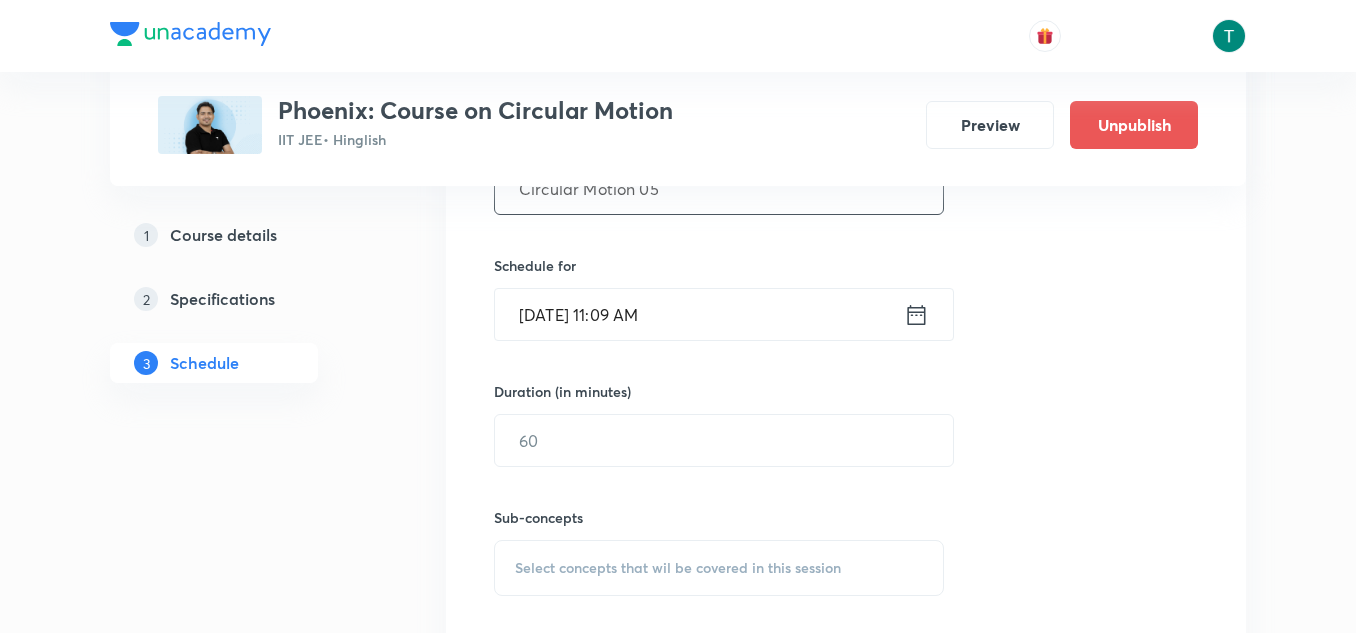 scroll, scrollTop: 599, scrollLeft: 0, axis: vertical 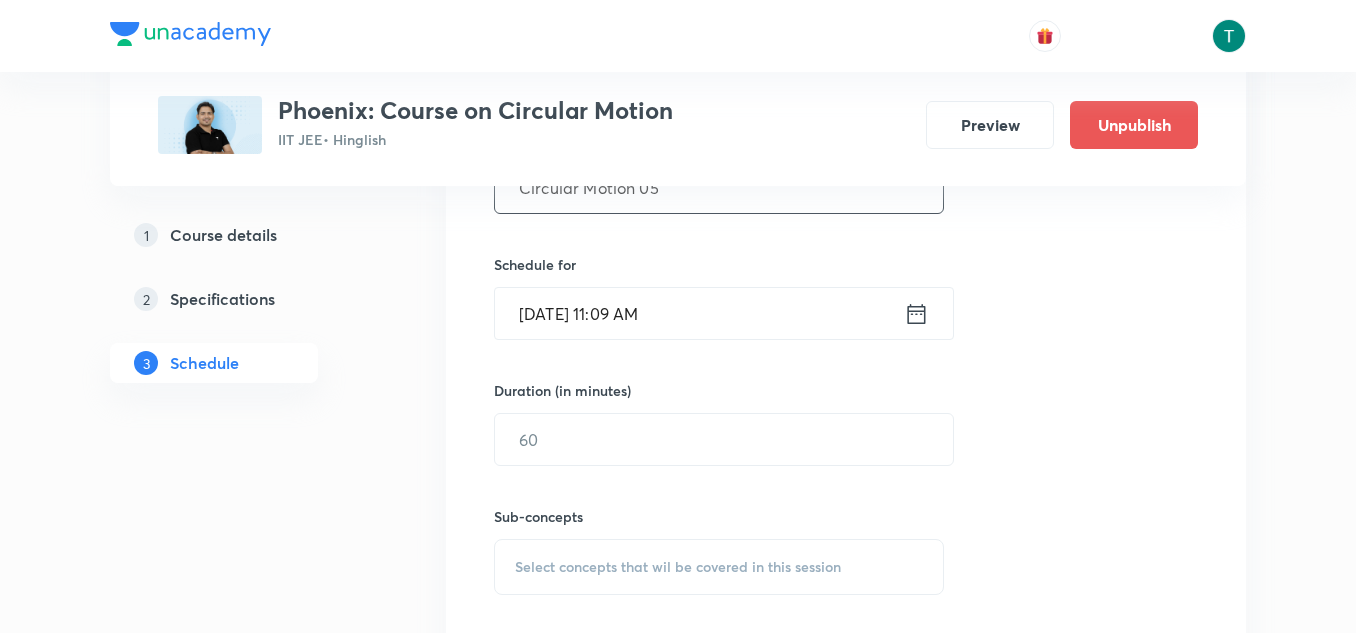 type on "Circular Motion 05" 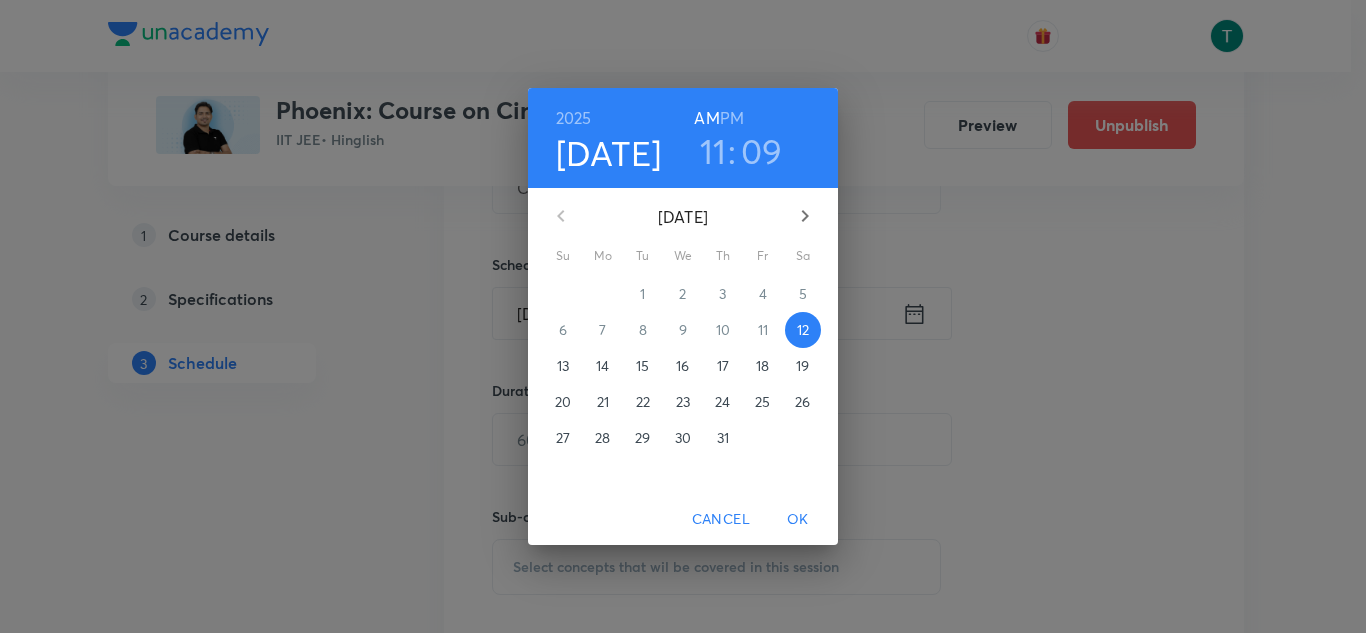 click on "2025 Jul 12 11 : 09 AM PM July 2025 Su Mo Tu We Th Fr Sa 29 30 1 2 3 4 5 6 7 8 9 10 11 12 13 14 15 16 17 18 19 20 21 22 23 24 25 26 27 28 29 30 31 1 2 Cancel OK" at bounding box center (683, 316) 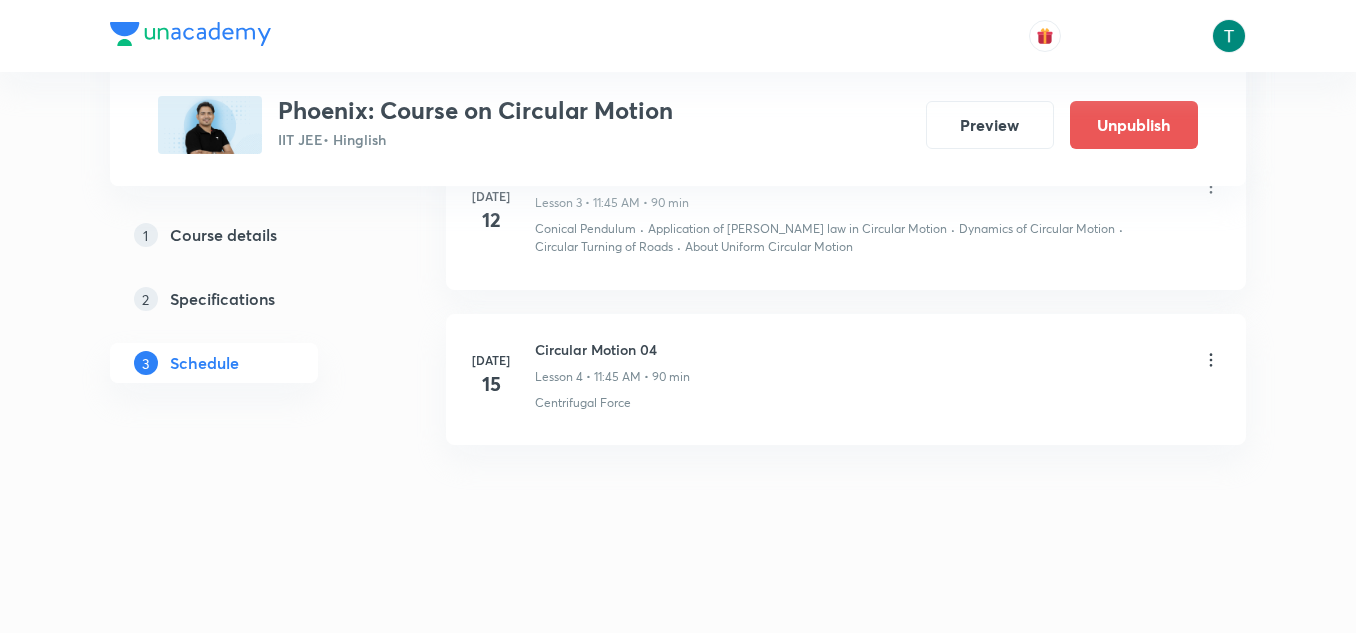 scroll, scrollTop: 85, scrollLeft: 0, axis: vertical 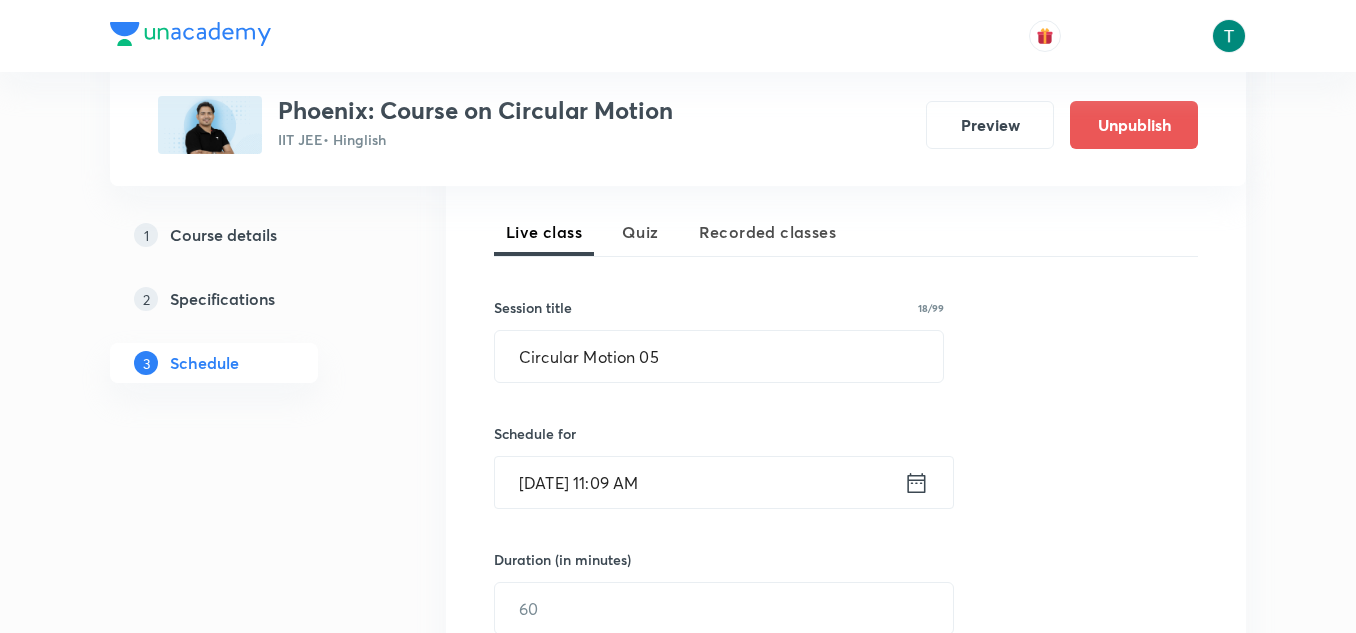 click on "Jul 12, 2025, 11:09 AM" at bounding box center [699, 482] 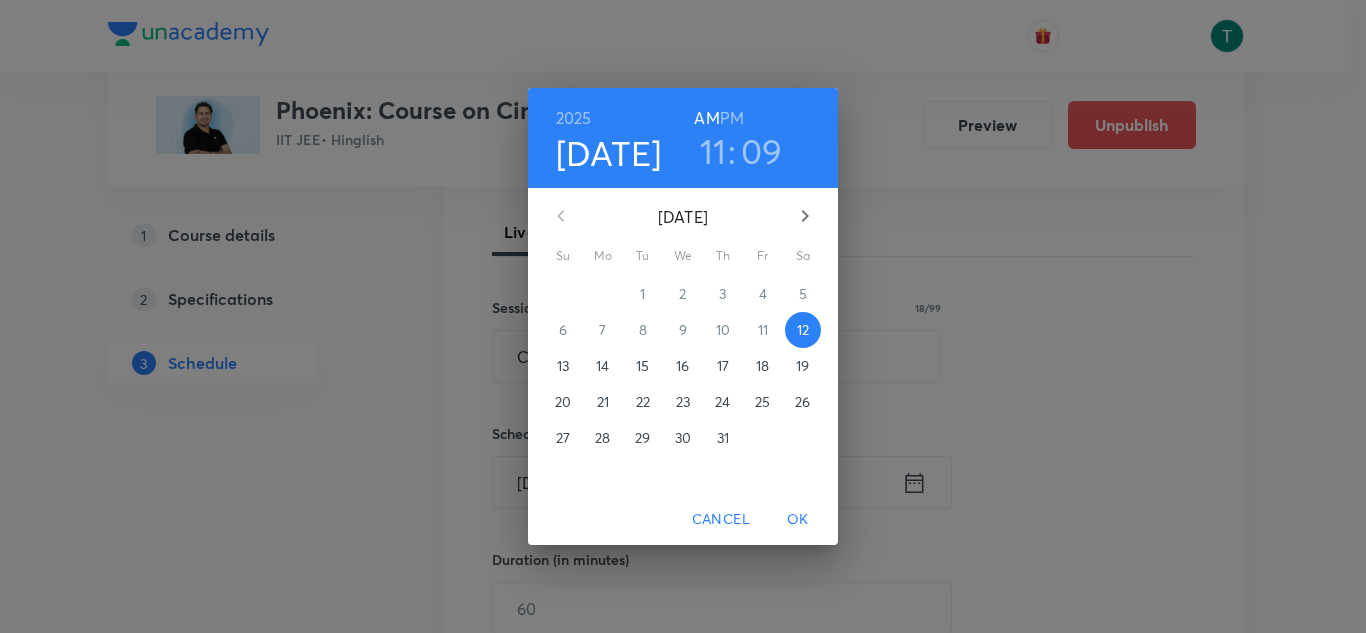 click on "17" at bounding box center [723, 366] 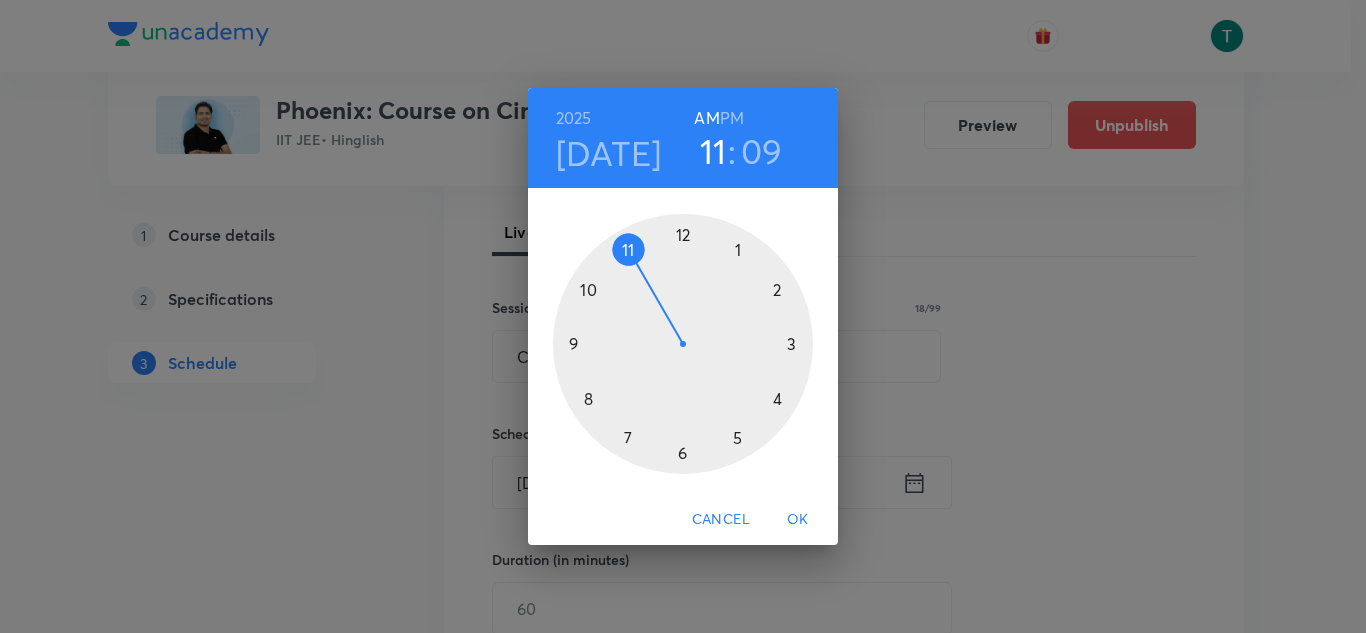 click on "PM" at bounding box center [732, 118] 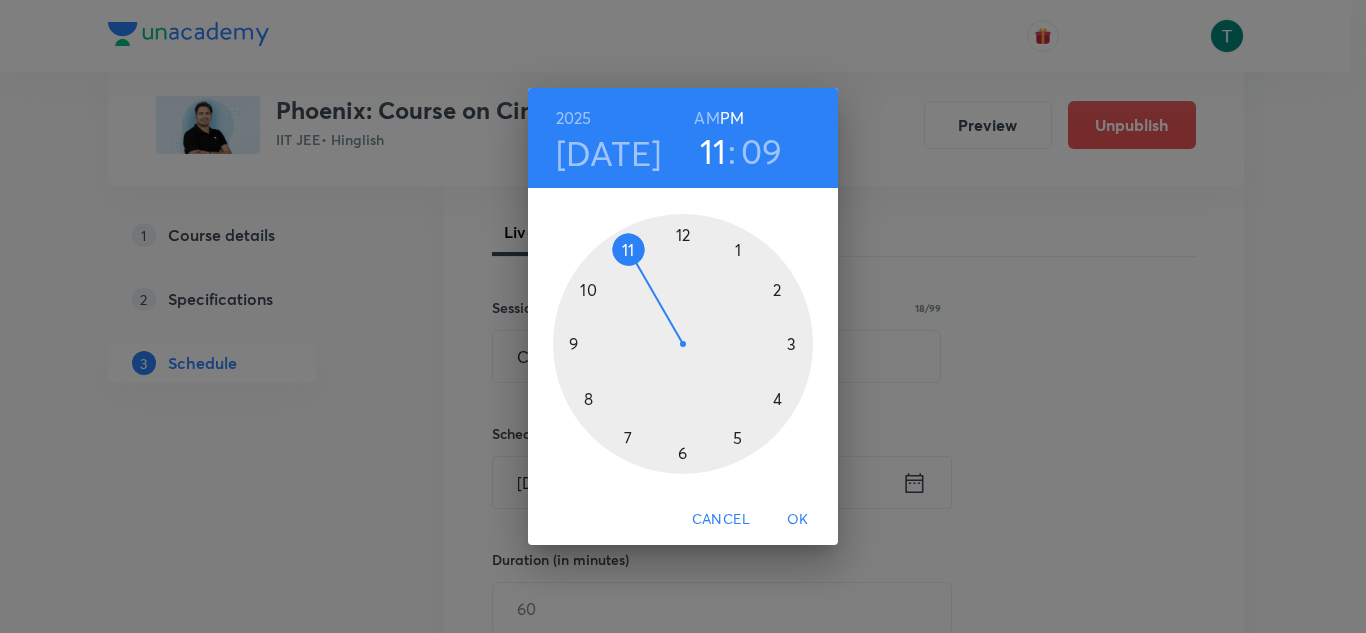 click on "AM" at bounding box center (706, 118) 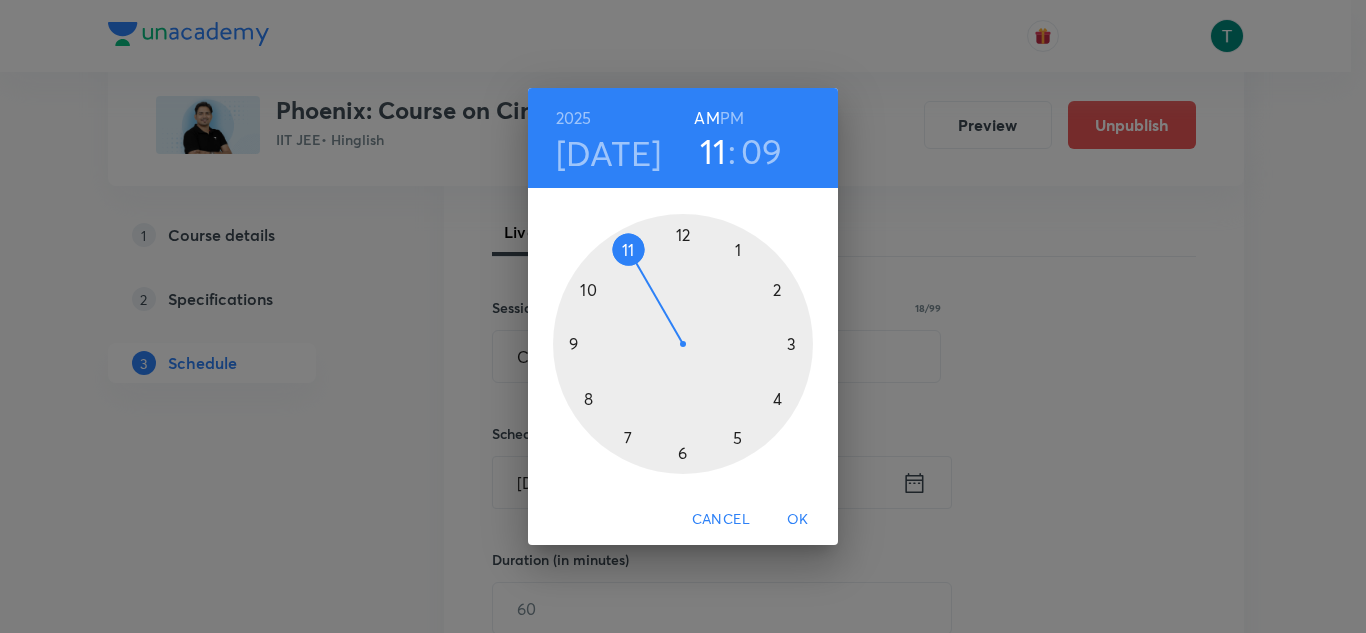click on "09" at bounding box center (762, 151) 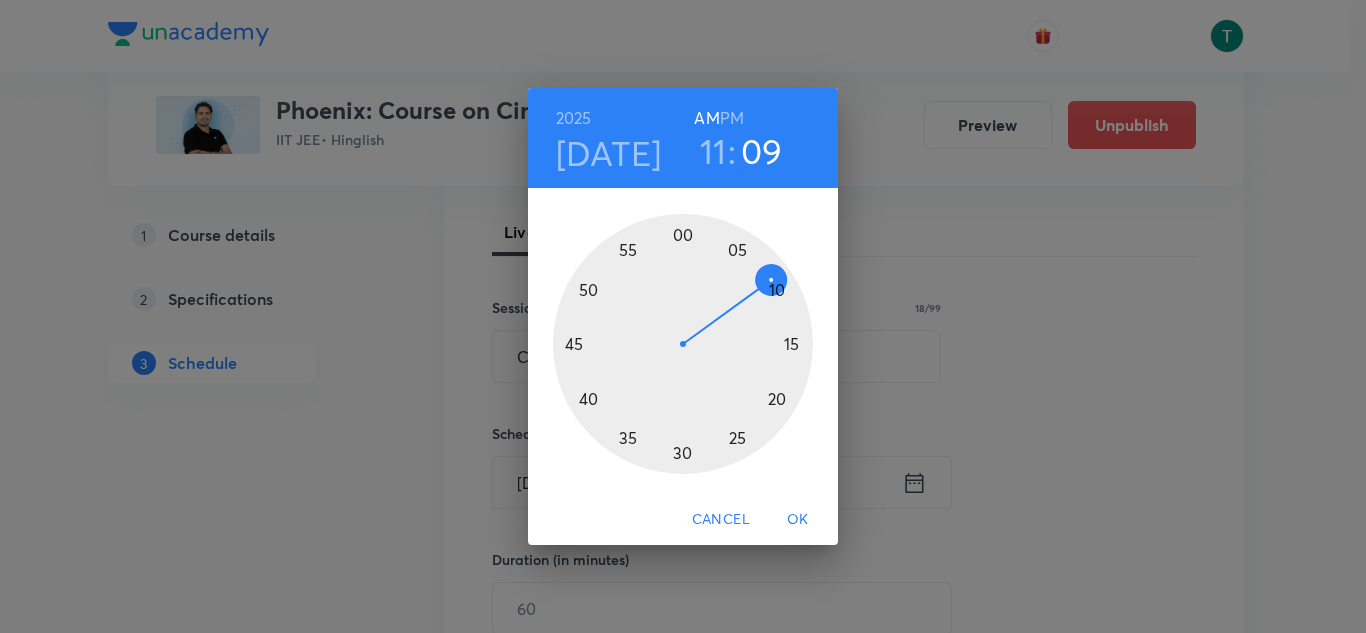 click at bounding box center [683, 344] 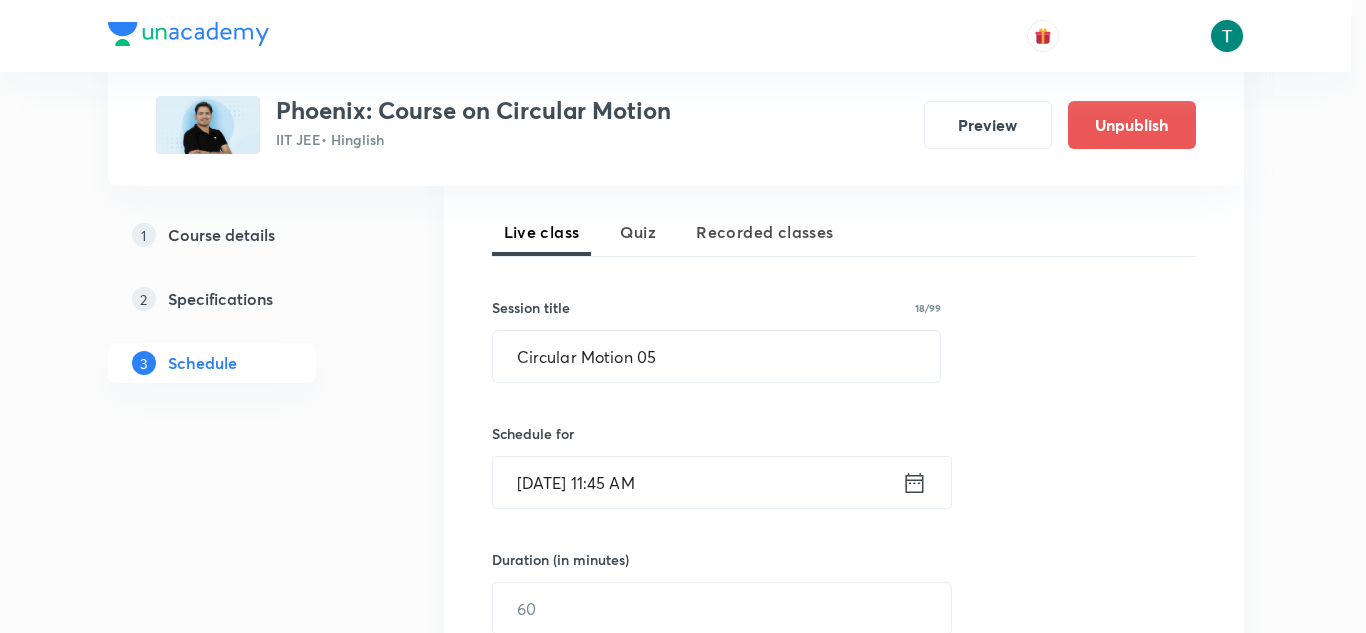 click at bounding box center (683, 344) 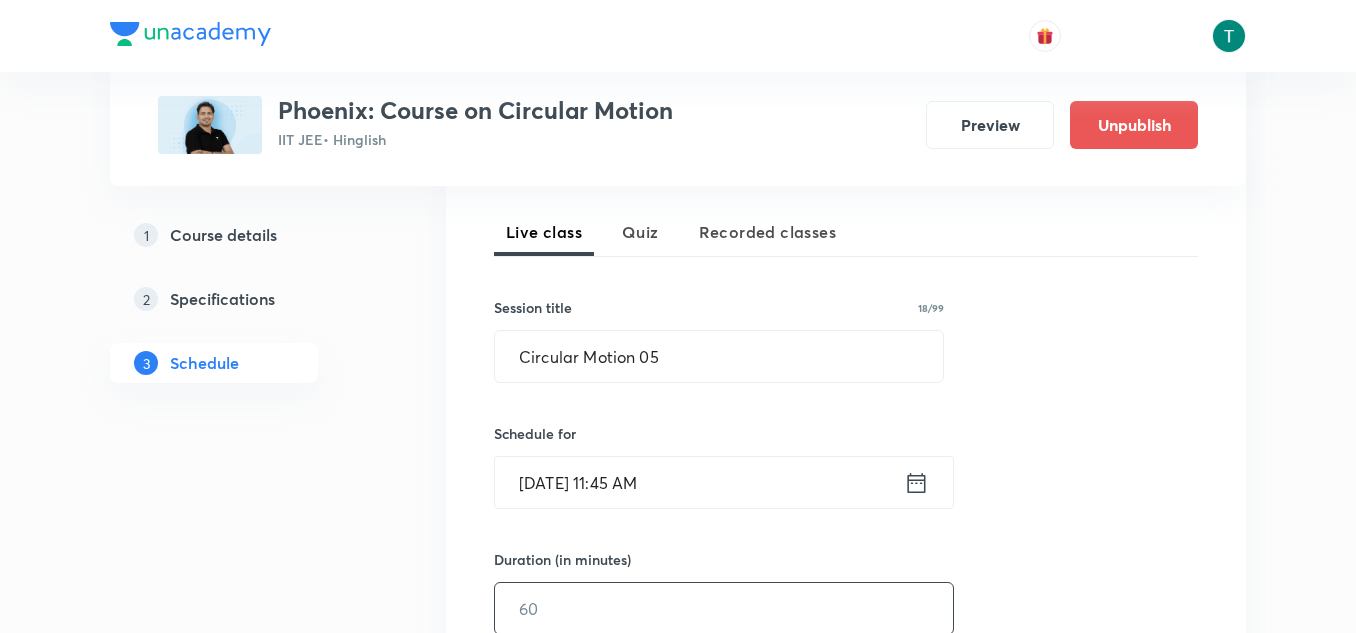 click at bounding box center [724, 608] 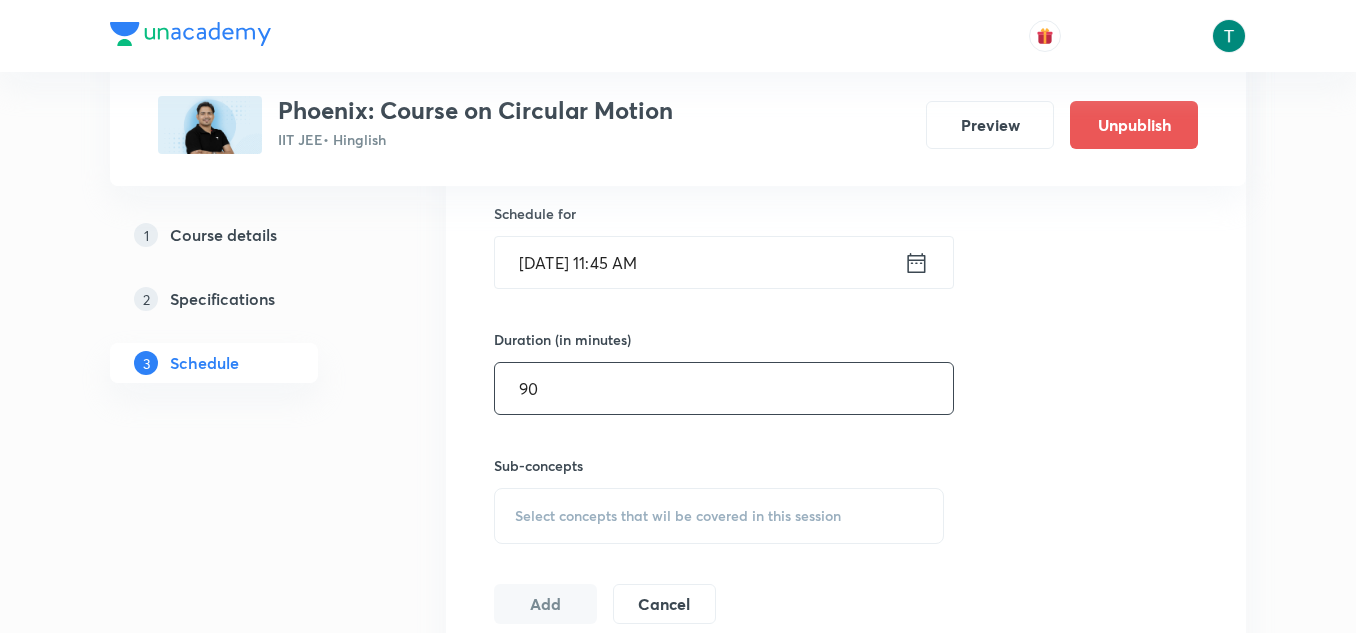scroll, scrollTop: 658, scrollLeft: 0, axis: vertical 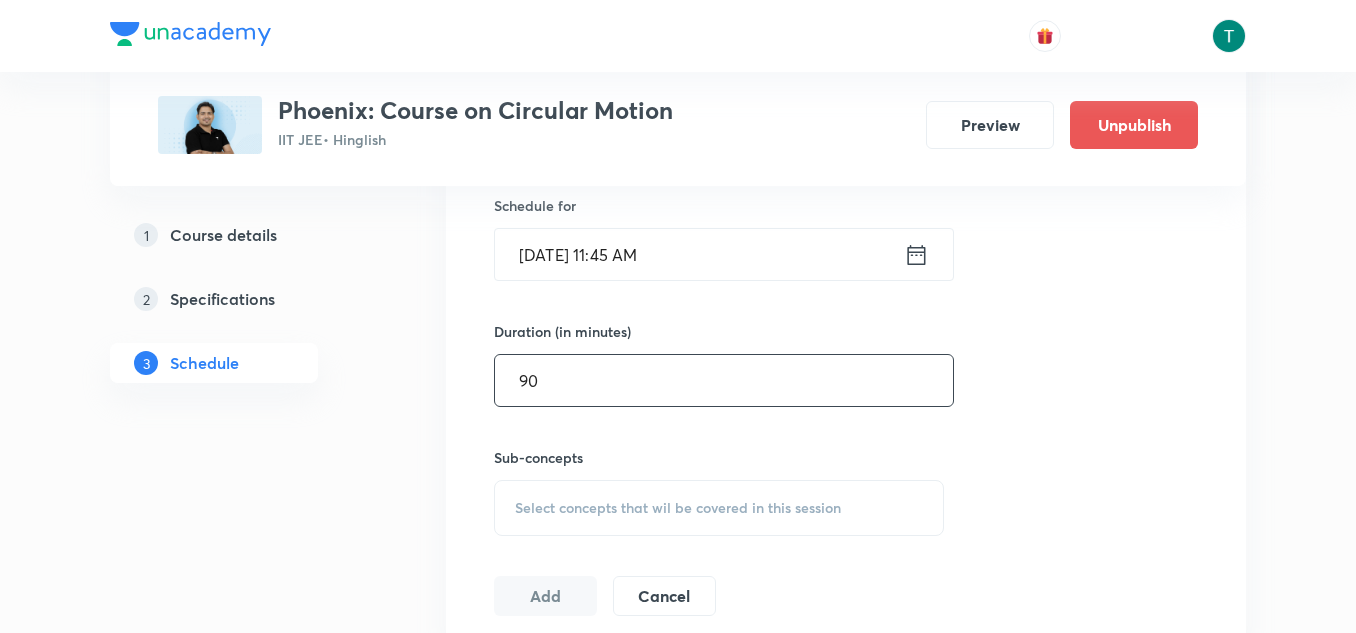type on "90" 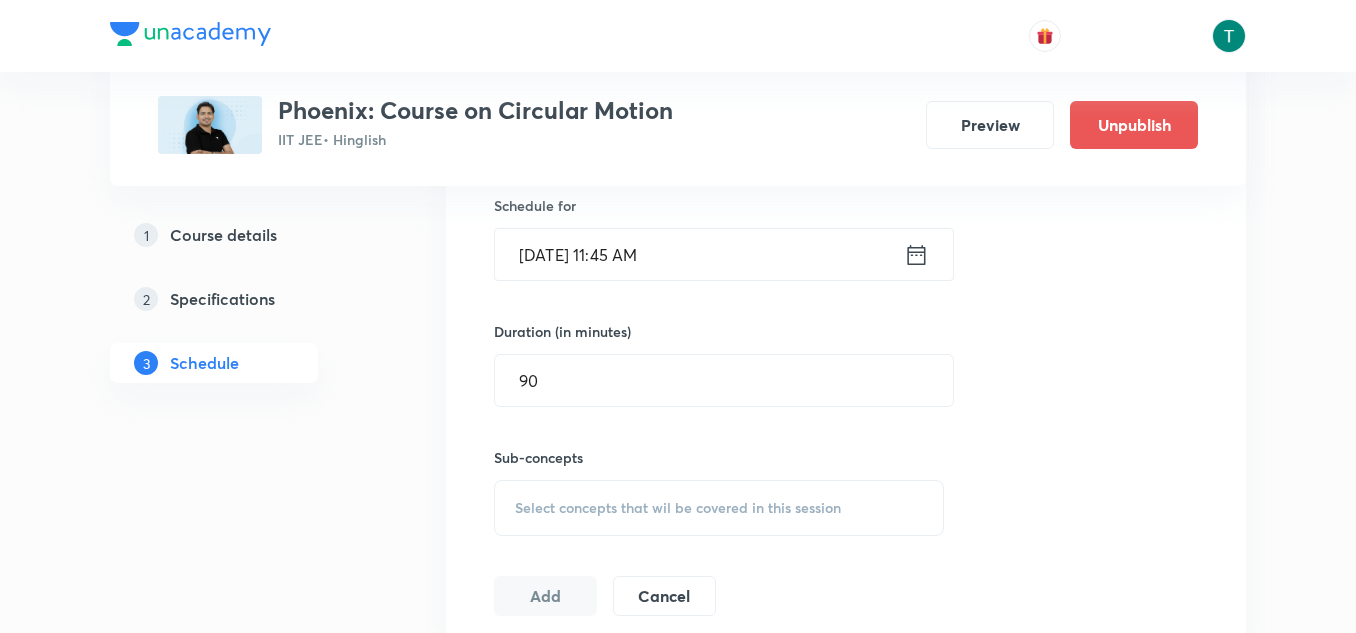 click on "Select concepts that wil be covered in this session" at bounding box center (719, 508) 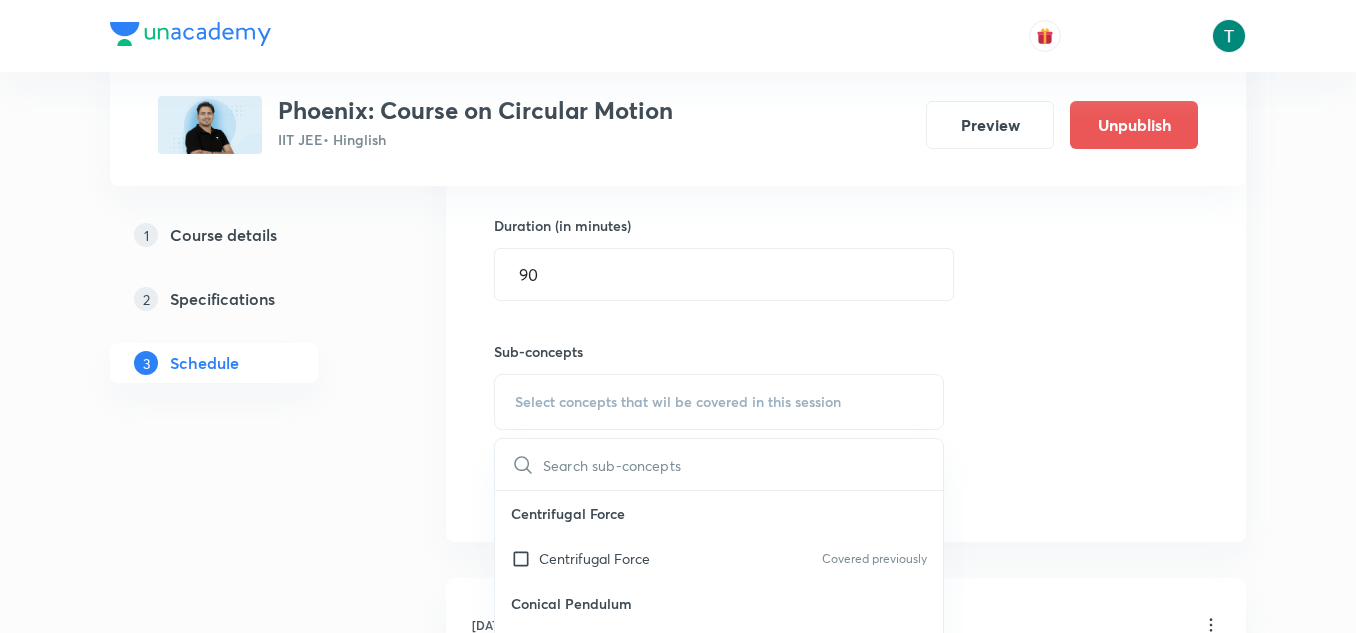 scroll, scrollTop: 765, scrollLeft: 0, axis: vertical 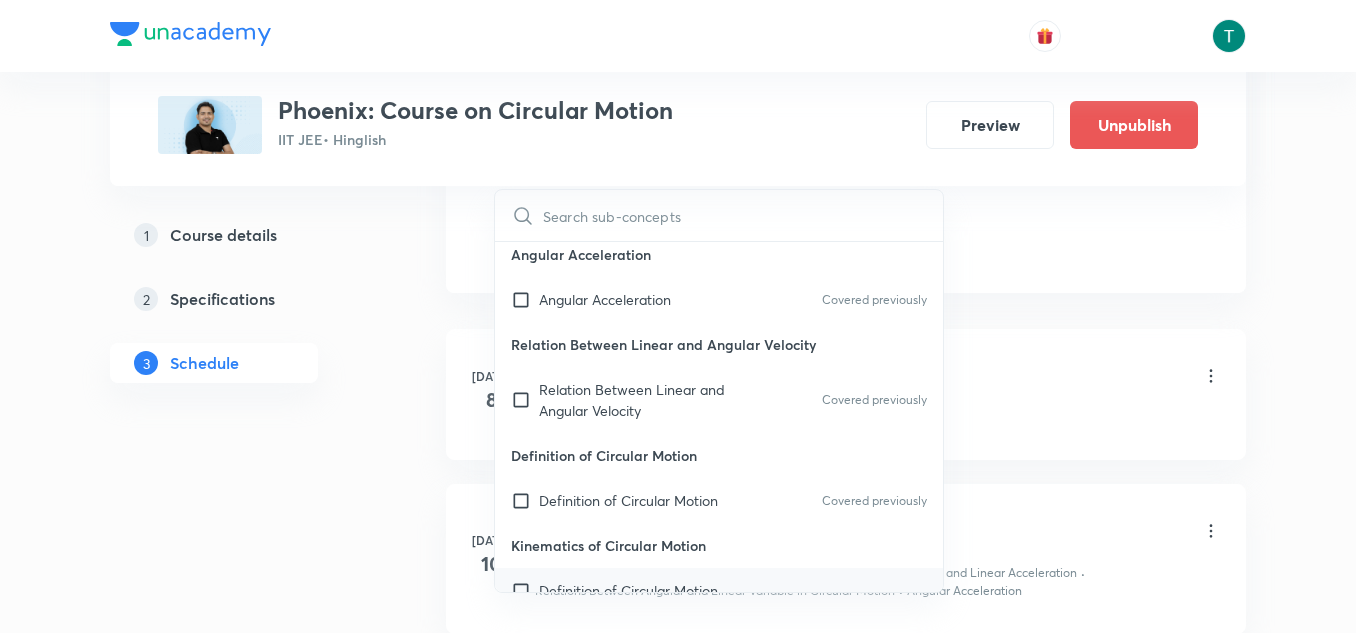 click on "Definition of Circular Motion" at bounding box center (628, 590) 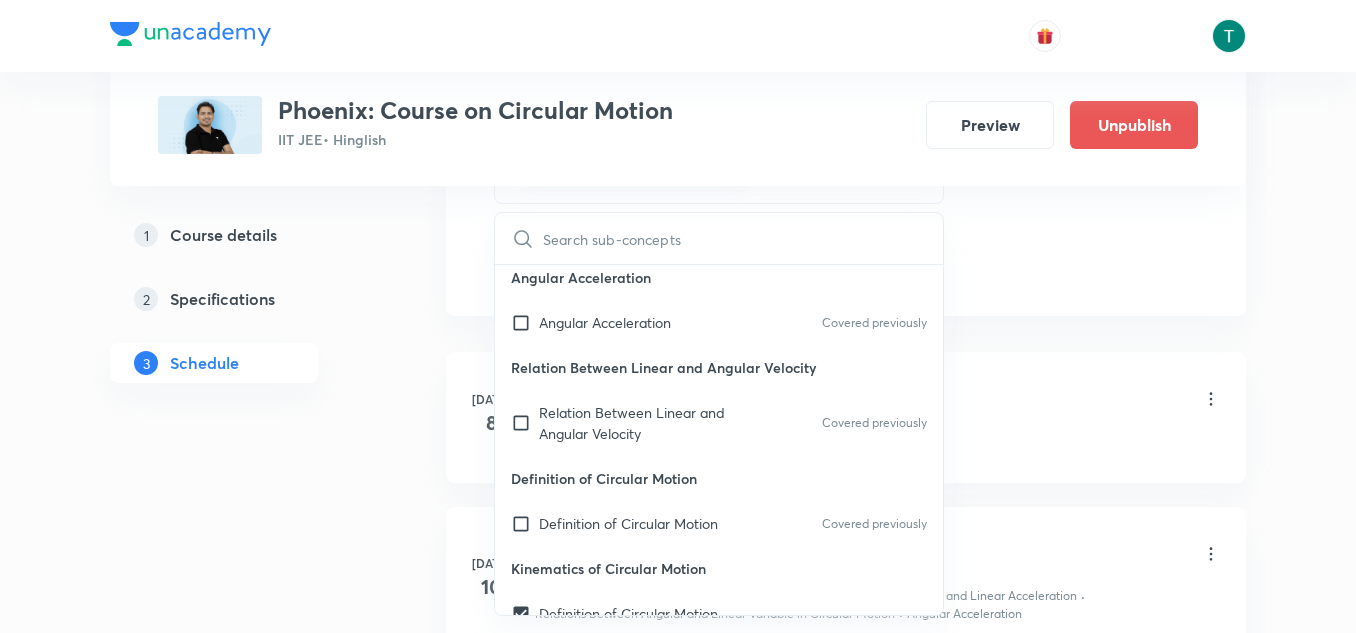 click on "Jul" at bounding box center (491, 399) 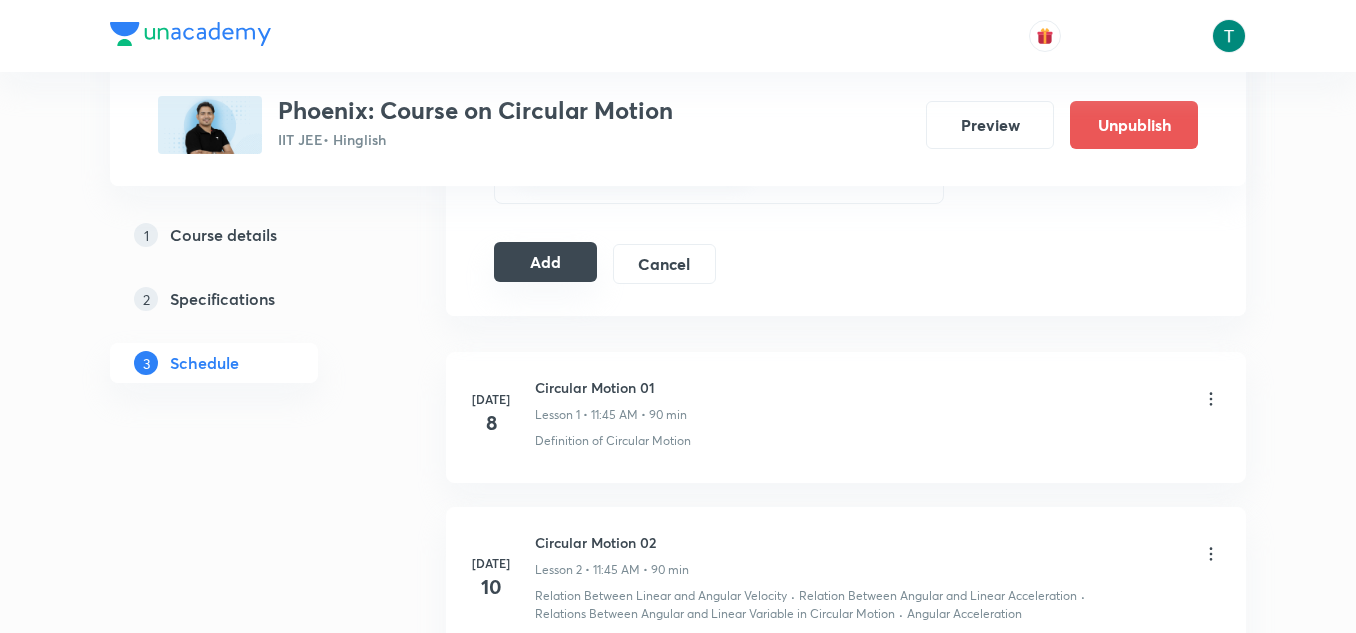click on "Add" at bounding box center (545, 262) 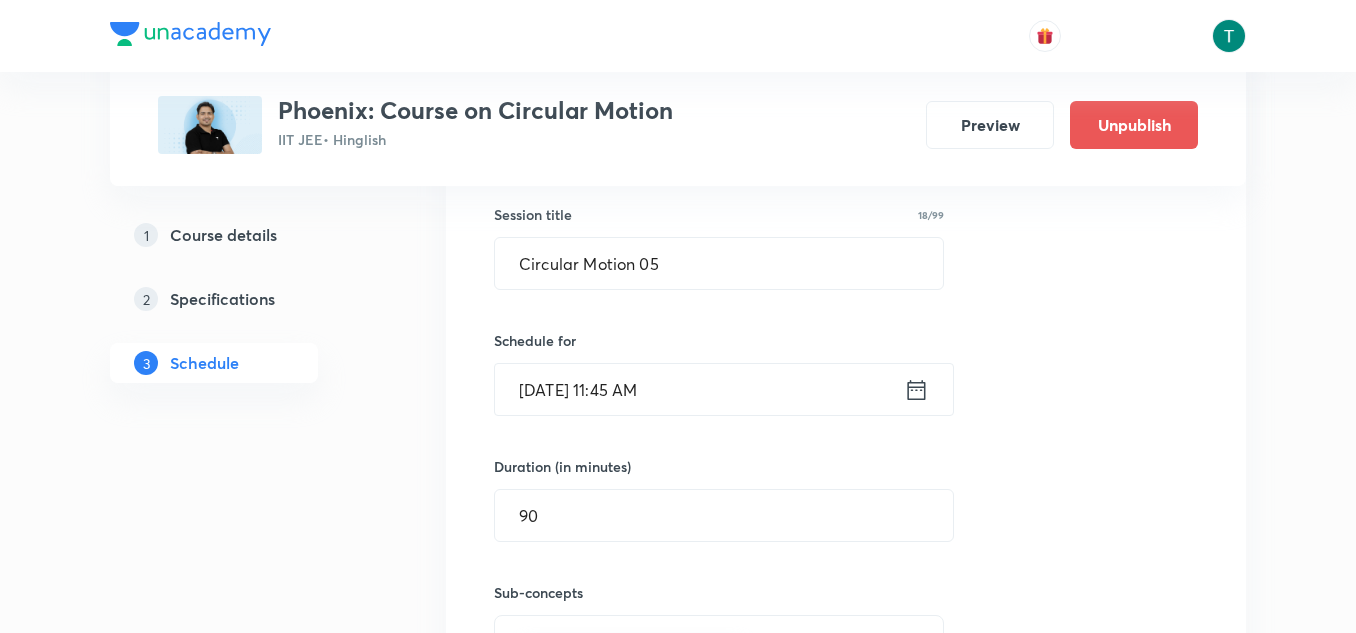 scroll, scrollTop: 450, scrollLeft: 0, axis: vertical 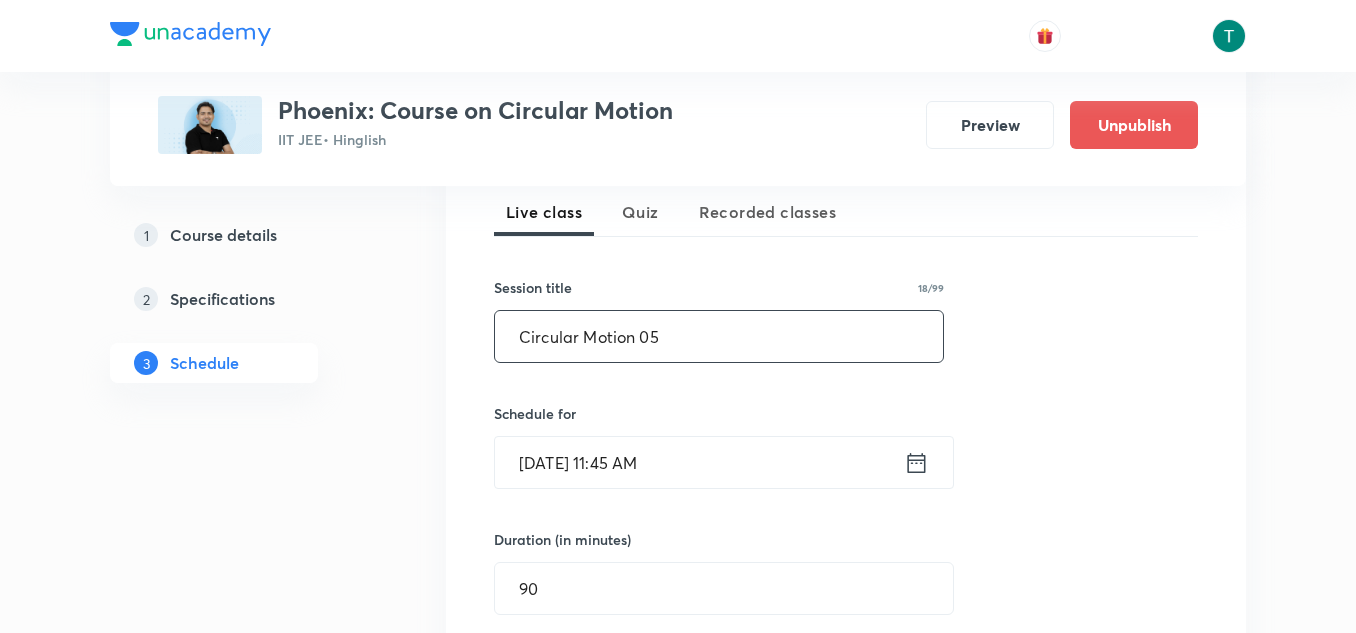 drag, startPoint x: 682, startPoint y: 346, endPoint x: 396, endPoint y: 368, distance: 286.8449 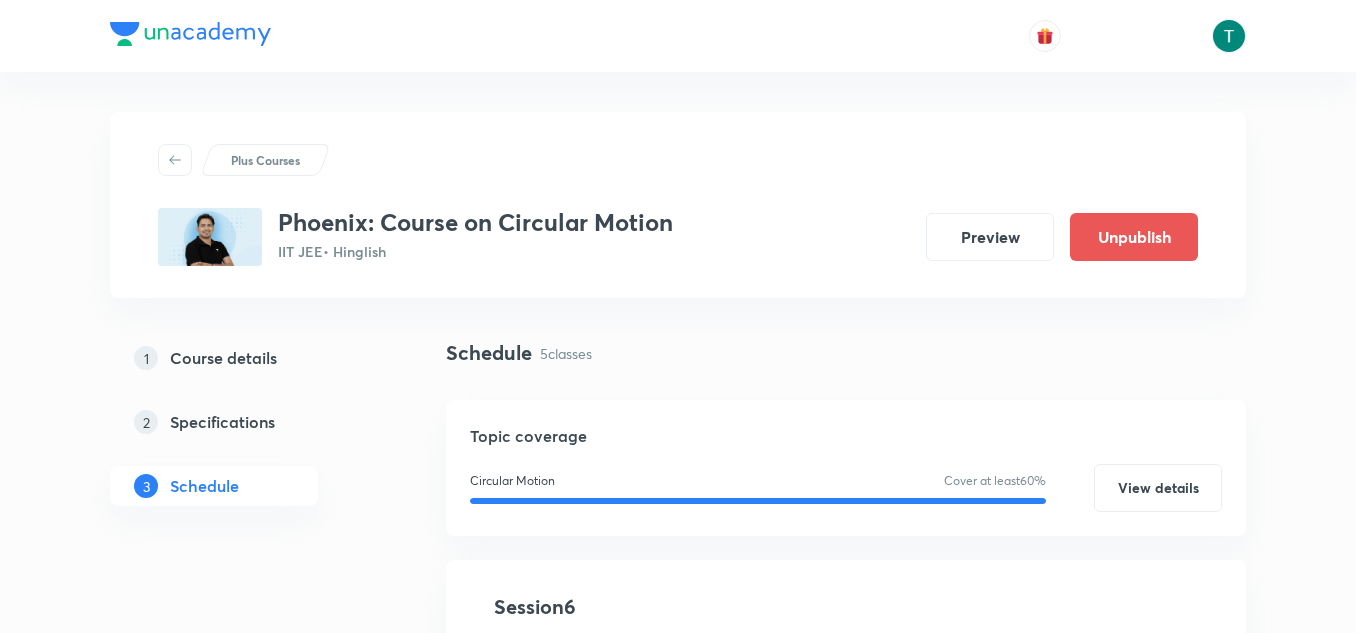 scroll, scrollTop: 450, scrollLeft: 0, axis: vertical 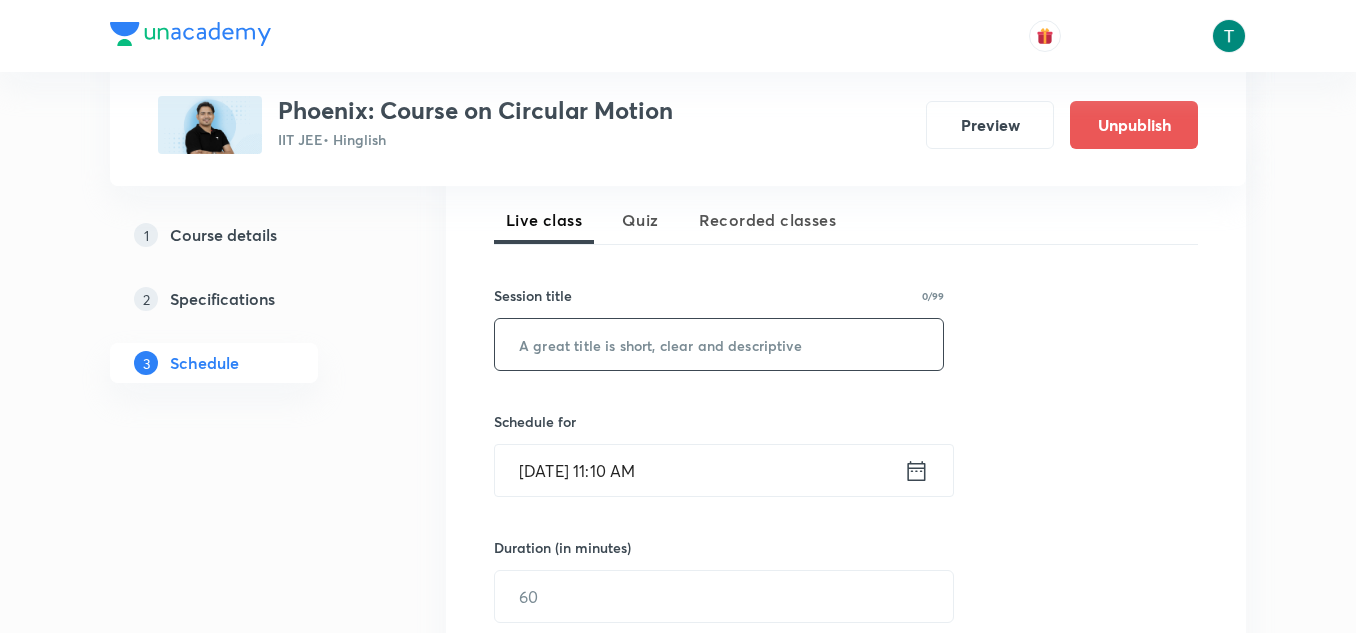 click at bounding box center (719, 344) 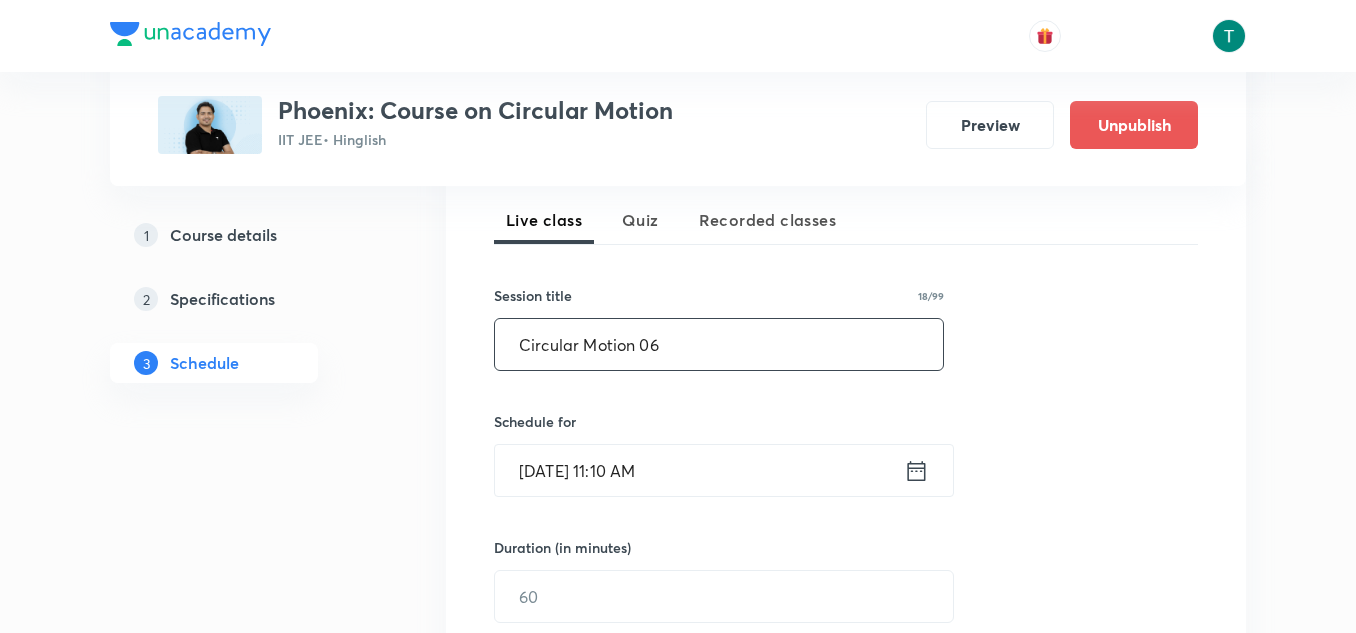 type on "Circular Motion 06" 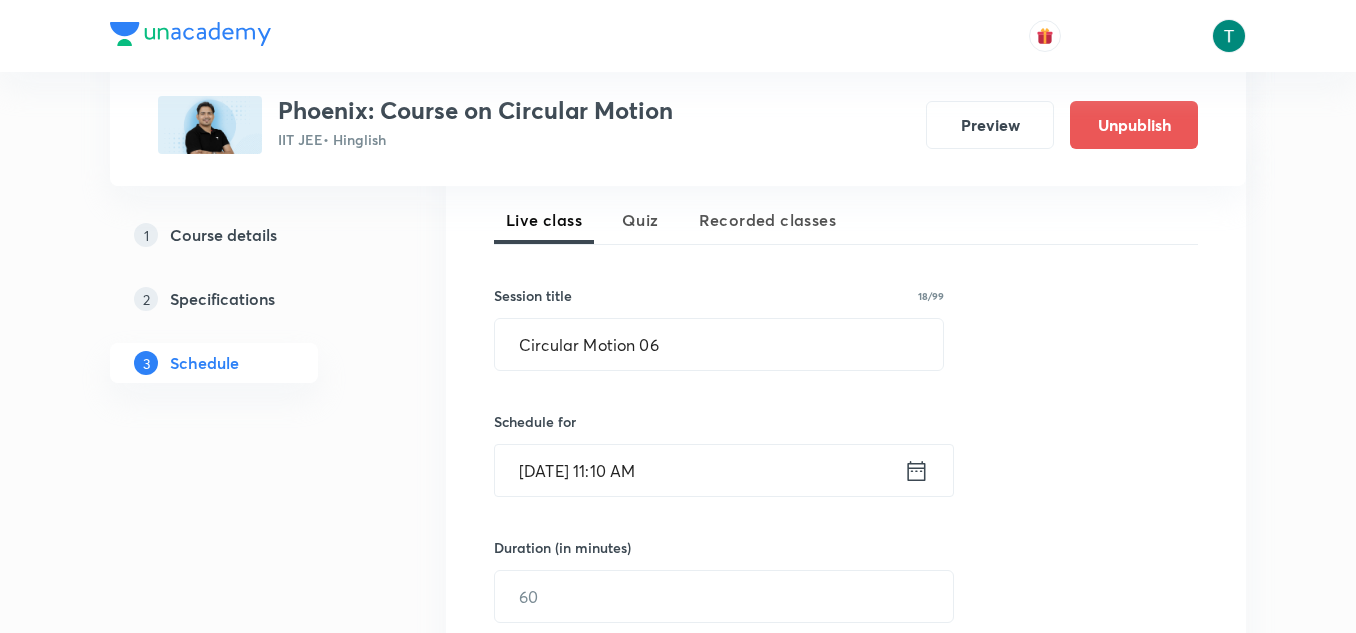 click on "[DATE] 11:10 AM" at bounding box center [699, 470] 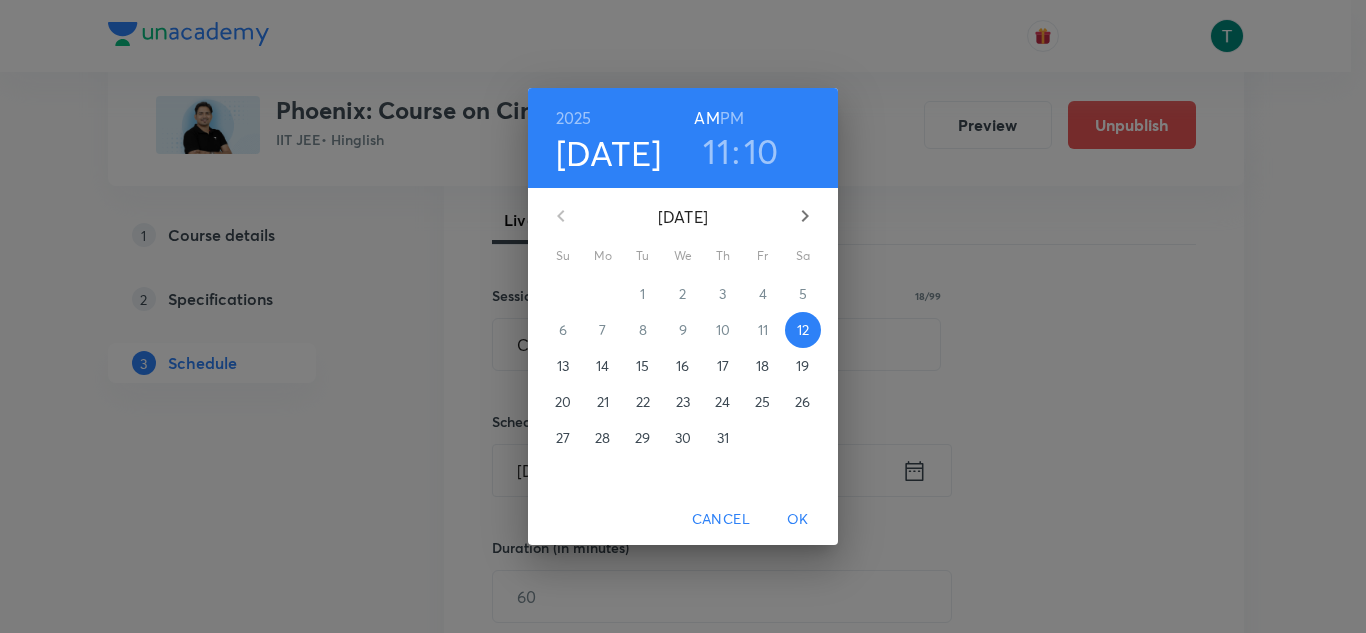 click on "19" at bounding box center (802, 366) 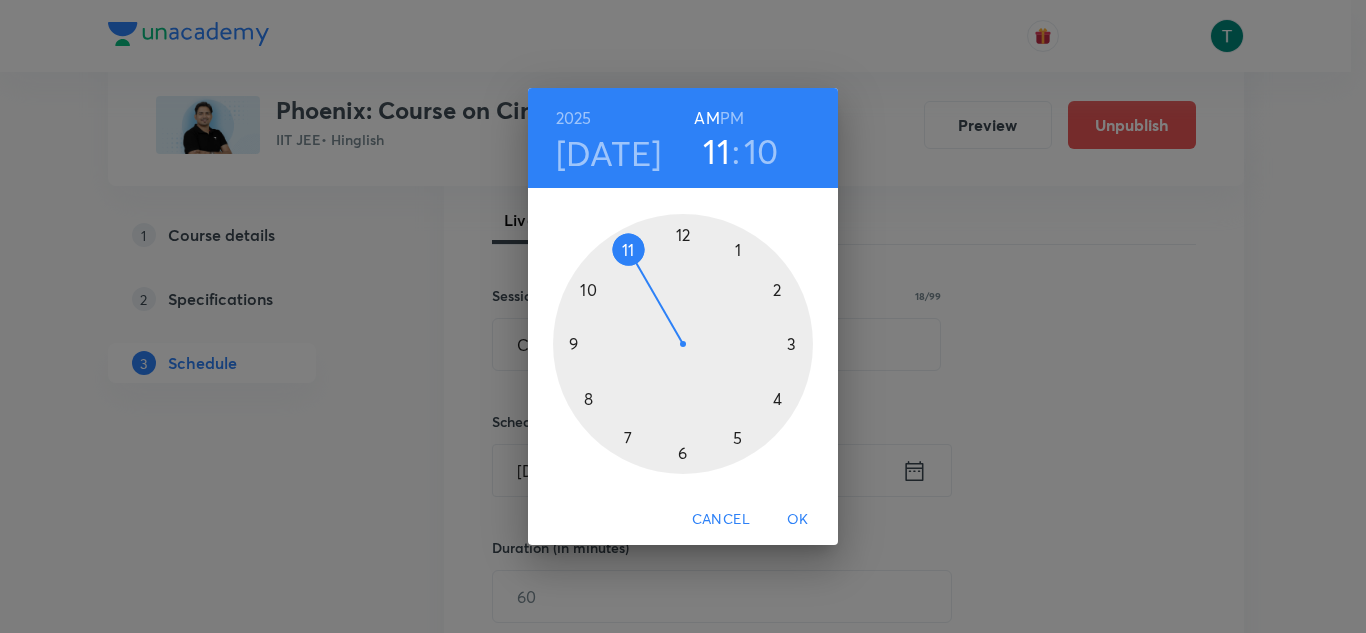 click on "10" at bounding box center (761, 151) 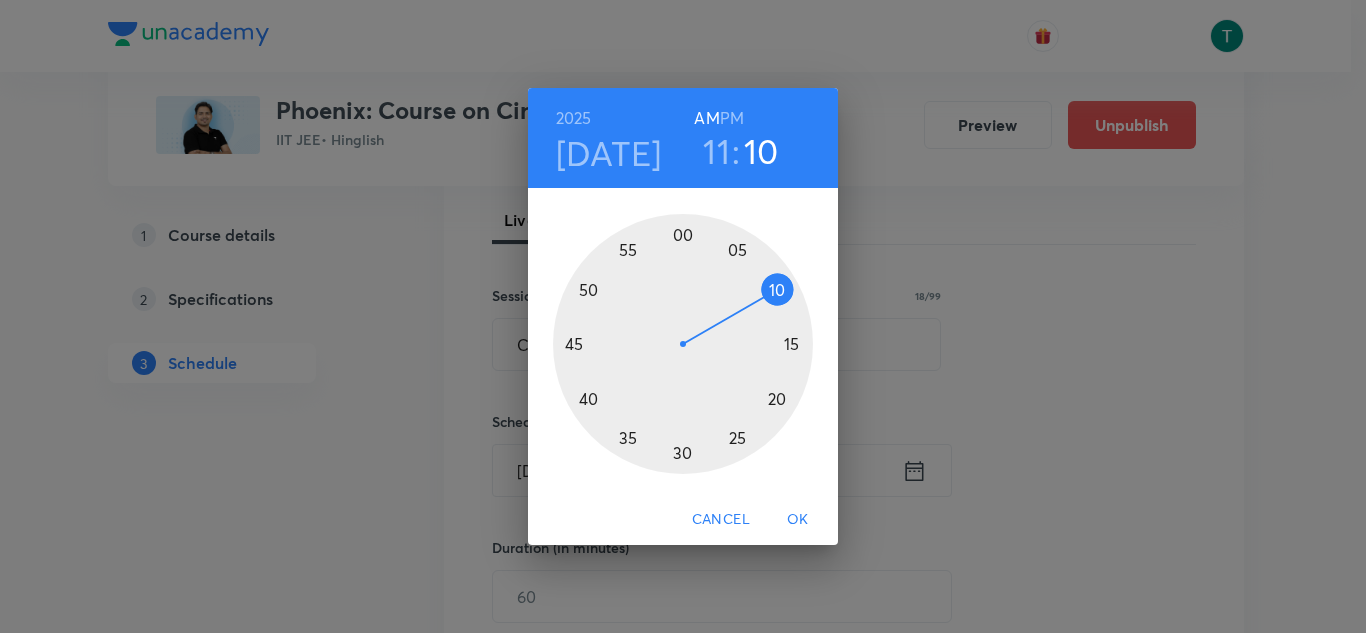 click at bounding box center (683, 344) 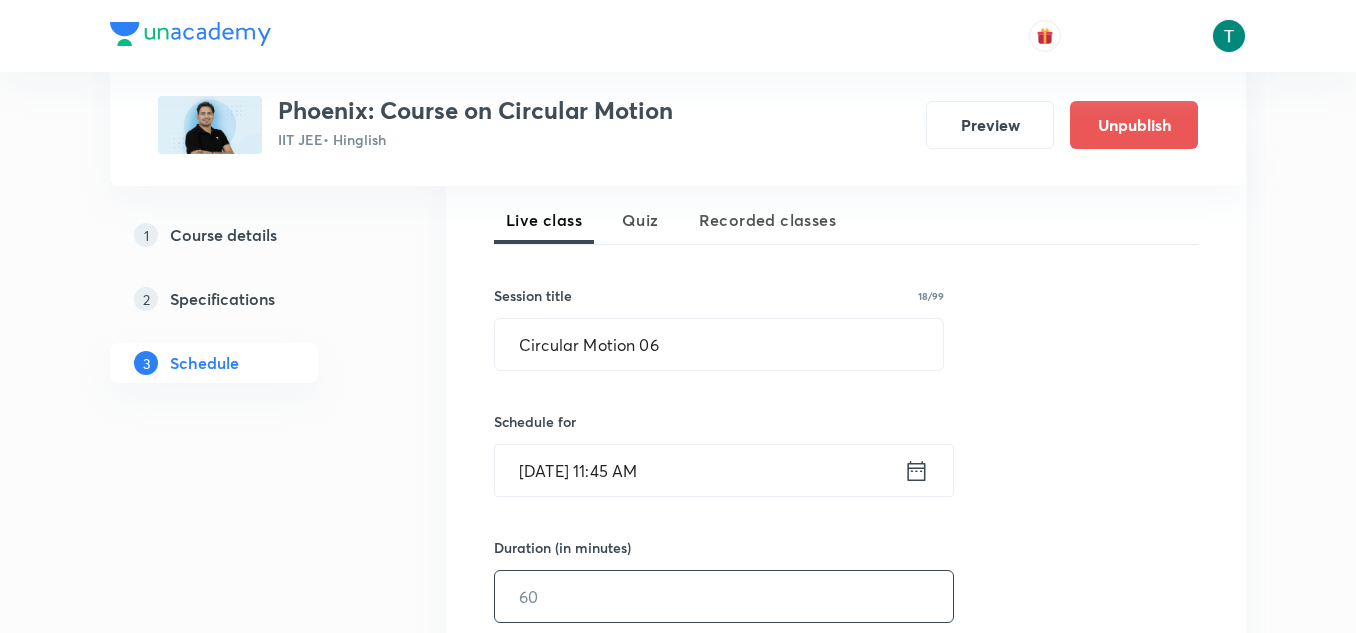click at bounding box center (724, 596) 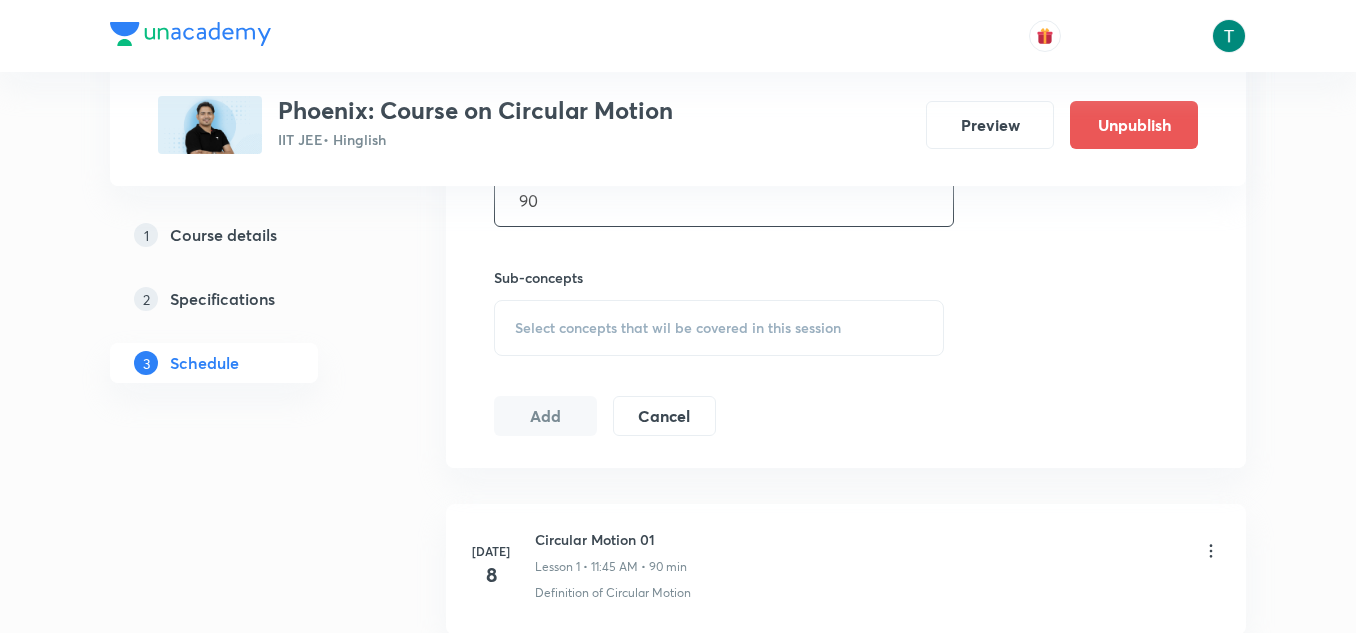 scroll, scrollTop: 839, scrollLeft: 0, axis: vertical 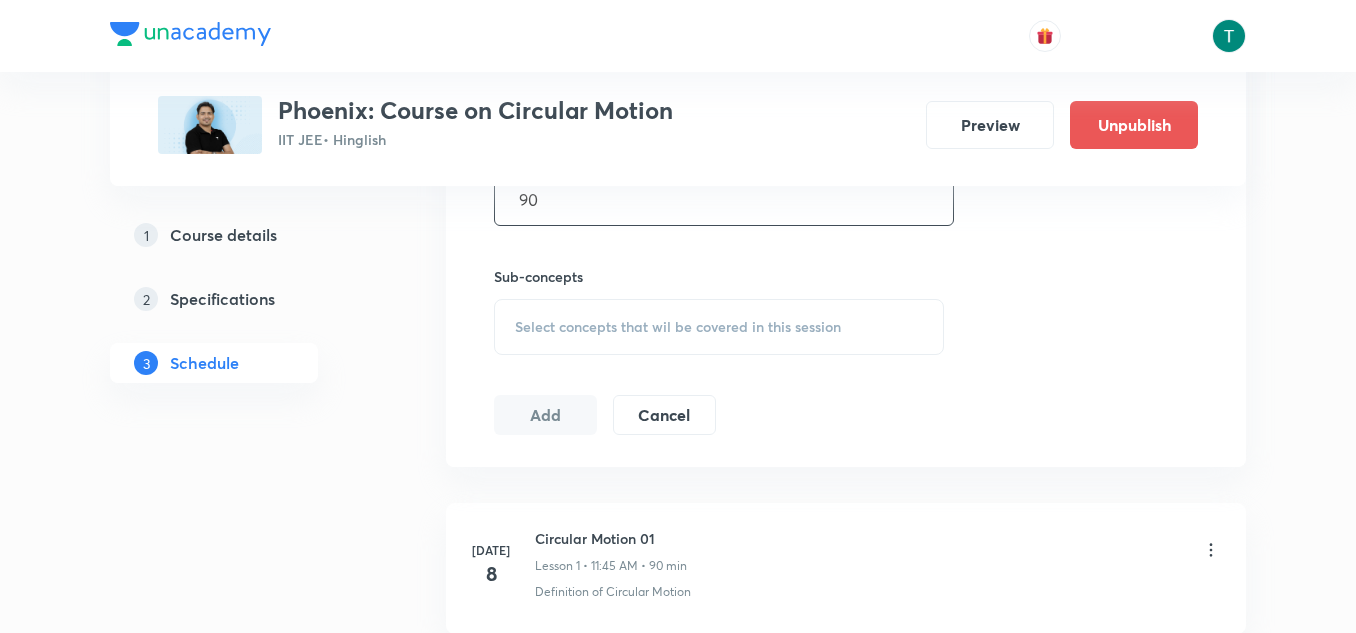type on "90" 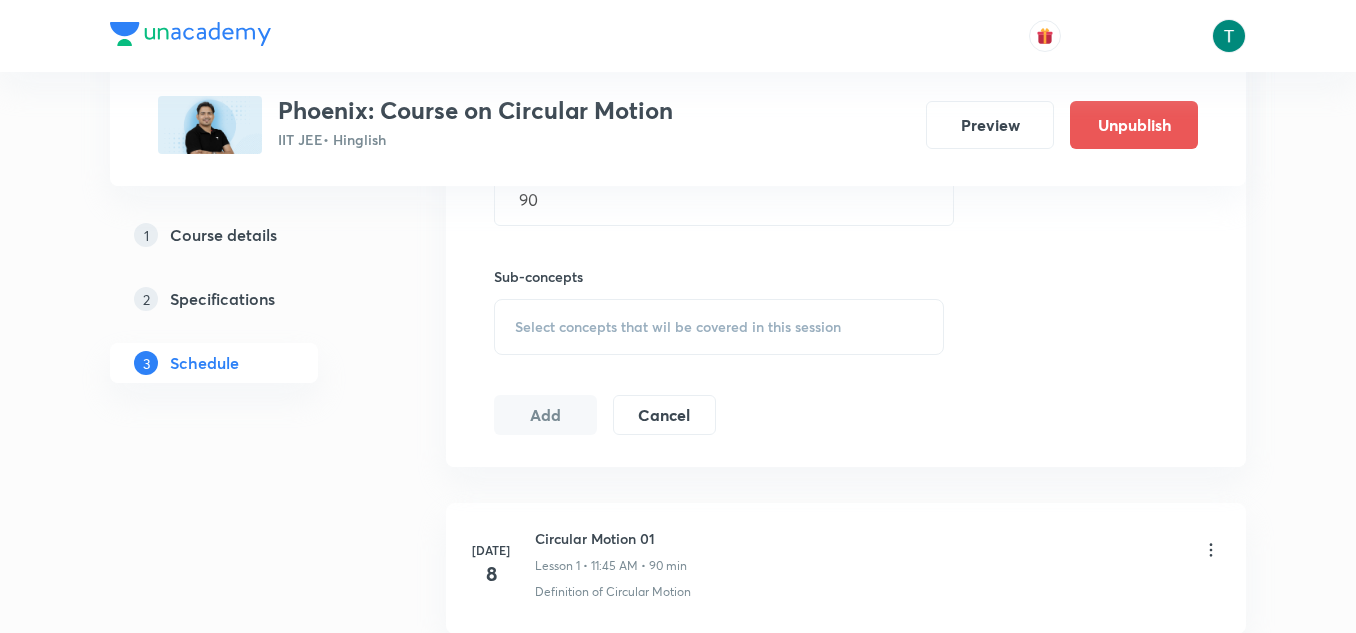 click on "Select concepts that wil be covered in this session" at bounding box center (678, 327) 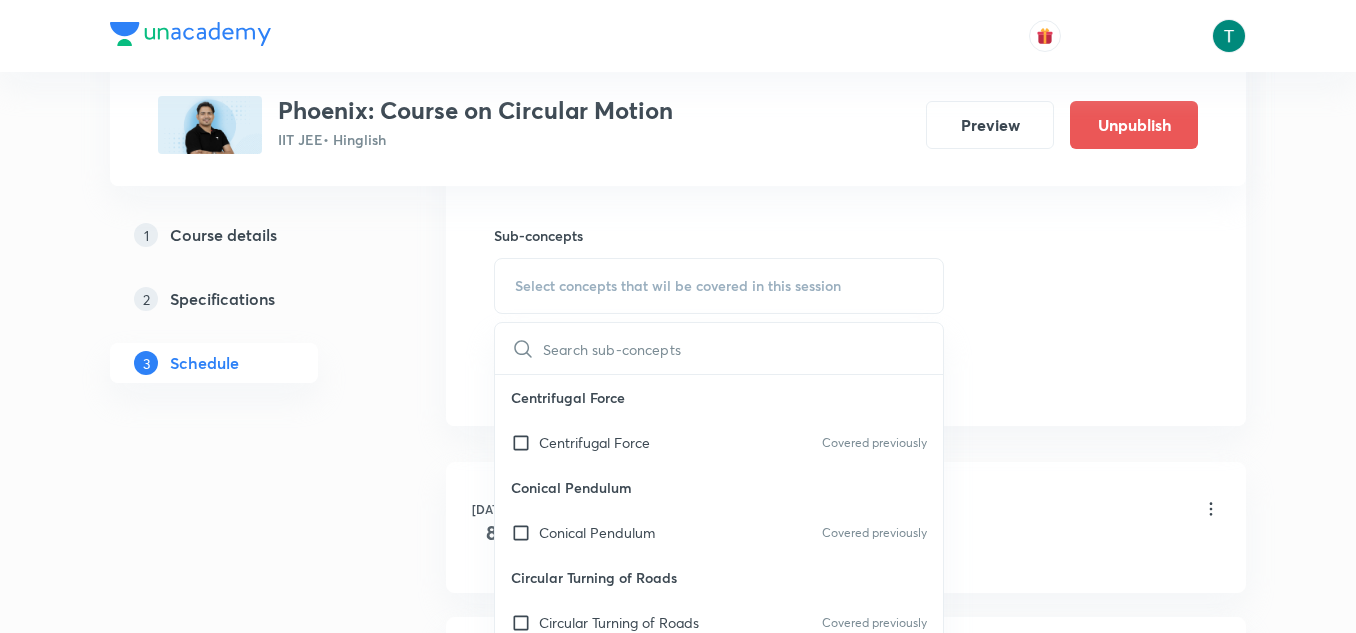 scroll, scrollTop: 882, scrollLeft: 0, axis: vertical 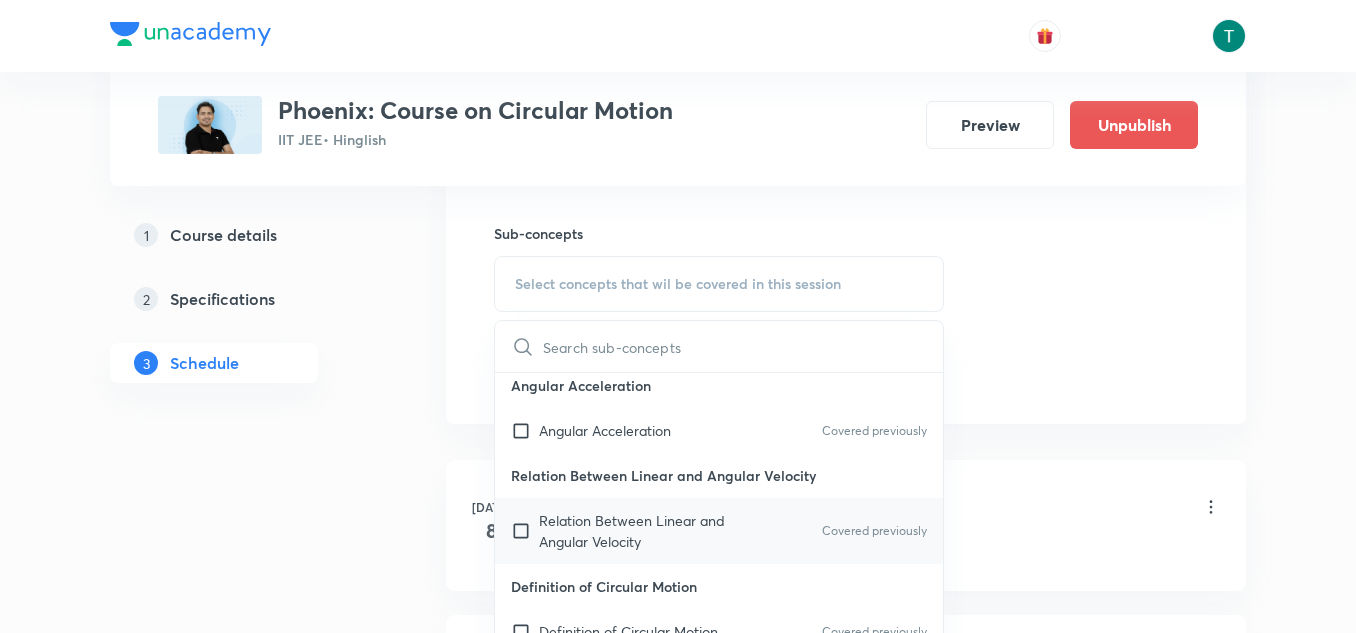 click on "Relation Between Linear and Angular Velocity" at bounding box center (640, 531) 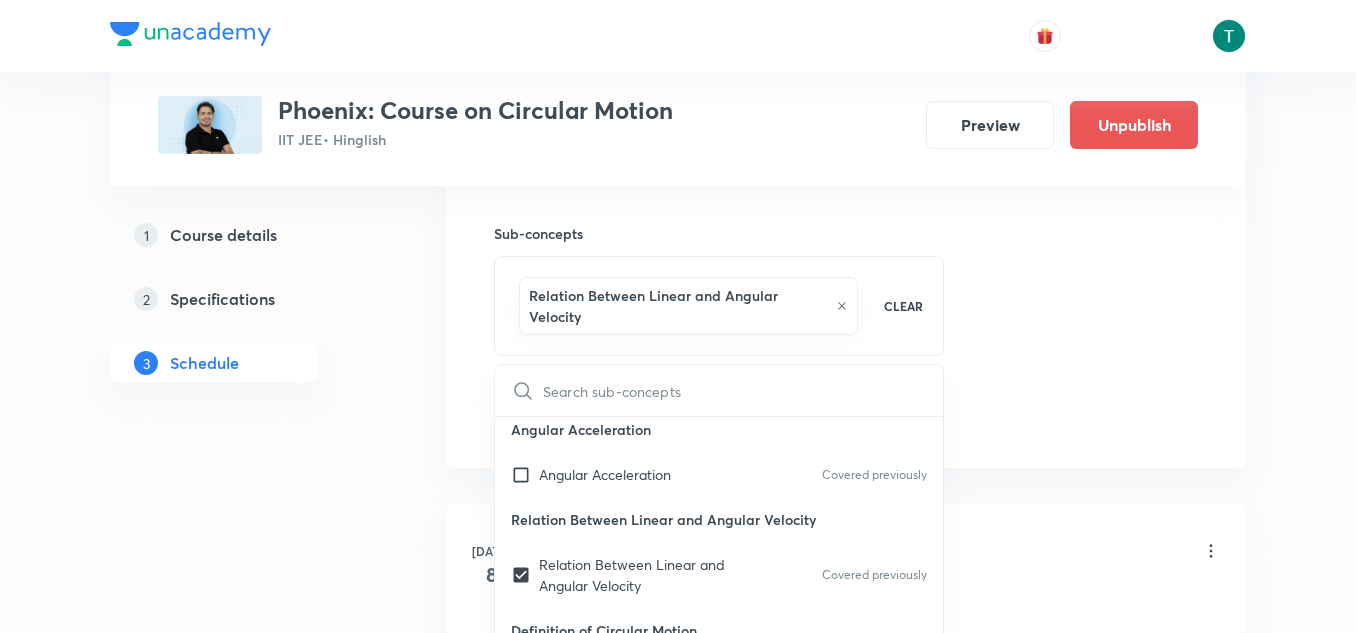 click on "Plus Courses Phoenix: Course on Circular Motion IIT JEE  • Hinglish Preview Unpublish 1 Course details 2 Specifications 3 Schedule Schedule 5  classes Topic coverage Circular Motion Cover at least  60 % View details Session  6 Live class Quiz Recorded classes Session title 18/99 Circular Motion 06 ​ Schedule for Jul 19, 2025, 11:45 AM ​ Duration (in minutes) 90 ​ Sub-concepts Relation Between Linear and Angular Velocity CLEAR ​ Centrifugal Force Centrifugal Force Covered previously Conical Pendulum Conical Pendulum Covered previously Circular Turning of Roads Circular Turning of Roads Covered previously Application of Newton’s law in Circular Motion Application of Newton’s law in Circular Motion Covered previously Relations Between Angular and Linear Variable in Circular Motion Relations Between Angular and Linear Variable in Circular Motion Covered previously Dynamics of Circular Motion Dynamics of Circular Motion Covered previously About Uniform Circular Motion About Uniform Circular Motion 8" at bounding box center [678, 337] 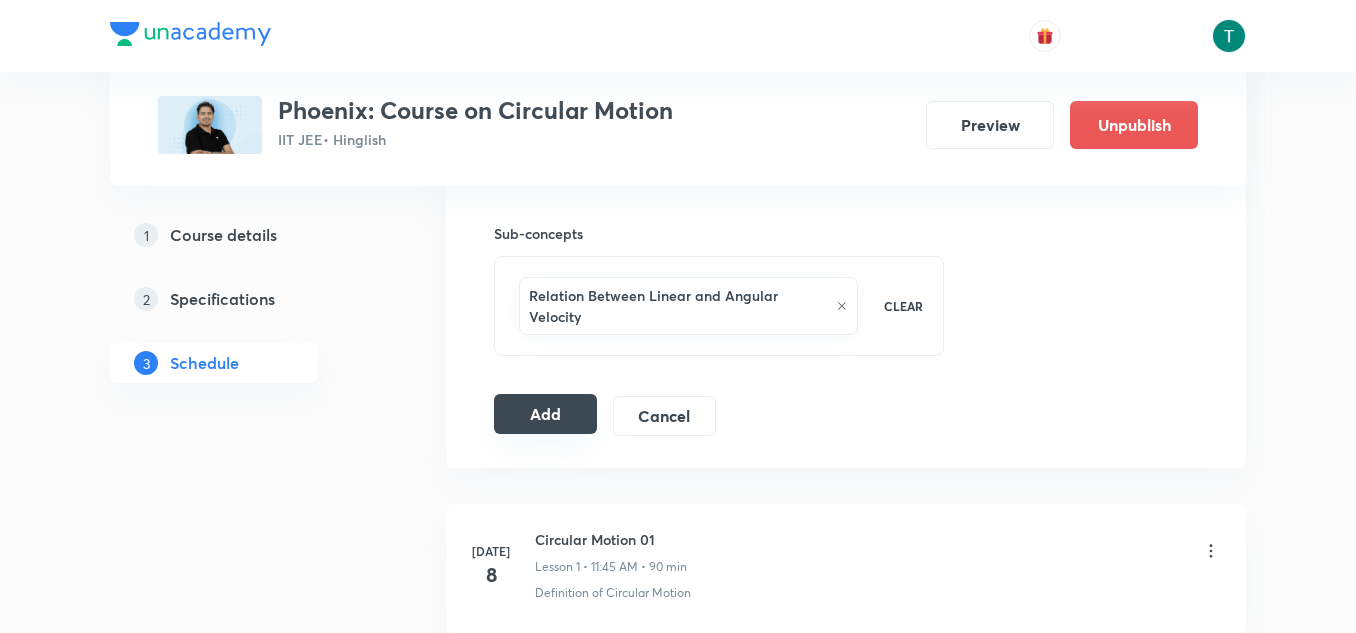 click on "Add" at bounding box center [545, 414] 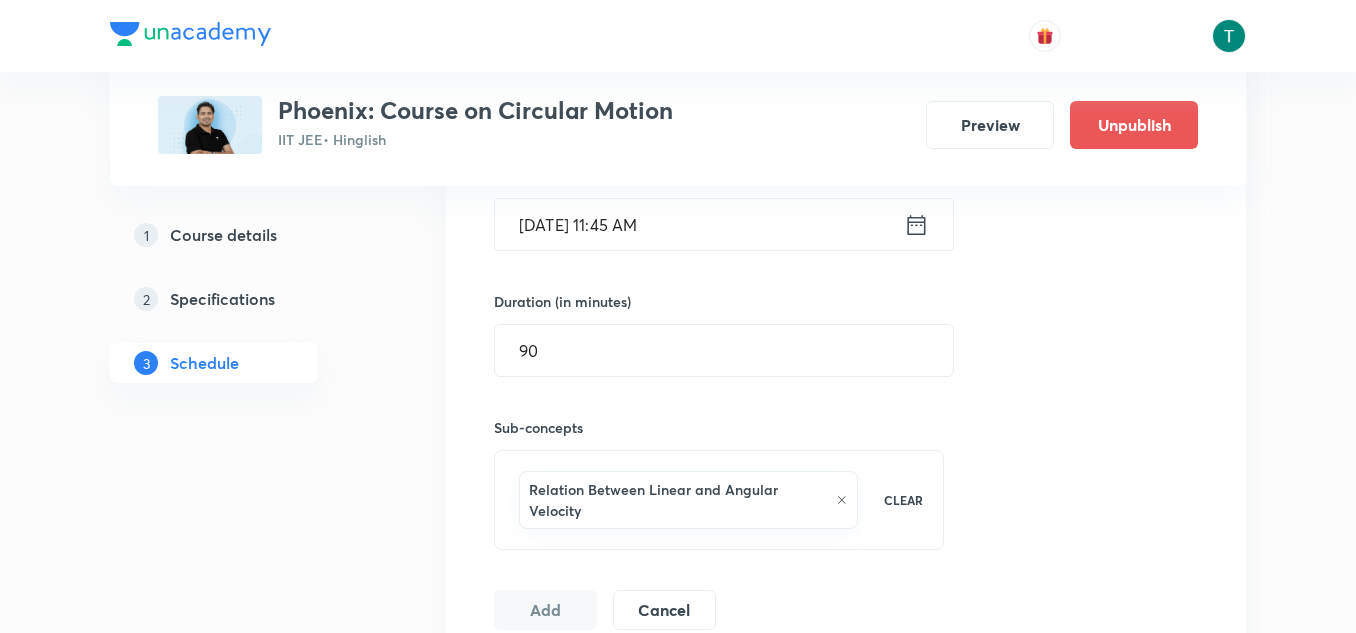 scroll, scrollTop: 675, scrollLeft: 0, axis: vertical 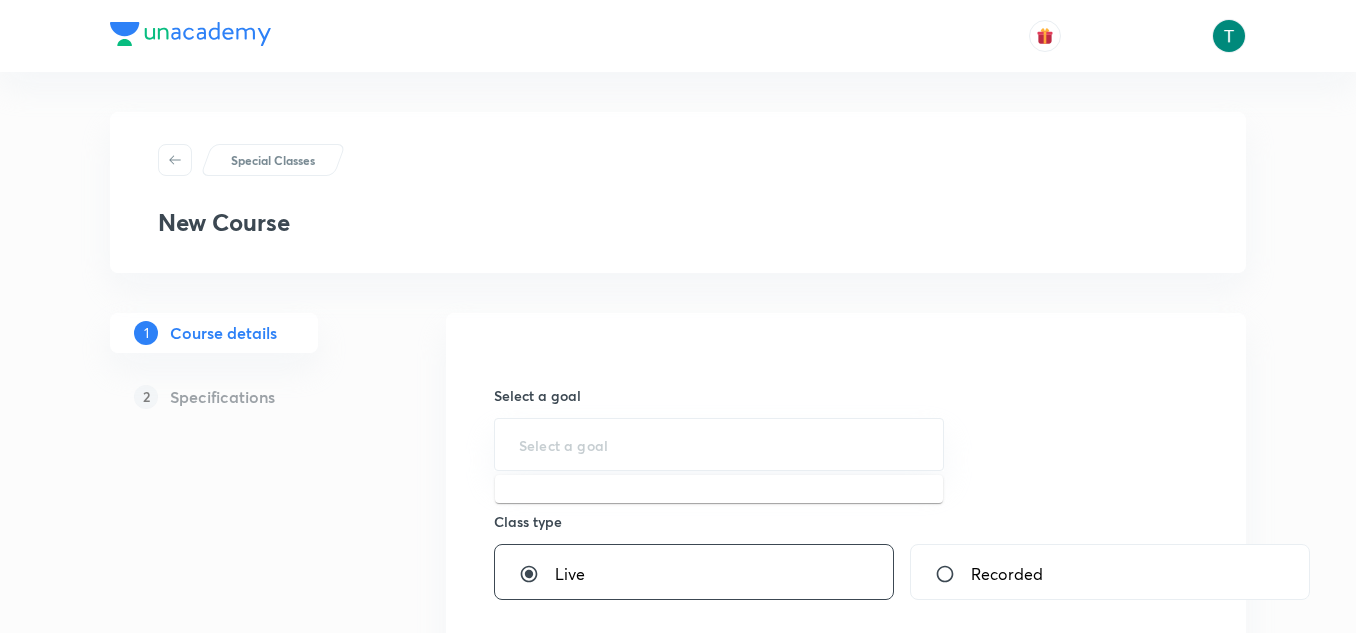 click at bounding box center (719, 444) 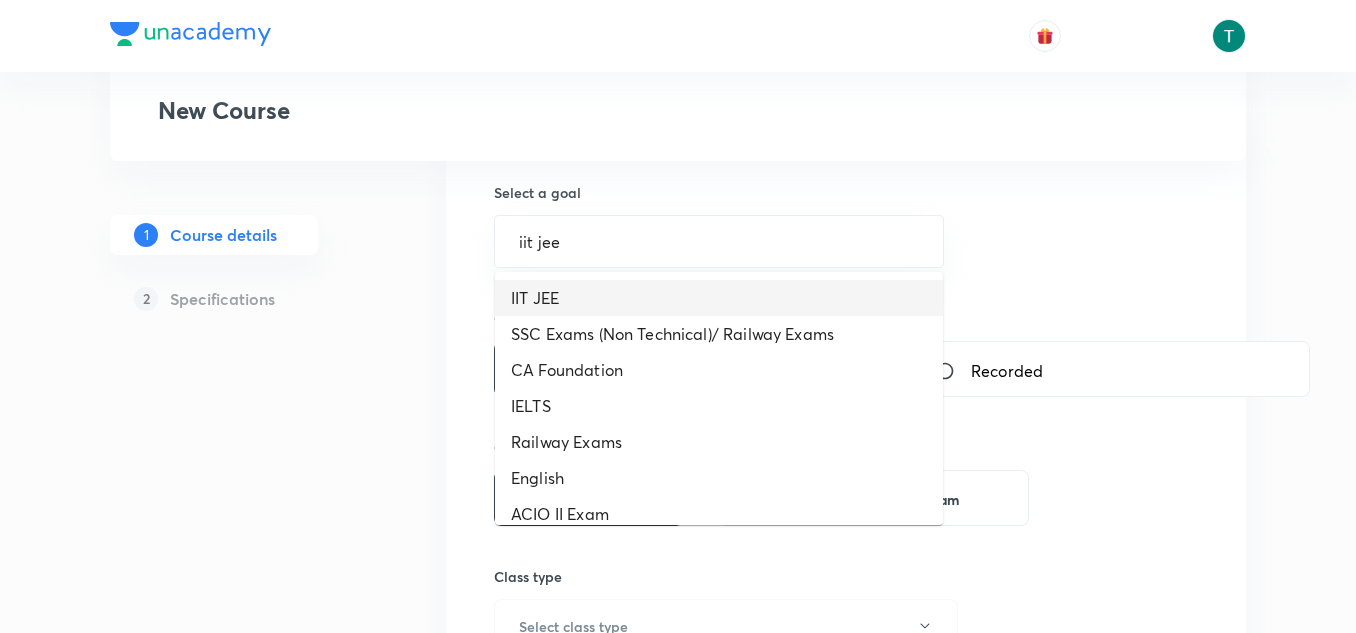 scroll, scrollTop: 204, scrollLeft: 0, axis: vertical 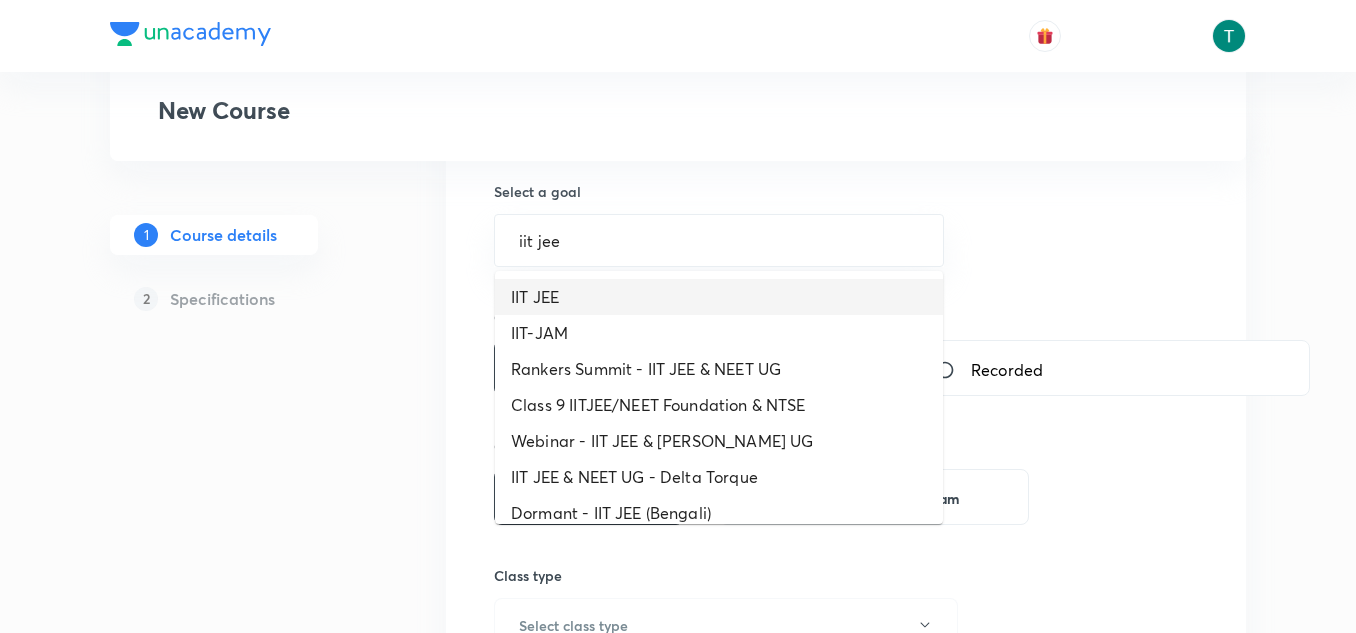 click on "IIT JEE" at bounding box center [719, 297] 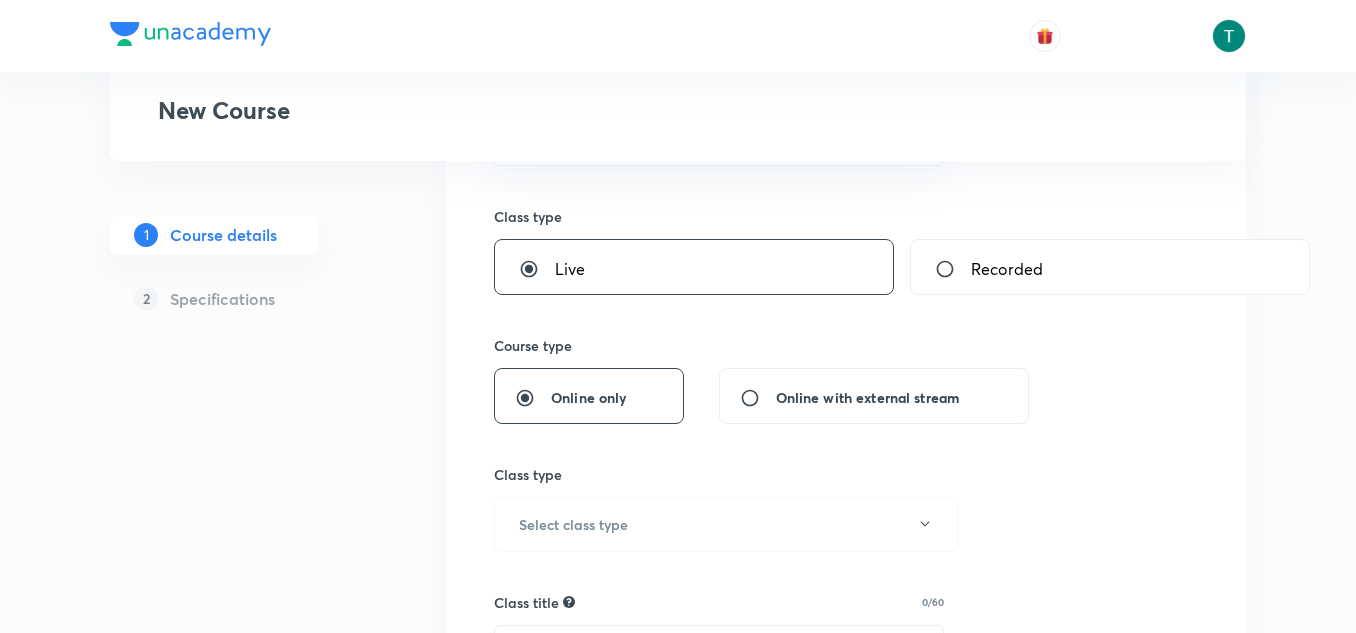 scroll, scrollTop: 306, scrollLeft: 0, axis: vertical 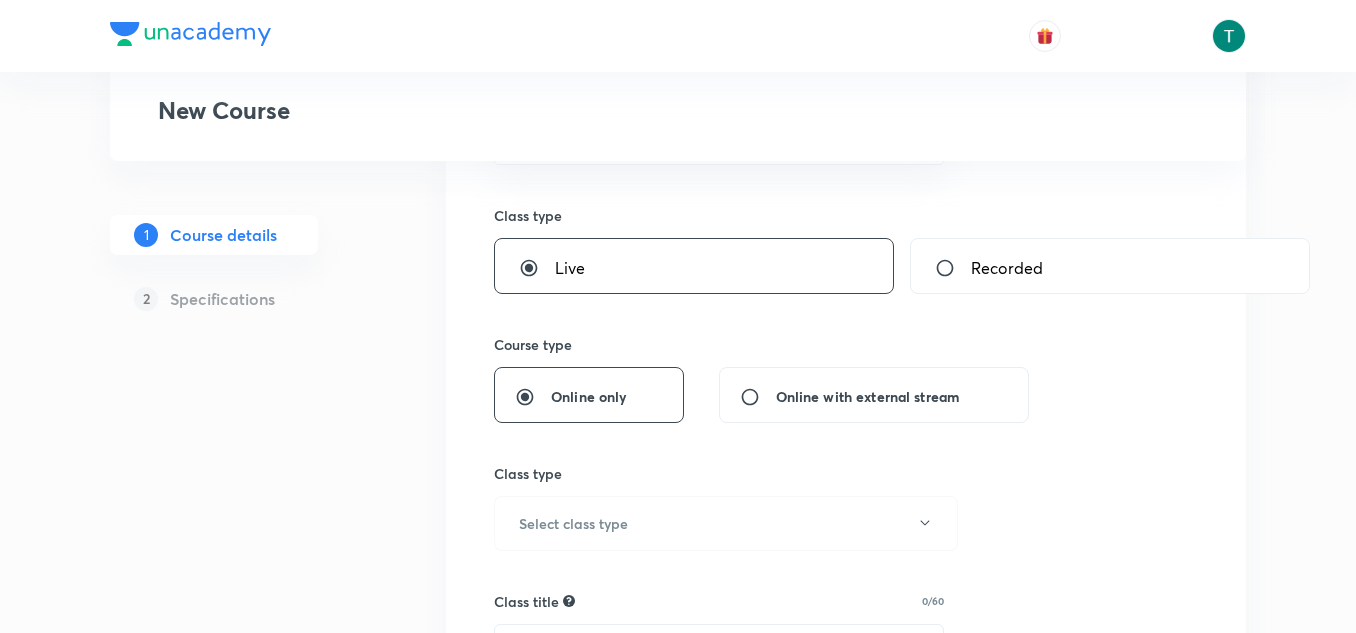 click on "Online with external stream" at bounding box center (758, 397) 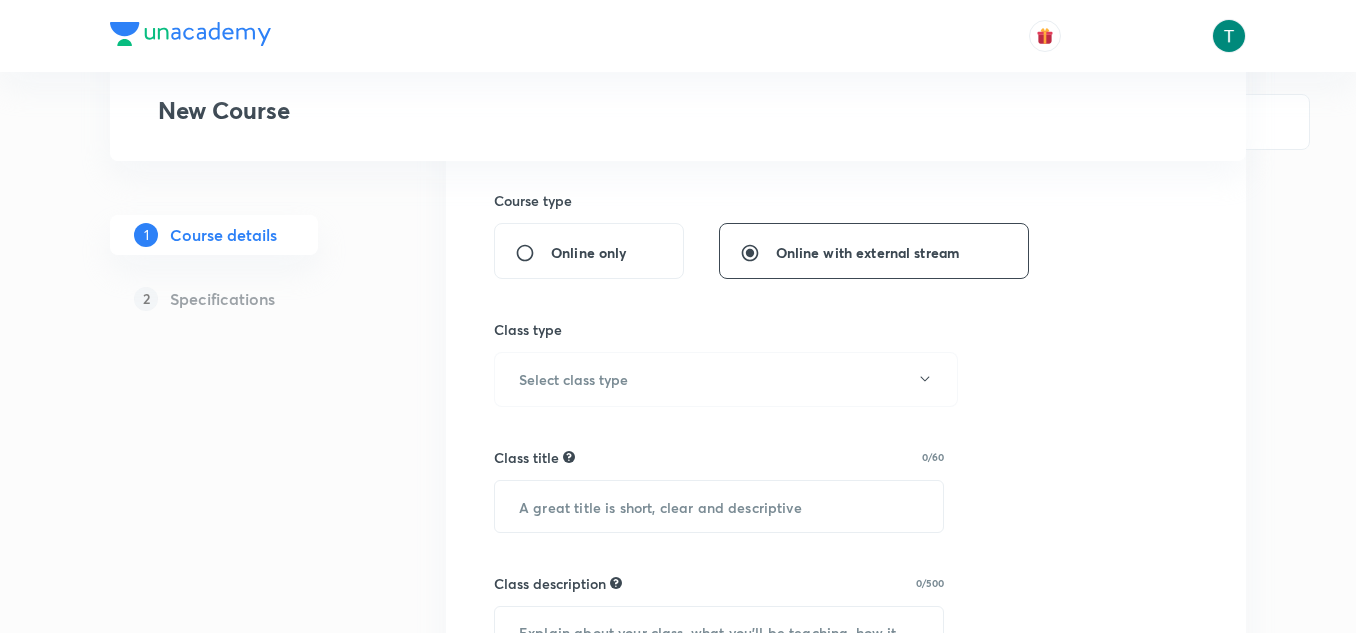scroll, scrollTop: 458, scrollLeft: 0, axis: vertical 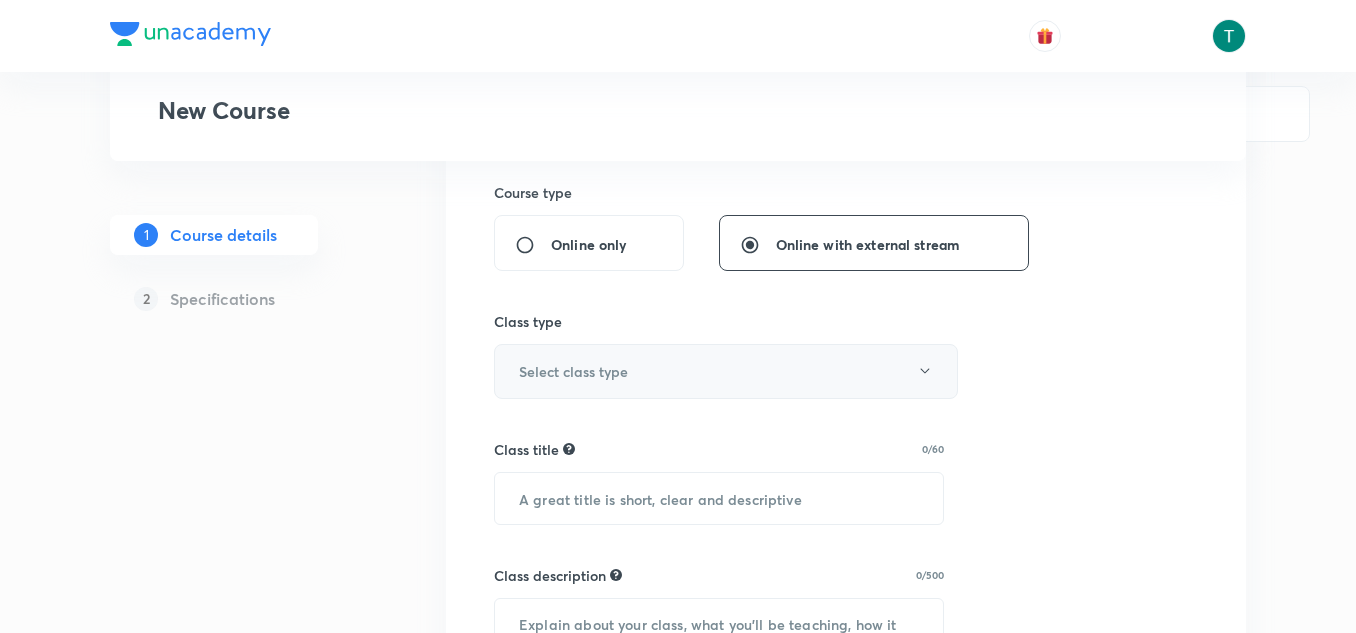 click on "Select class type" at bounding box center [726, 371] 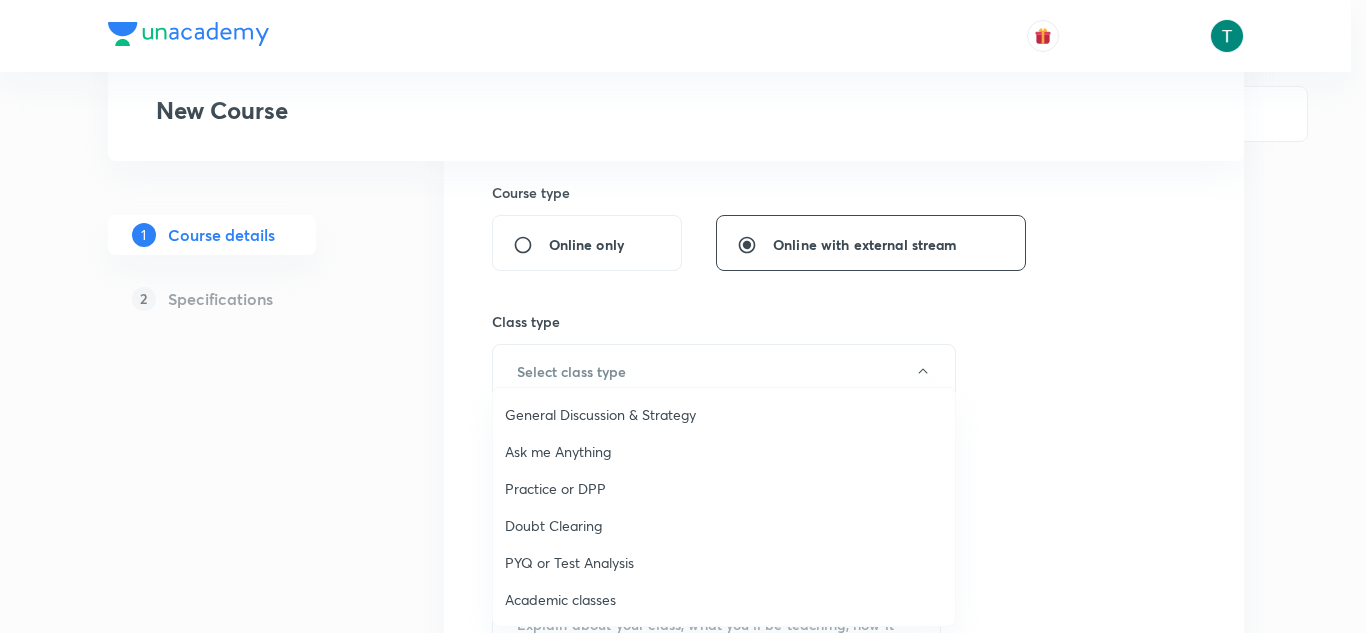 click on "Academic classes" at bounding box center (724, 599) 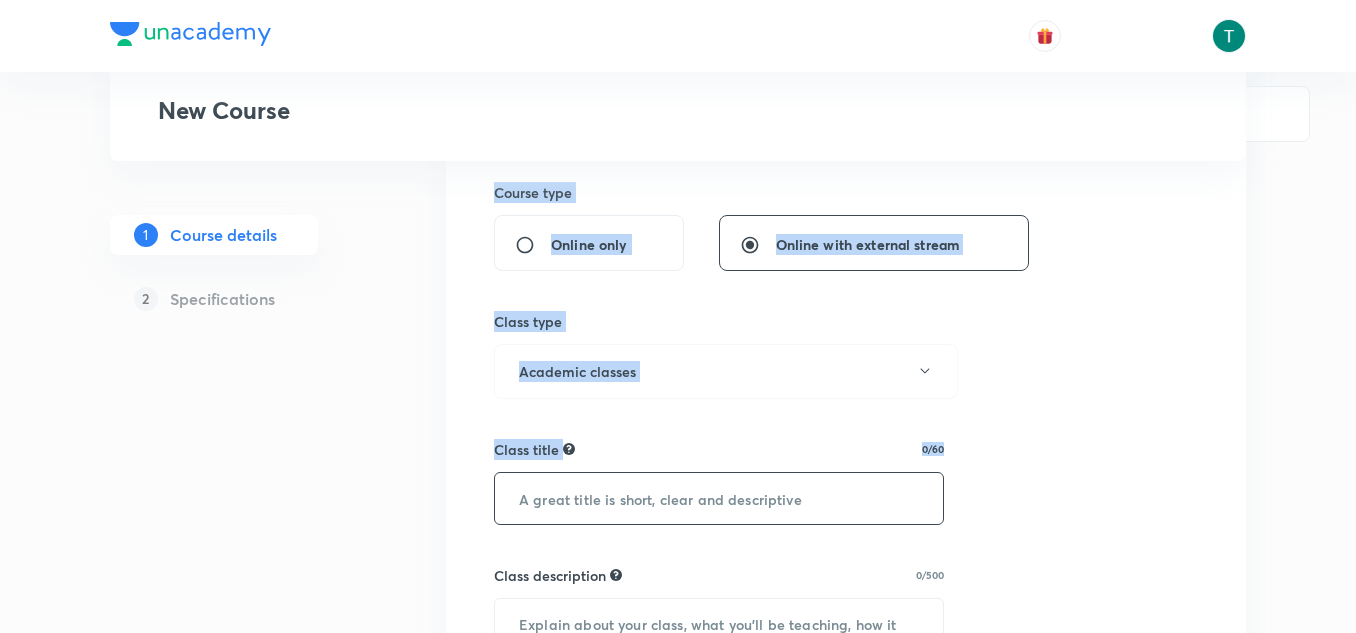 drag, startPoint x: 388, startPoint y: 504, endPoint x: 614, endPoint y: 484, distance: 226.88322 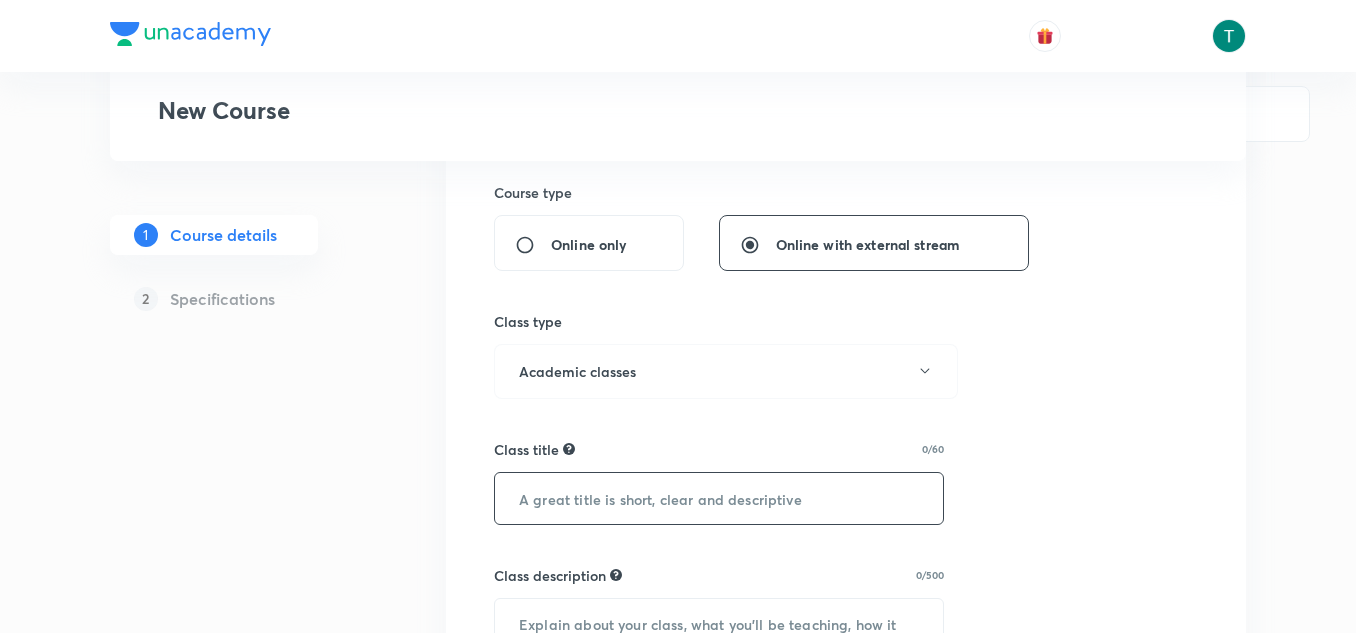 click at bounding box center [719, 498] 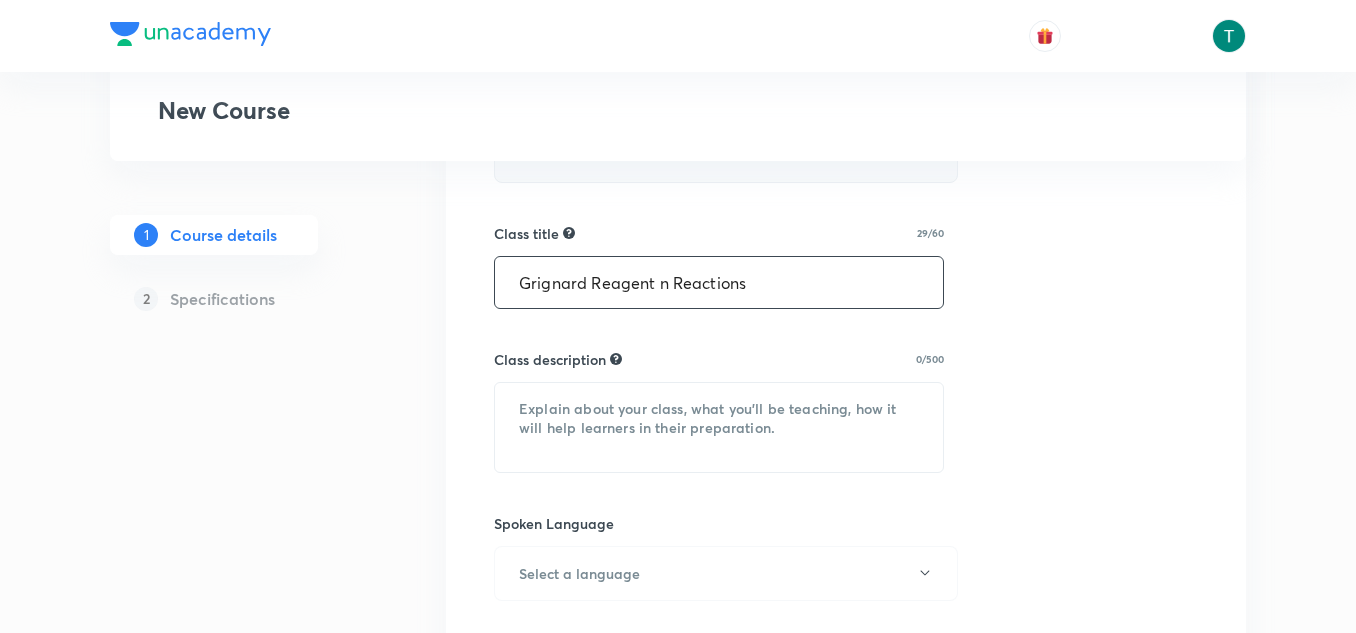 scroll, scrollTop: 687, scrollLeft: 0, axis: vertical 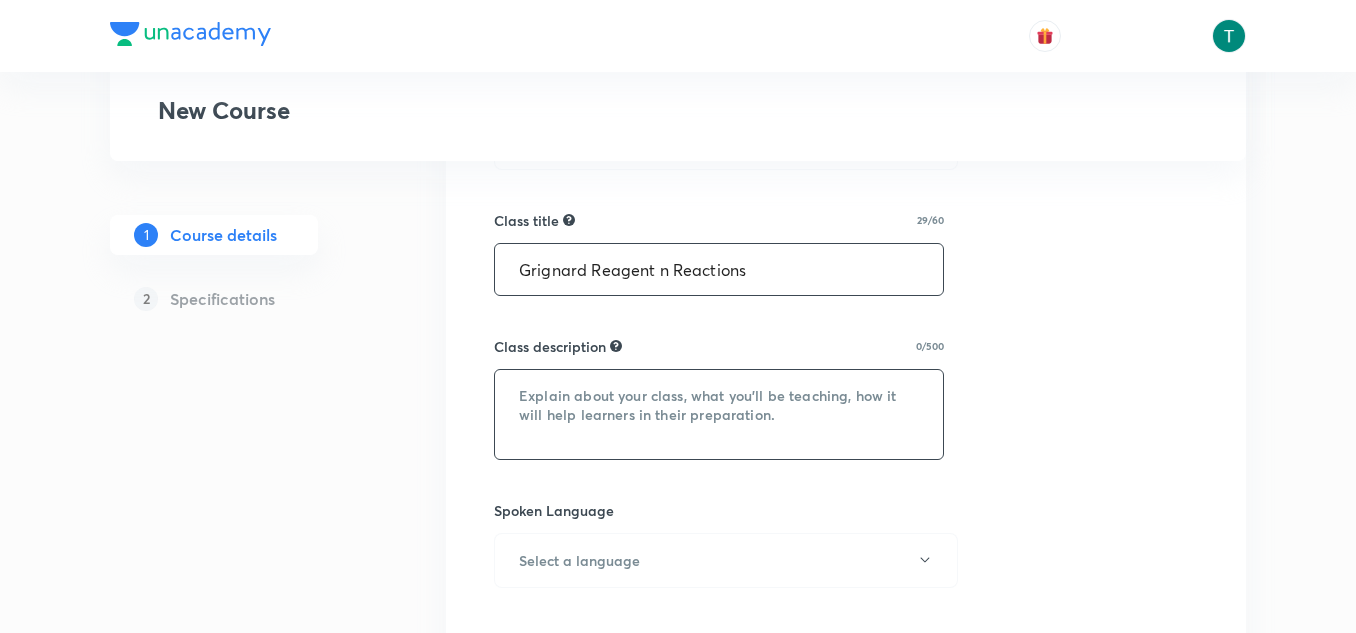 type on "Grignard Reagent n Reactions" 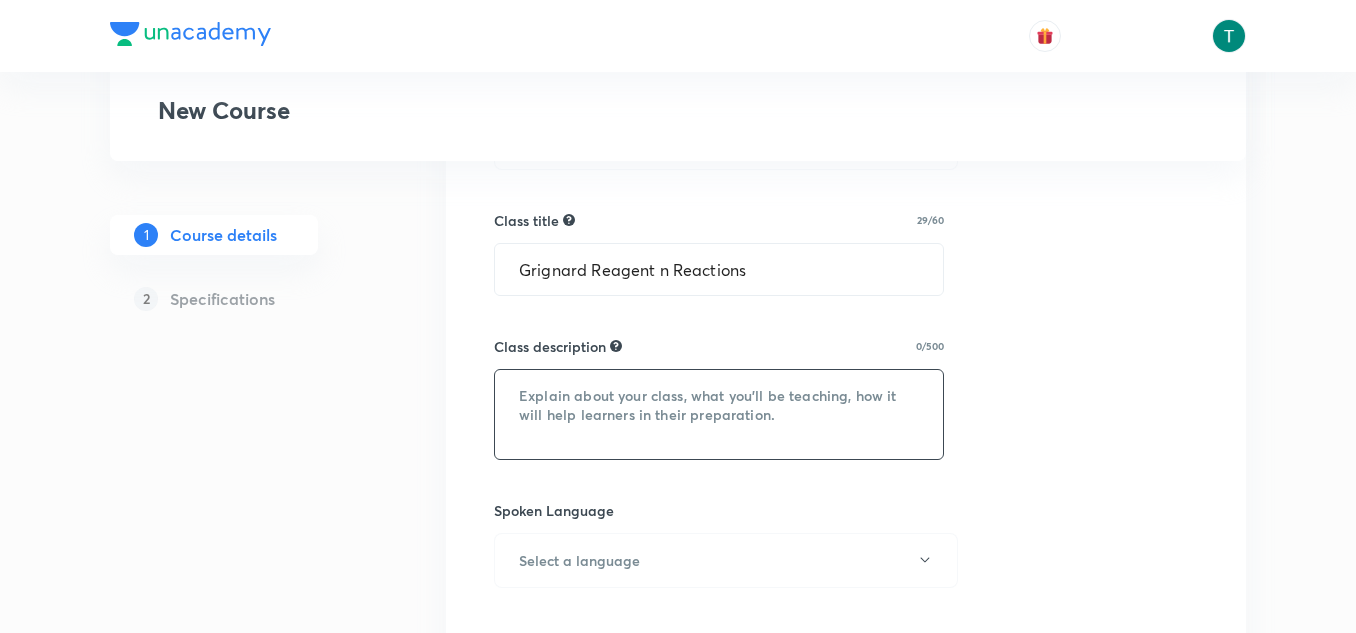 click at bounding box center [719, 414] 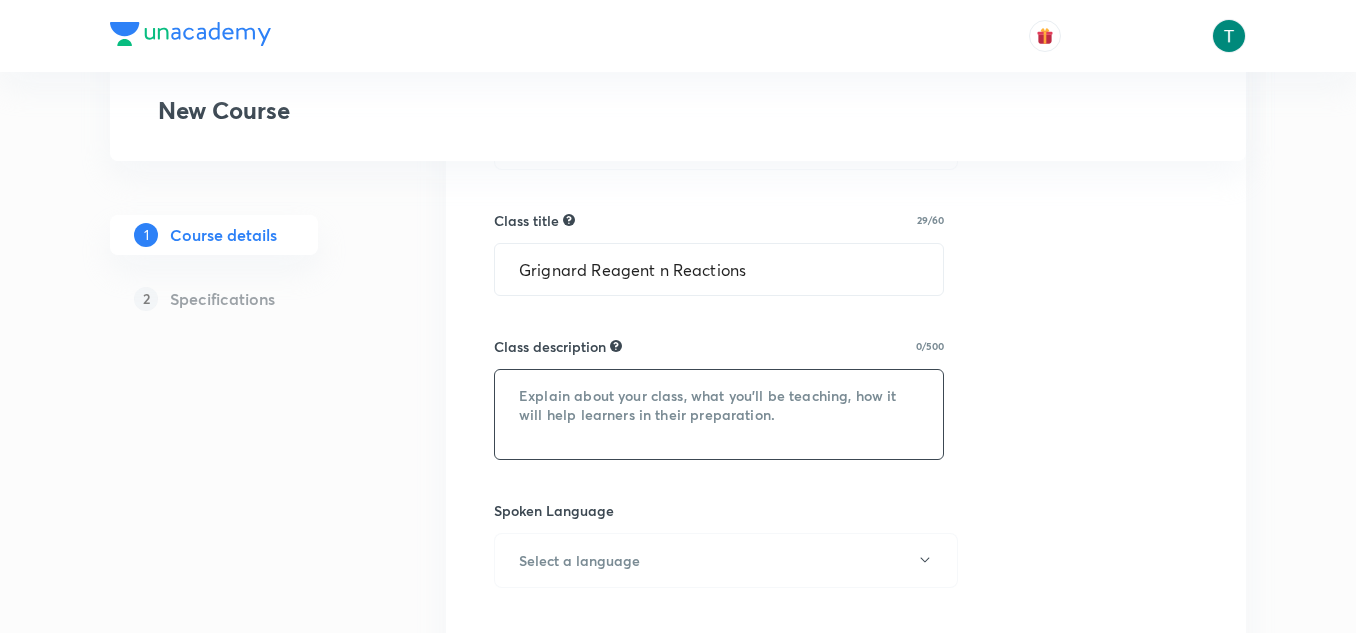 paste on "Grignard Reagent n Reactions" 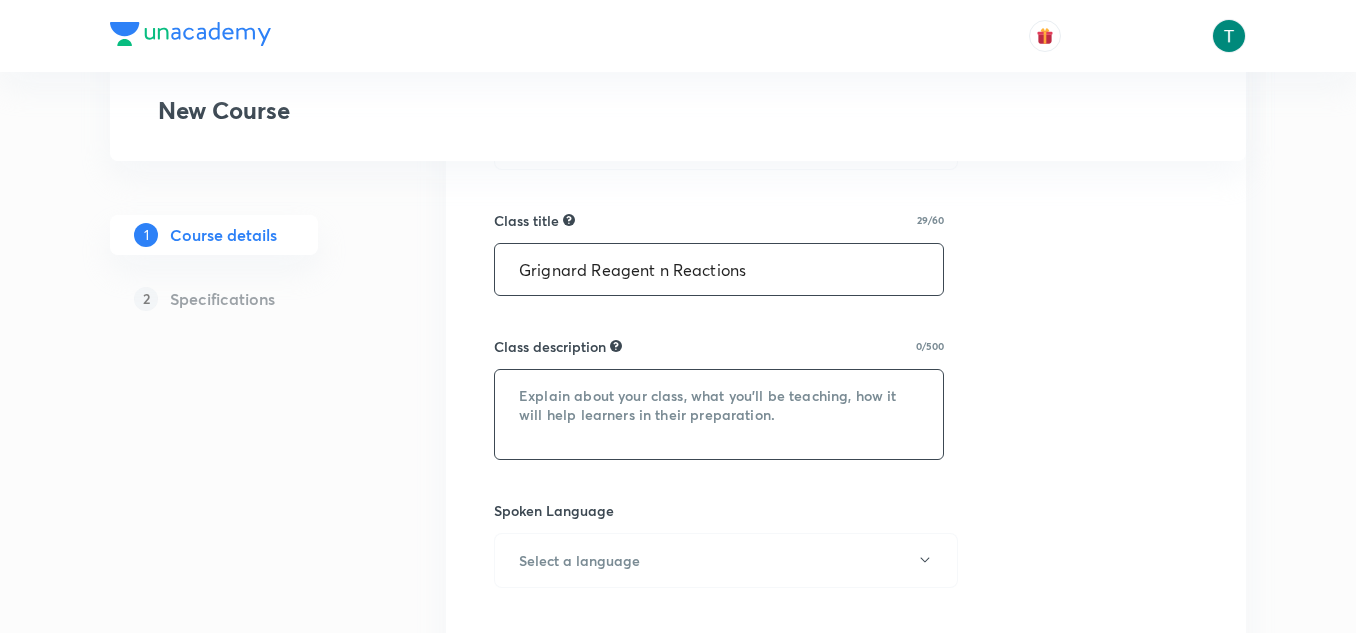 paste on "Grignard Reagent n Reactions" 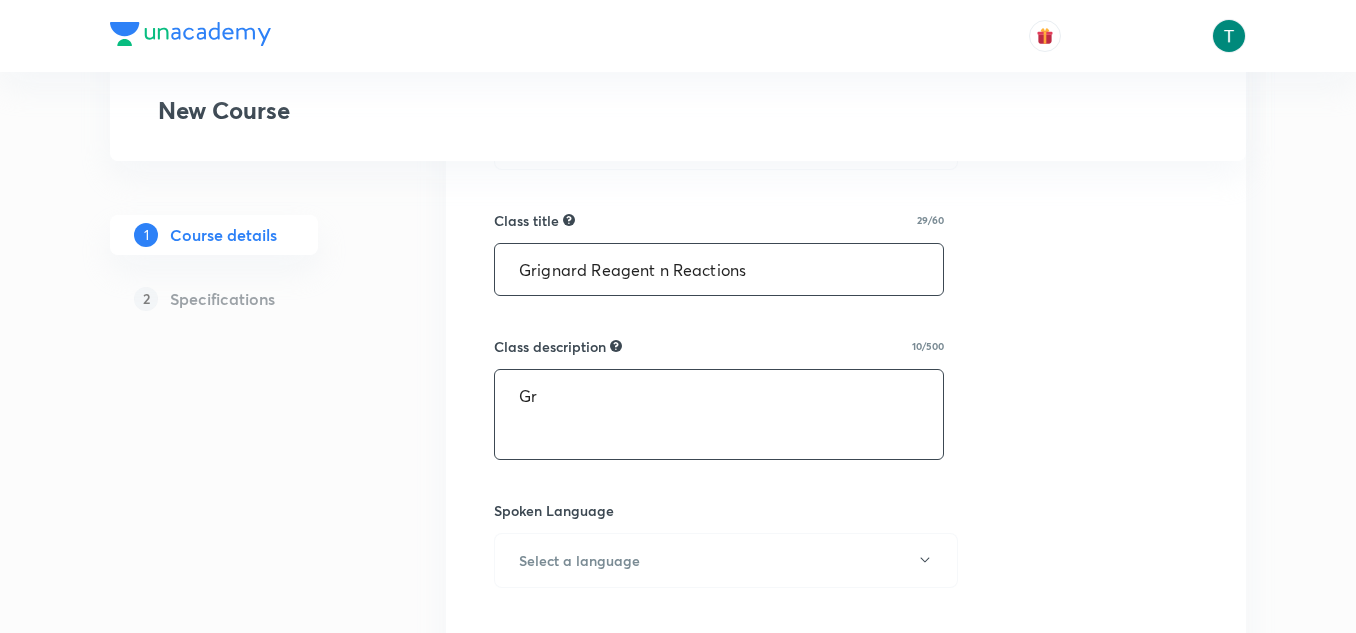 type on "G" 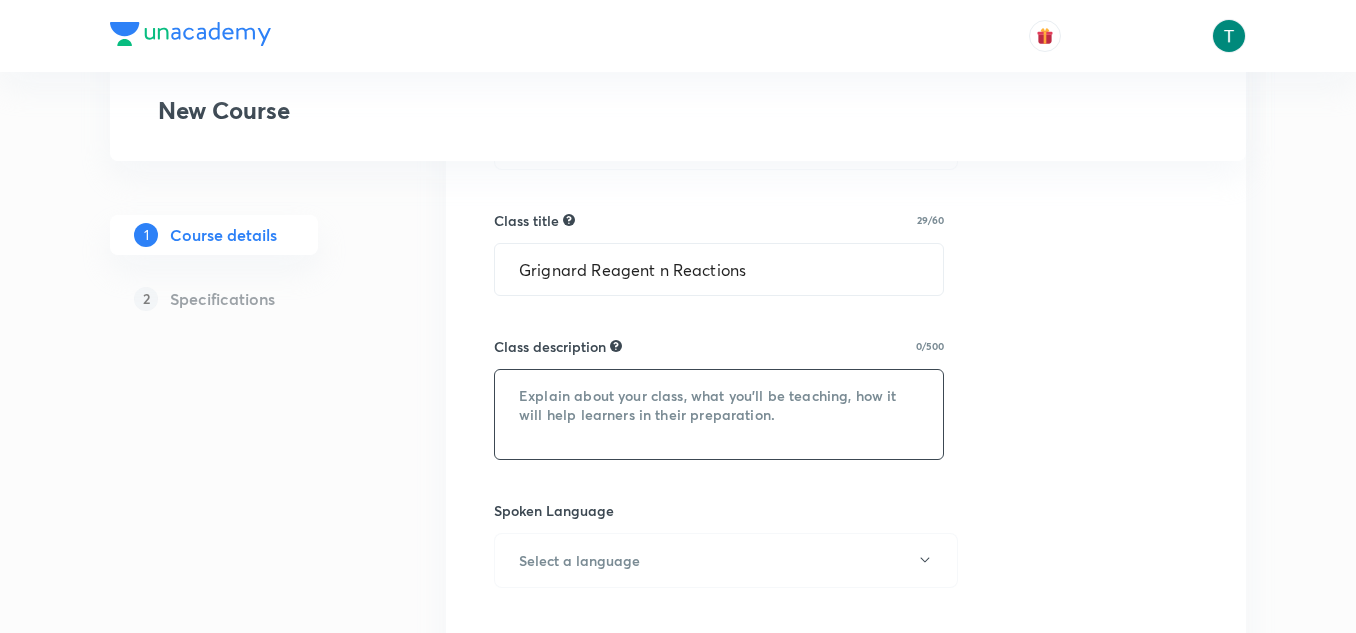 paste on "In this class [PERSON_NAME] Sir, will discuss about the topic - MOT. This class will help all IIT JEE aspirants in better understanding of the topic." 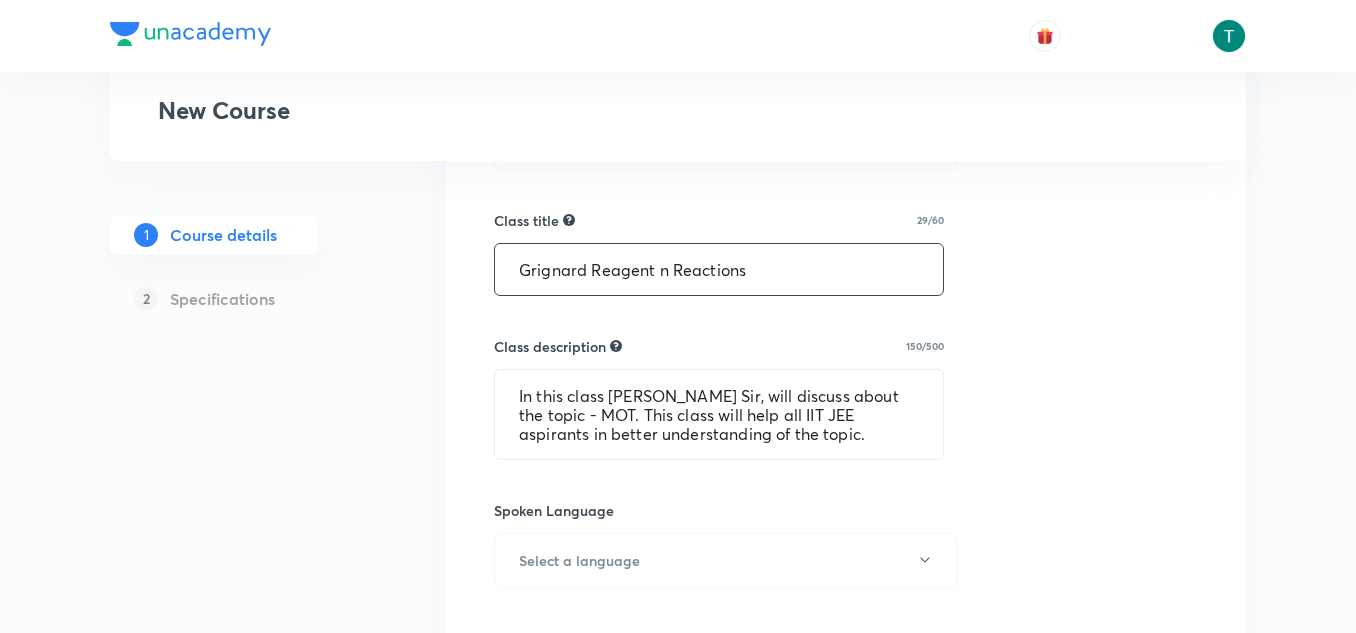 drag, startPoint x: 776, startPoint y: 256, endPoint x: 430, endPoint y: 286, distance: 347.29816 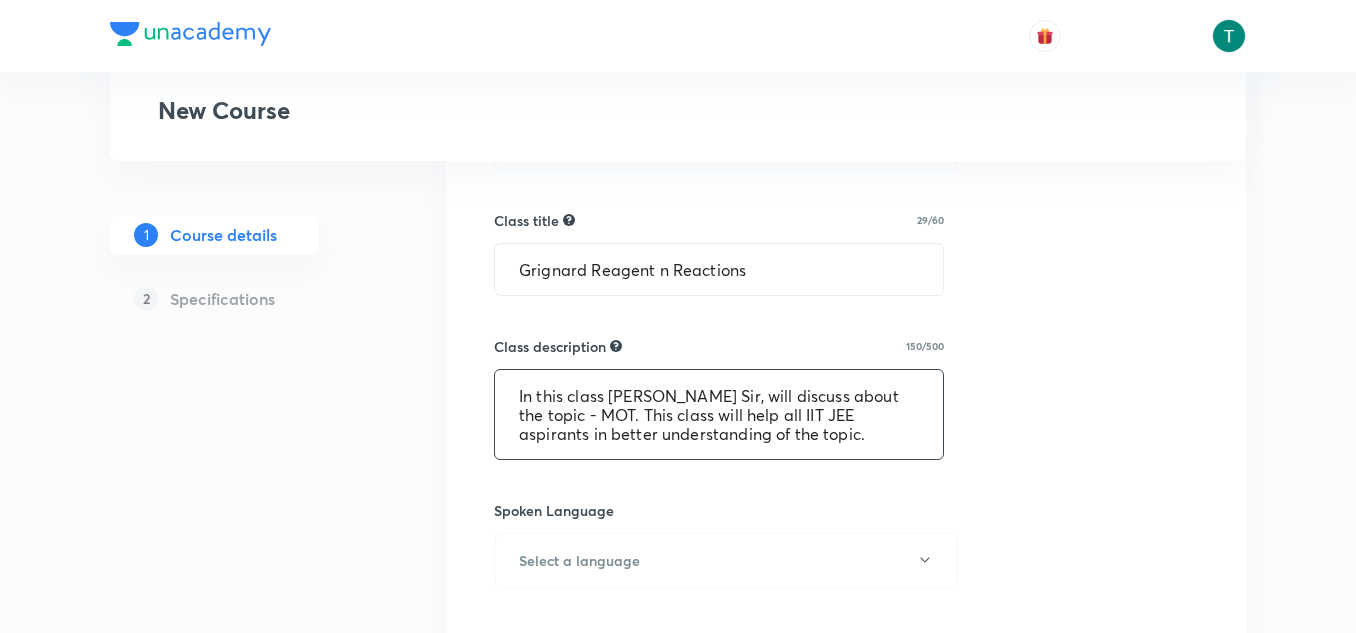 drag, startPoint x: 571, startPoint y: 414, endPoint x: 606, endPoint y: 416, distance: 35.057095 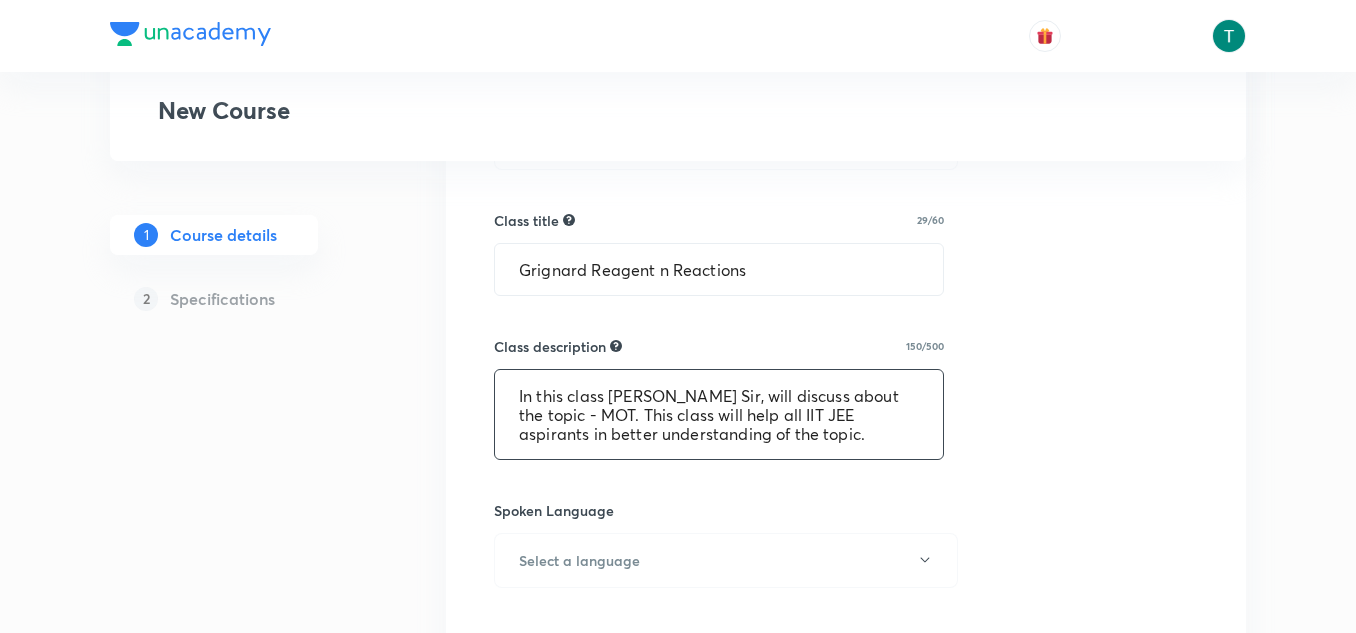 paste on "Grignard Reagent n Reactions" 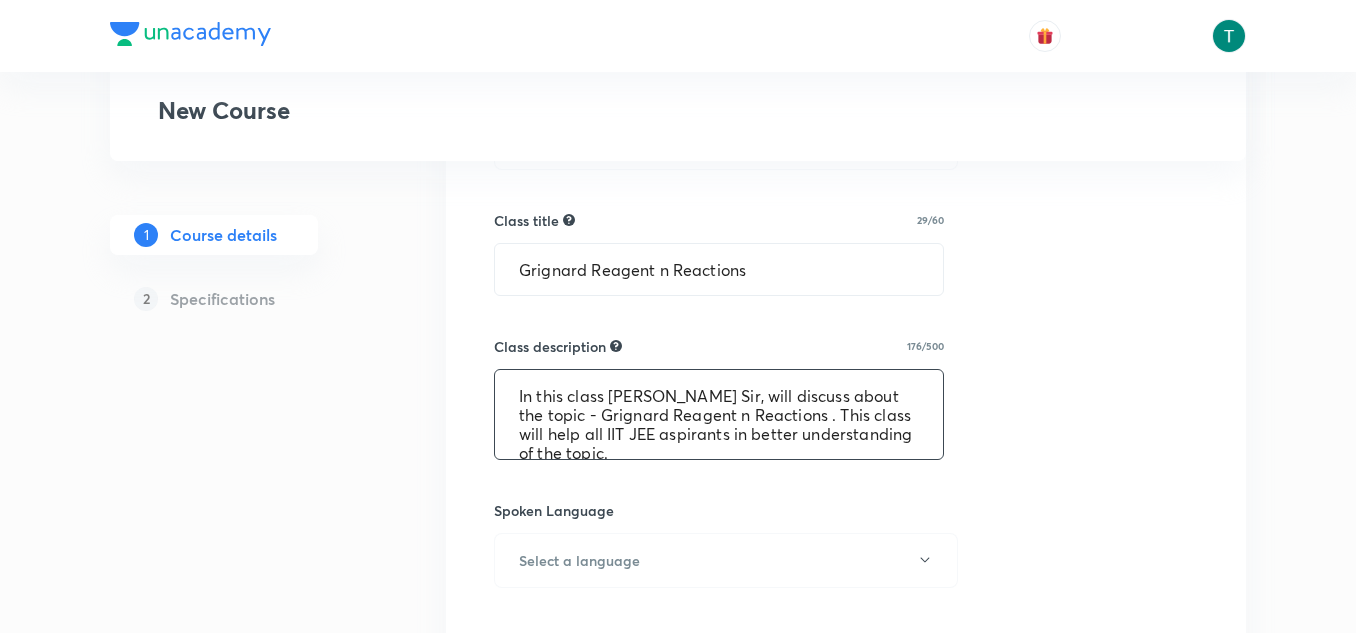 drag, startPoint x: 725, startPoint y: 390, endPoint x: 609, endPoint y: 373, distance: 117.239075 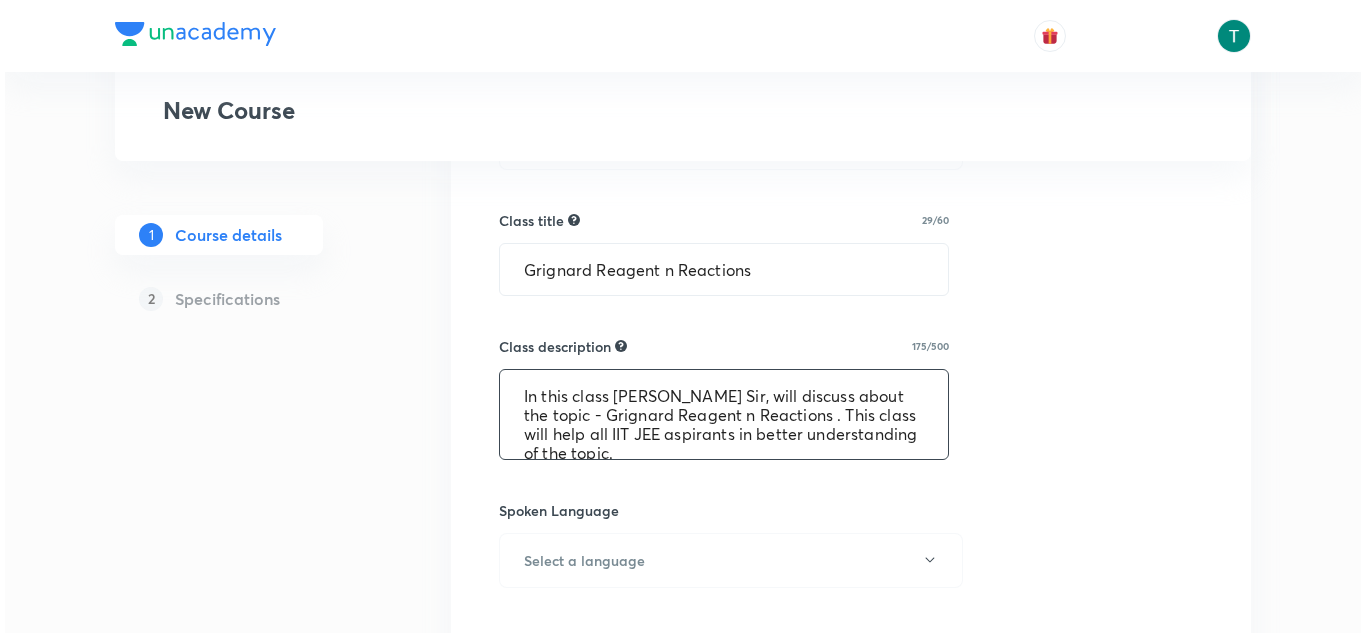 scroll, scrollTop: 19, scrollLeft: 0, axis: vertical 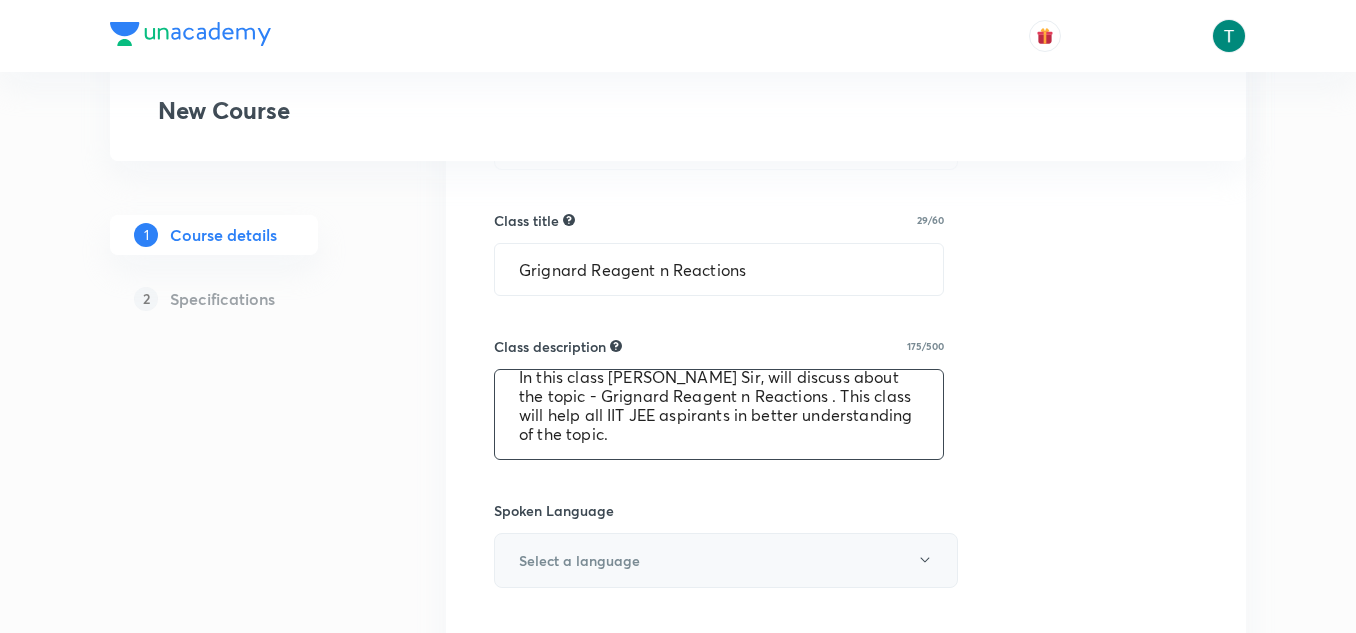 type on "In this class Mayank Pareek Sir, will discuss about the topic - Grignard Reagent n Reactions . This class will help all IIT JEE aspirants in better understanding of the topic." 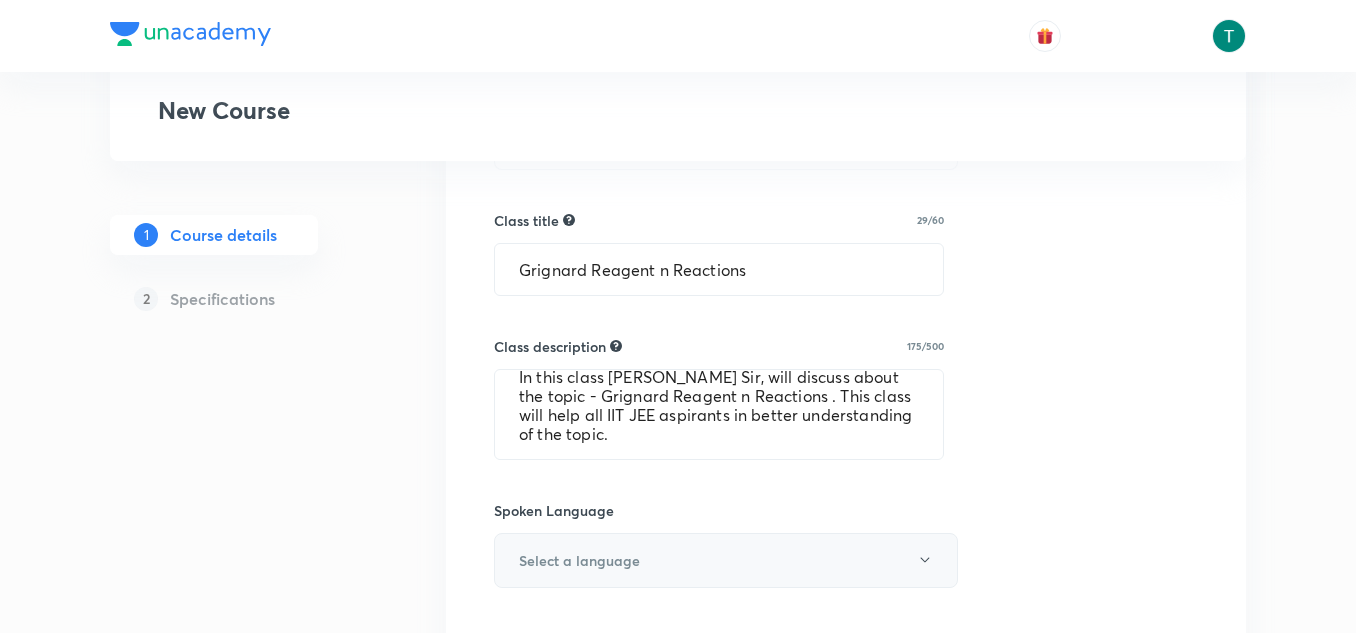 click on "Select a language" at bounding box center (726, 560) 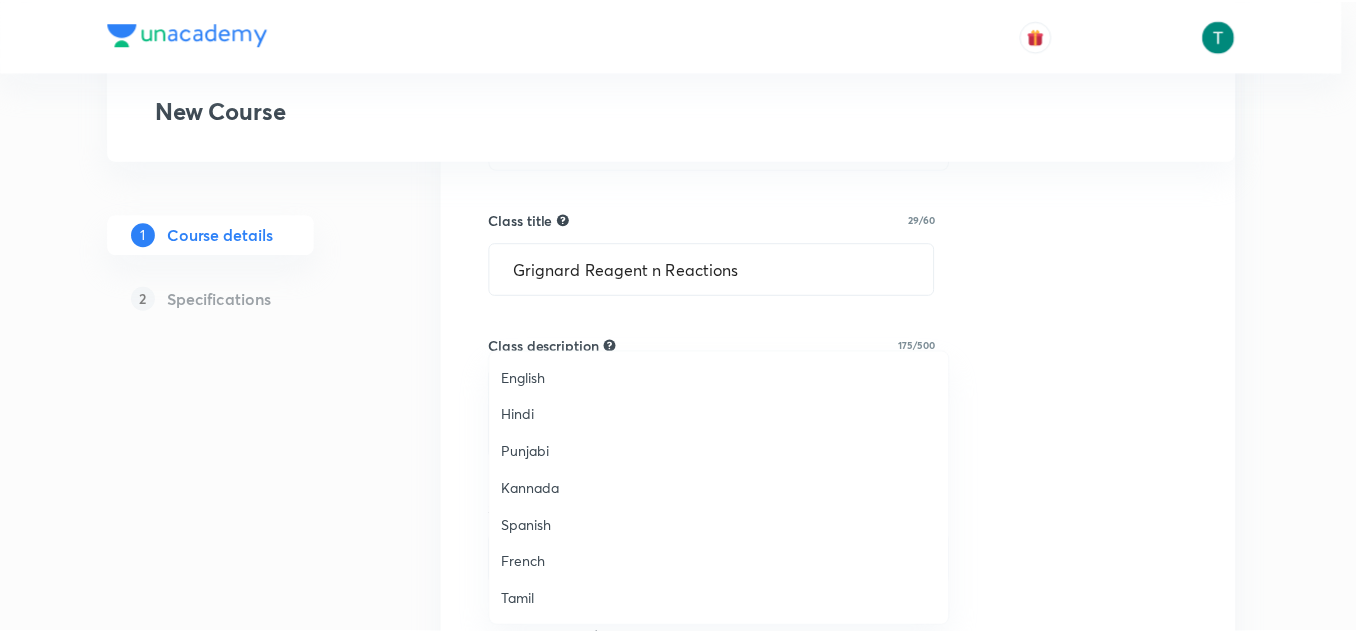 scroll, scrollTop: 593, scrollLeft: 0, axis: vertical 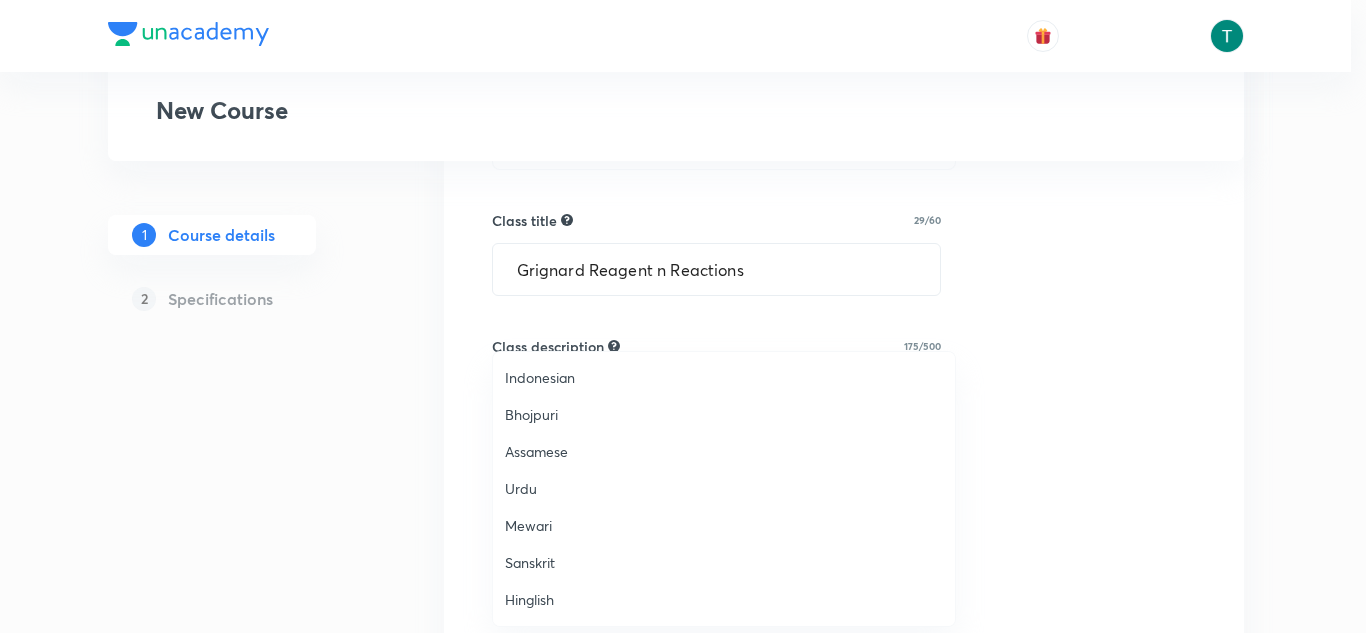 click on "Hinglish" at bounding box center [724, 599] 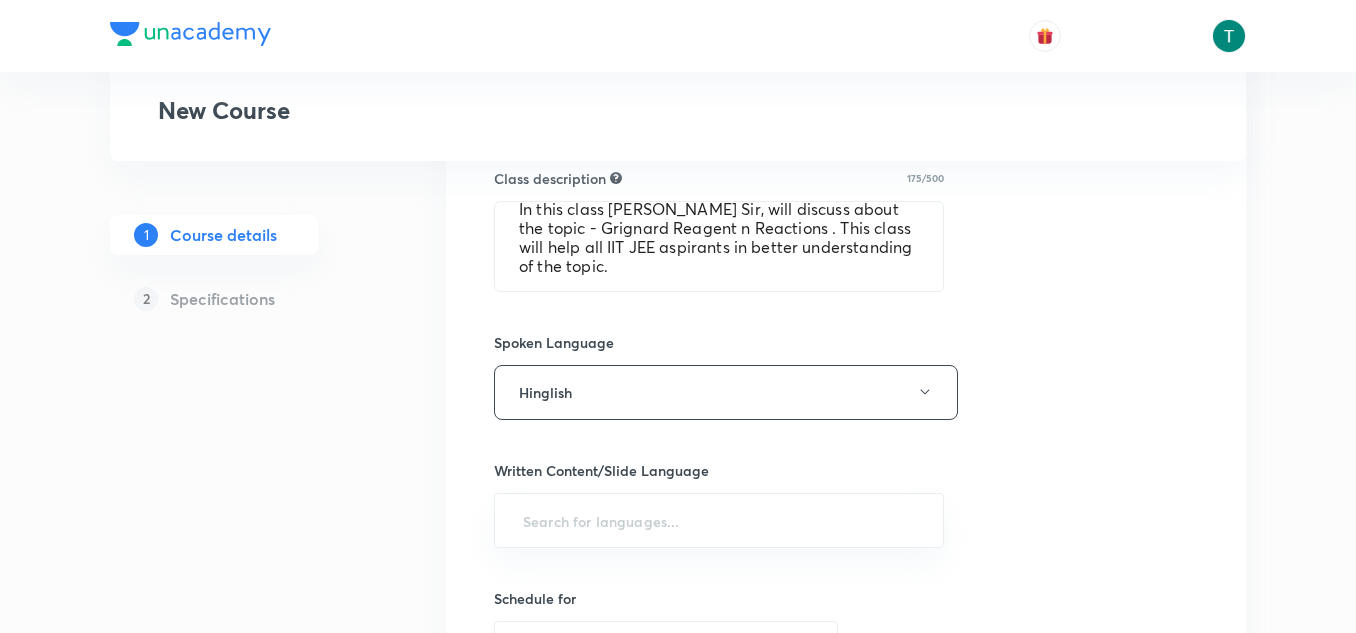 scroll, scrollTop: 865, scrollLeft: 0, axis: vertical 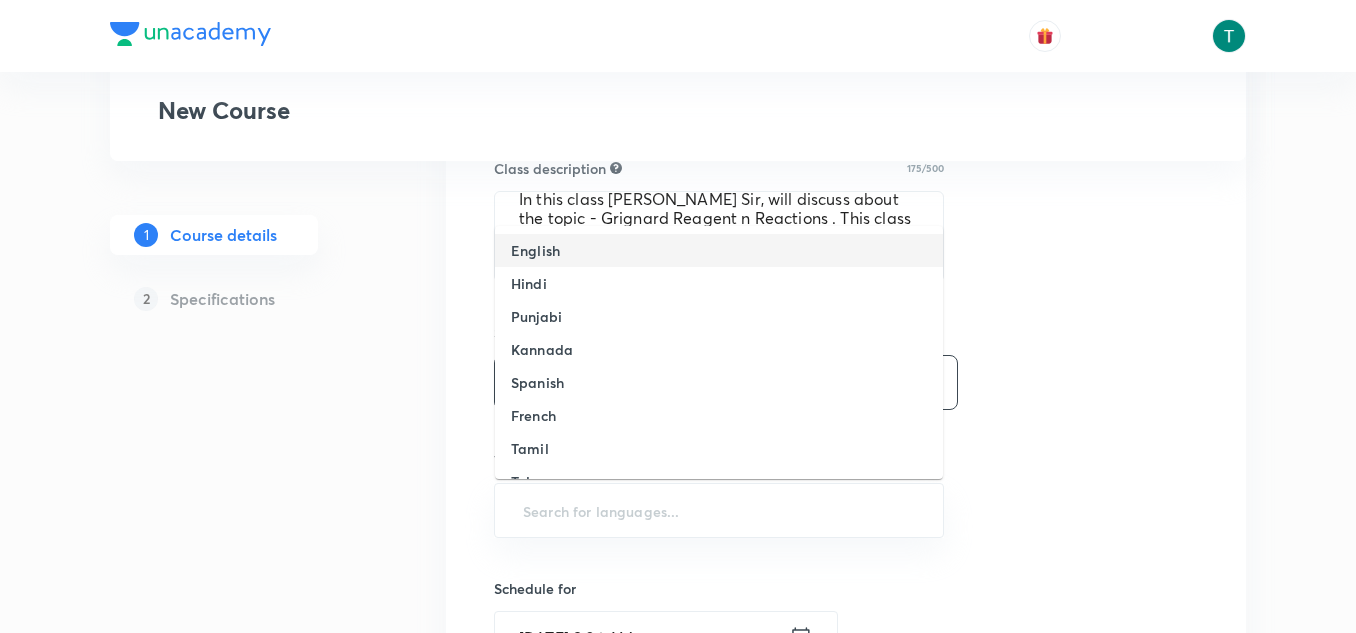 drag, startPoint x: 593, startPoint y: 504, endPoint x: 554, endPoint y: 244, distance: 262.90872 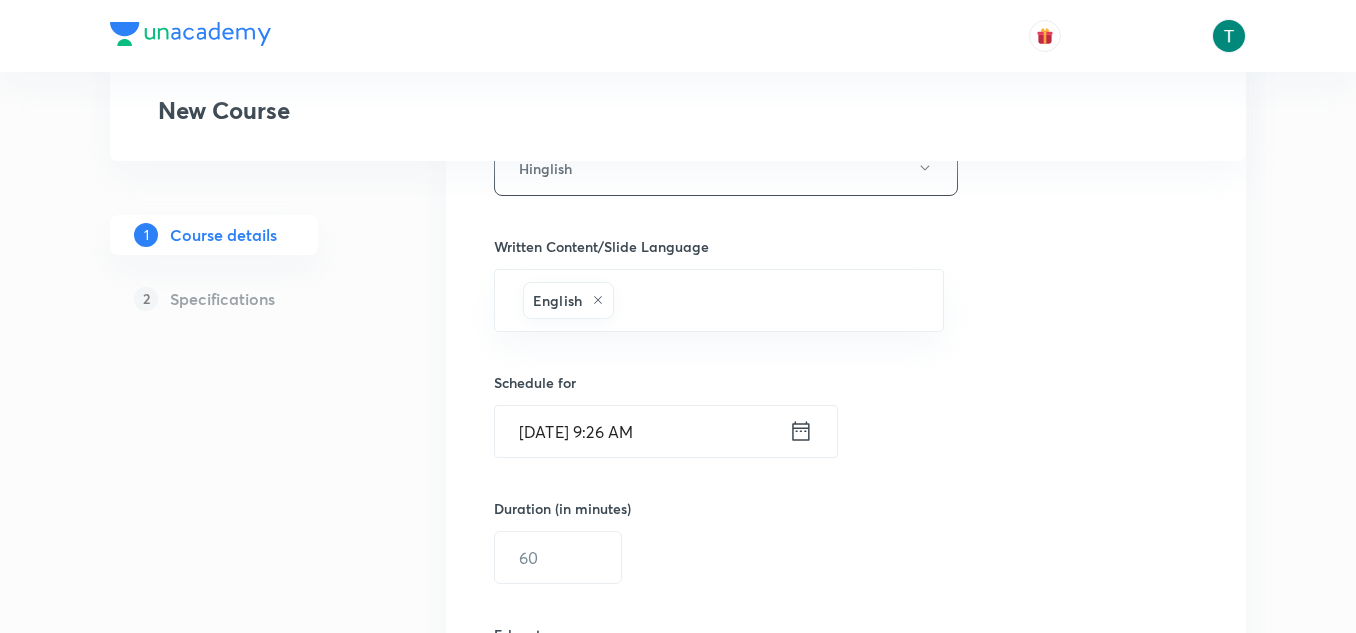 scroll, scrollTop: 1089, scrollLeft: 0, axis: vertical 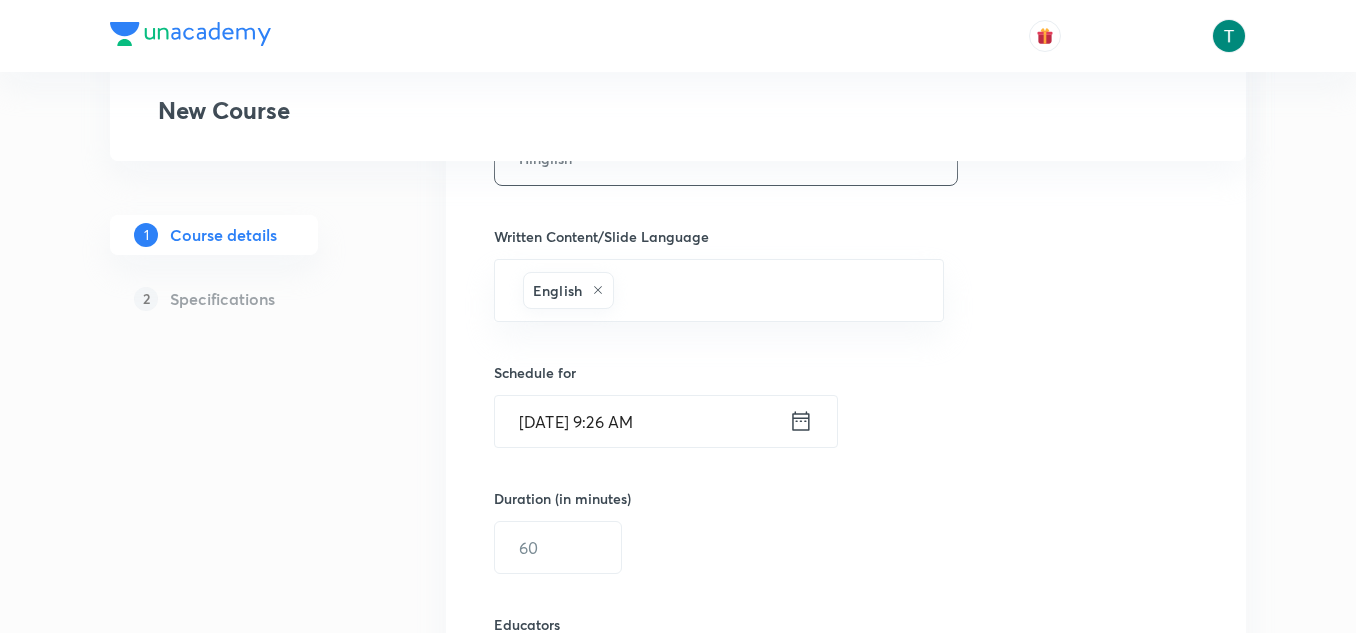 click on "Jul 12, 2025, 9:26 AM" at bounding box center (642, 421) 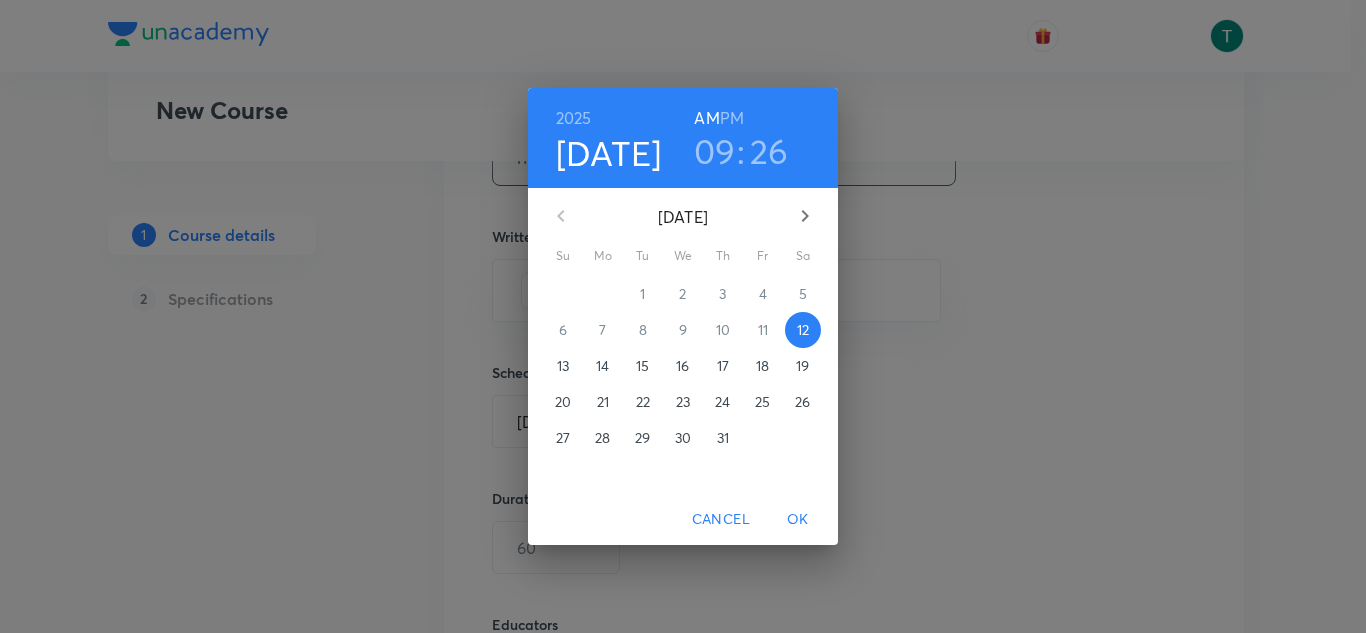 click on "13" at bounding box center (563, 366) 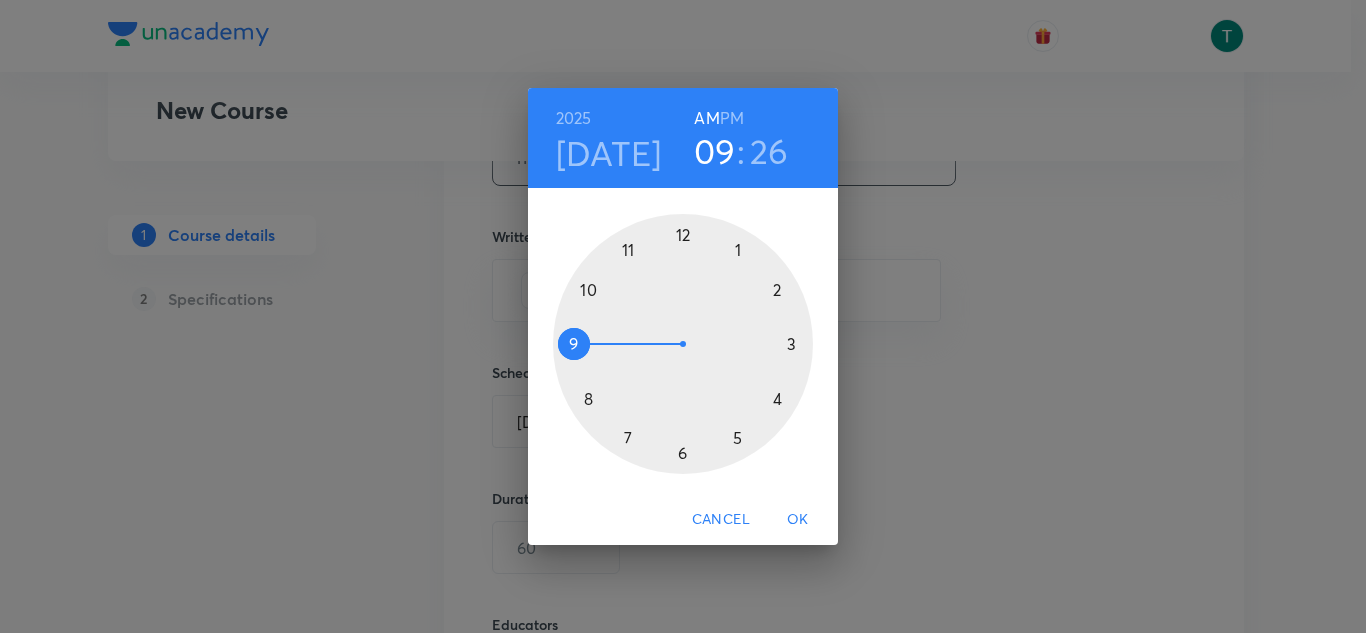 click on "2025 Jul 13 09 : 26 AM PM 1 2 3 4 5 6 7 8 9 10 11 12 Cancel OK" at bounding box center [683, 316] 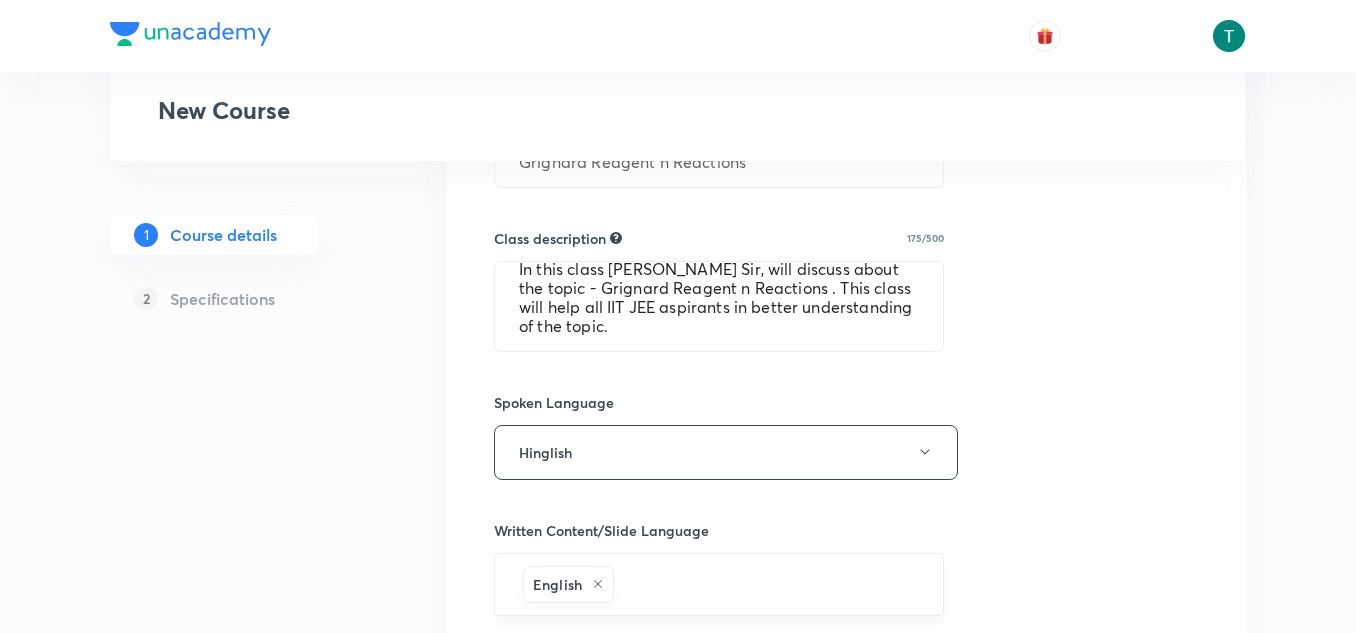 scroll, scrollTop: 780, scrollLeft: 0, axis: vertical 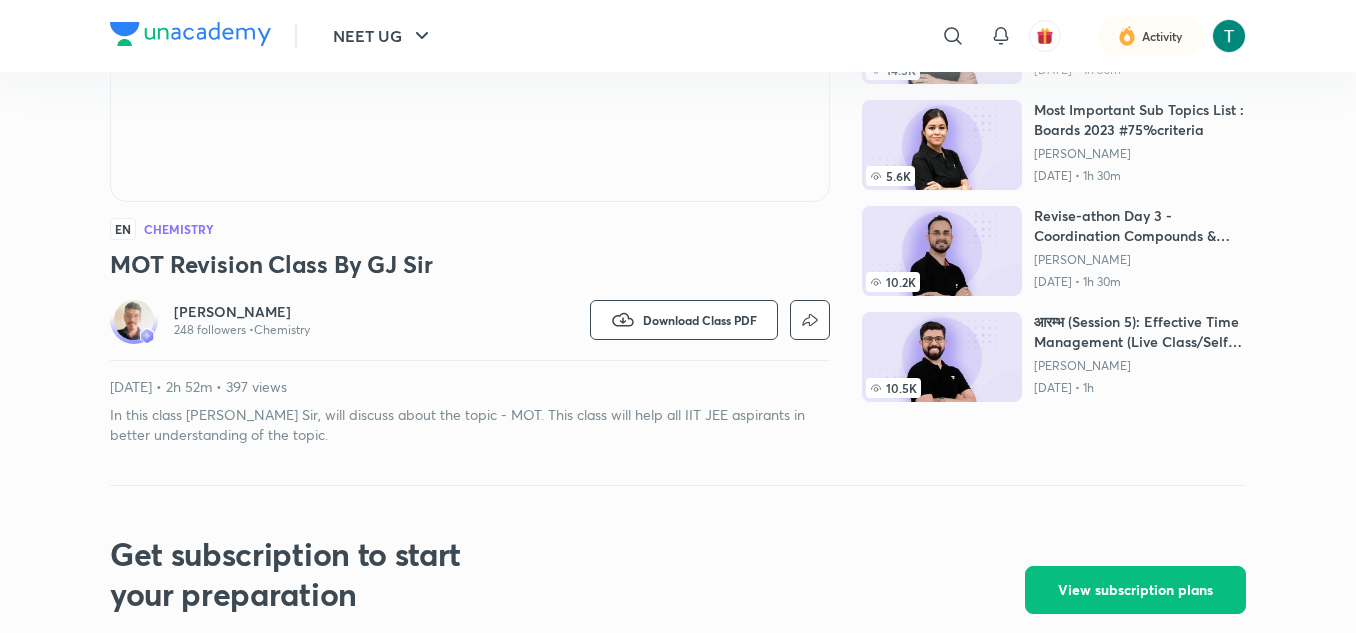 drag, startPoint x: 108, startPoint y: 420, endPoint x: 385, endPoint y: 453, distance: 278.95877 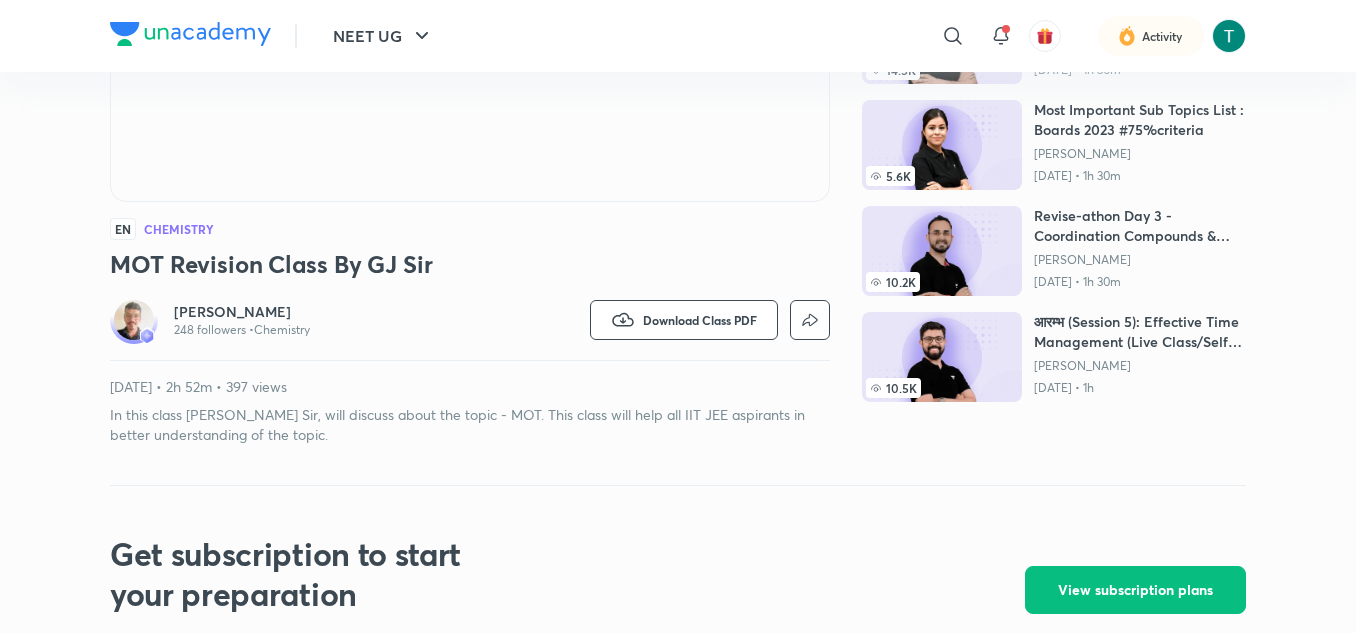 click on "In this class [PERSON_NAME] Sir, will discuss about the topic - MOT. This class will help all IIT JEE aspirants in better understanding of the topic." at bounding box center [470, 425] 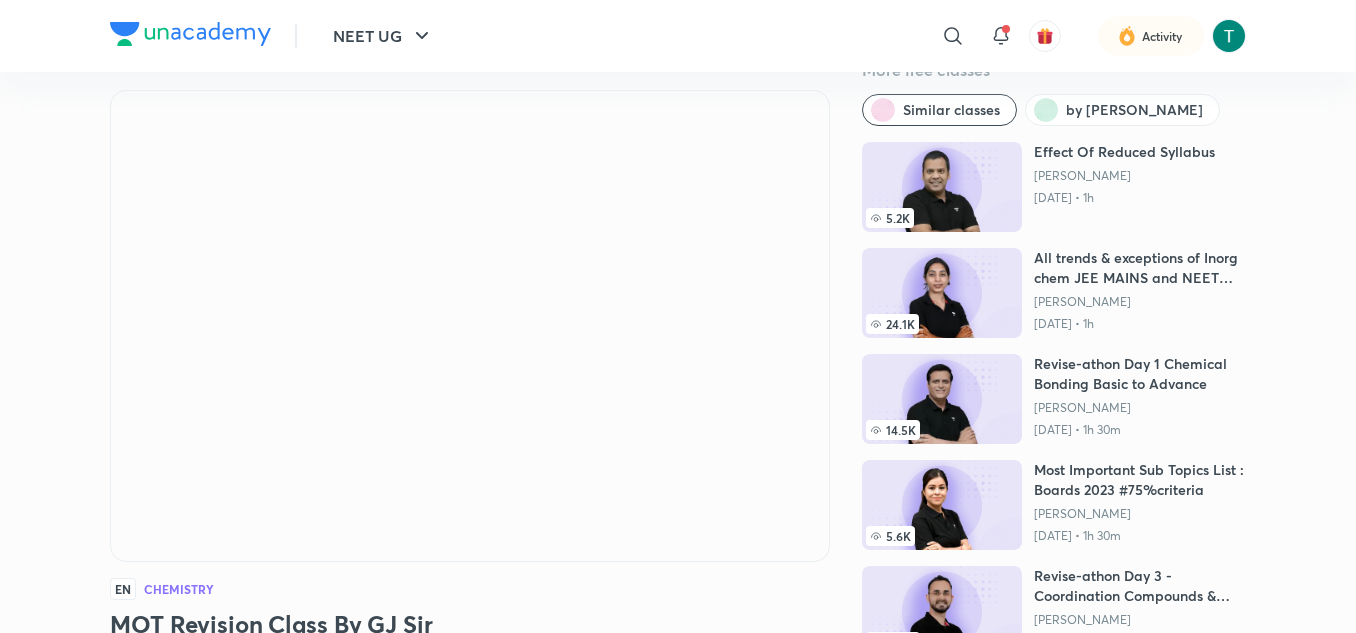 scroll, scrollTop: 35, scrollLeft: 0, axis: vertical 